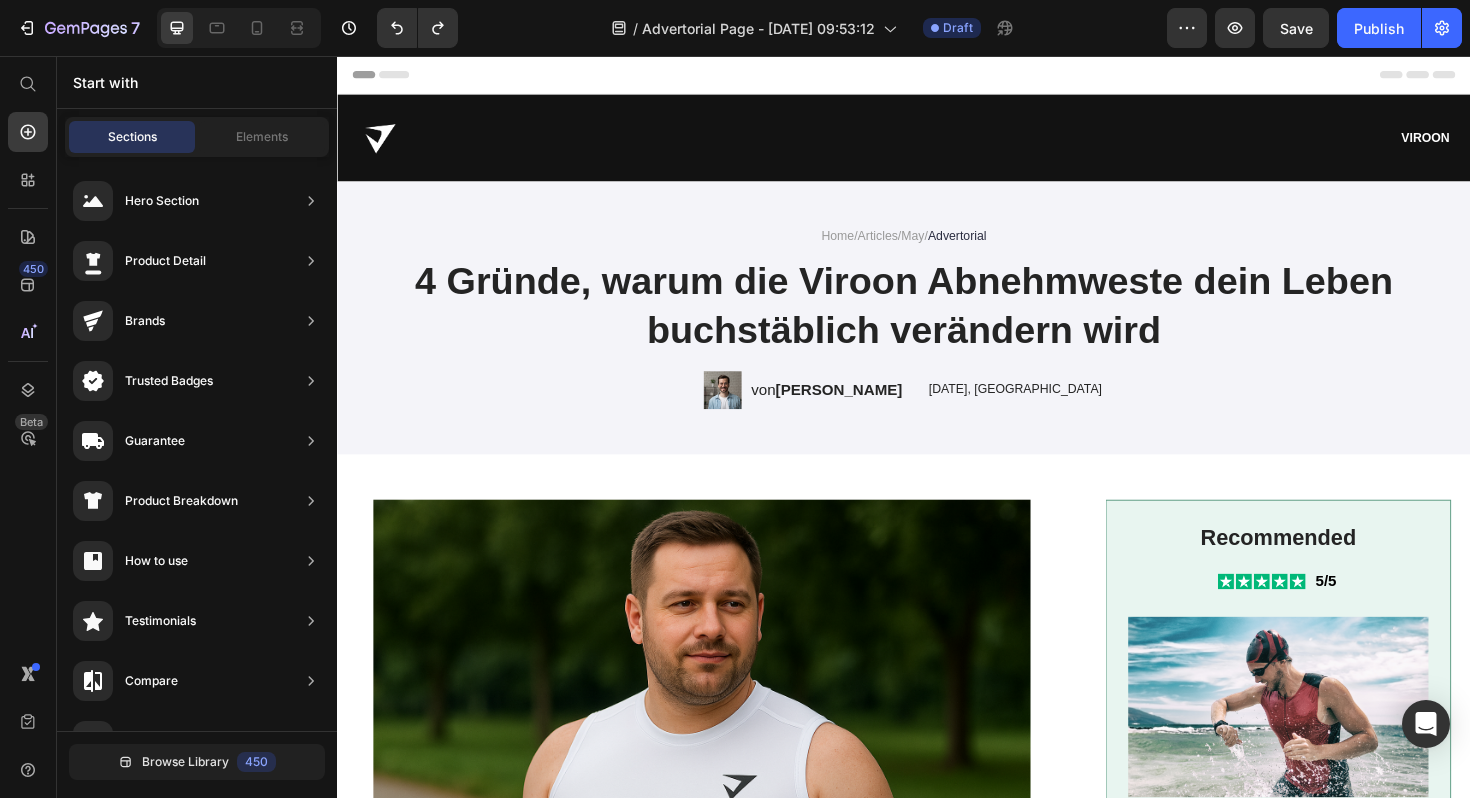 scroll, scrollTop: 383, scrollLeft: 0, axis: vertical 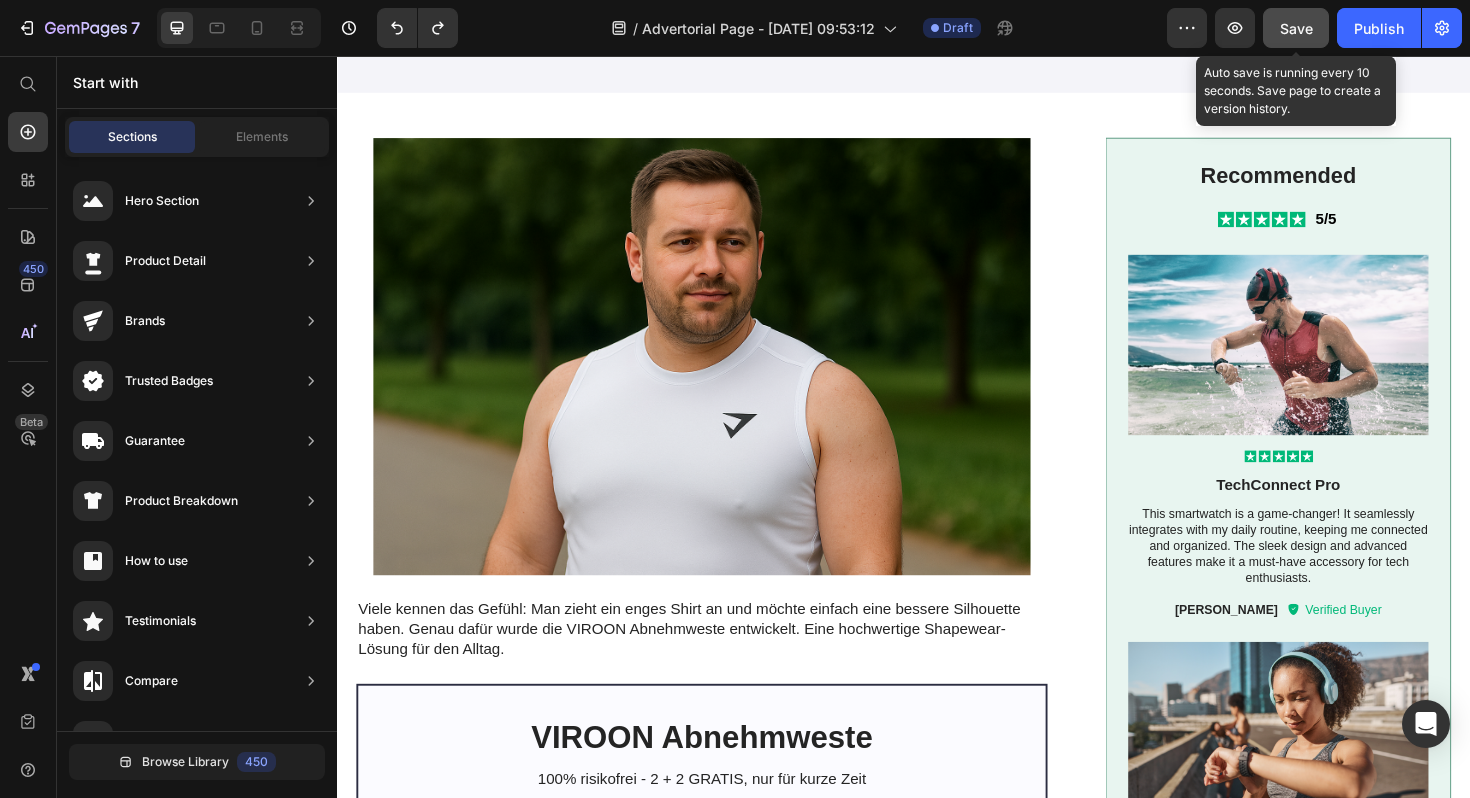click on "Save" 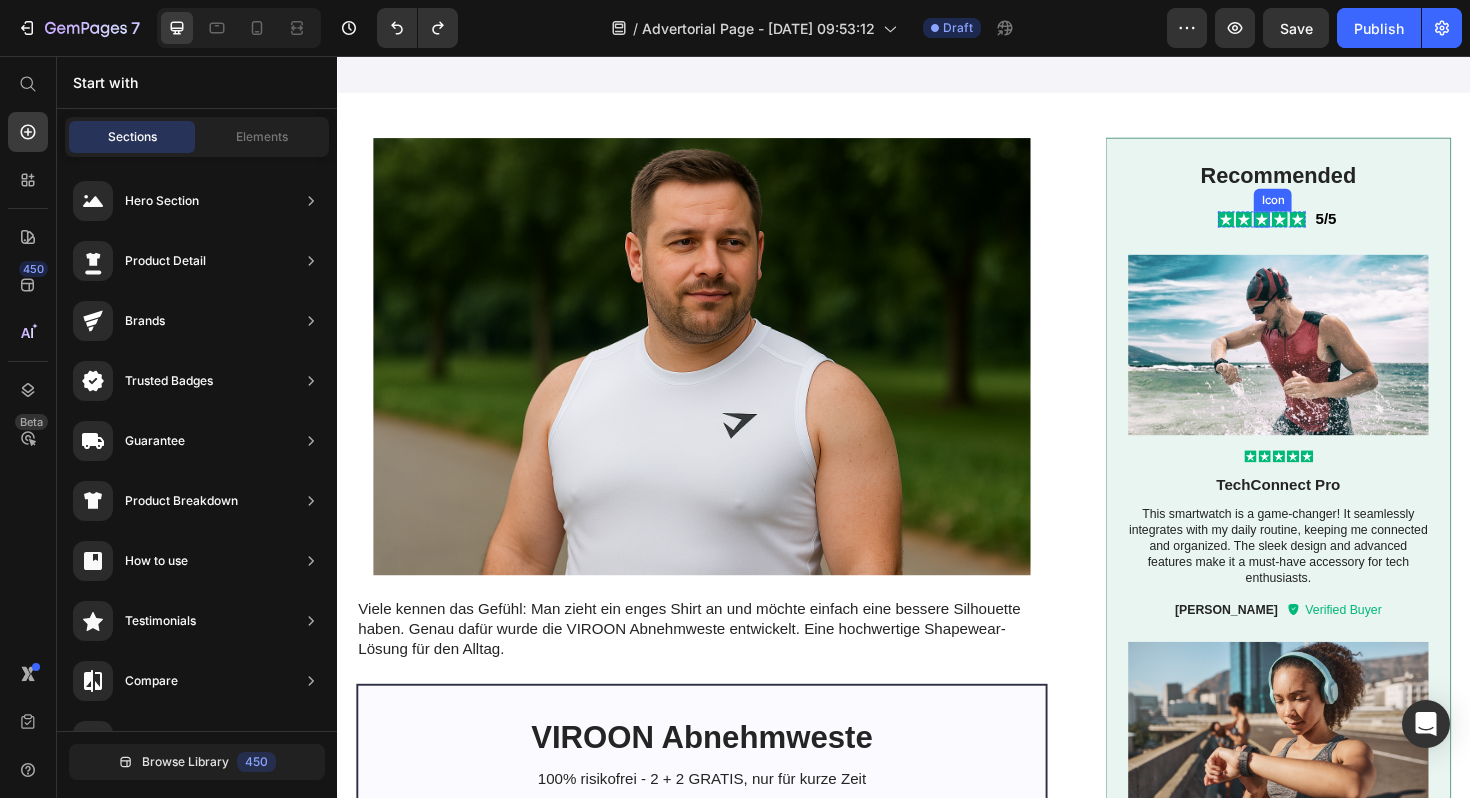 click on "Icon" at bounding box center (1328, 209) 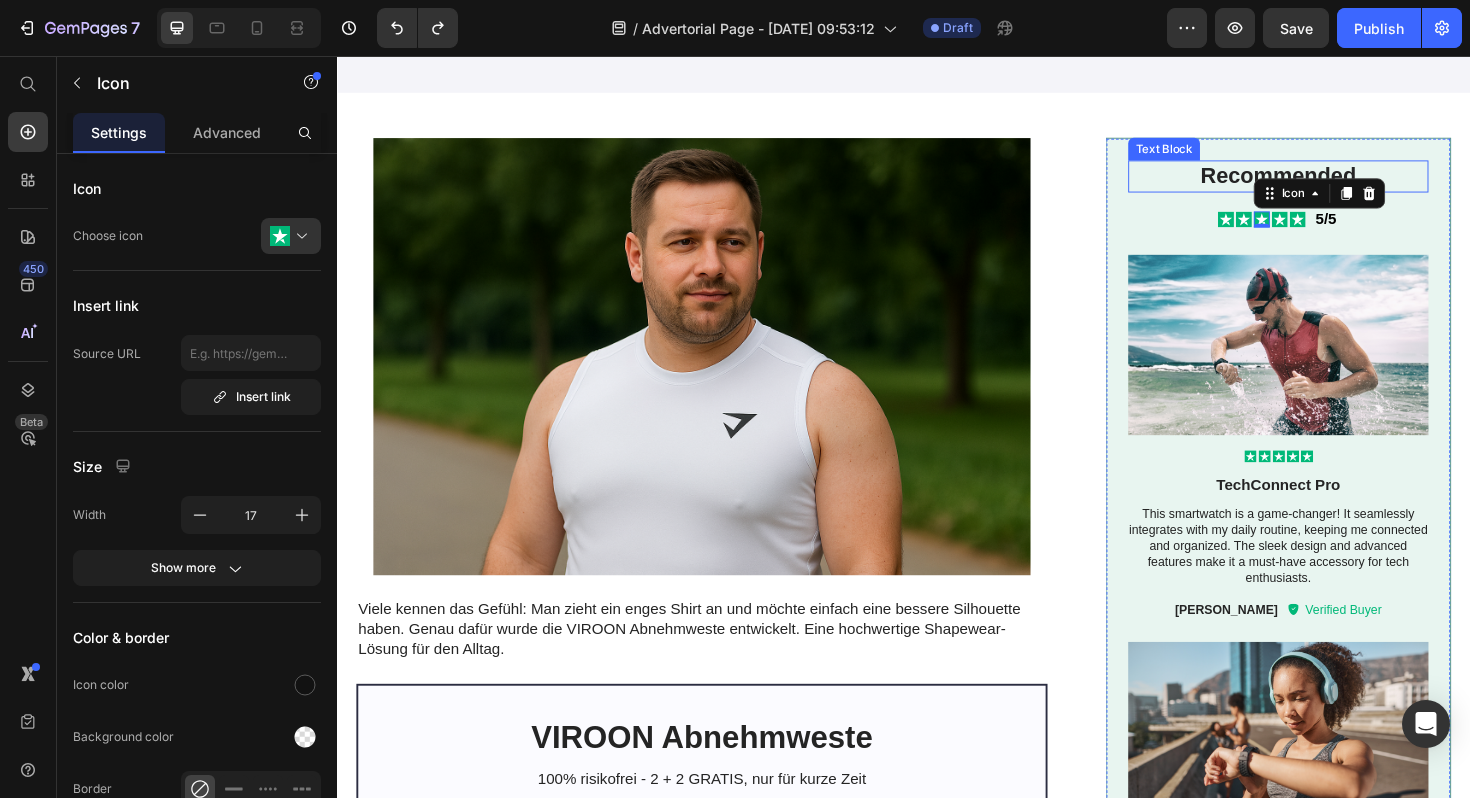 click on "Recommended" at bounding box center (1334, 184) 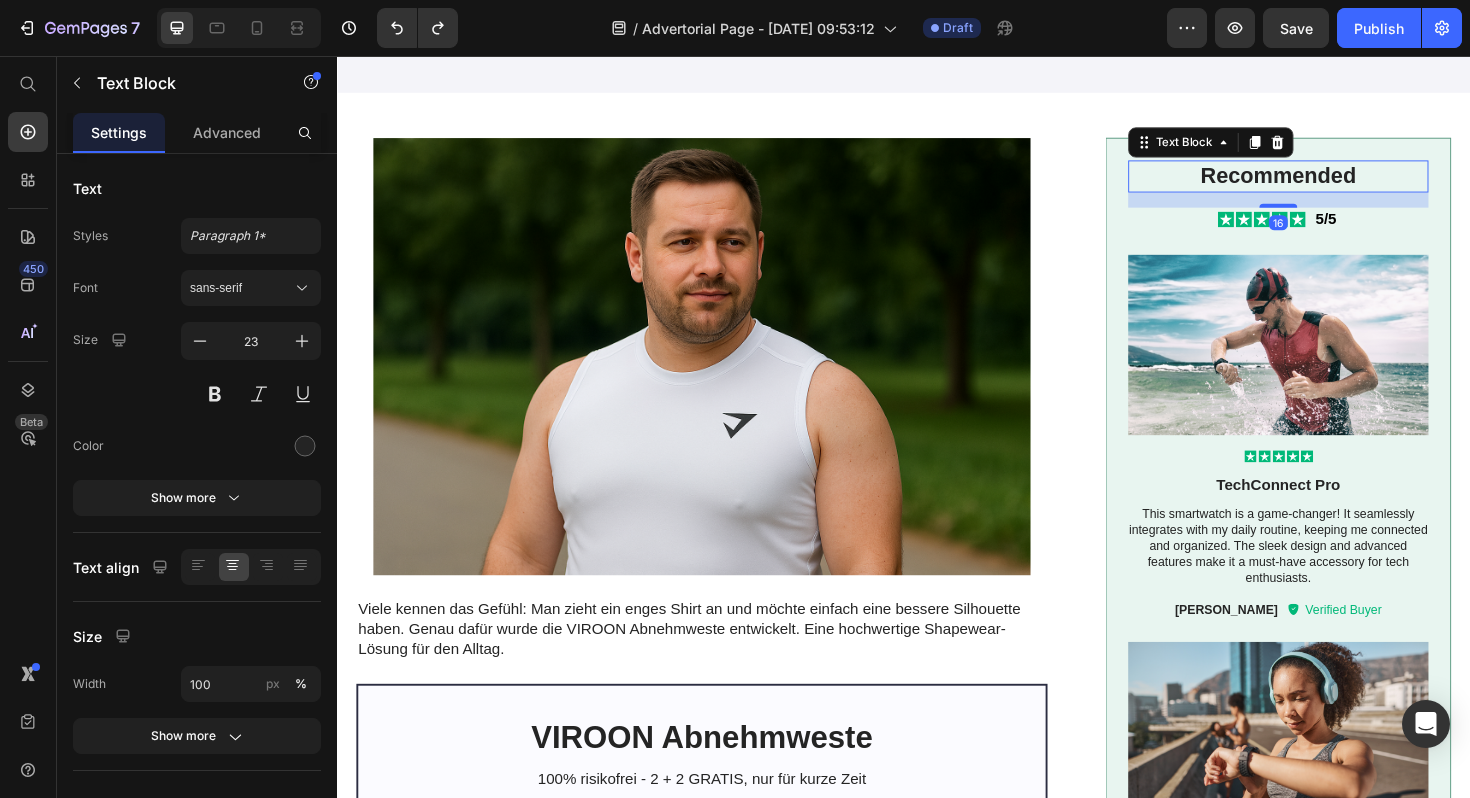 click on "Recommended" at bounding box center [1334, 184] 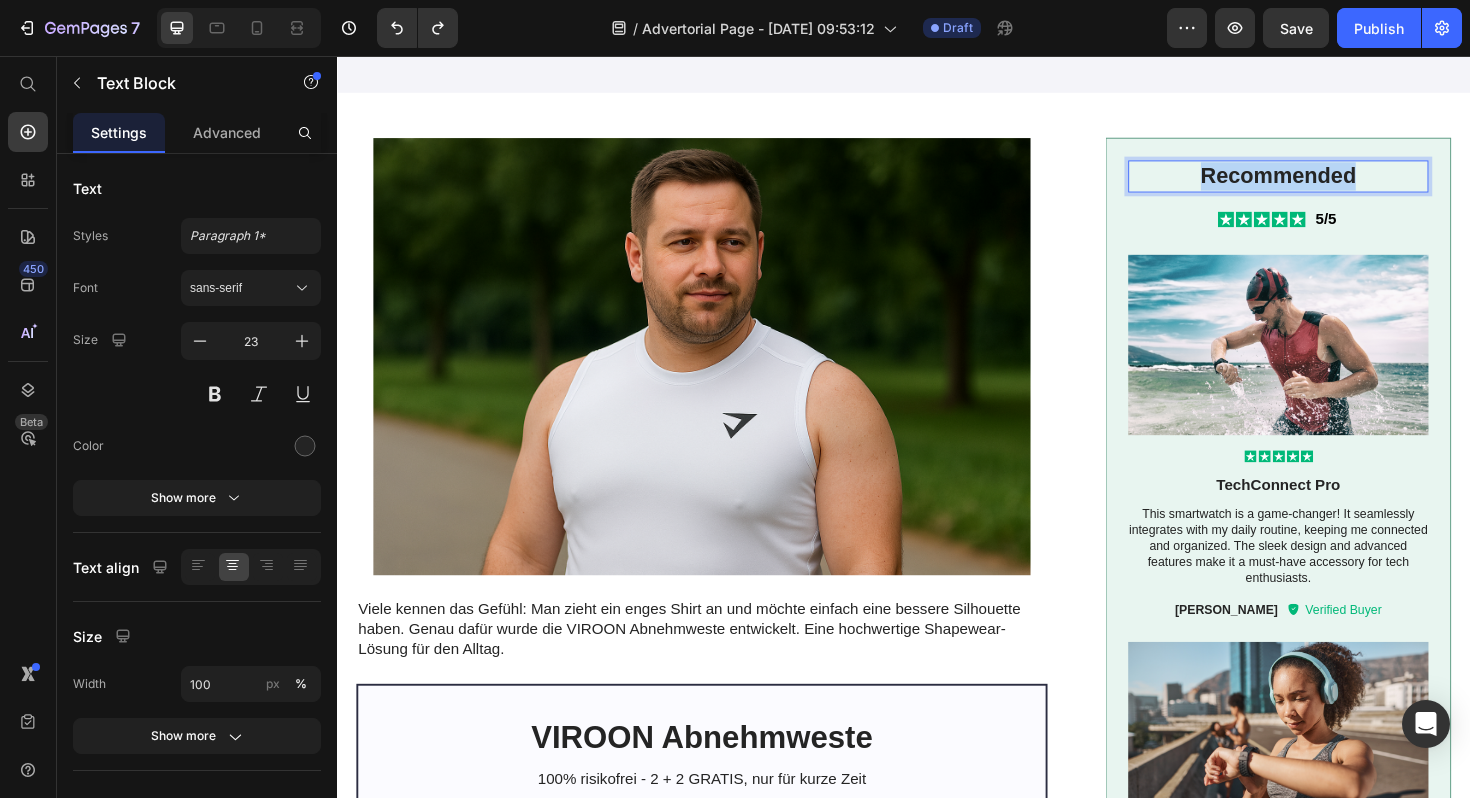 click on "Recommended" at bounding box center [1334, 184] 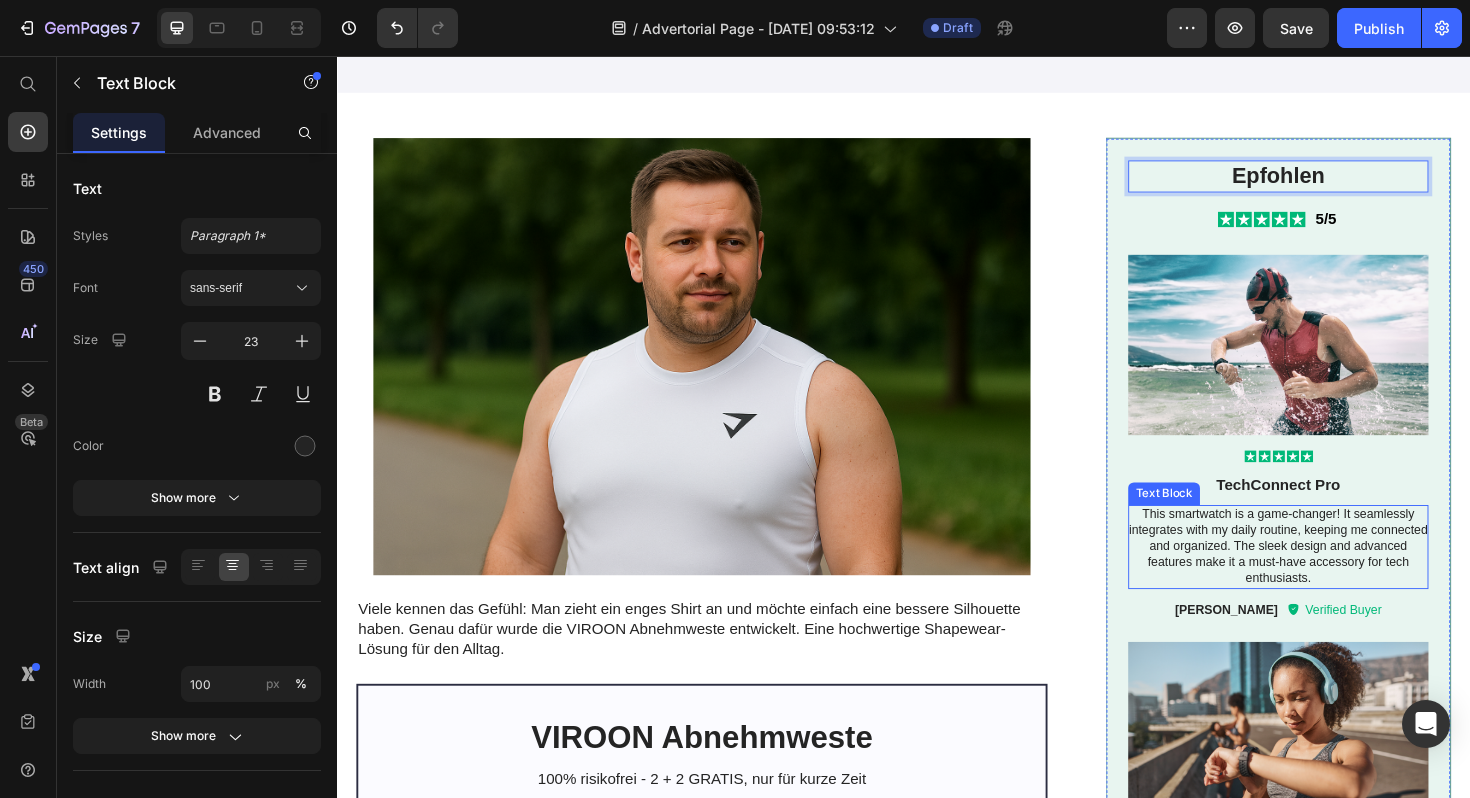 click on "This smartwatch is a game-changer! It seamlessly integrates with my daily routine, keeping me connected and organized. The sleek design and advanced features make it a must-have accessory for tech enthusiasts." at bounding box center [1334, 576] 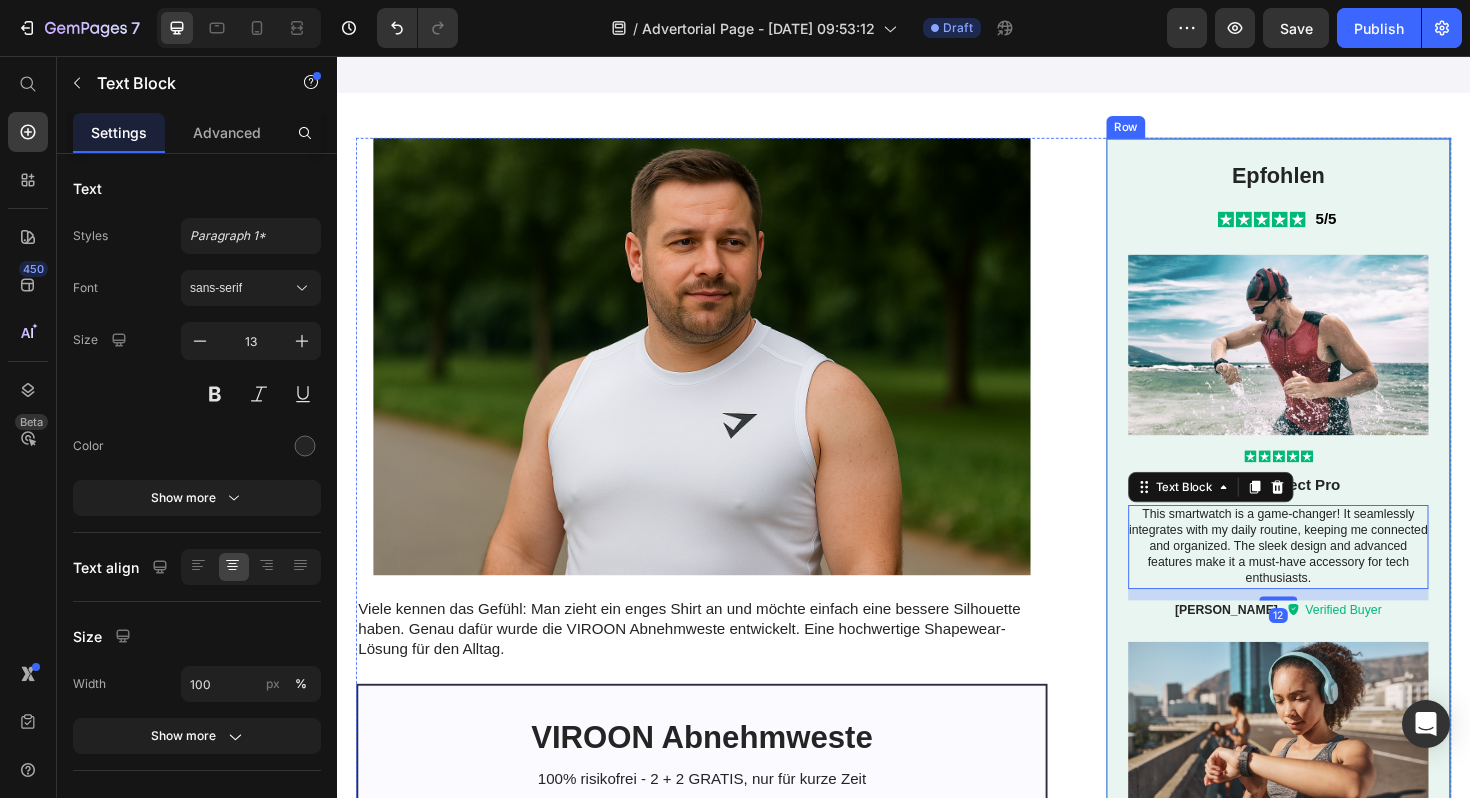 click on "Epfohlen Text Block
Icon
Icon
Icon
Icon
Icon Icon List 5/5 Text Block Row Image
Icon
Icon
Icon
Icon
Icon Icon List TechConnect Pro Text Block This smartwatch is a game-changer! It seamlessly integrates with my daily routine, keeping me connected and organized. The sleek design and advanced features make it a must-have accessory for tech enthusiasts. Text Block   12 [PERSON_NAME] Text Block
Icon Verified Buyer Text Block Row Row Image
Icon
Icon
Icon
Icon
Icon Icon List ActiveLife Companion+ Text Block I'm blown away by the performance of this smartwatch. It has exceeded my expectations with its accurate fitness tracking, intuitive user interface, and long-lasting battery life. It's truly a reliable companion for my active lifestyle. Text Block [PERSON_NAME] Text Block
Icon Verified Buyer Text [GEOGRAPHIC_DATA]" at bounding box center [1334, 615] 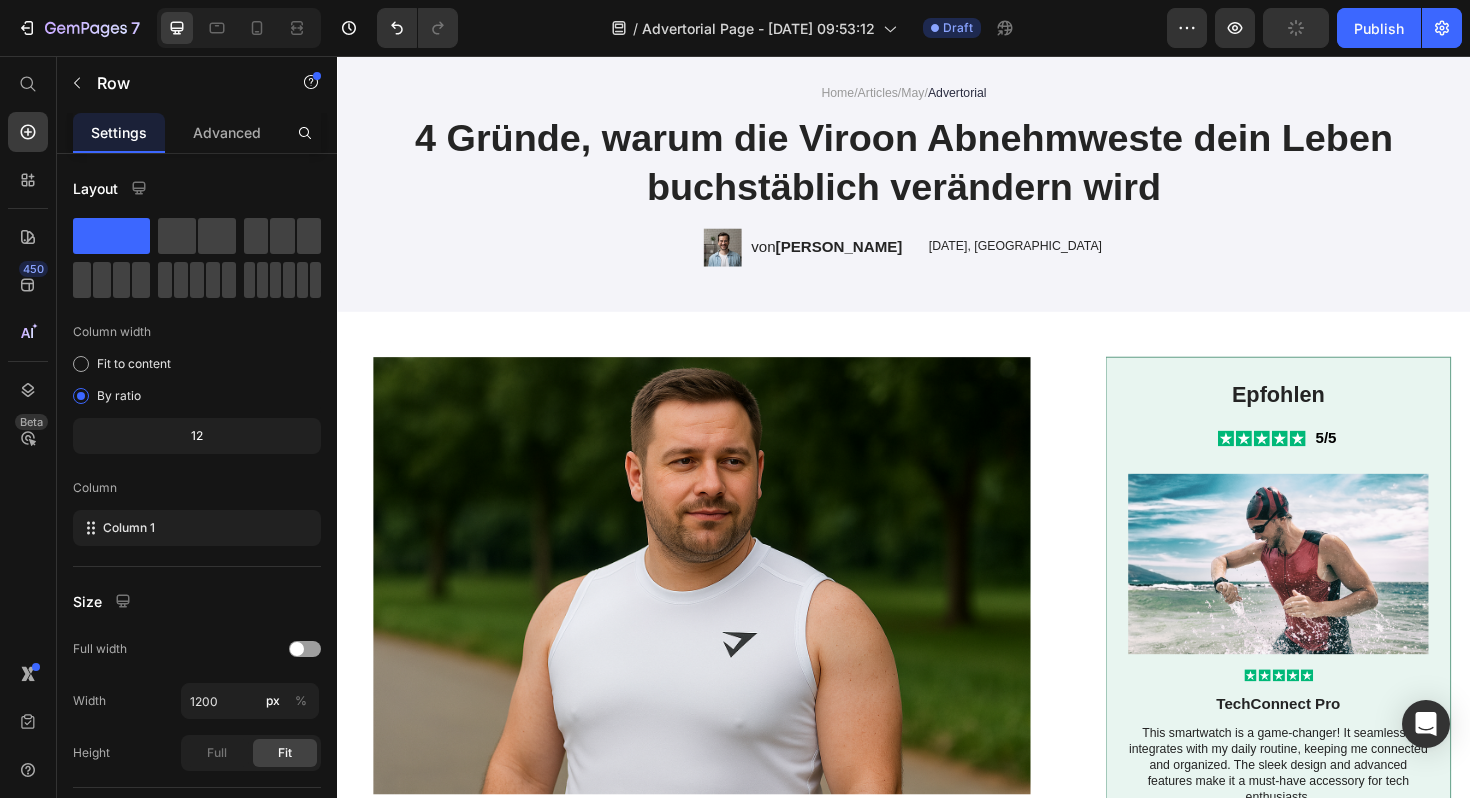 scroll, scrollTop: 433, scrollLeft: 0, axis: vertical 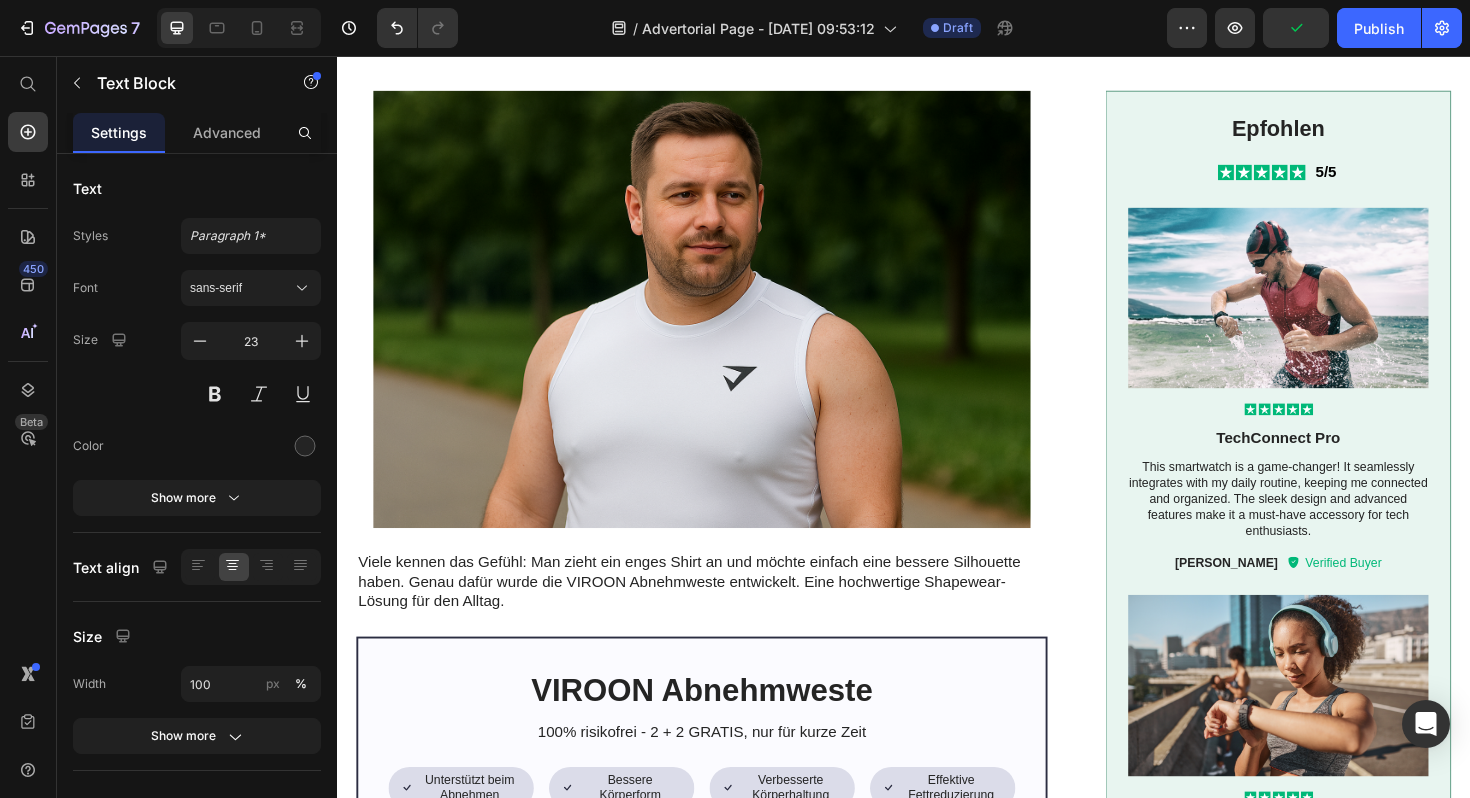 click on "Epfohlen" at bounding box center [1334, 134] 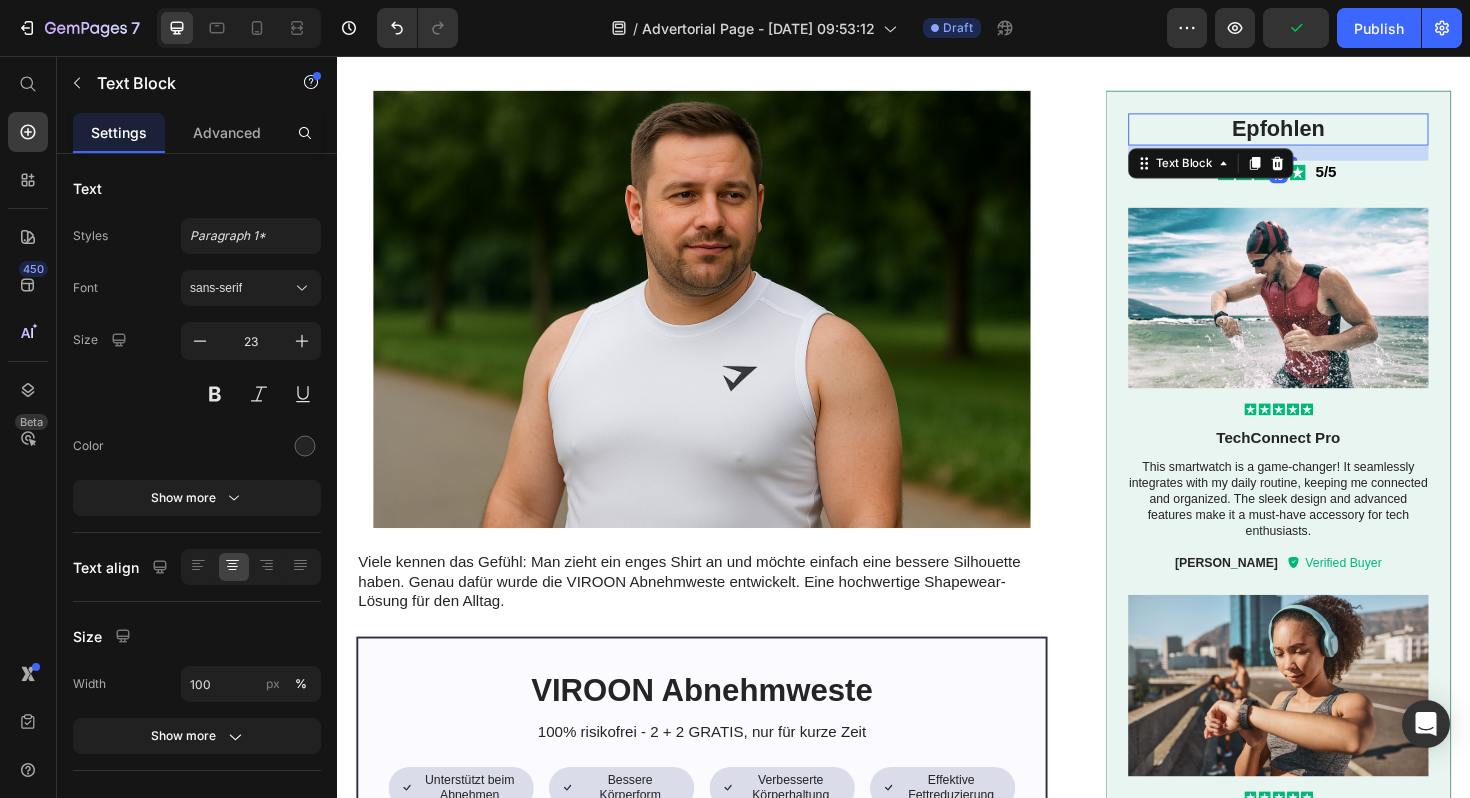 click on "Epfohlen" at bounding box center (1334, 134) 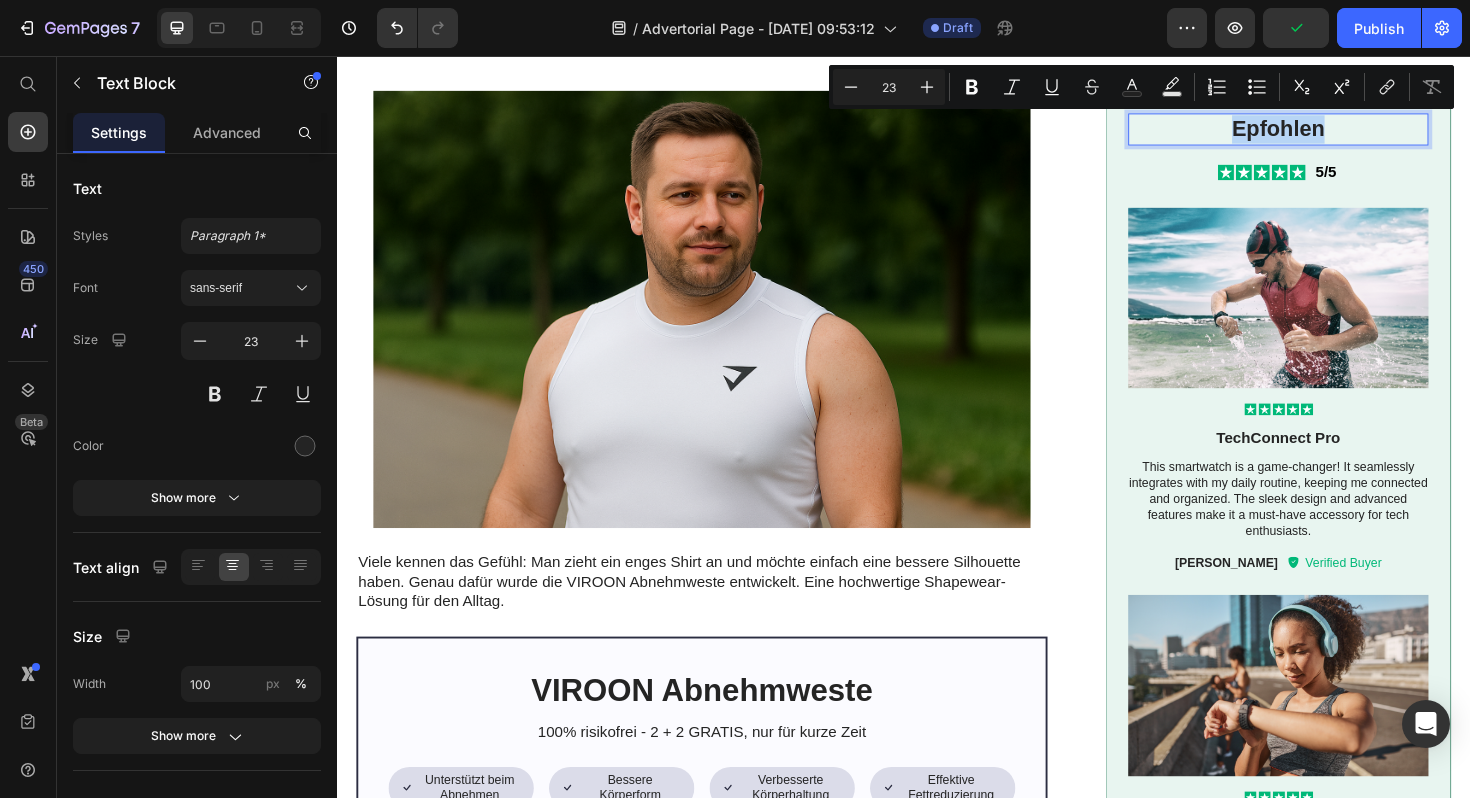 click on "Epfohlen" at bounding box center (1334, 134) 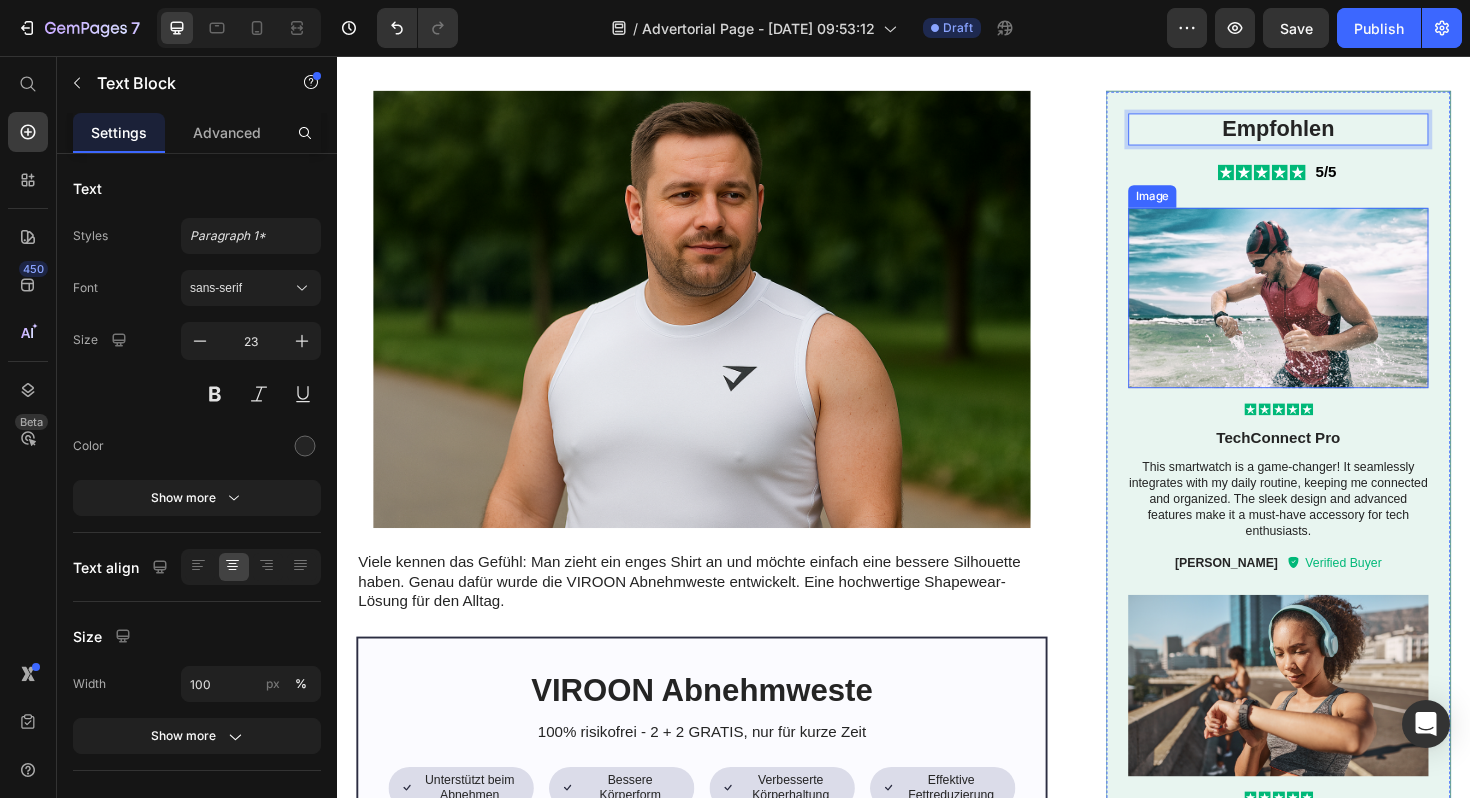 click at bounding box center (1334, 313) 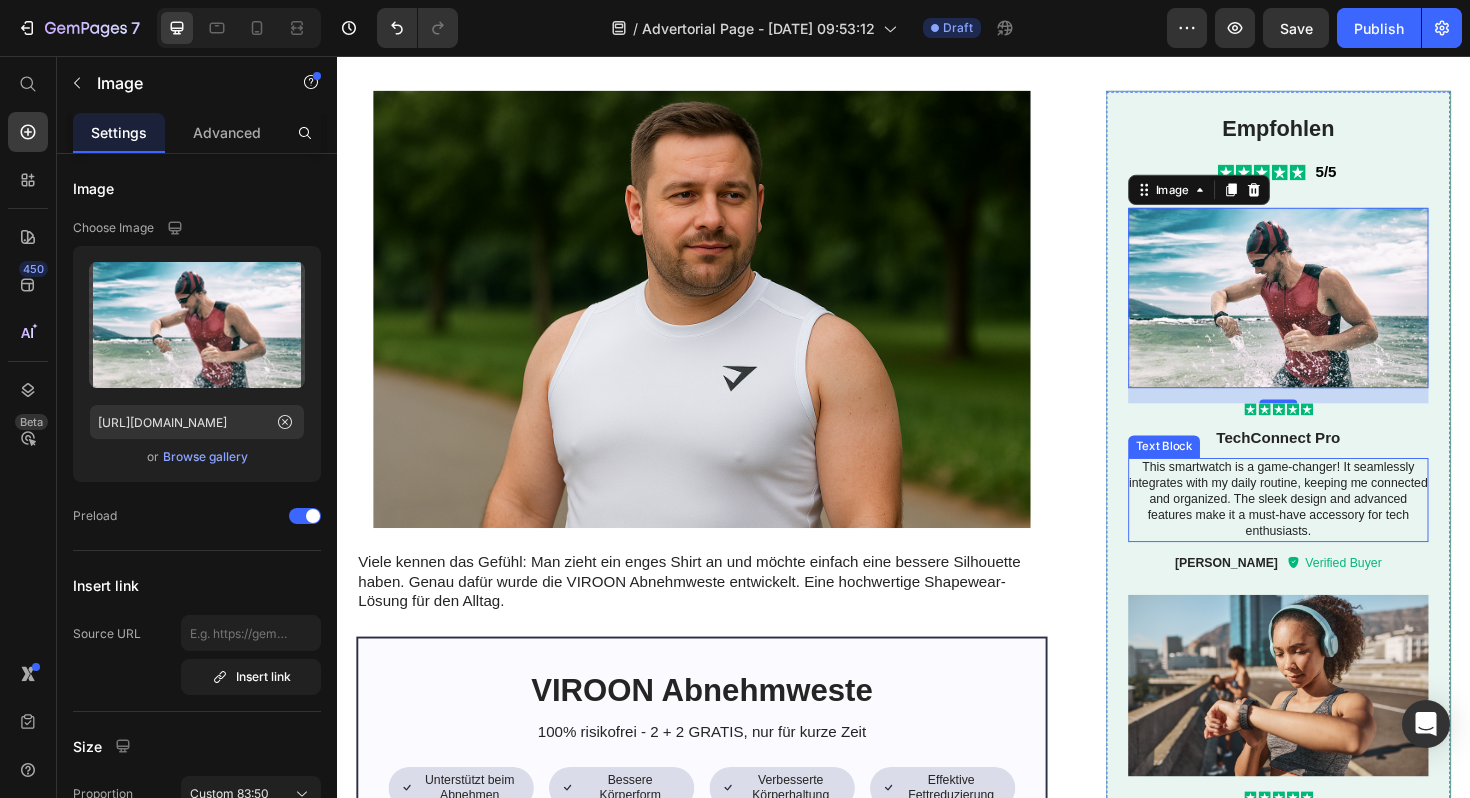 click on "This smartwatch is a game-changer! It seamlessly integrates with my daily routine, keeping me connected and organized. The sleek design and advanced features make it a must-have accessory for tech enthusiasts." at bounding box center [1334, 526] 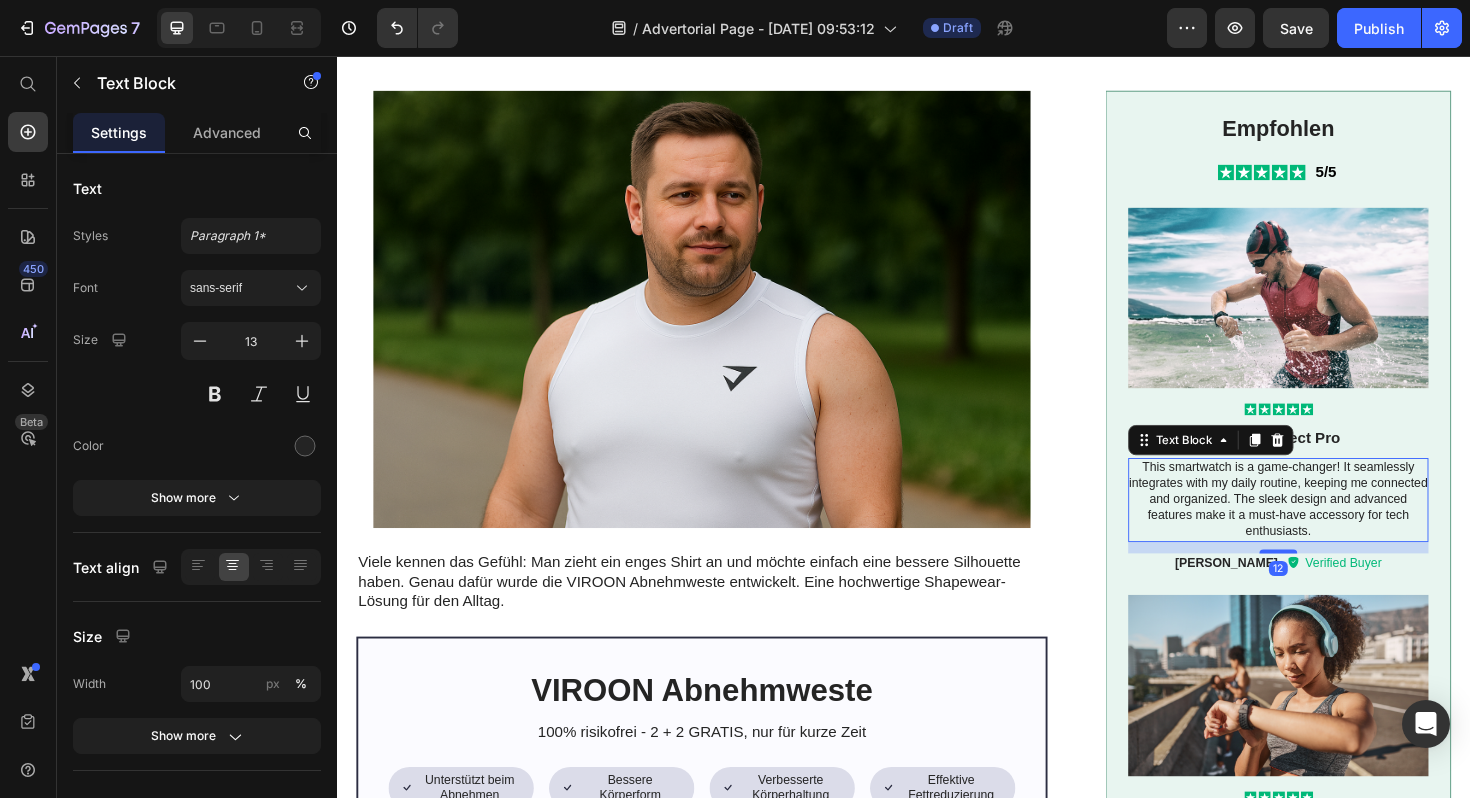 click on "This smartwatch is a game-changer! It seamlessly integrates with my daily routine, keeping me connected and organized. The sleek design and advanced features make it a must-have accessory for tech enthusiasts." at bounding box center [1334, 526] 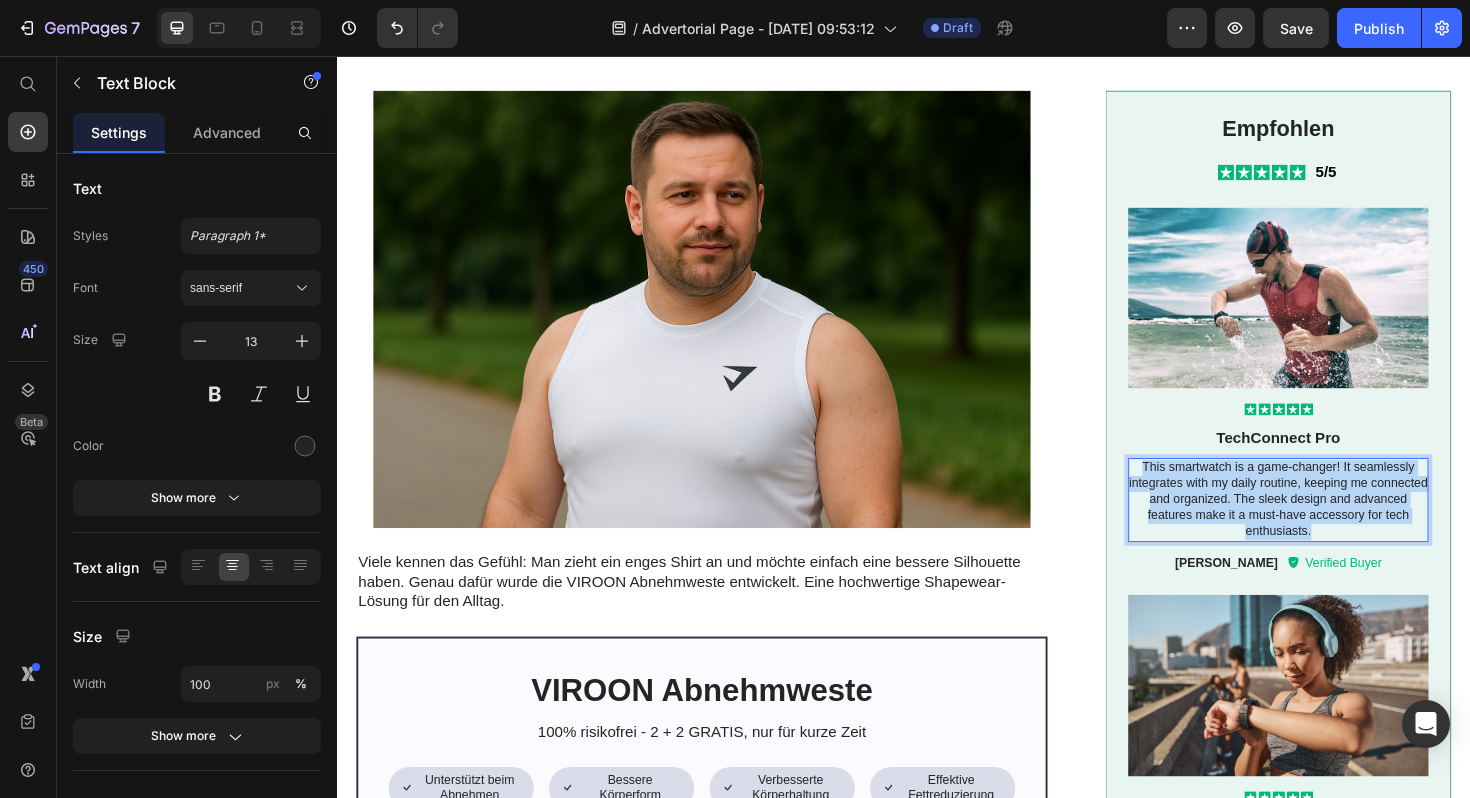 click on "This smartwatch is a game-changer! It seamlessly integrates with my daily routine, keeping me connected and organized. The sleek design and advanced features make it a must-have accessory for tech enthusiasts." at bounding box center (1334, 526) 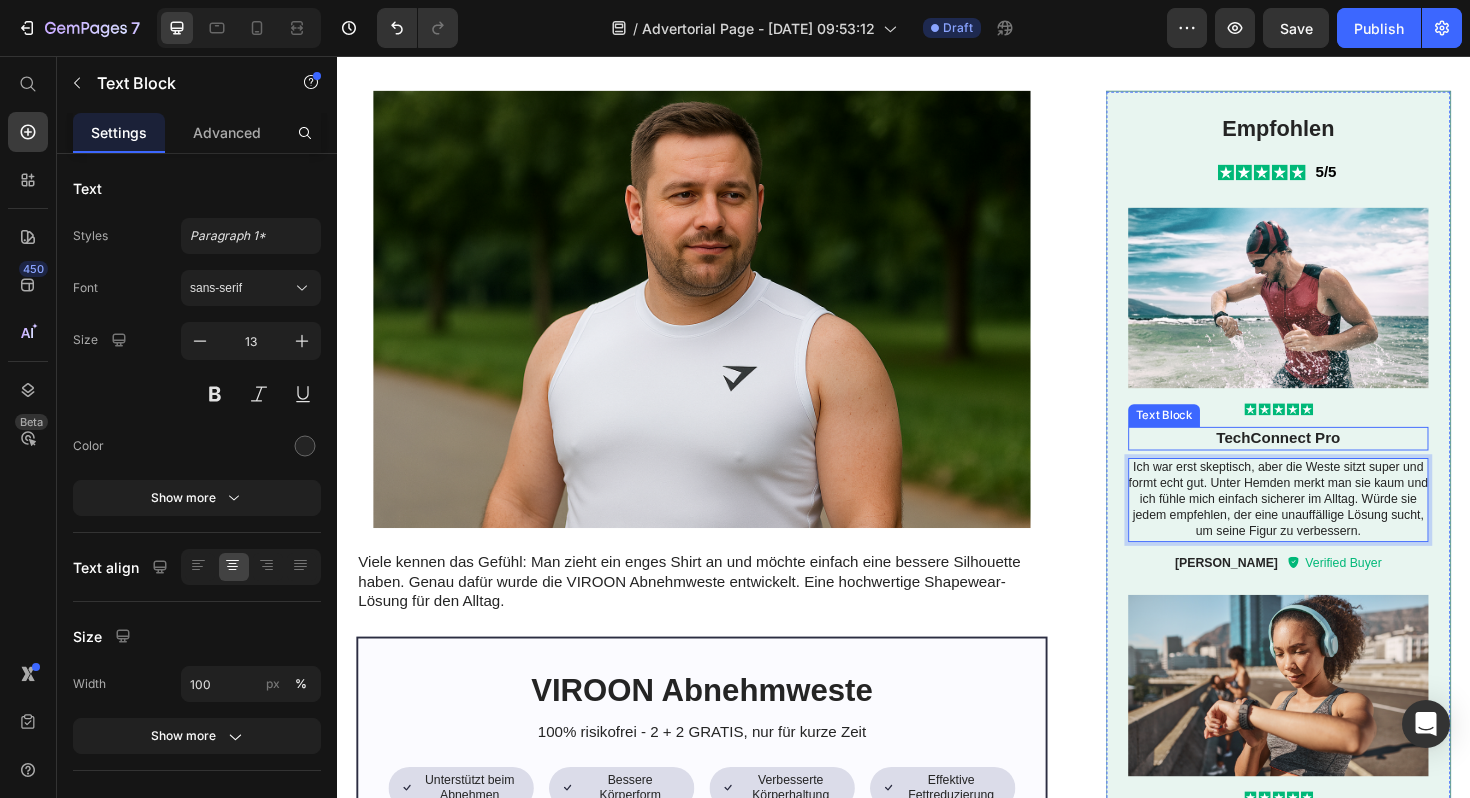 click on "TechConnect Pro" at bounding box center (1334, 461) 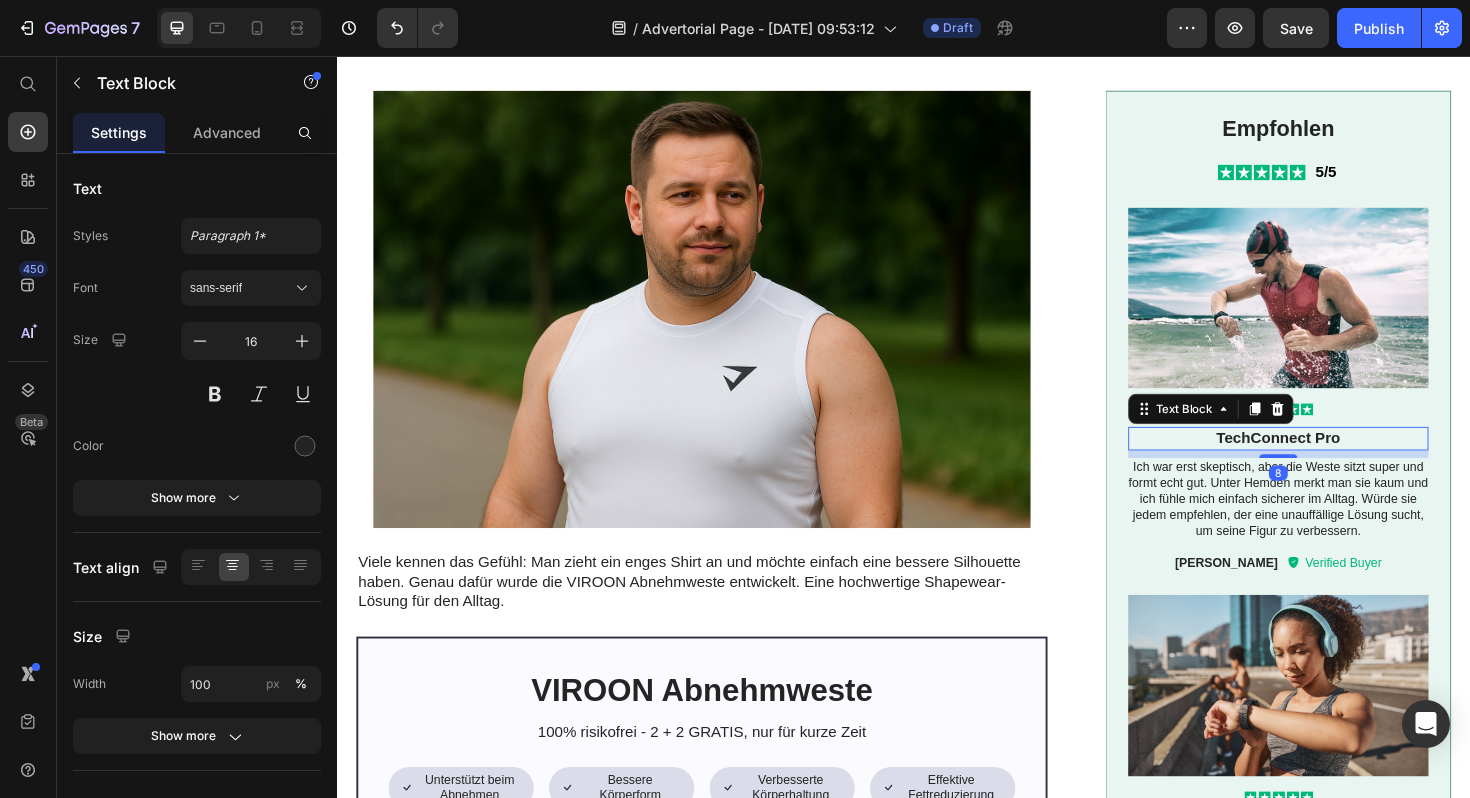 click on "TechConnect Pro" at bounding box center [1334, 461] 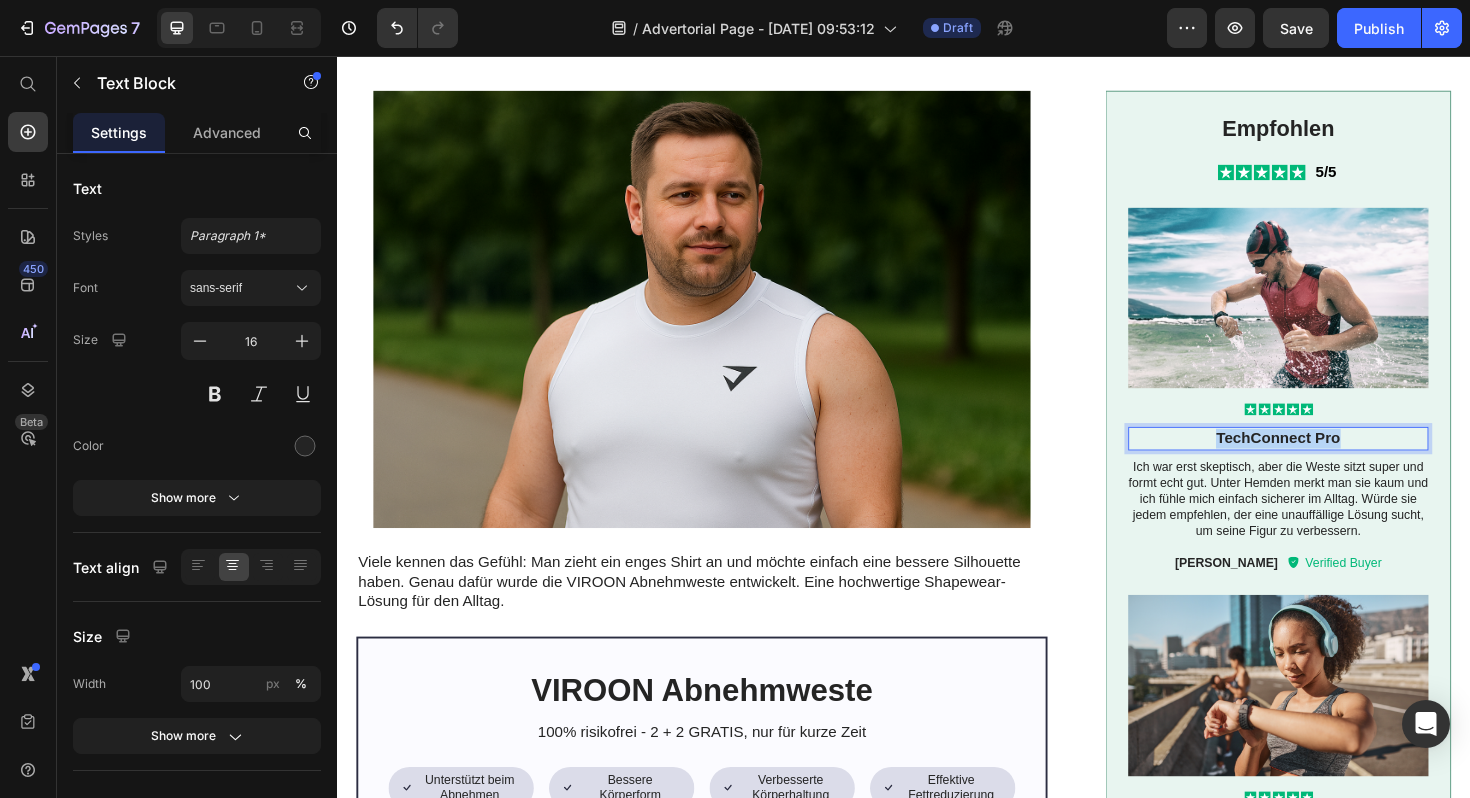 click on "TechConnect Pro" at bounding box center [1334, 461] 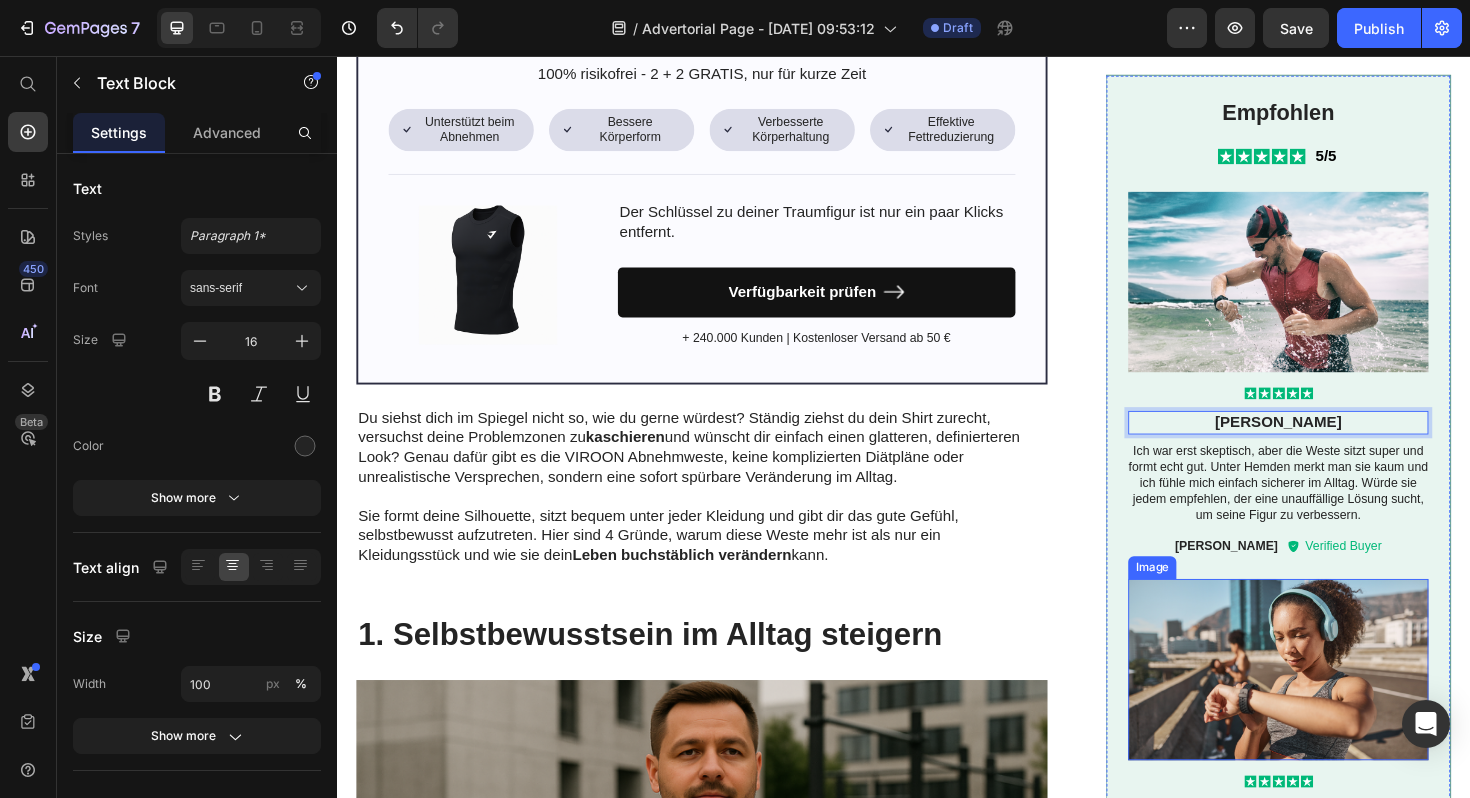 scroll, scrollTop: 1387, scrollLeft: 0, axis: vertical 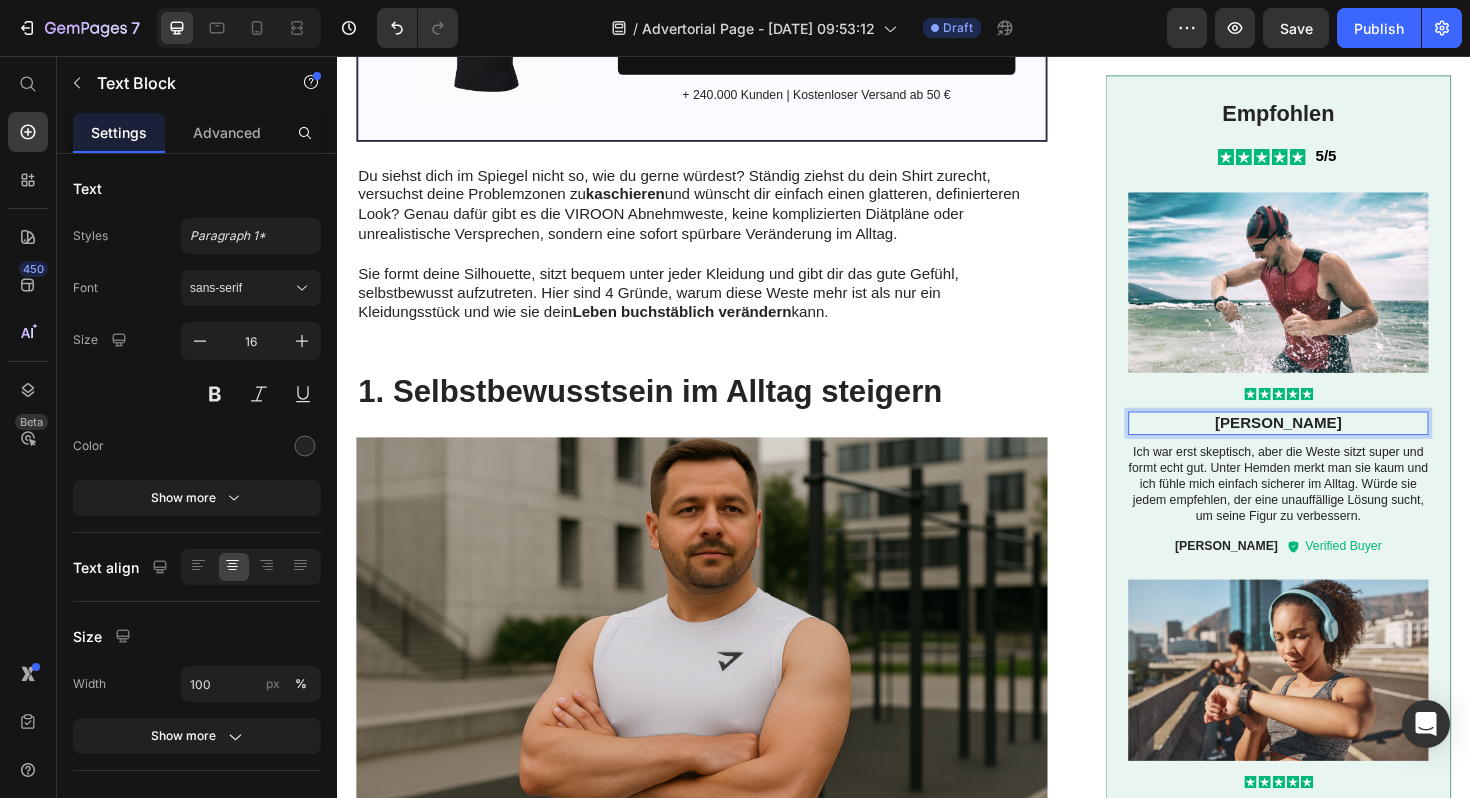 click on "[PERSON_NAME]" at bounding box center (1334, 444) 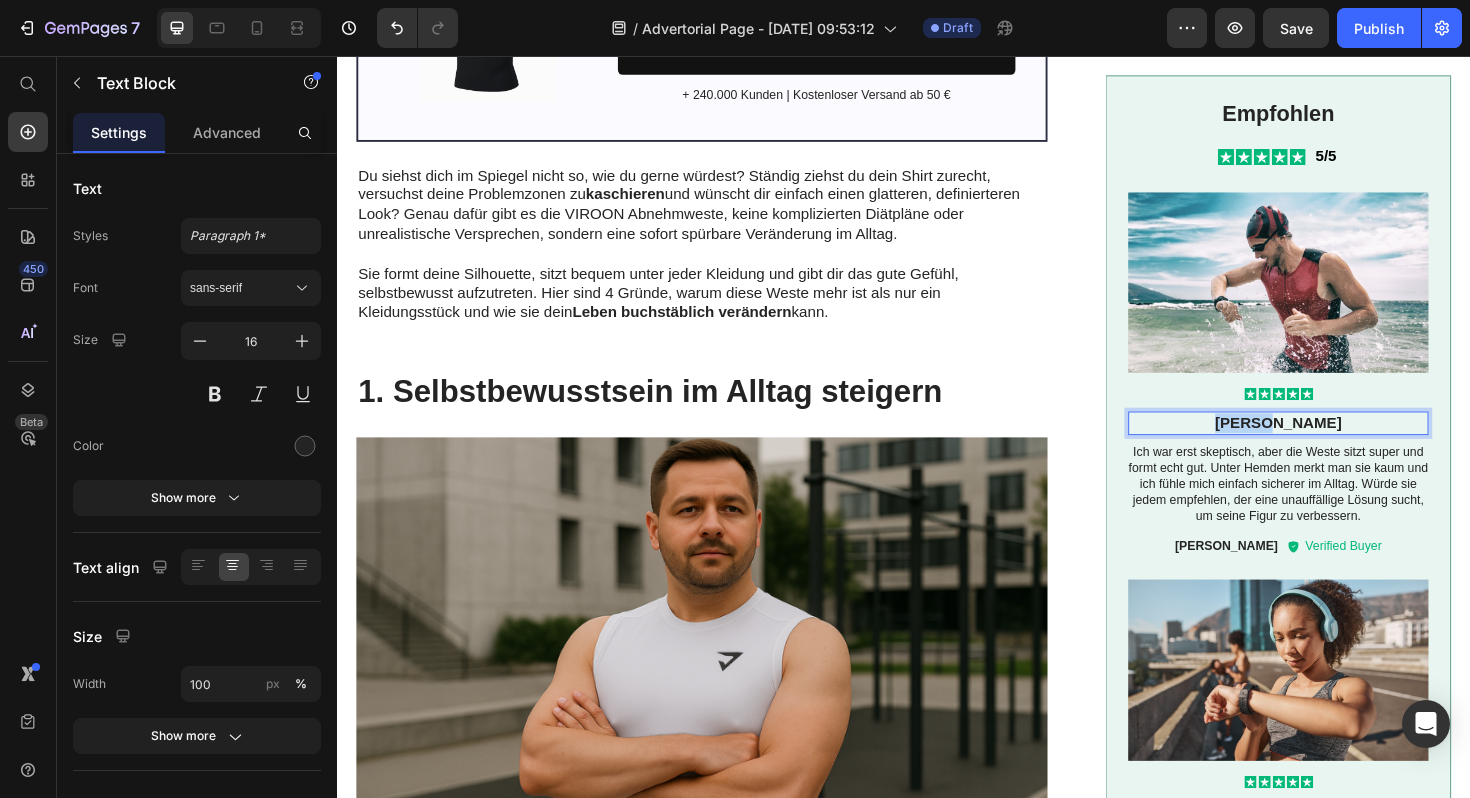 click on "[PERSON_NAME]" at bounding box center (1334, 444) 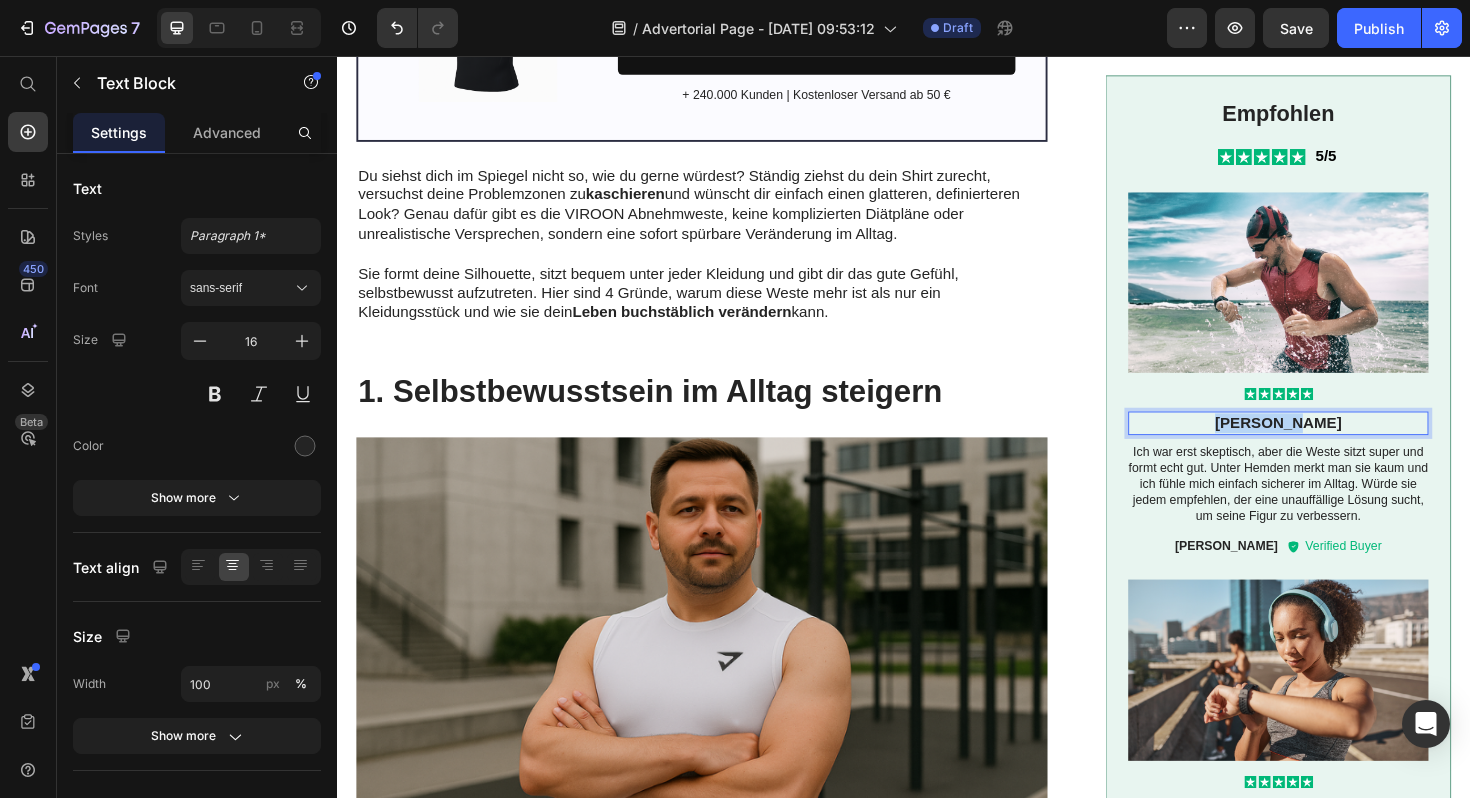 click on "[PERSON_NAME]" at bounding box center [1334, 444] 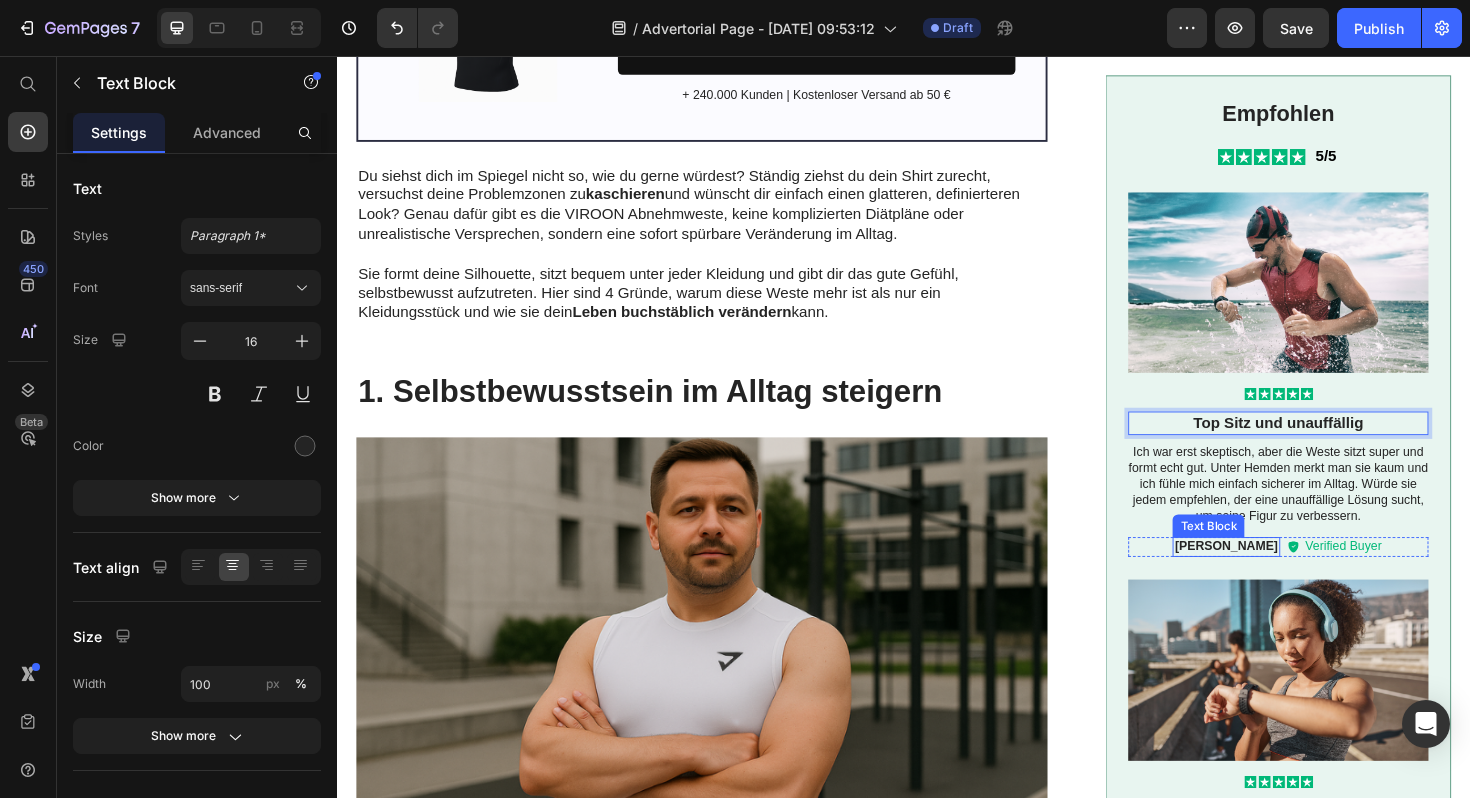 click on "[PERSON_NAME]" at bounding box center (1278, 576) 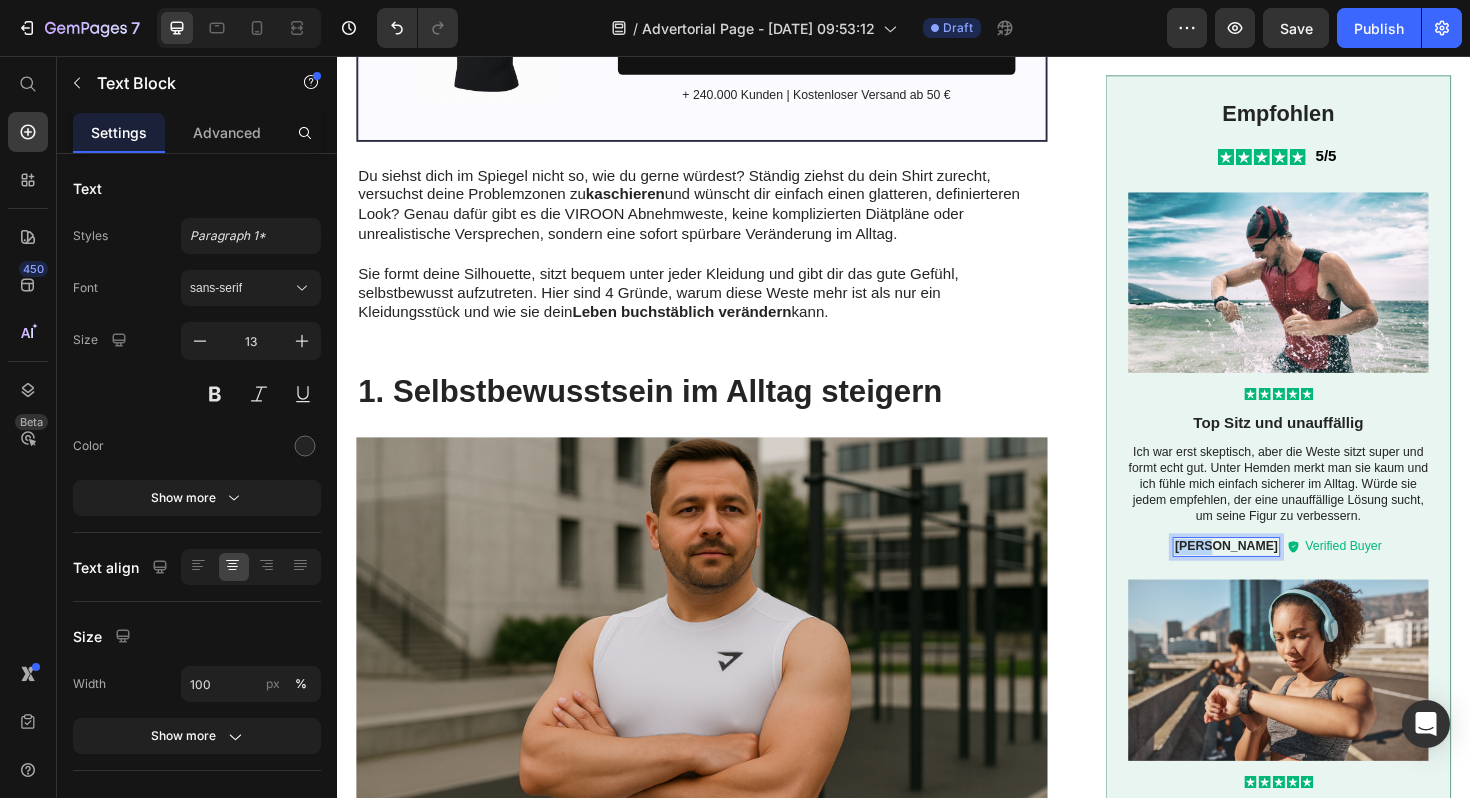 click on "[PERSON_NAME]" at bounding box center (1278, 576) 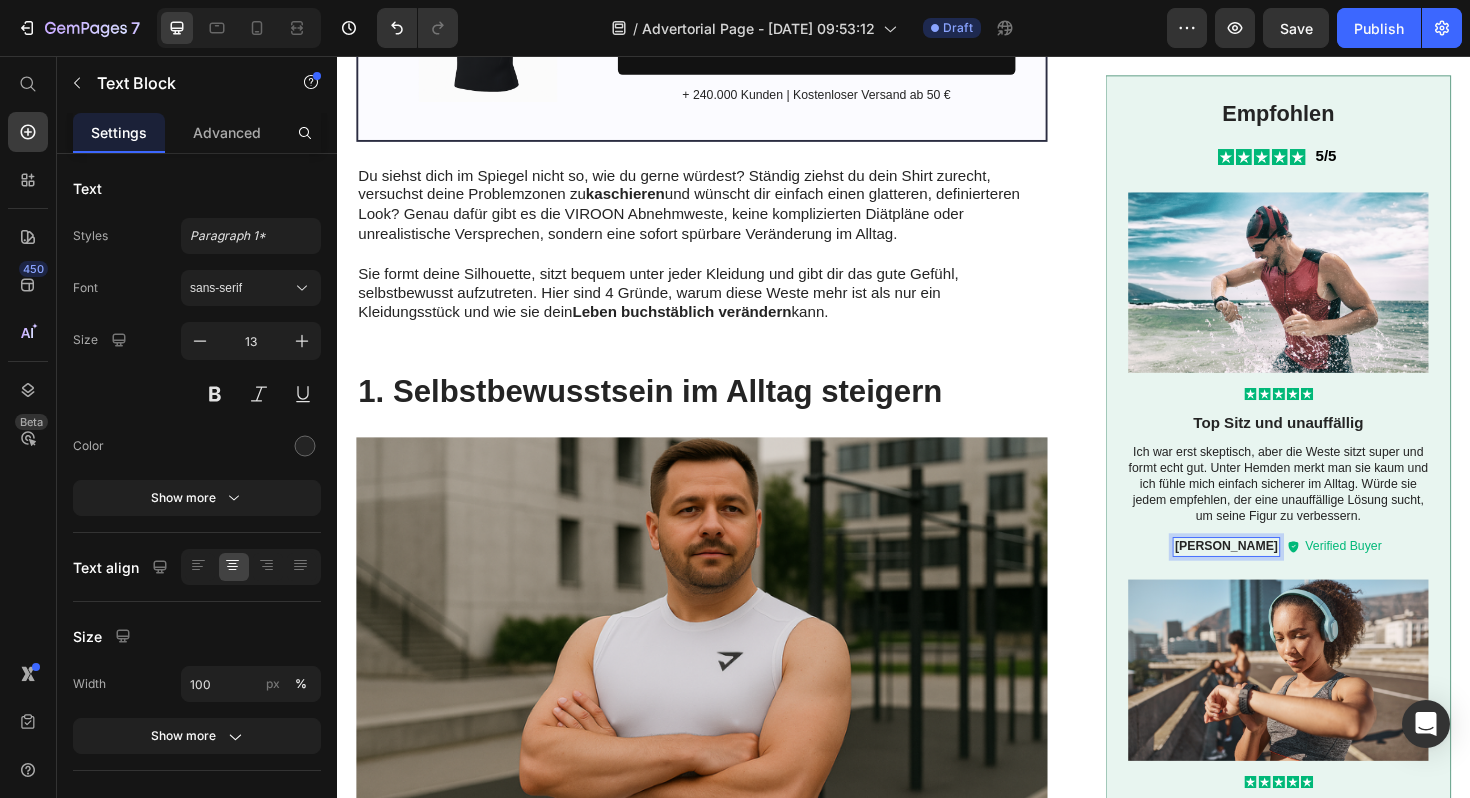 click on "[PERSON_NAME]" at bounding box center (1278, 576) 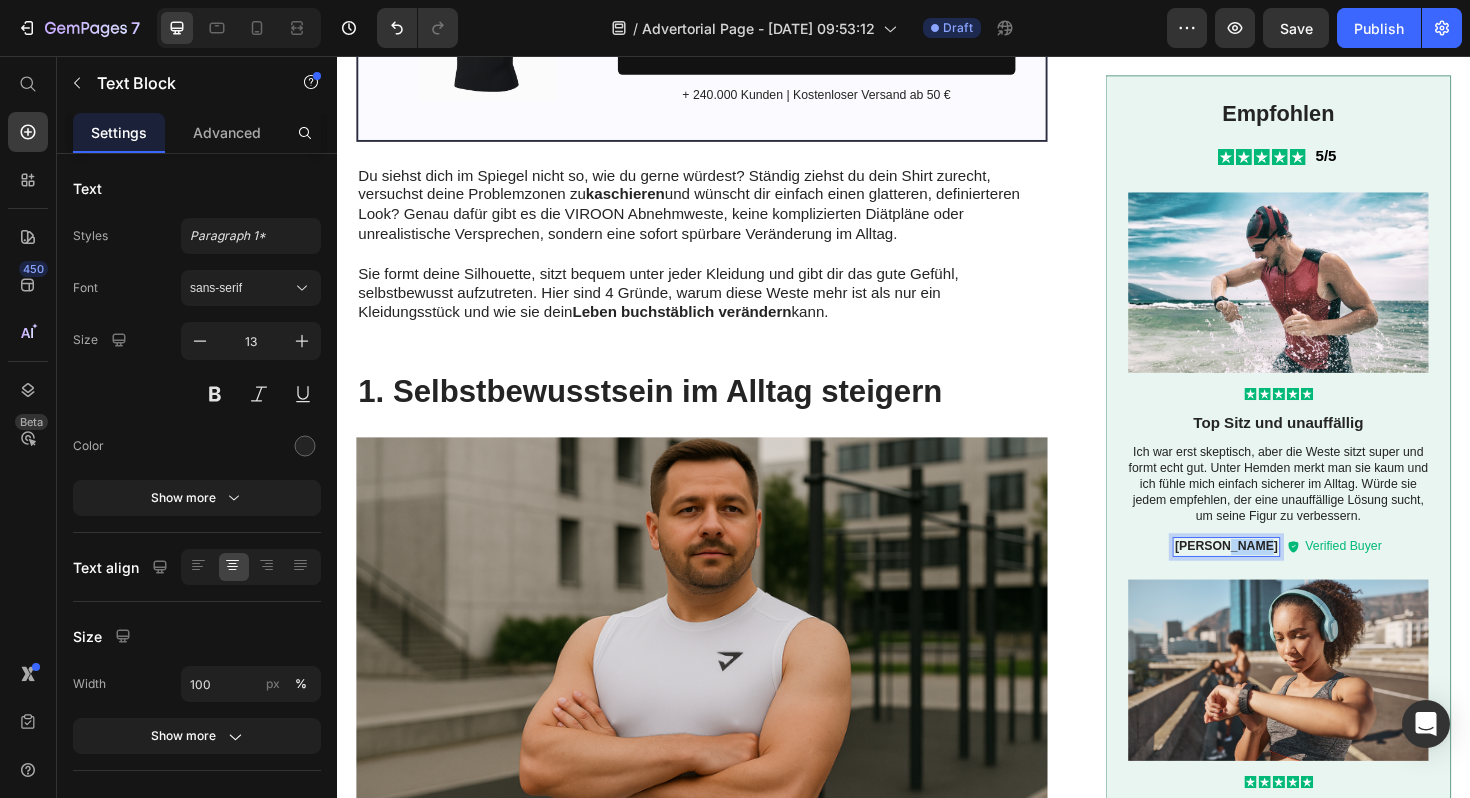 click on "[PERSON_NAME]" at bounding box center [1278, 576] 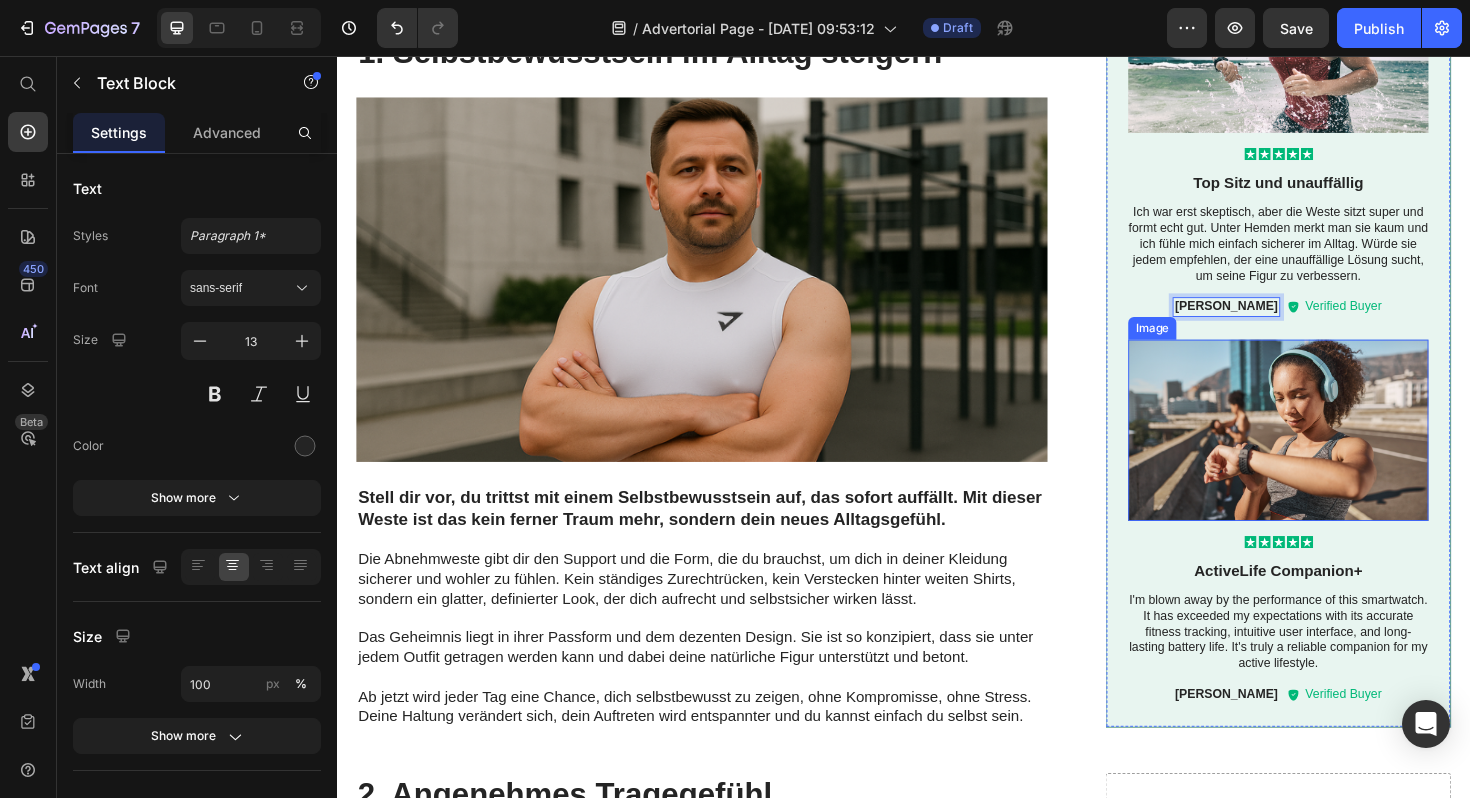 scroll, scrollTop: 1795, scrollLeft: 0, axis: vertical 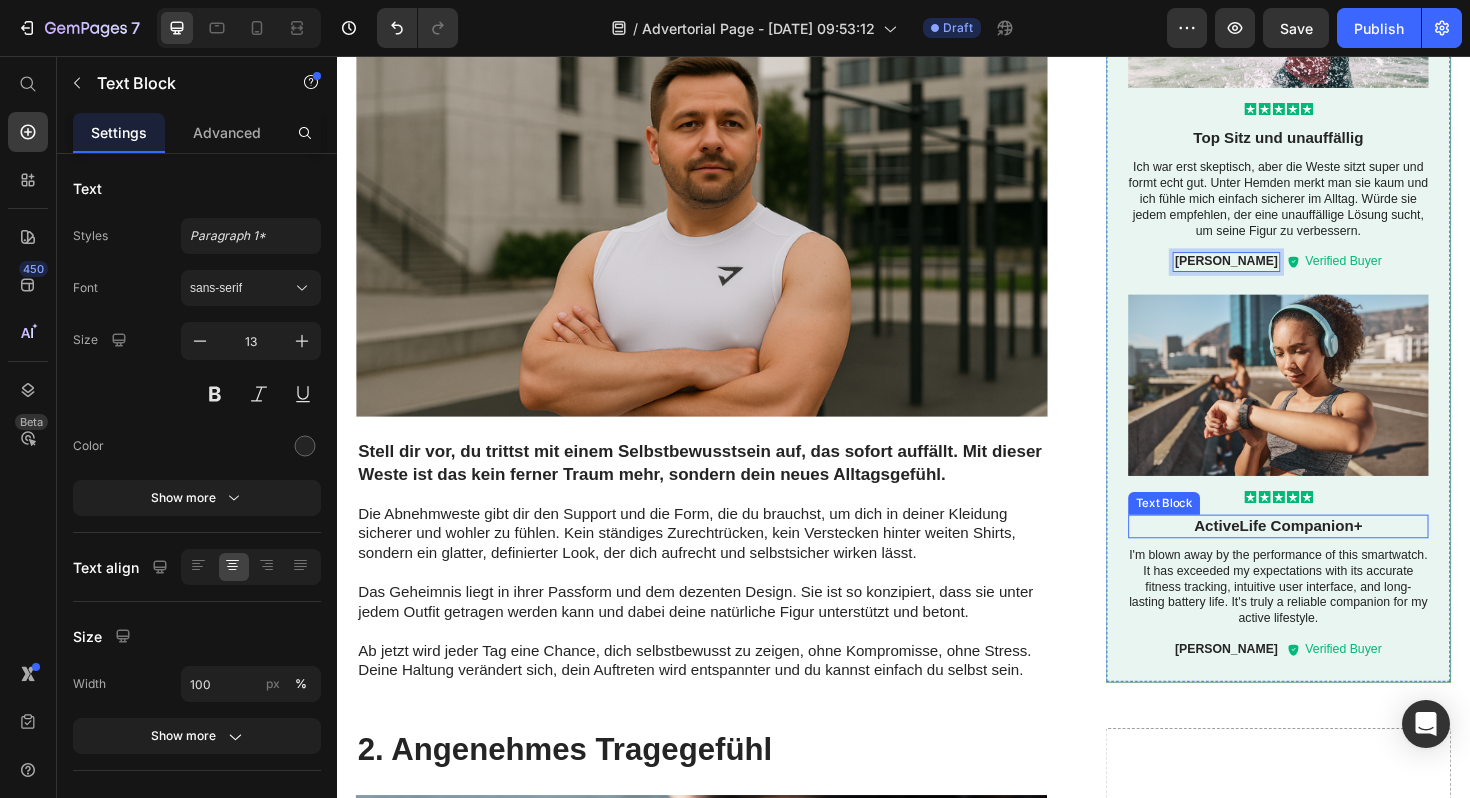 click on "ActiveLife Companion+" at bounding box center [1334, 554] 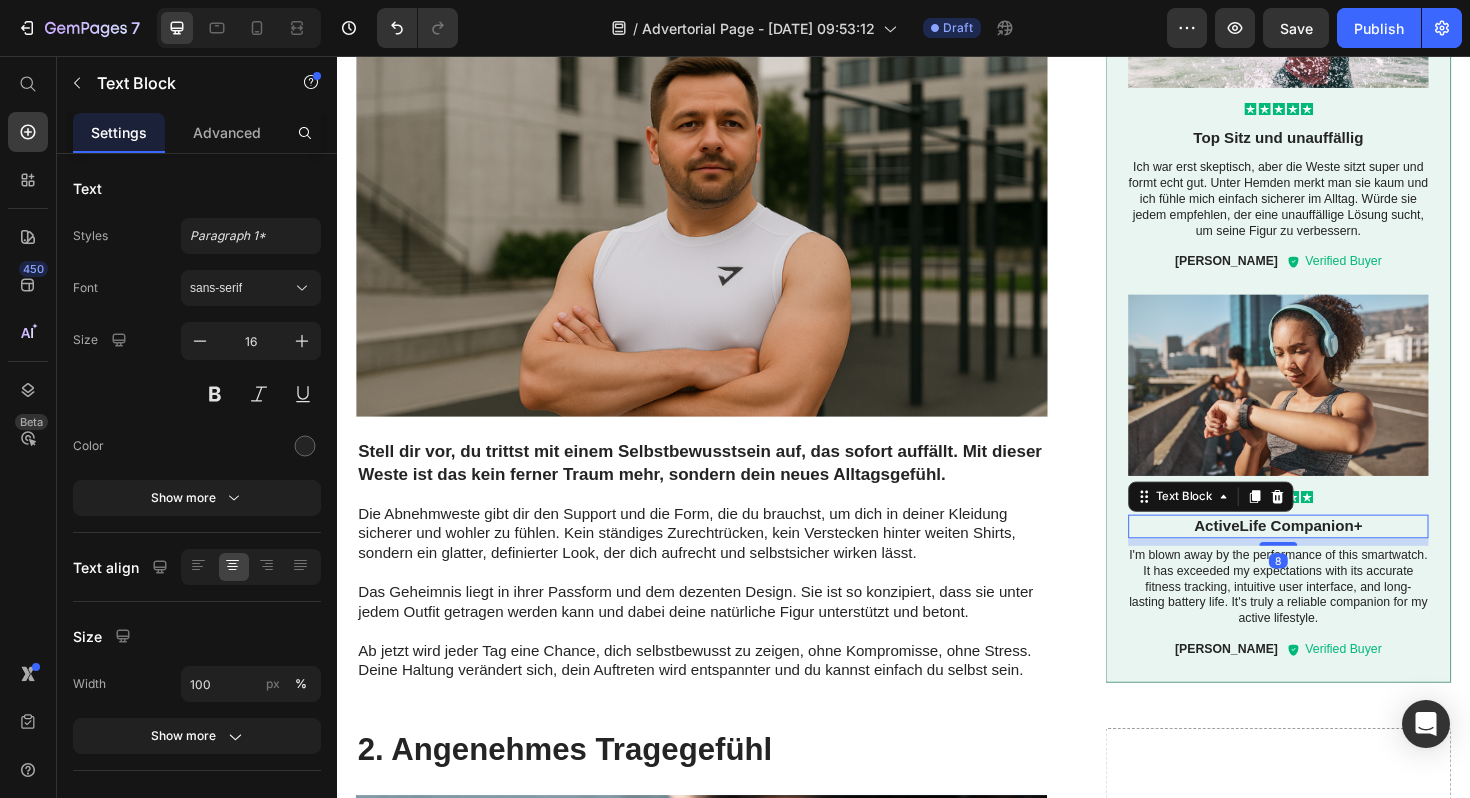click on "ActiveLife Companion+" at bounding box center (1334, 554) 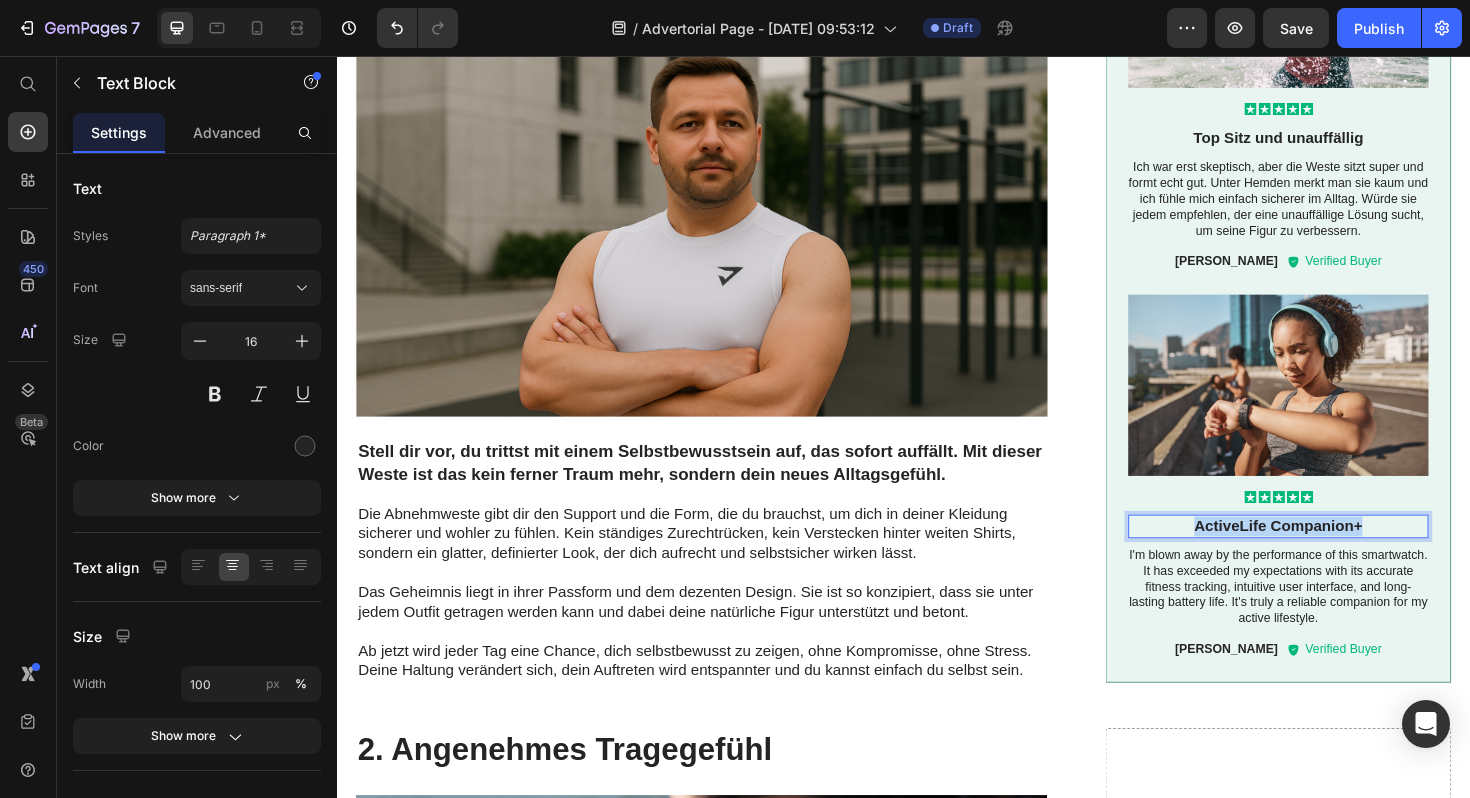 click on "ActiveLife Companion+" at bounding box center (1334, 554) 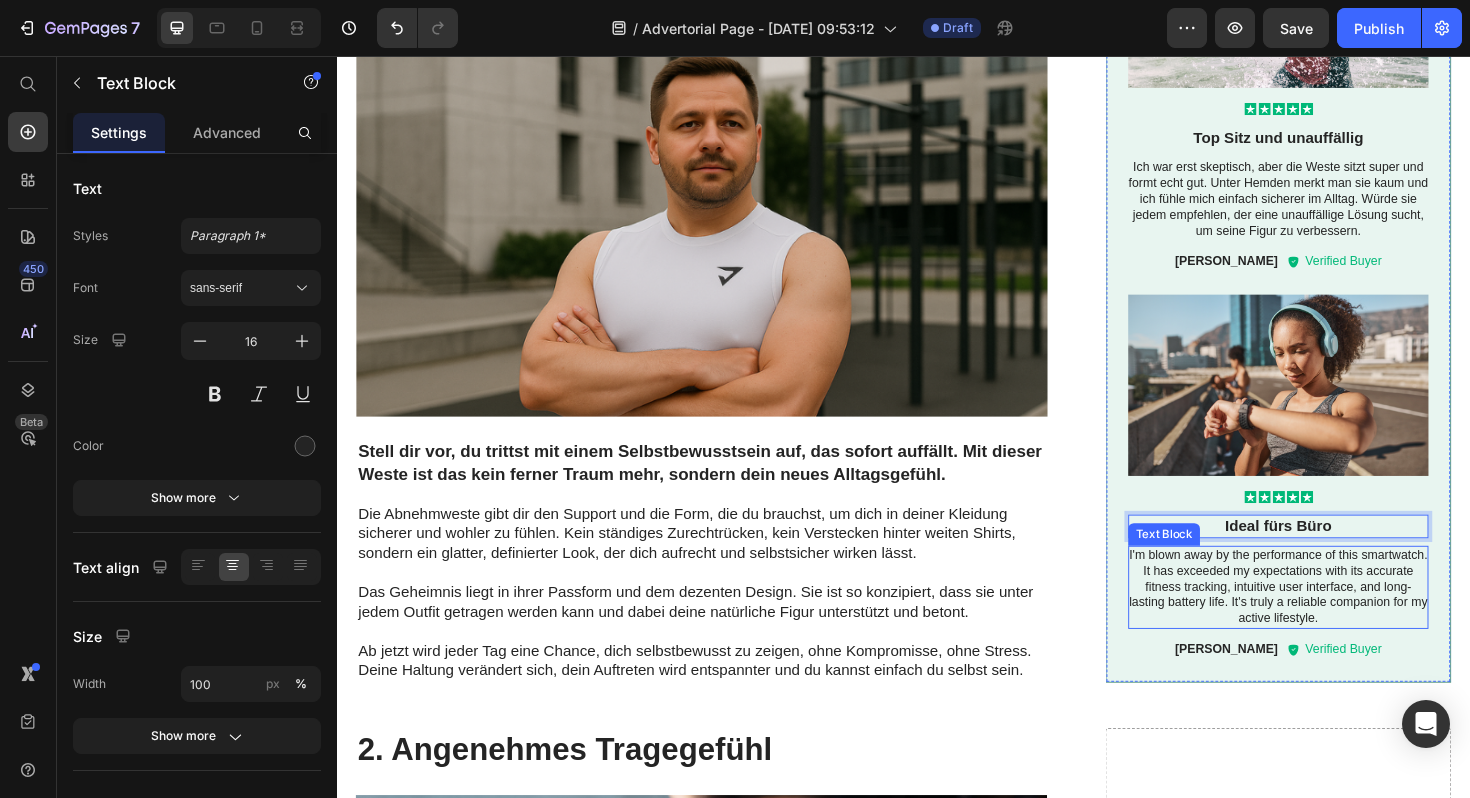 click on "I'm blown away by the performance of this smartwatch. It has exceeded my expectations with its accurate fitness tracking, intuitive user interface, and long-lasting battery life. It's truly a reliable companion for my active lifestyle." at bounding box center [1334, 619] 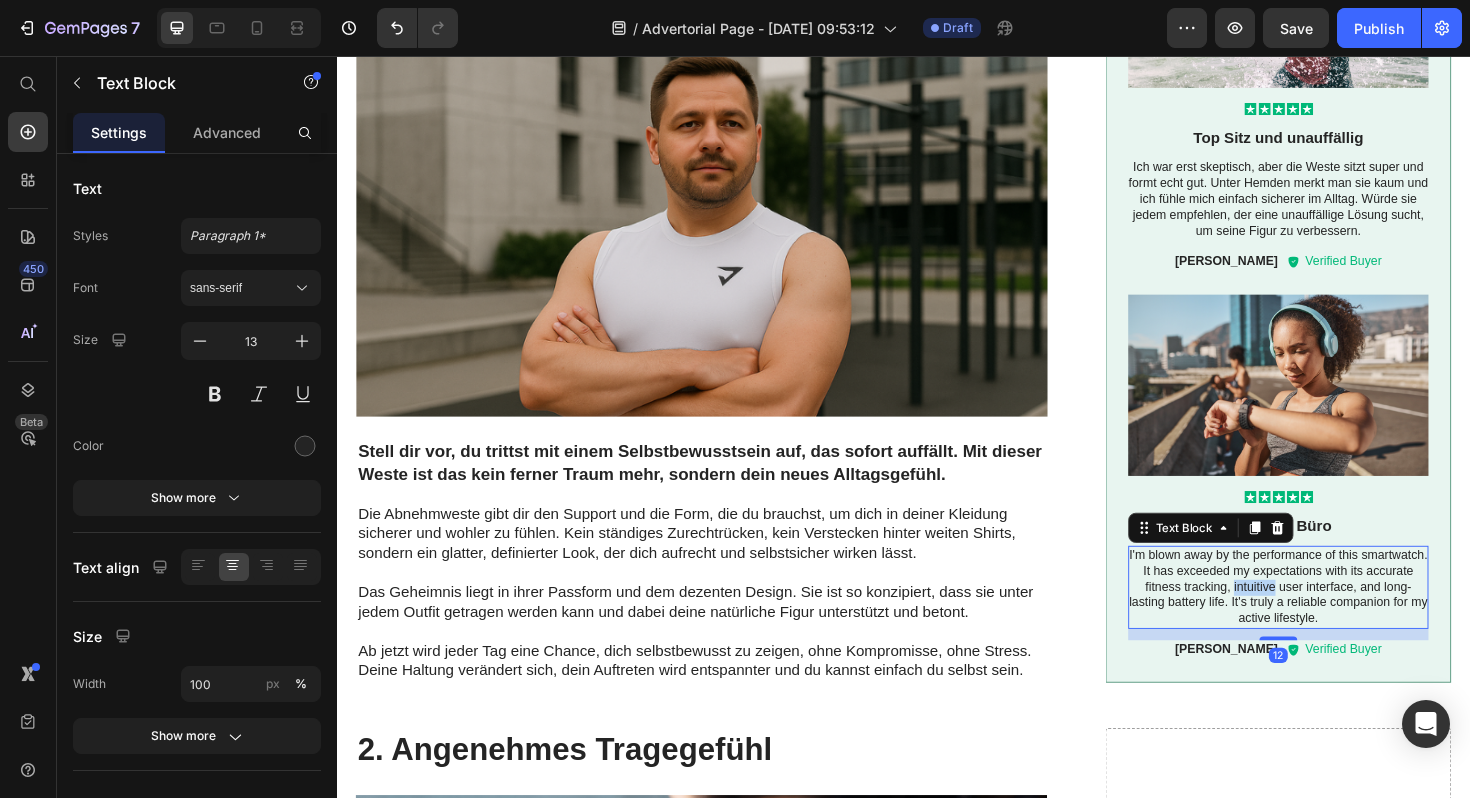 click on "I'm blown away by the performance of this smartwatch. It has exceeded my expectations with its accurate fitness tracking, intuitive user interface, and long-lasting battery life. It's truly a reliable companion for my active lifestyle." at bounding box center (1334, 619) 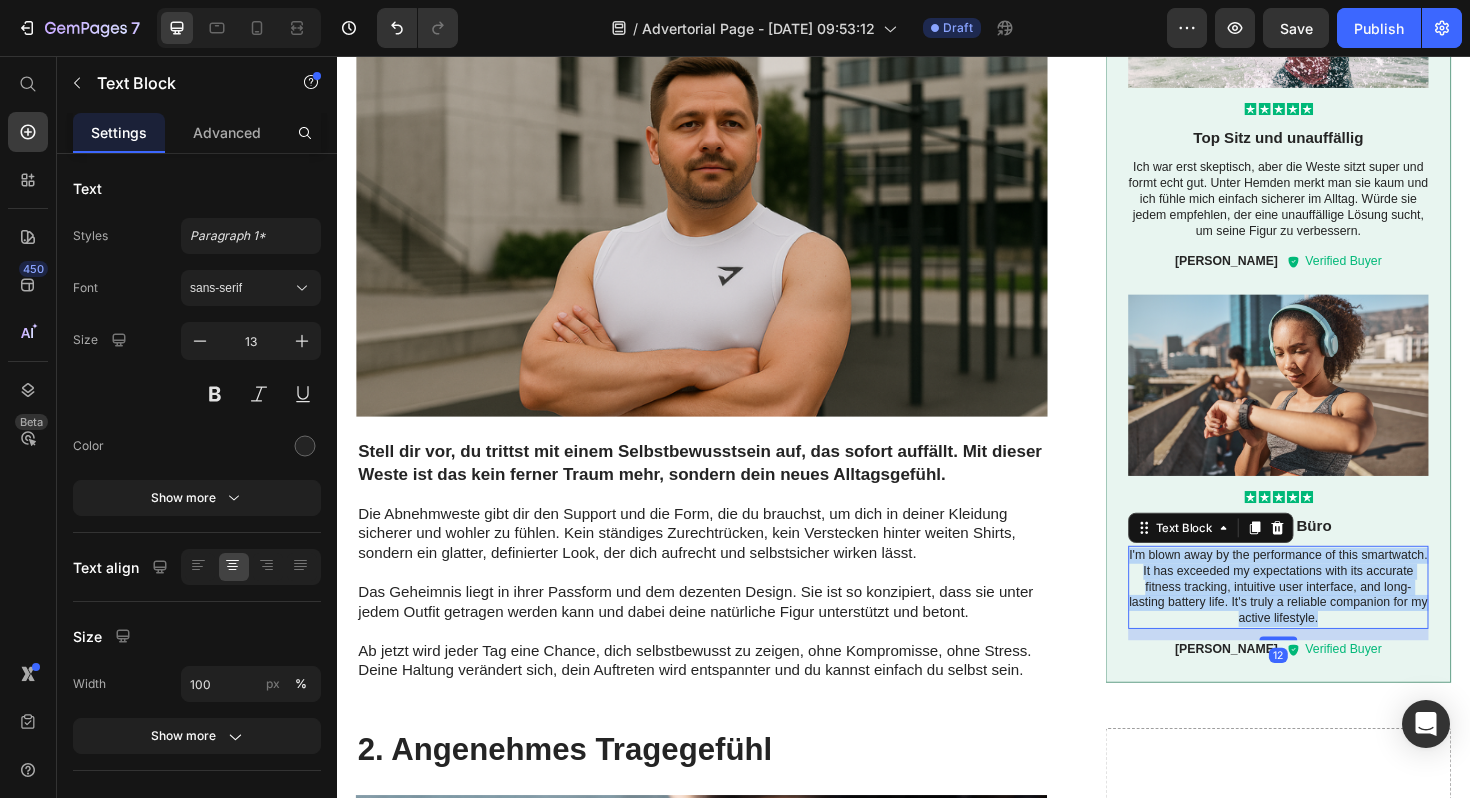 click on "I'm blown away by the performance of this smartwatch. It has exceeded my expectations with its accurate fitness tracking, intuitive user interface, and long-lasting battery life. It's truly a reliable companion for my active lifestyle." at bounding box center [1334, 619] 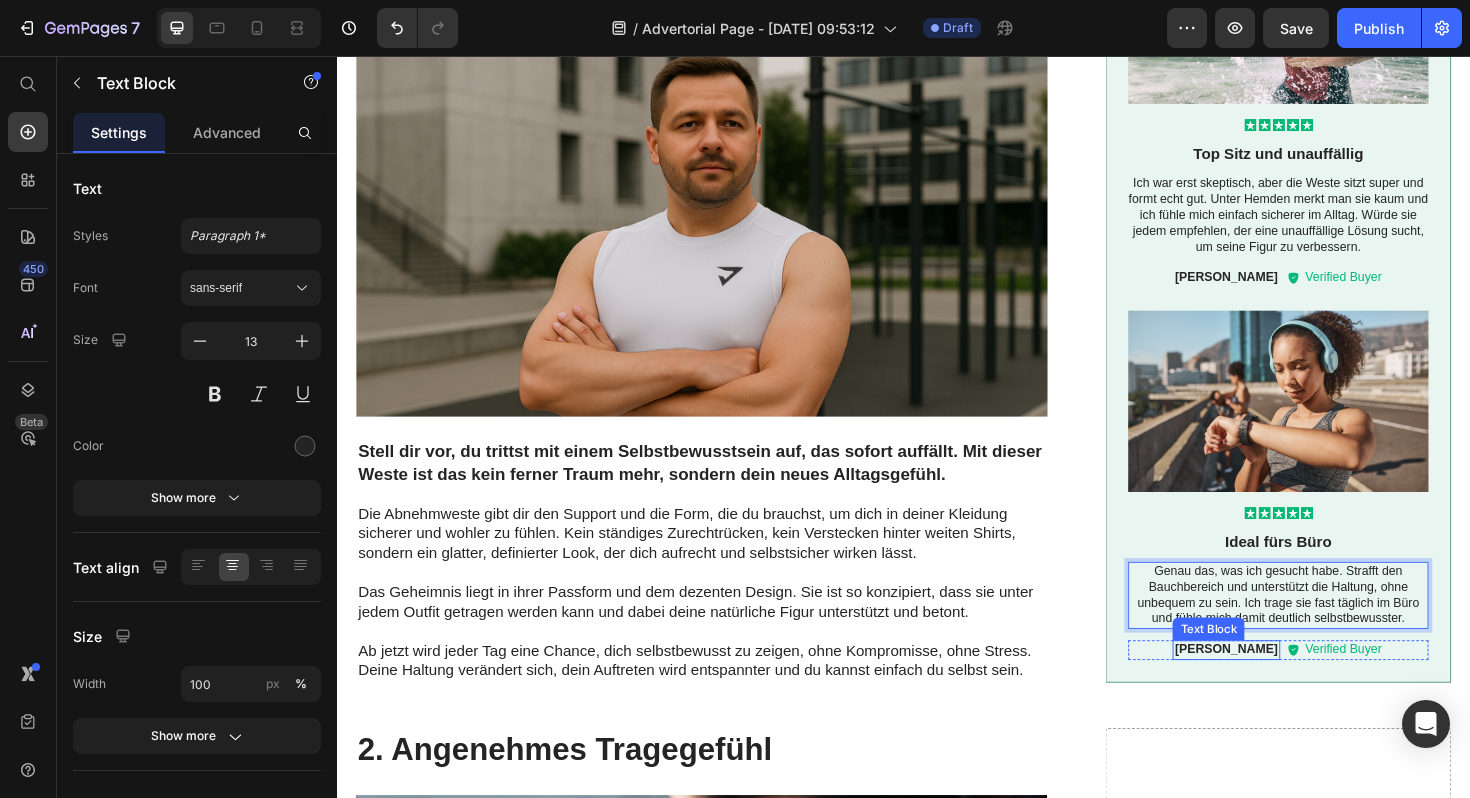click on "Text Block" at bounding box center [1260, 663] 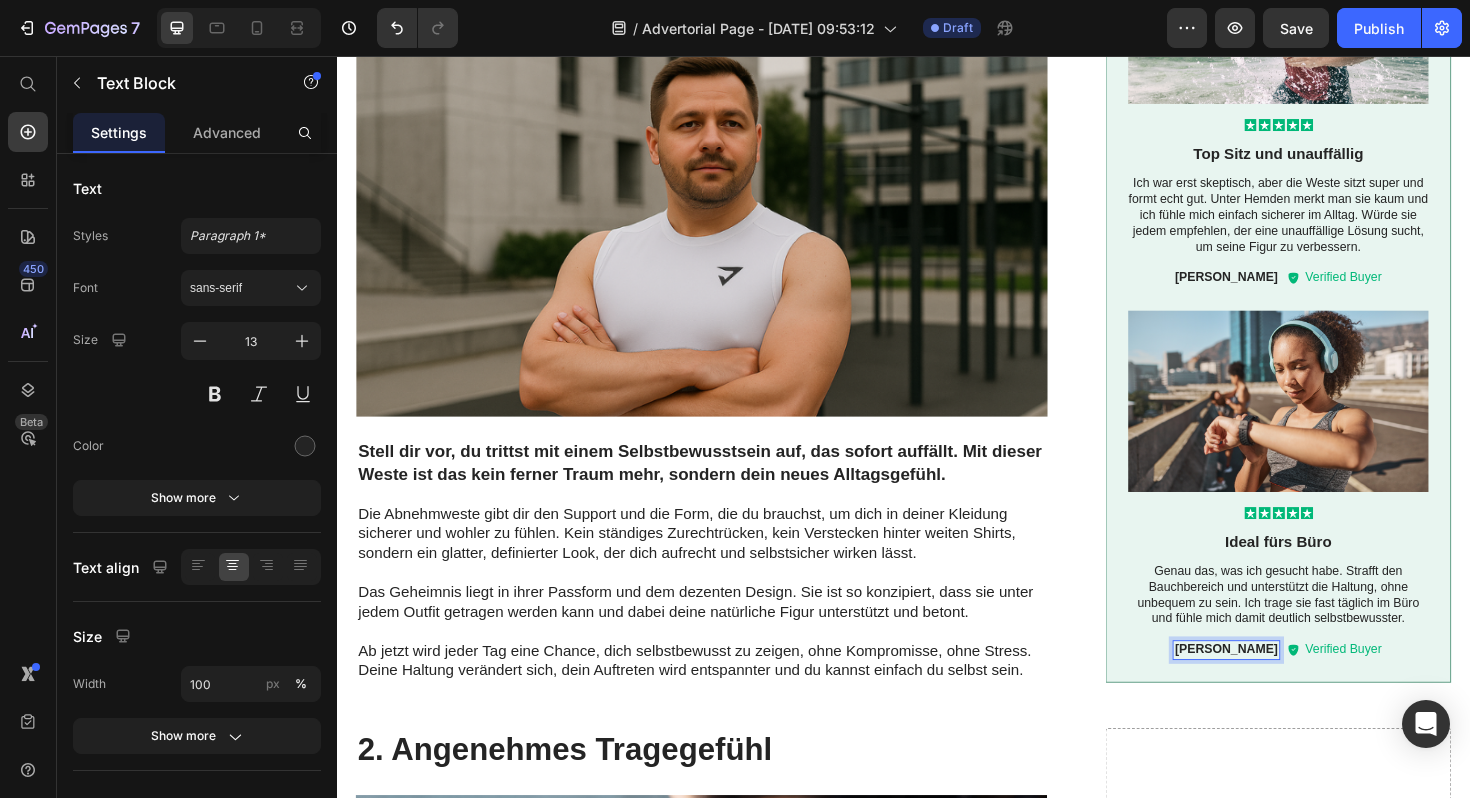 click on "[PERSON_NAME]" at bounding box center [1278, 685] 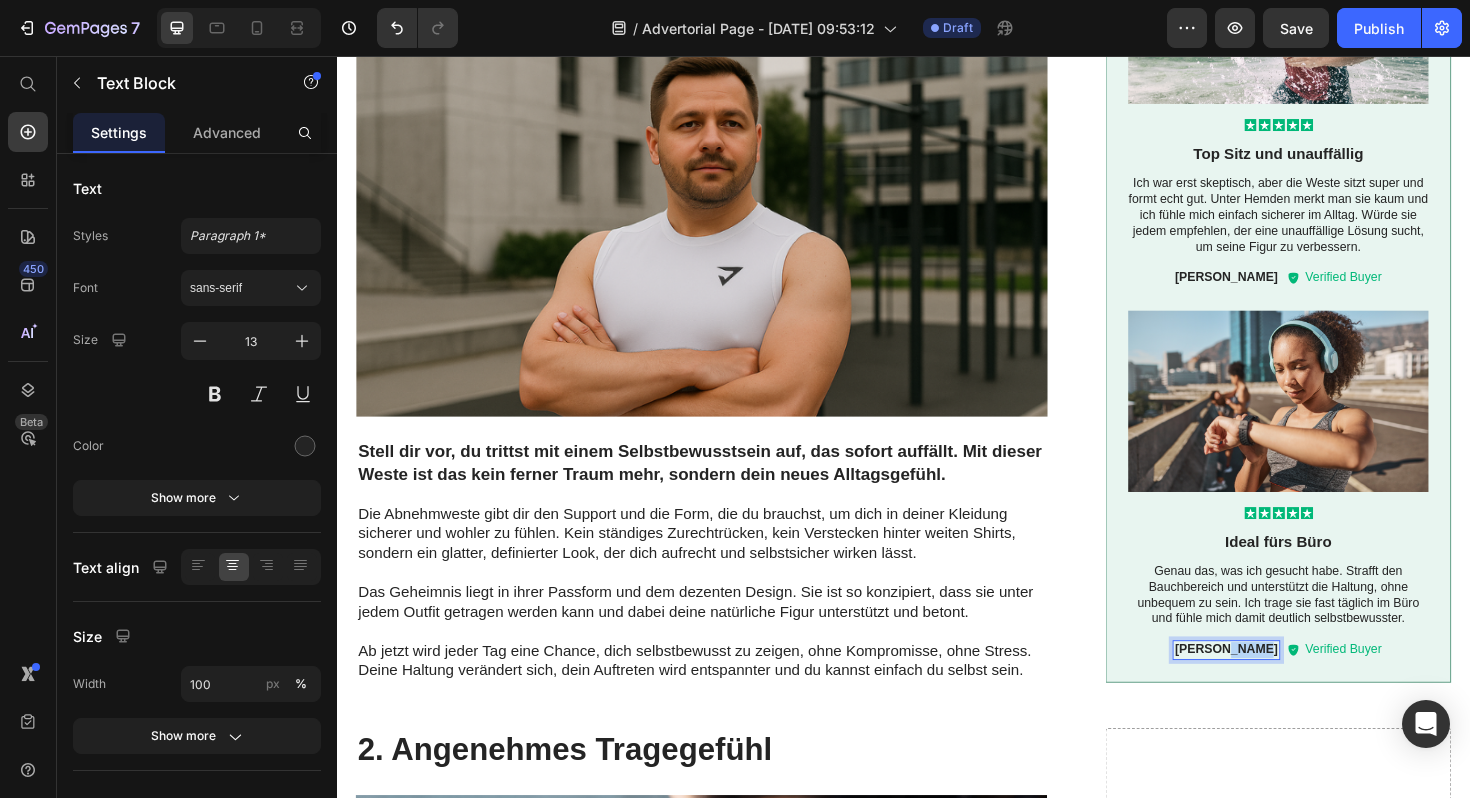 click on "[PERSON_NAME]" at bounding box center [1278, 685] 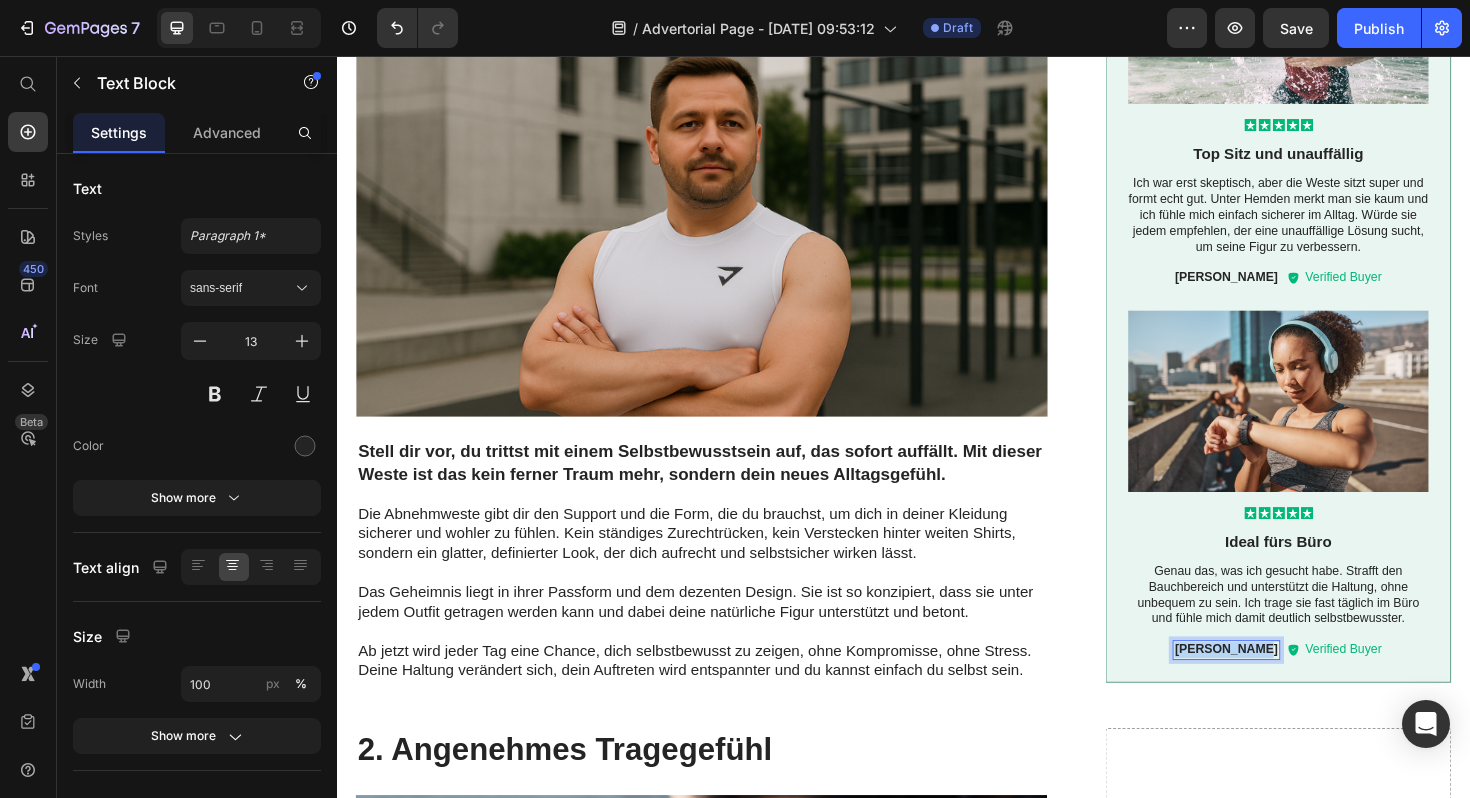 click on "[PERSON_NAME]" at bounding box center (1278, 685) 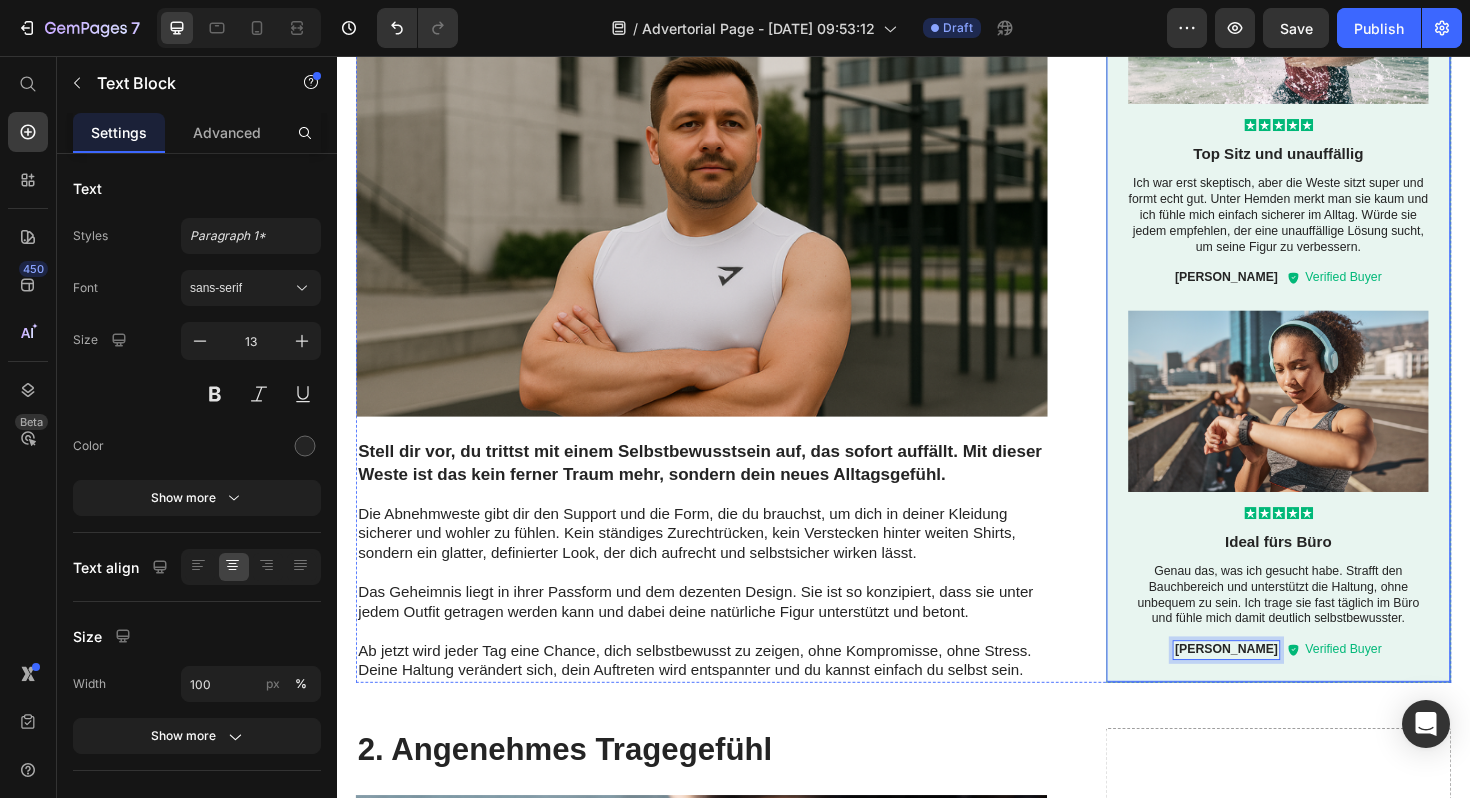 click on "Icon
Icon
Icon
Icon
Icon" at bounding box center [1334, 540] 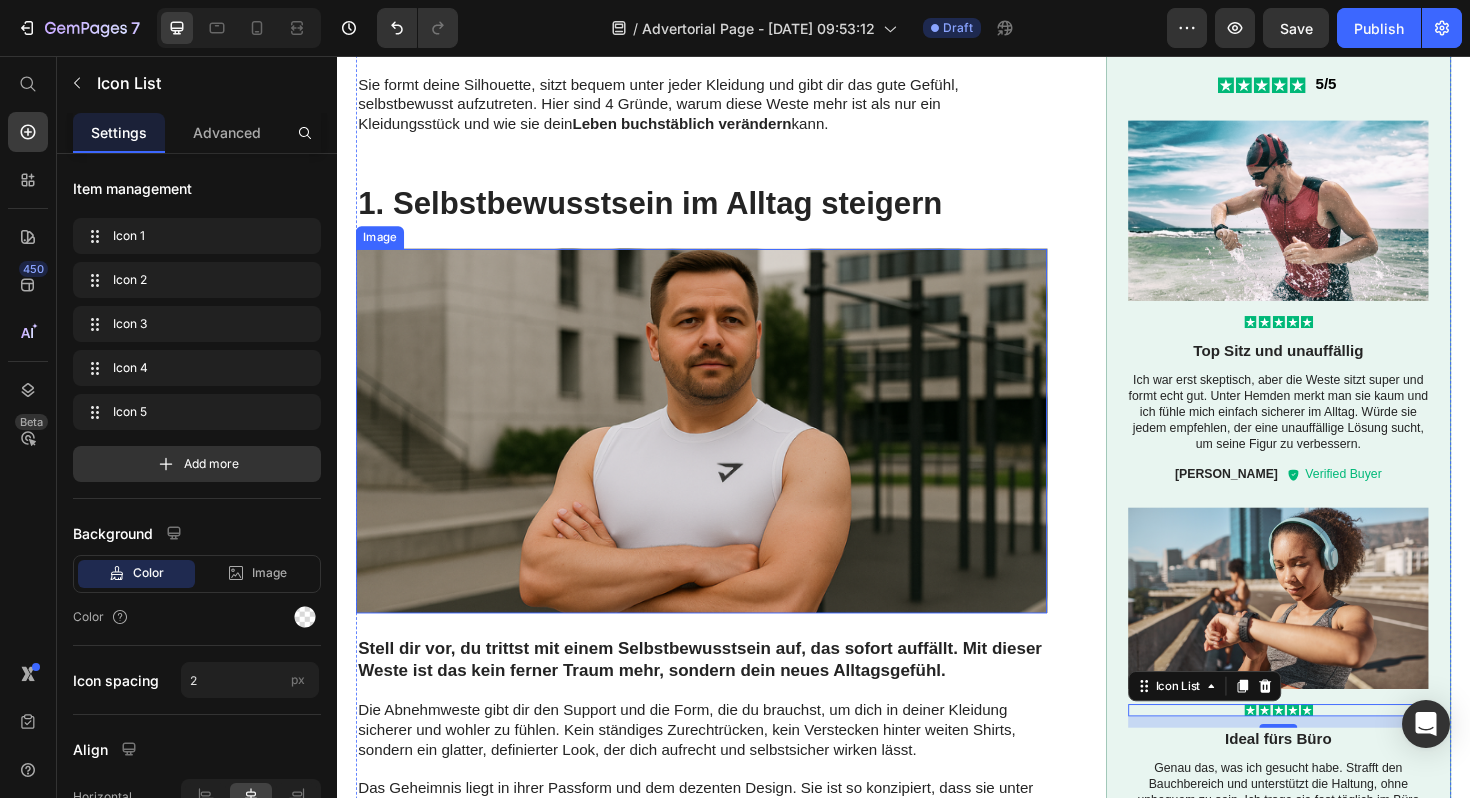 scroll, scrollTop: 1585, scrollLeft: 0, axis: vertical 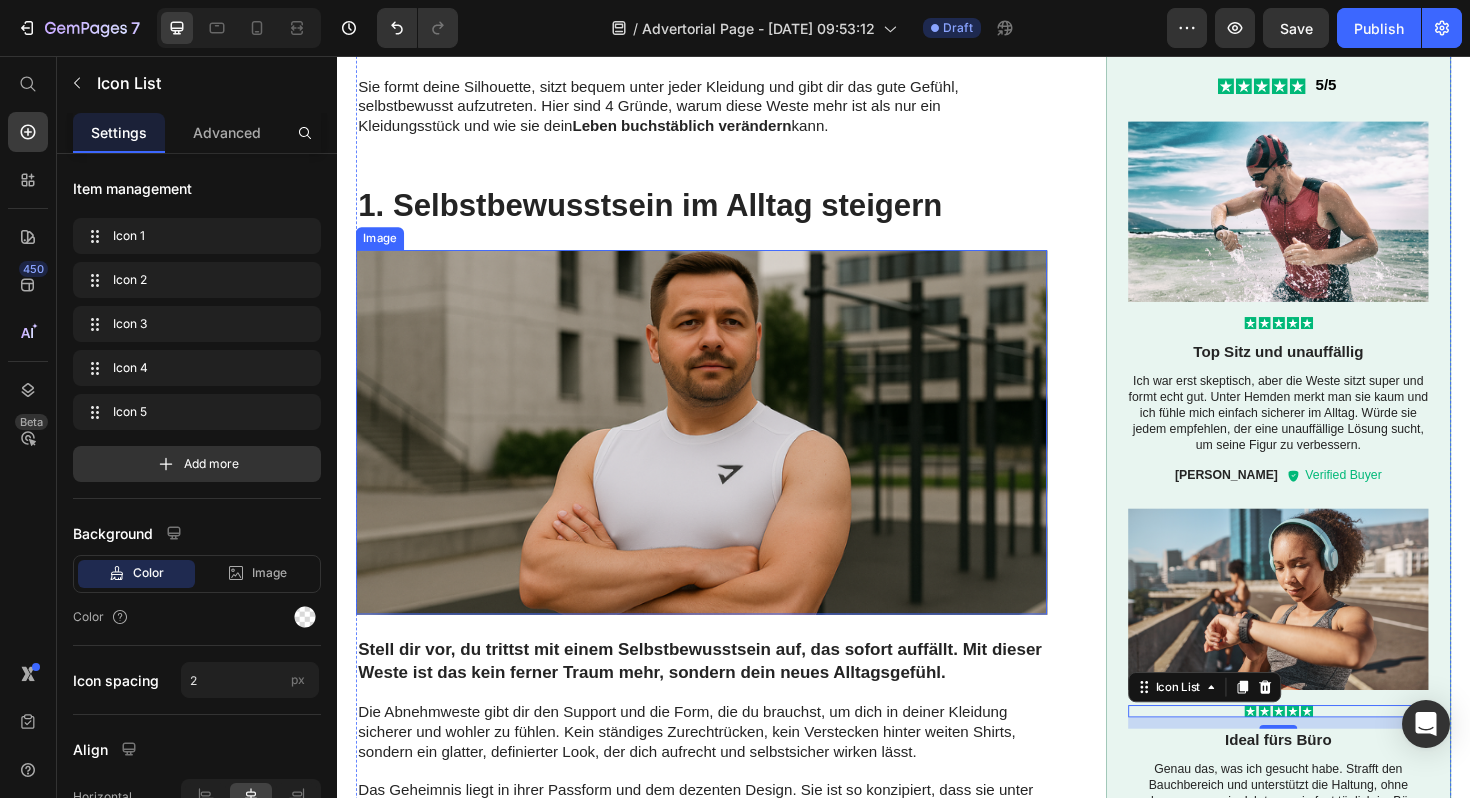 click at bounding box center (723, 455) 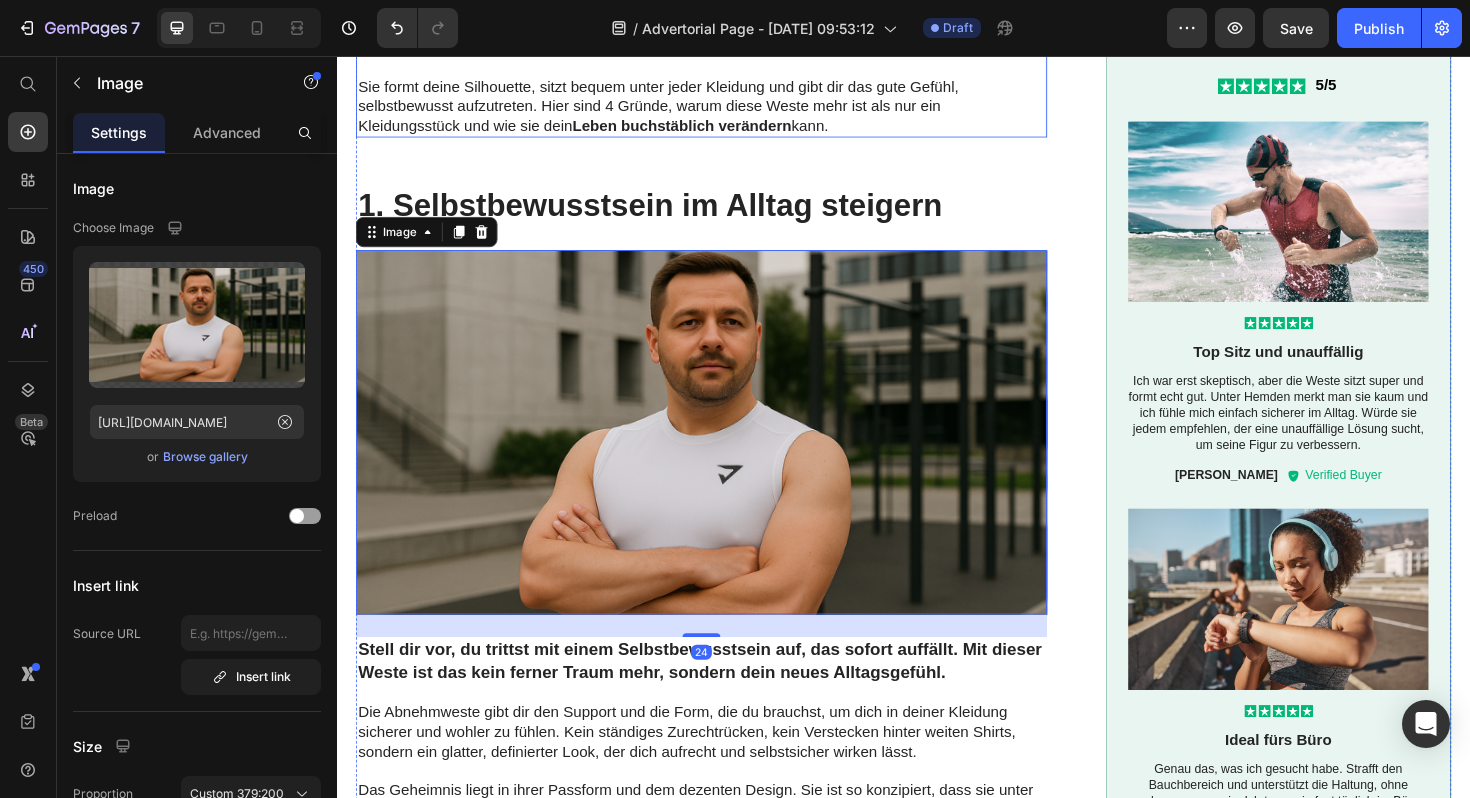 click on "Sie formt deine Silhouette, sitzt bequem unter jeder Kleidung und gibt dir das gute Gefühl, selbstbewusst aufzutreten. Hier sind 4 Gründe, warum diese Weste mehr ist als nur ein Kleidungsstück und wie sie dein  Leben buchstäblich verändern  kann." at bounding box center (721, 110) 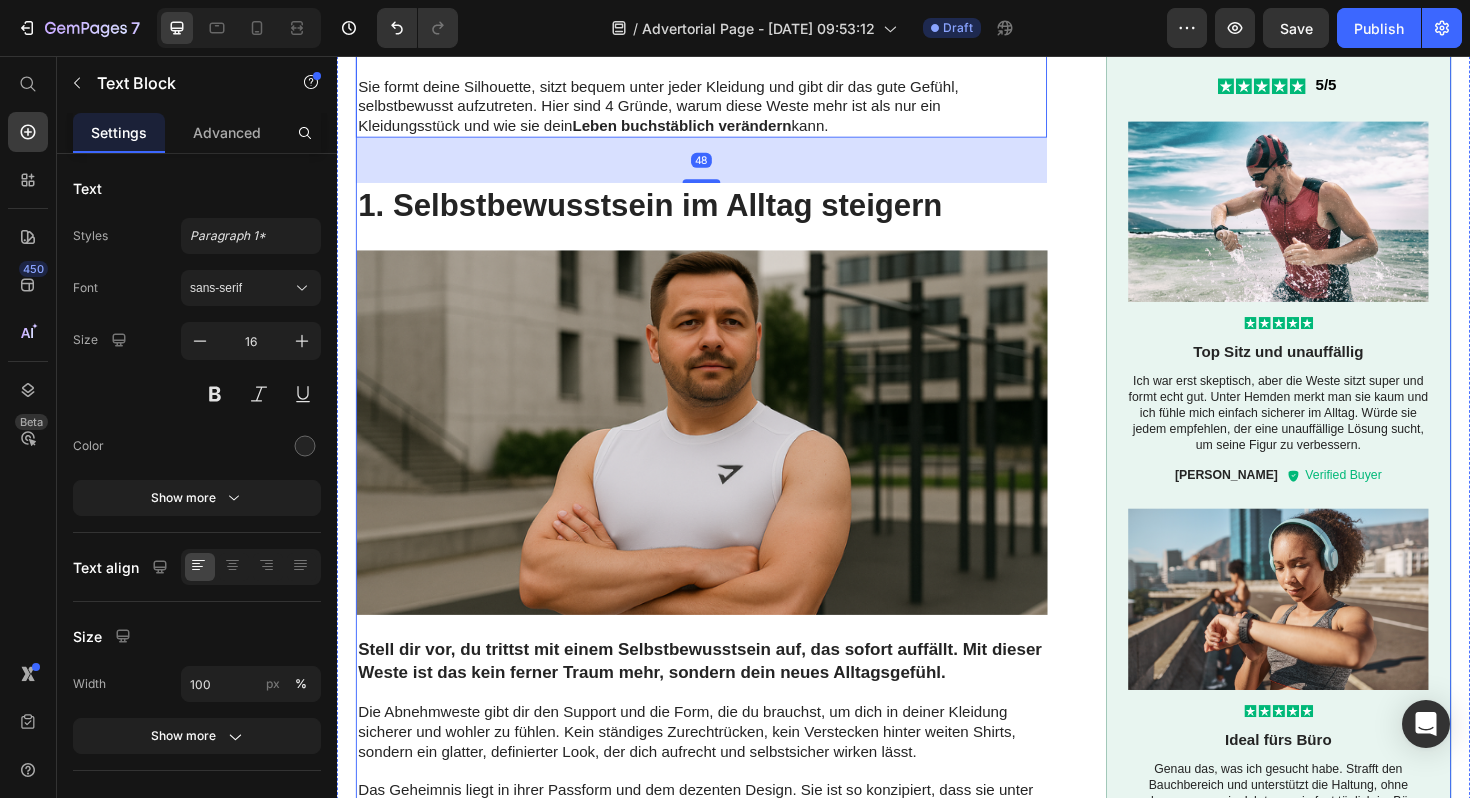 click at bounding box center [723, 455] 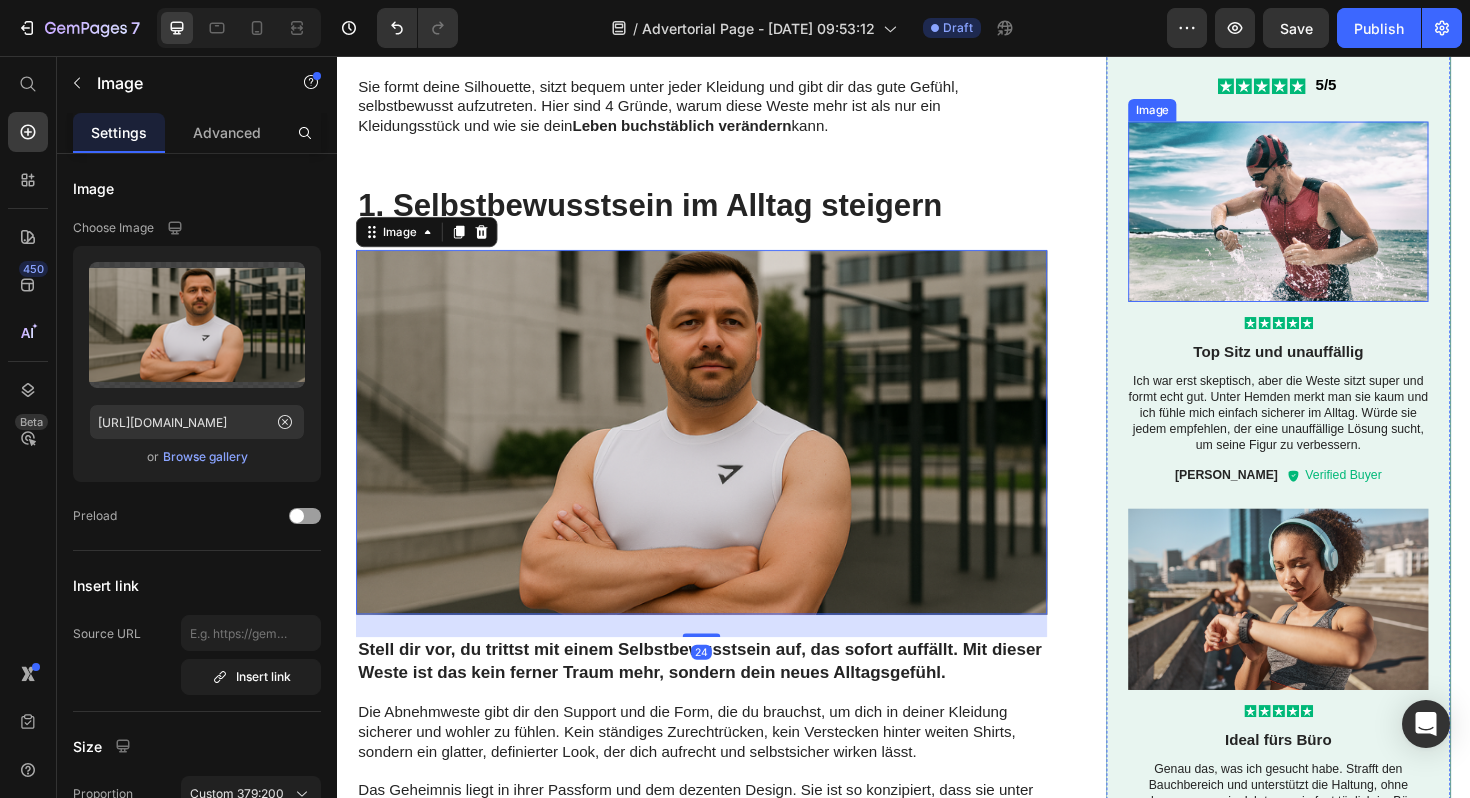 click at bounding box center [1334, 221] 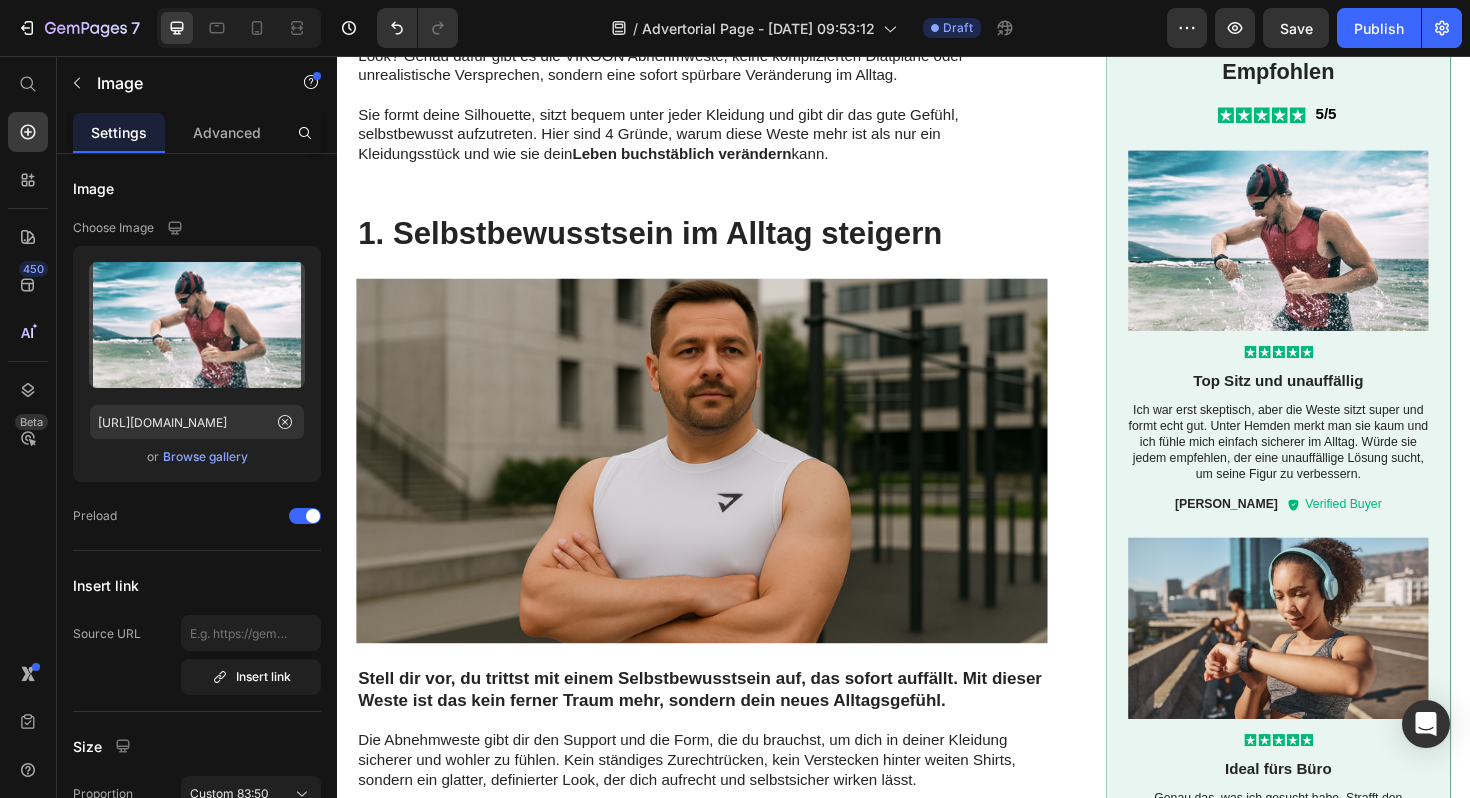 scroll, scrollTop: 1556, scrollLeft: 0, axis: vertical 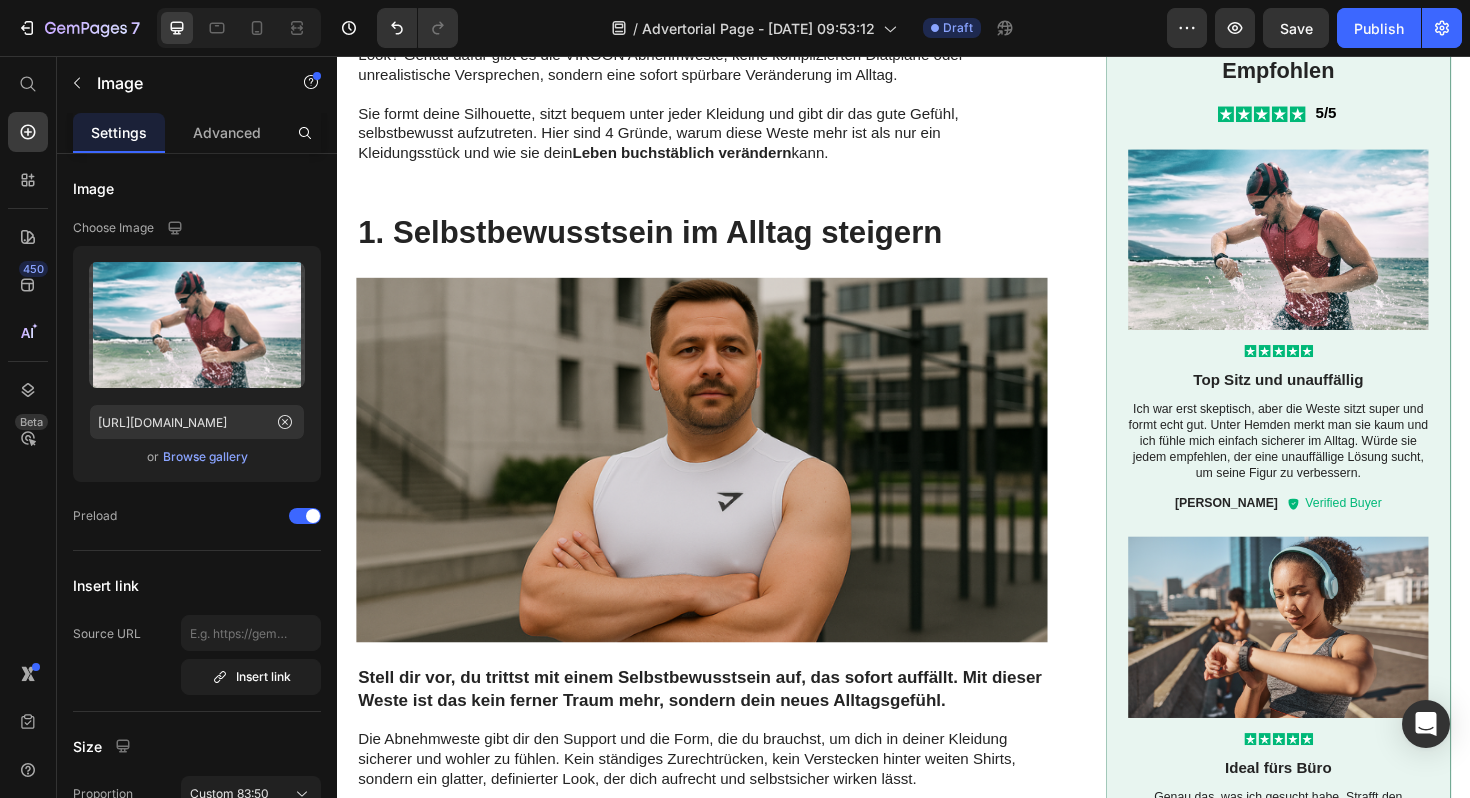 click at bounding box center (1334, 250) 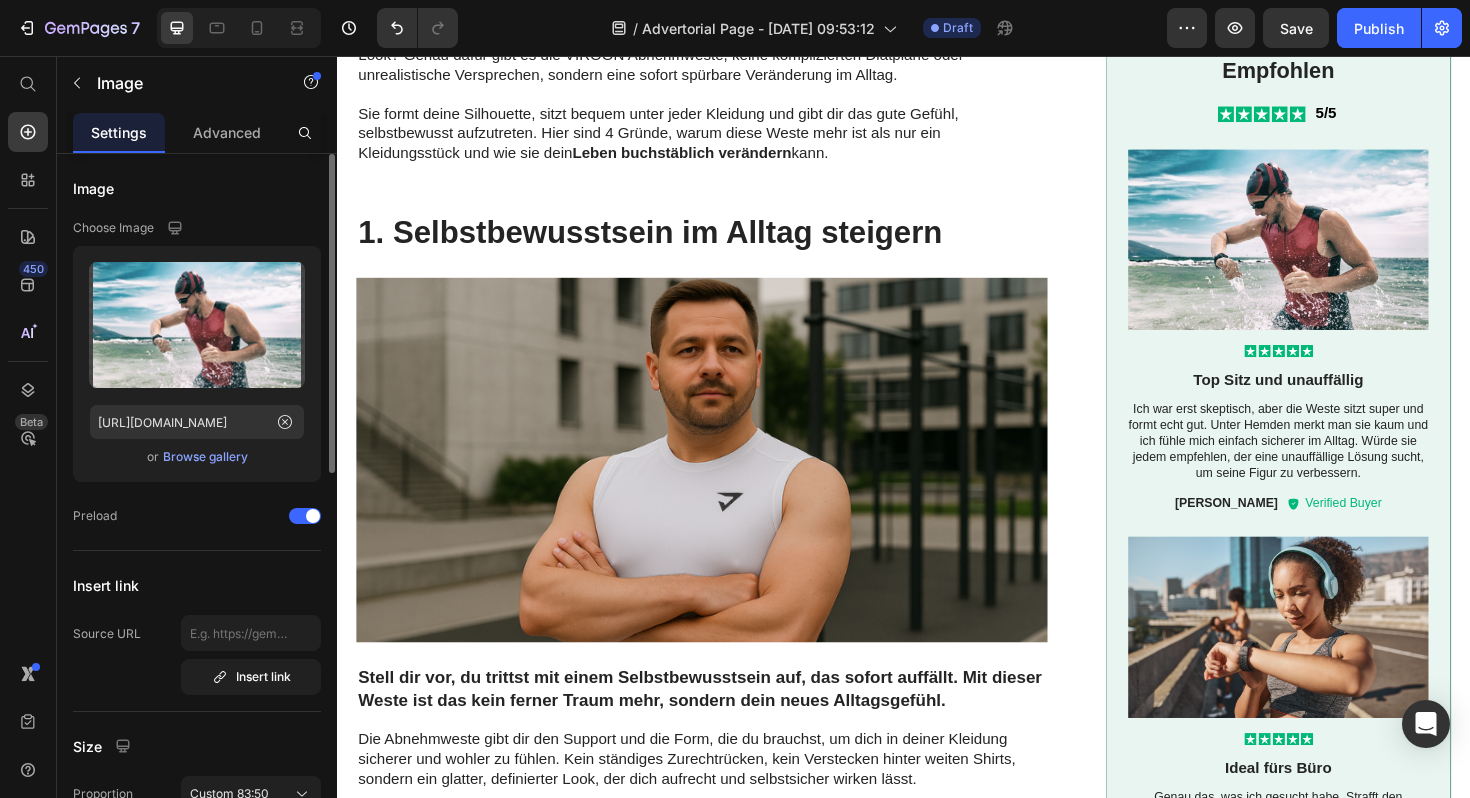 click on "Browse gallery" at bounding box center (205, 457) 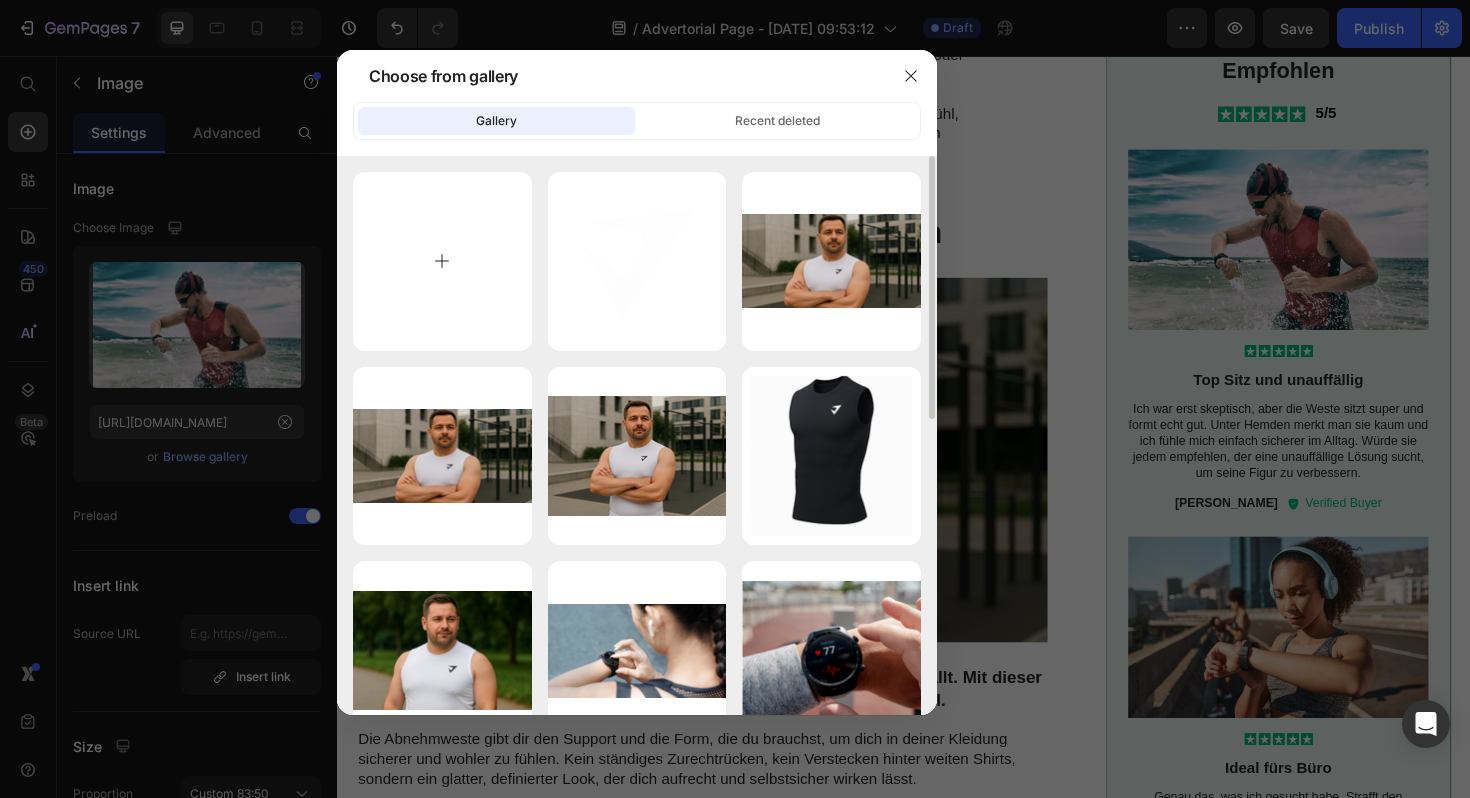click at bounding box center (442, 261) 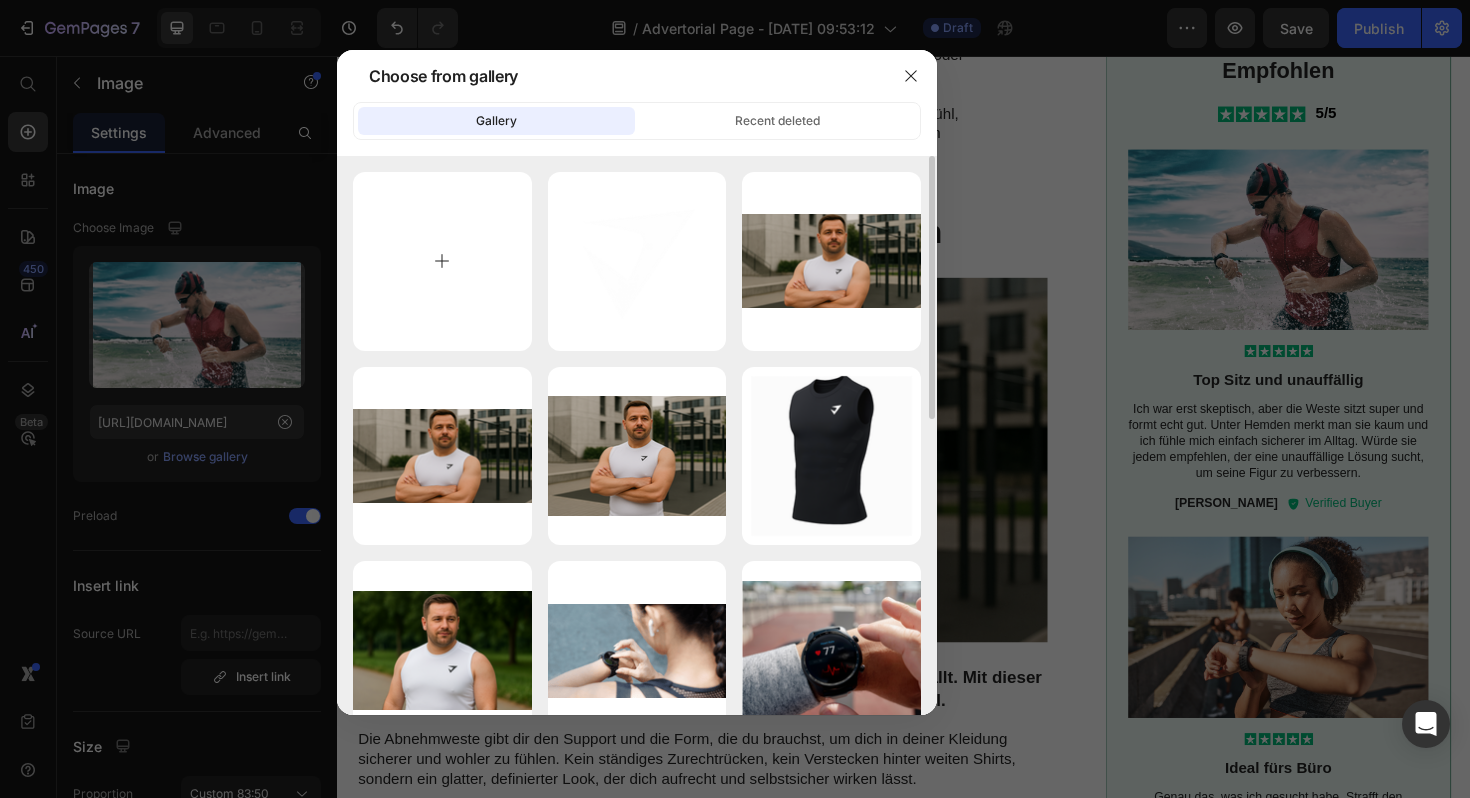 type on "C:\fakepath\72.png" 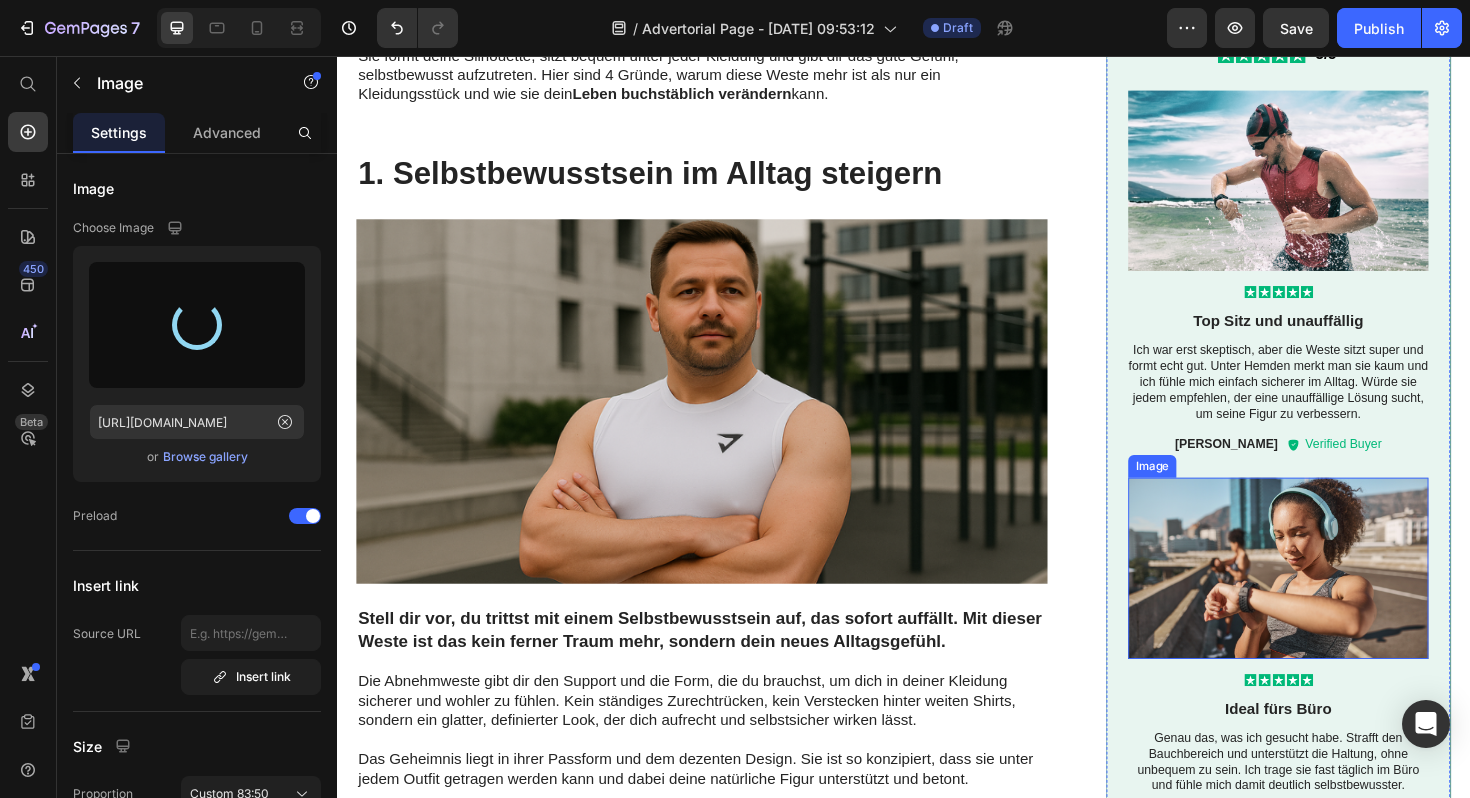 scroll, scrollTop: 1620, scrollLeft: 0, axis: vertical 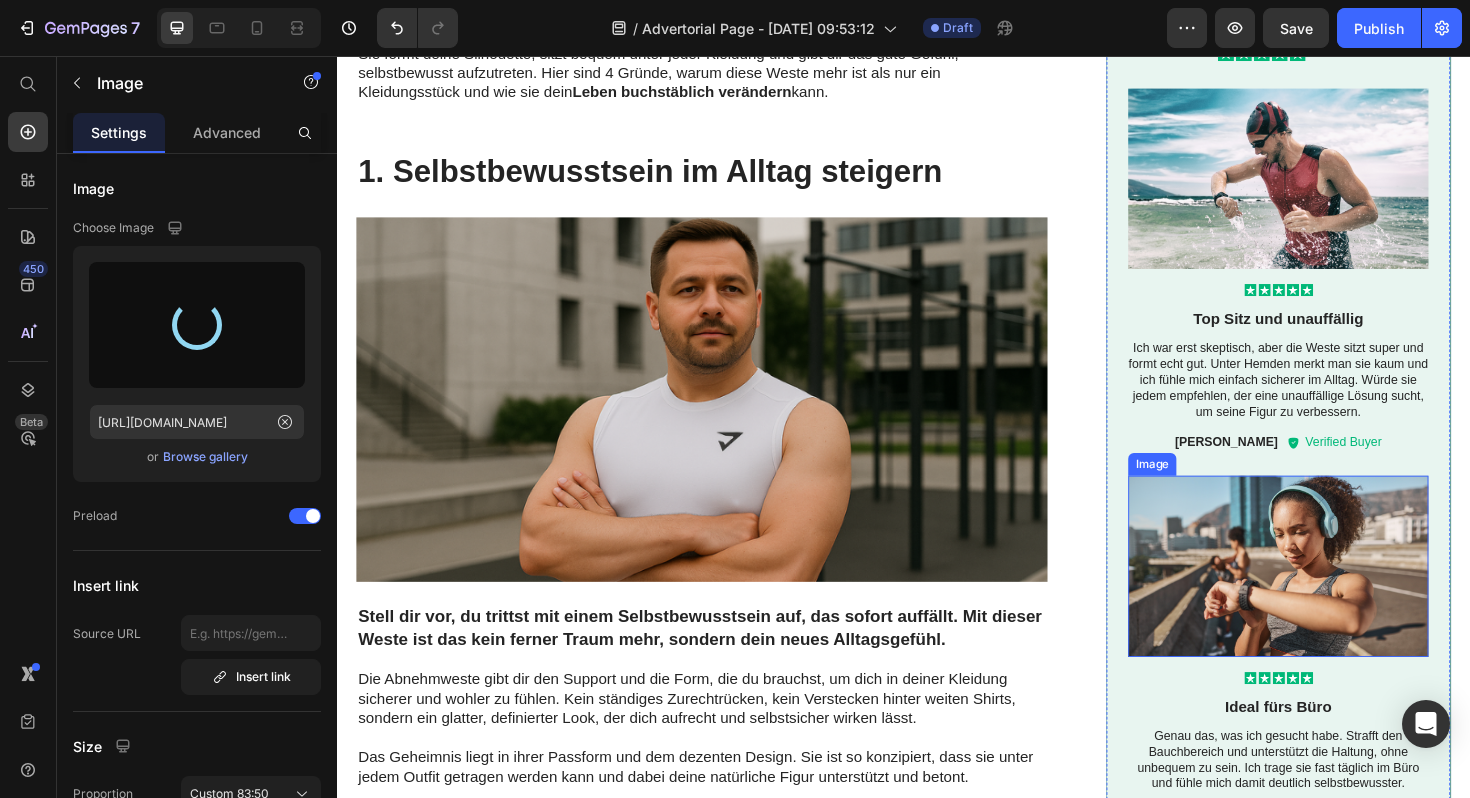 type on "[URL][DOMAIN_NAME]" 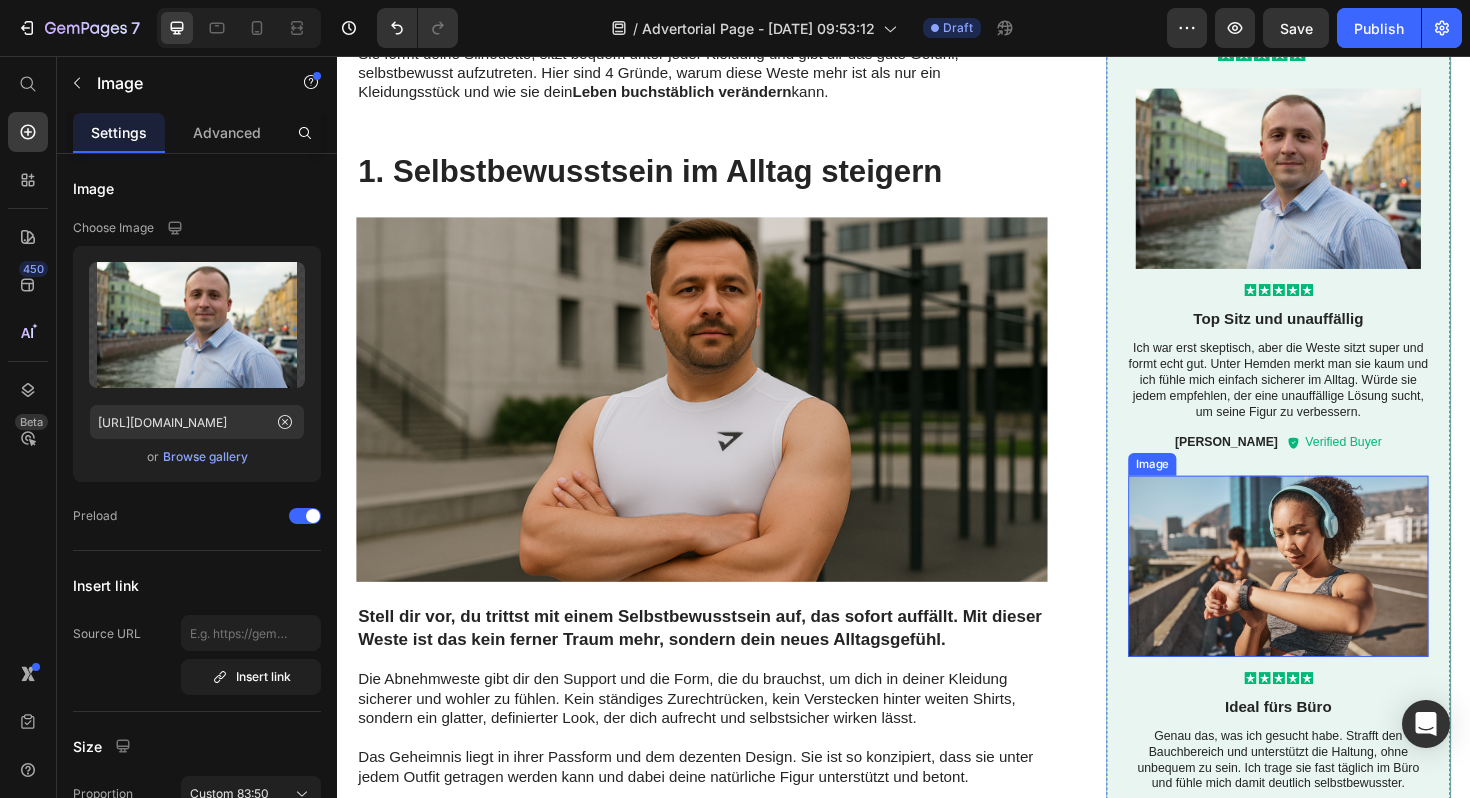 click at bounding box center [1334, 597] 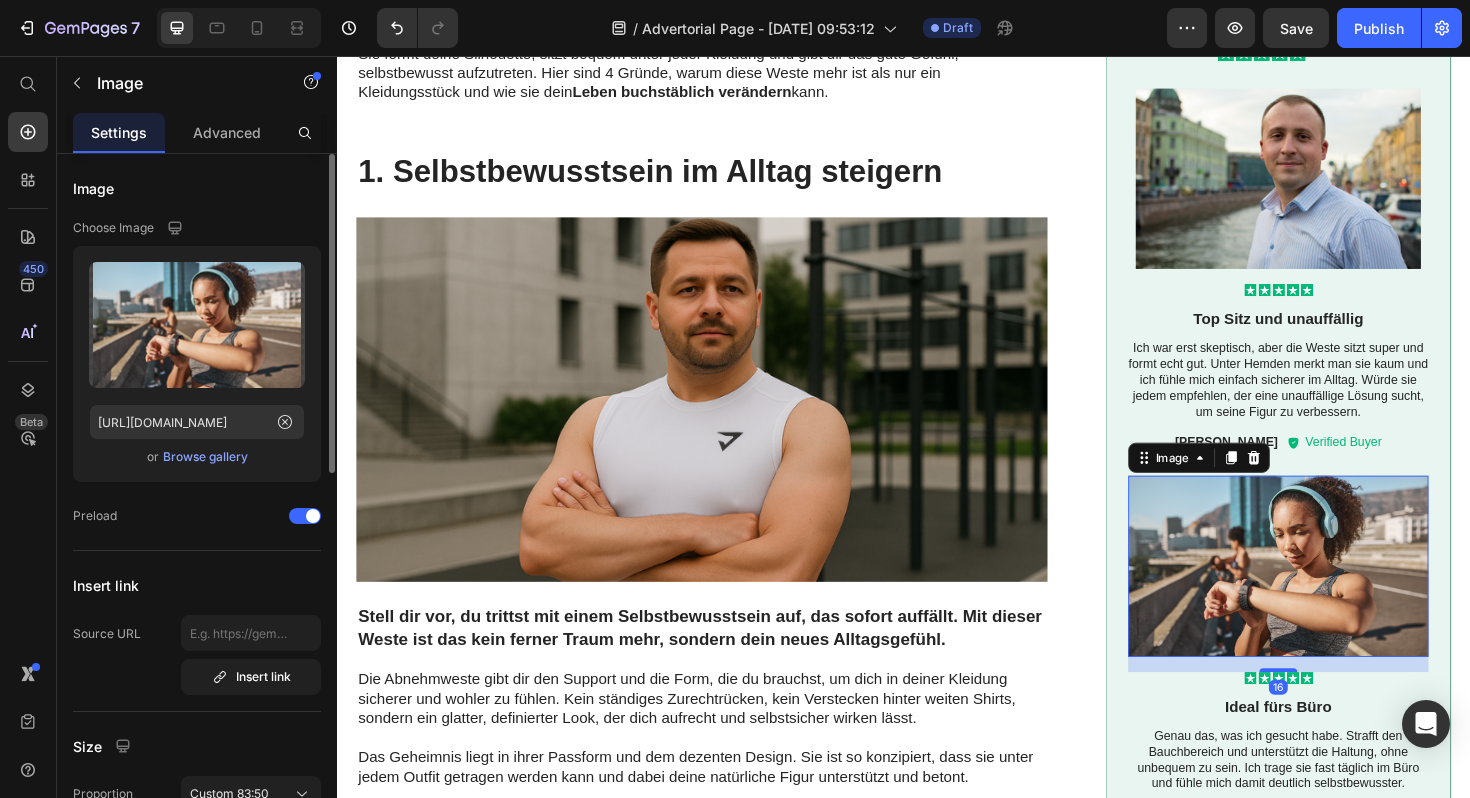 click on "Browse gallery" at bounding box center (205, 457) 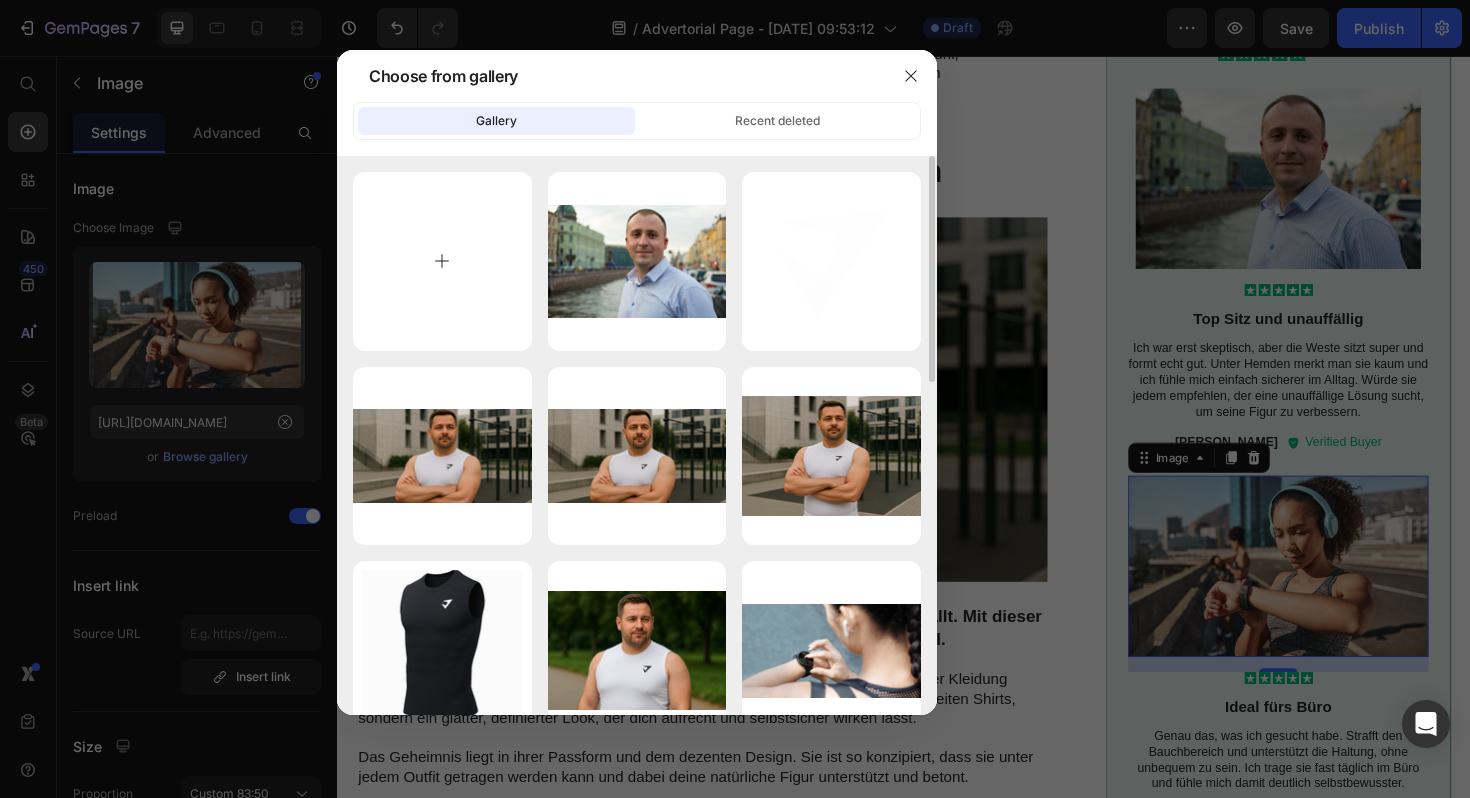 click at bounding box center [442, 261] 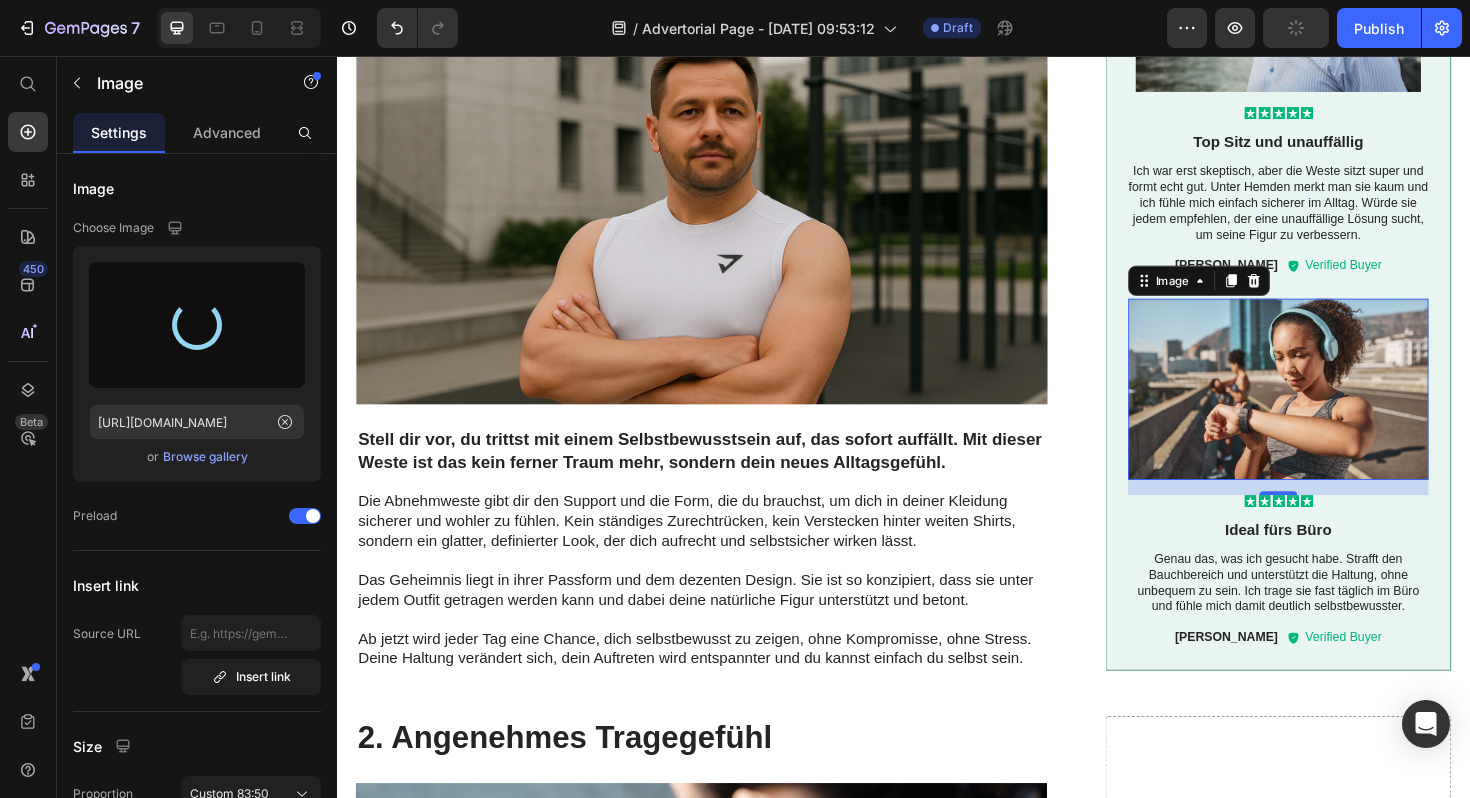 scroll, scrollTop: 1828, scrollLeft: 0, axis: vertical 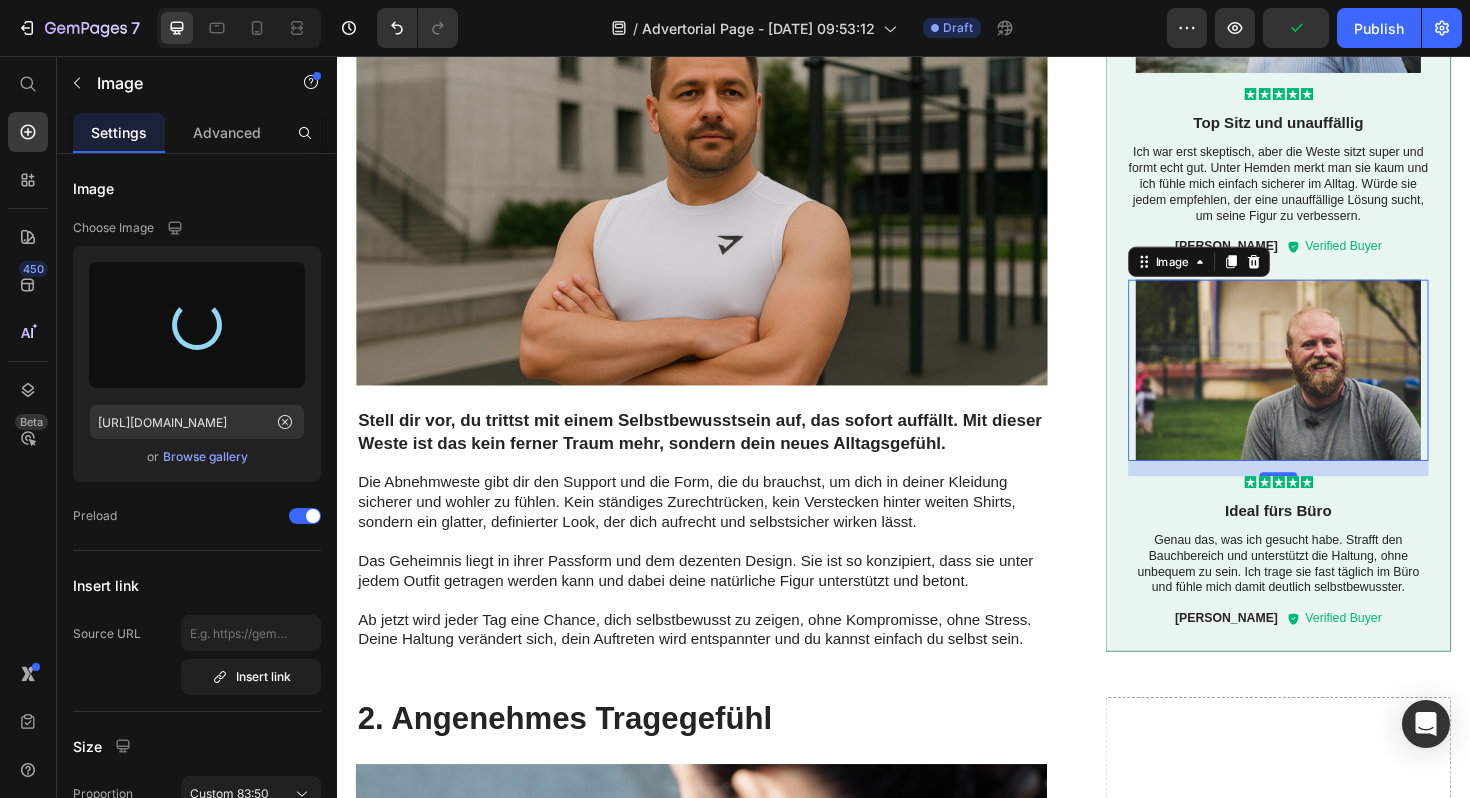 type on "[URL][DOMAIN_NAME]" 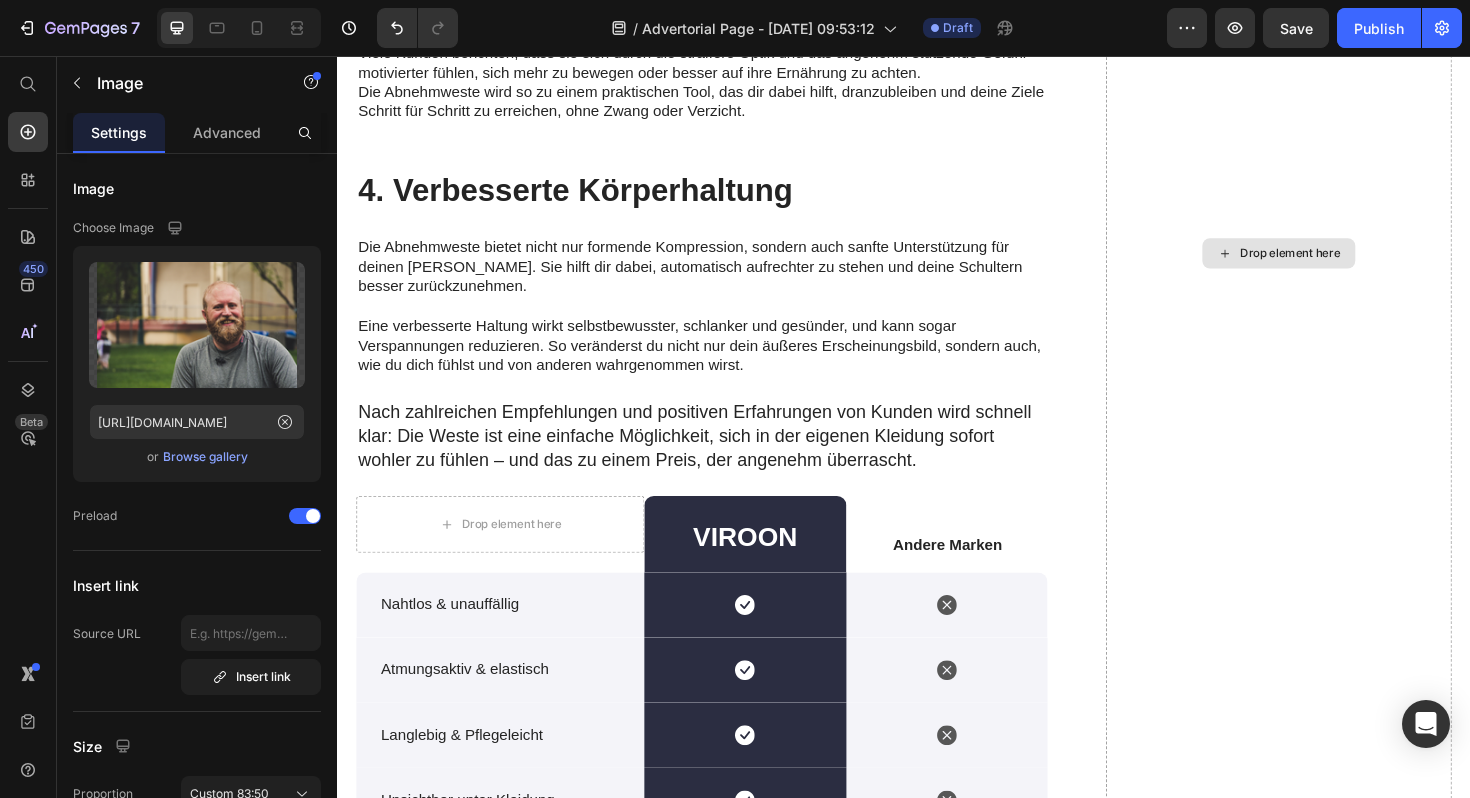 scroll, scrollTop: 4243, scrollLeft: 0, axis: vertical 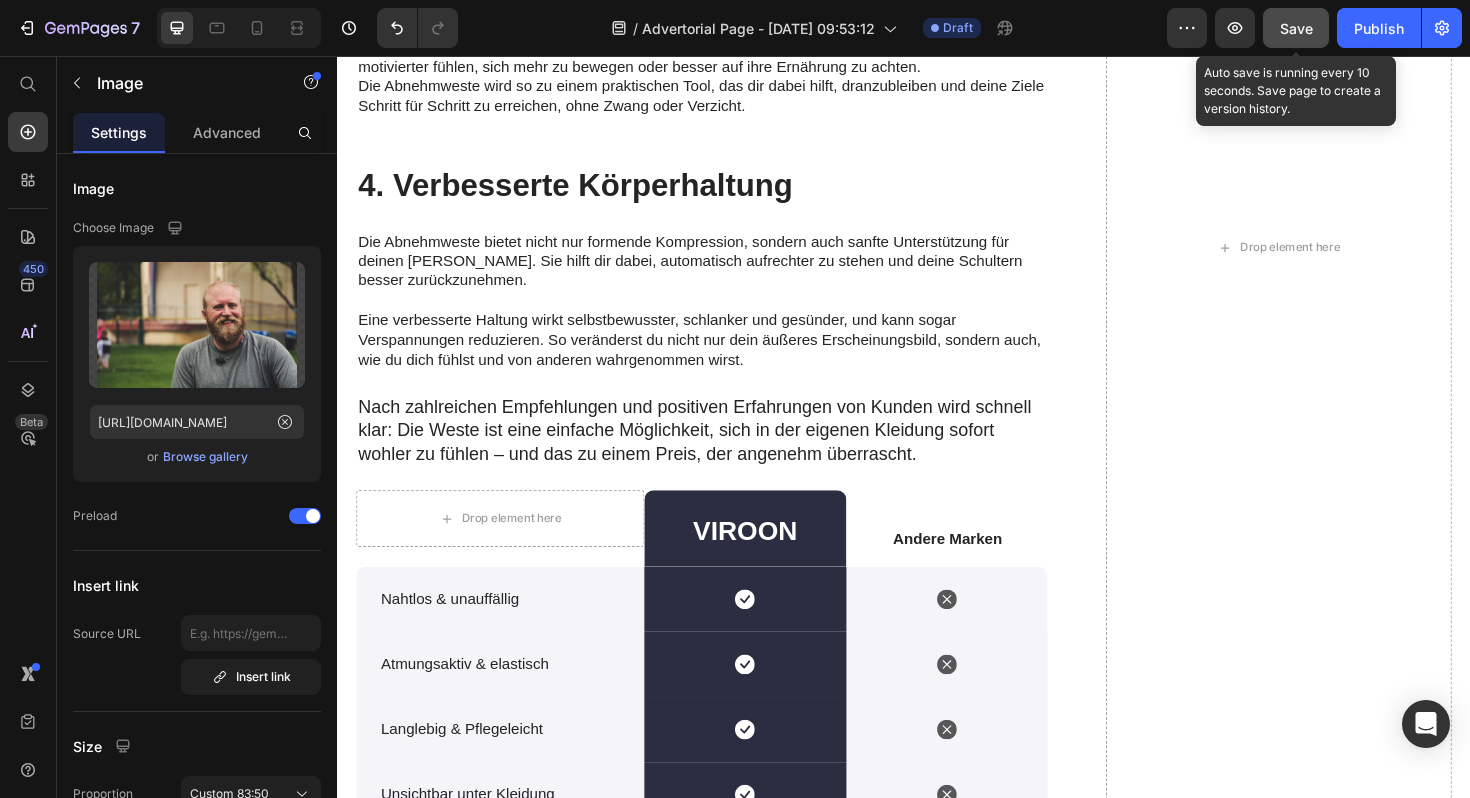 click on "Save" at bounding box center (1296, 28) 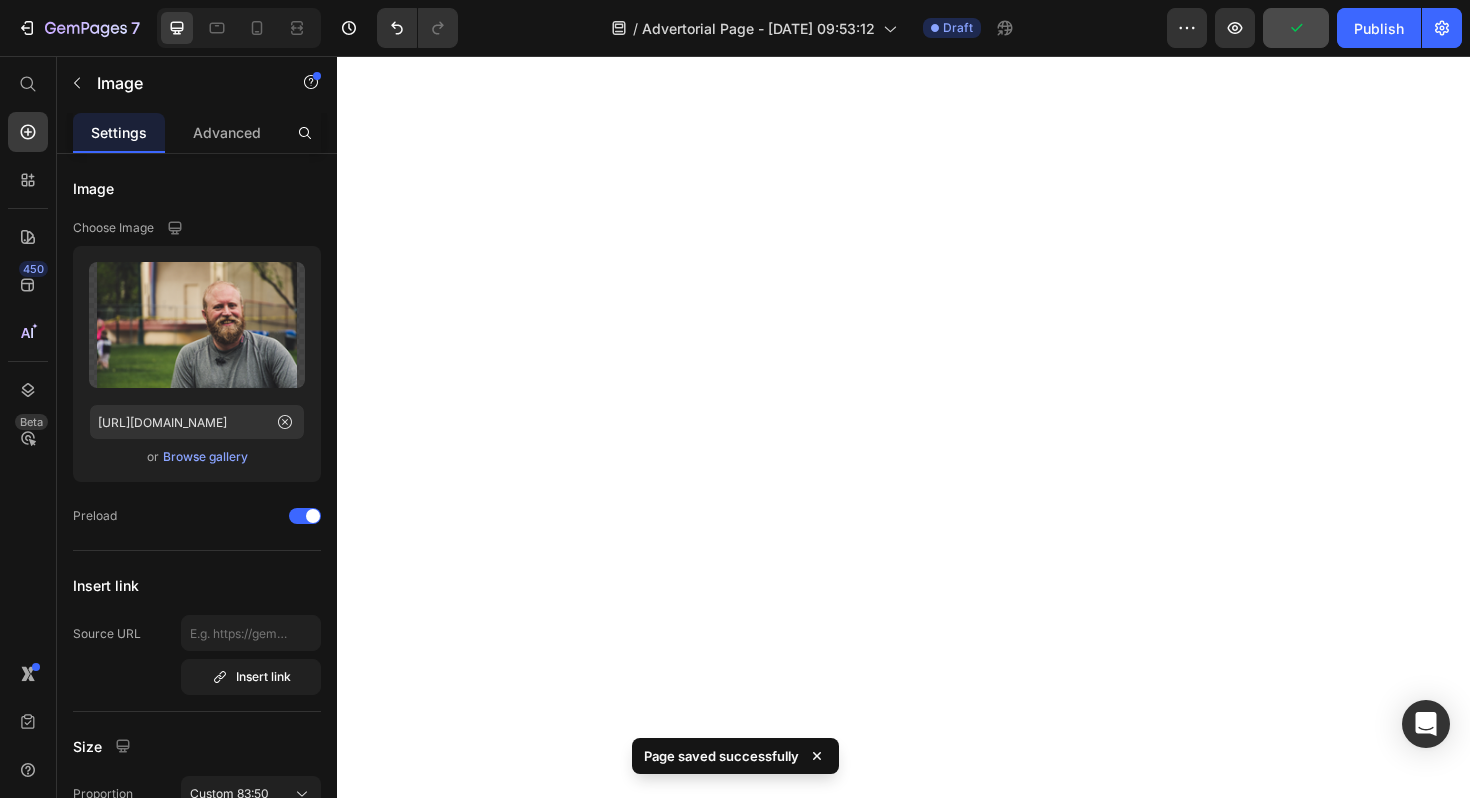 scroll, scrollTop: 0, scrollLeft: 0, axis: both 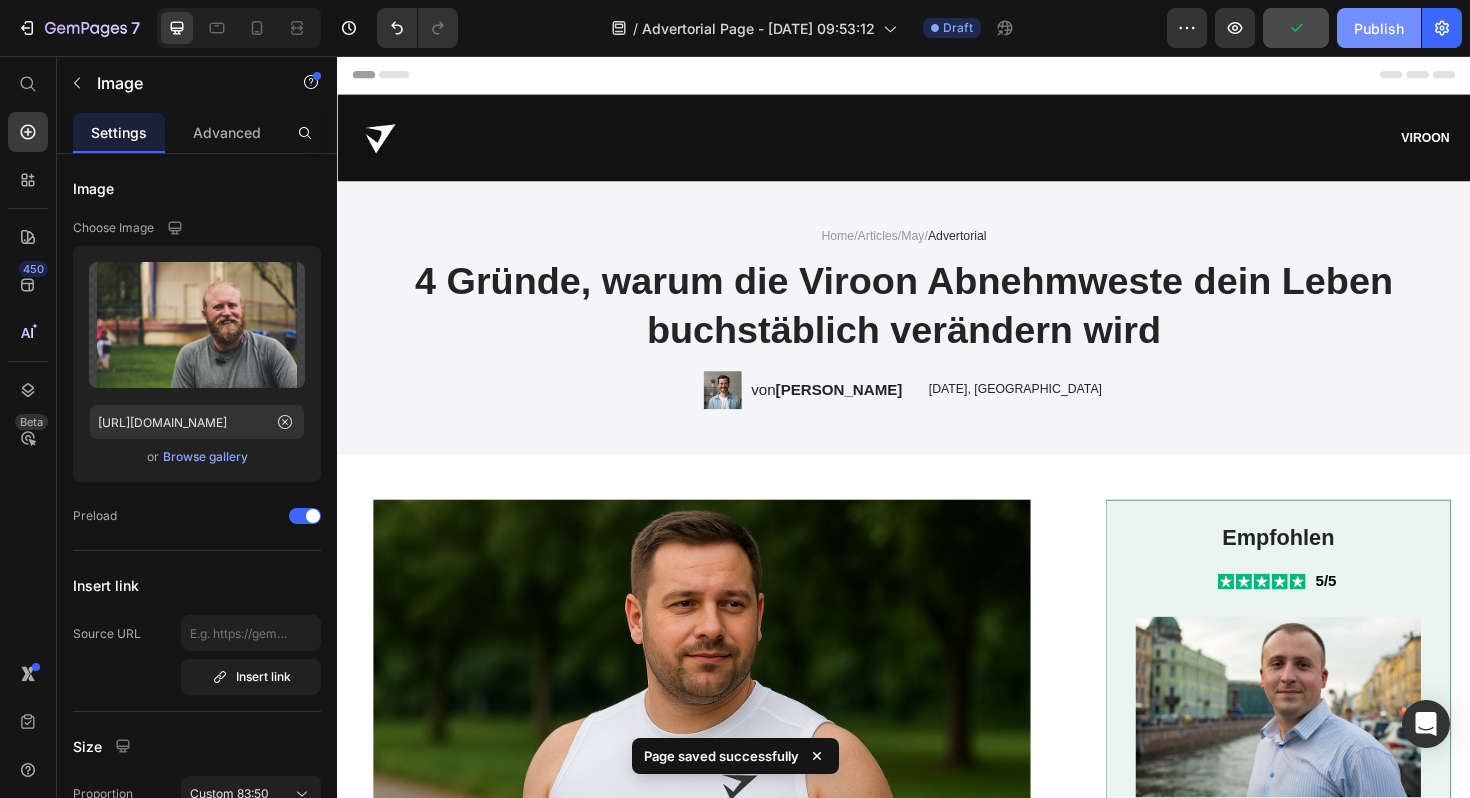 click on "Publish" at bounding box center [1379, 28] 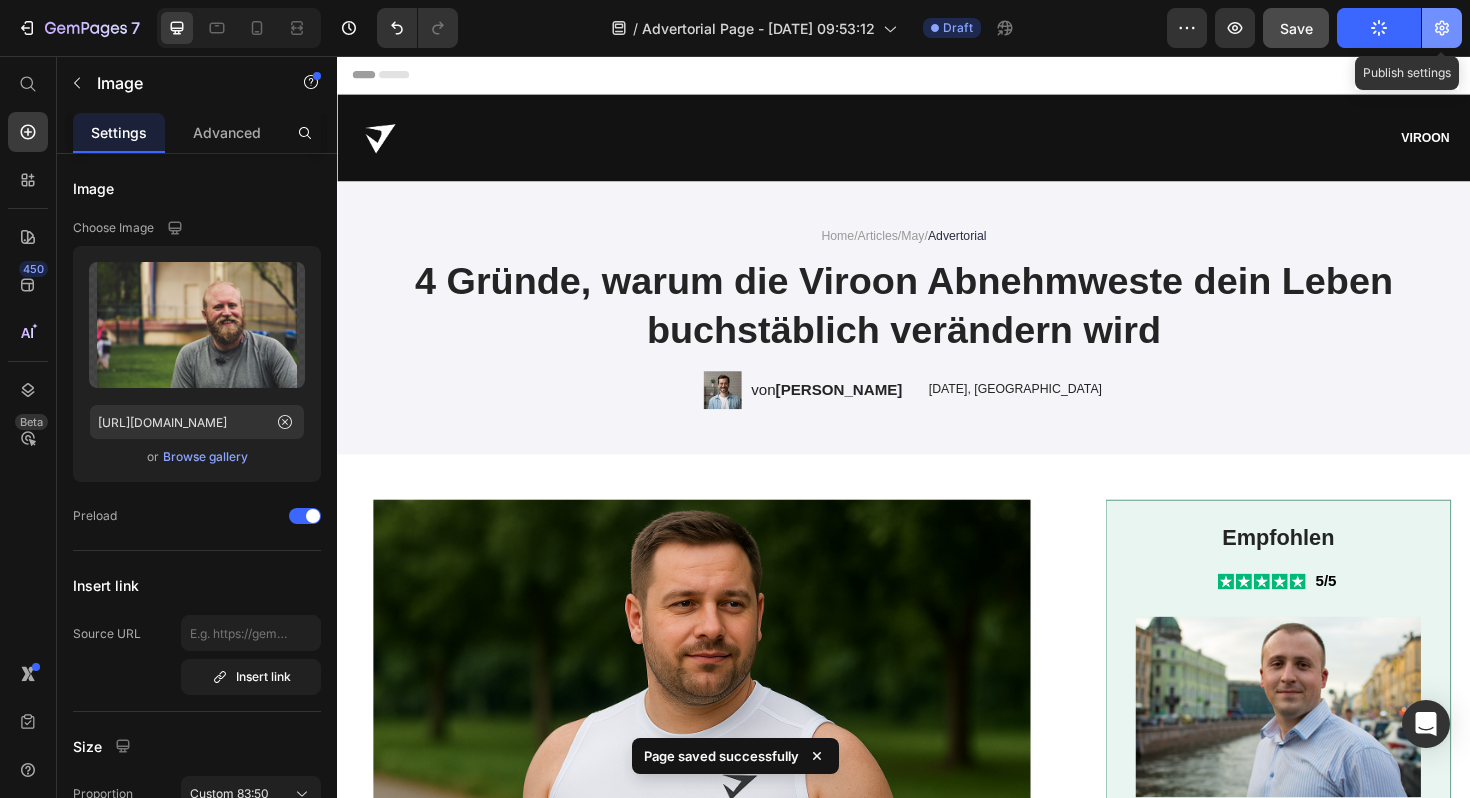 click 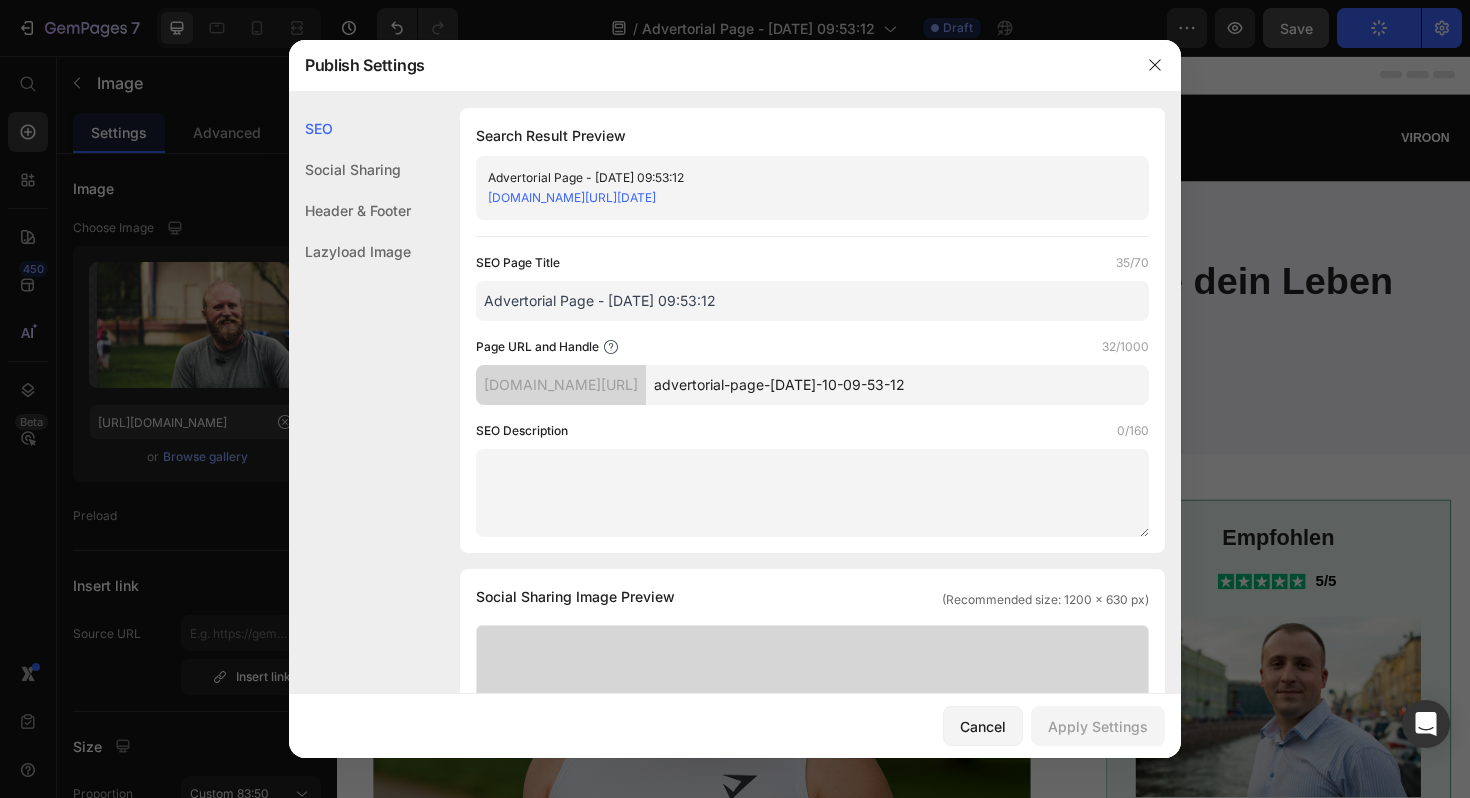 click on "Advertorial Page - [DATE] 09:53:12" at bounding box center [812, 301] 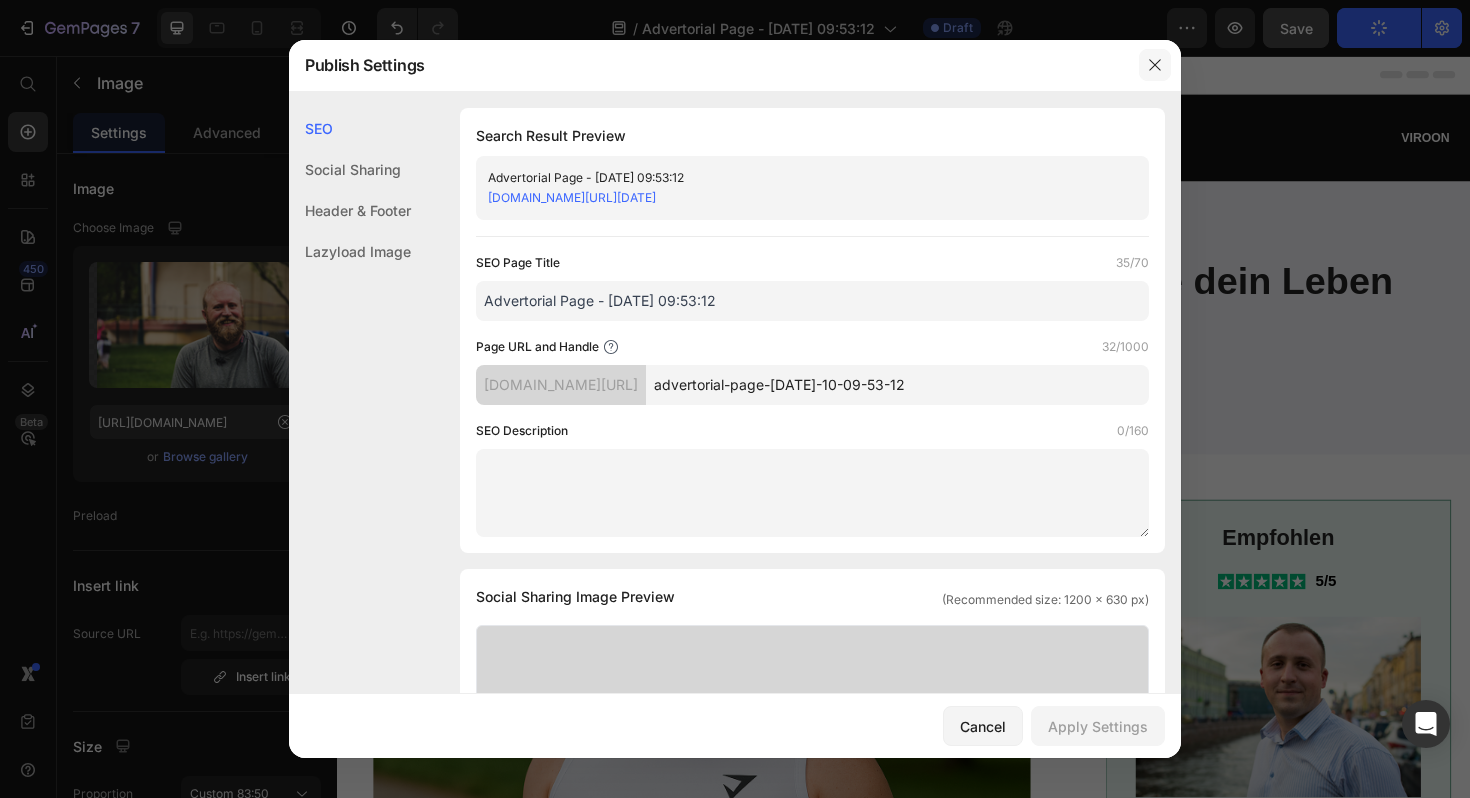 click at bounding box center [1155, 65] 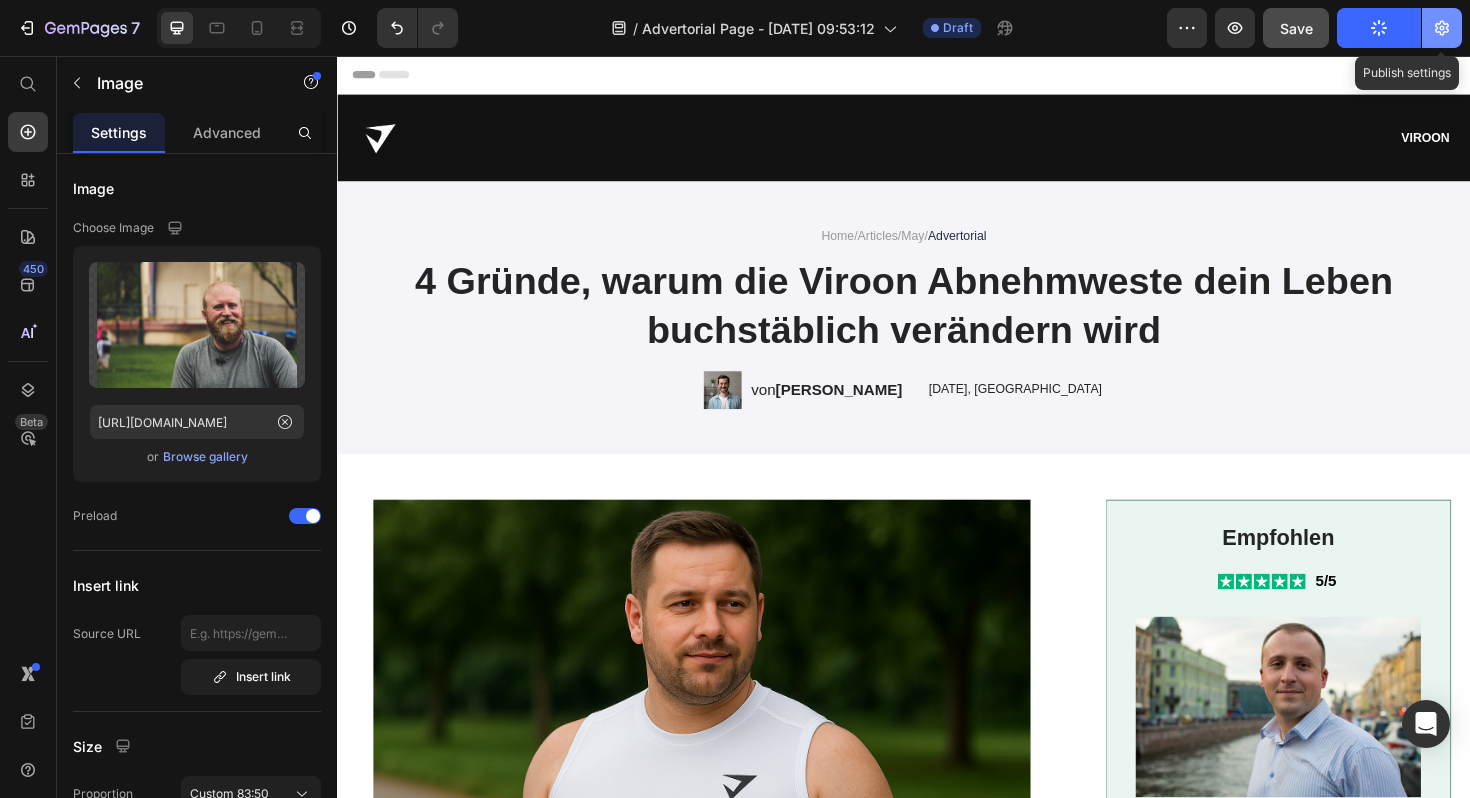 click 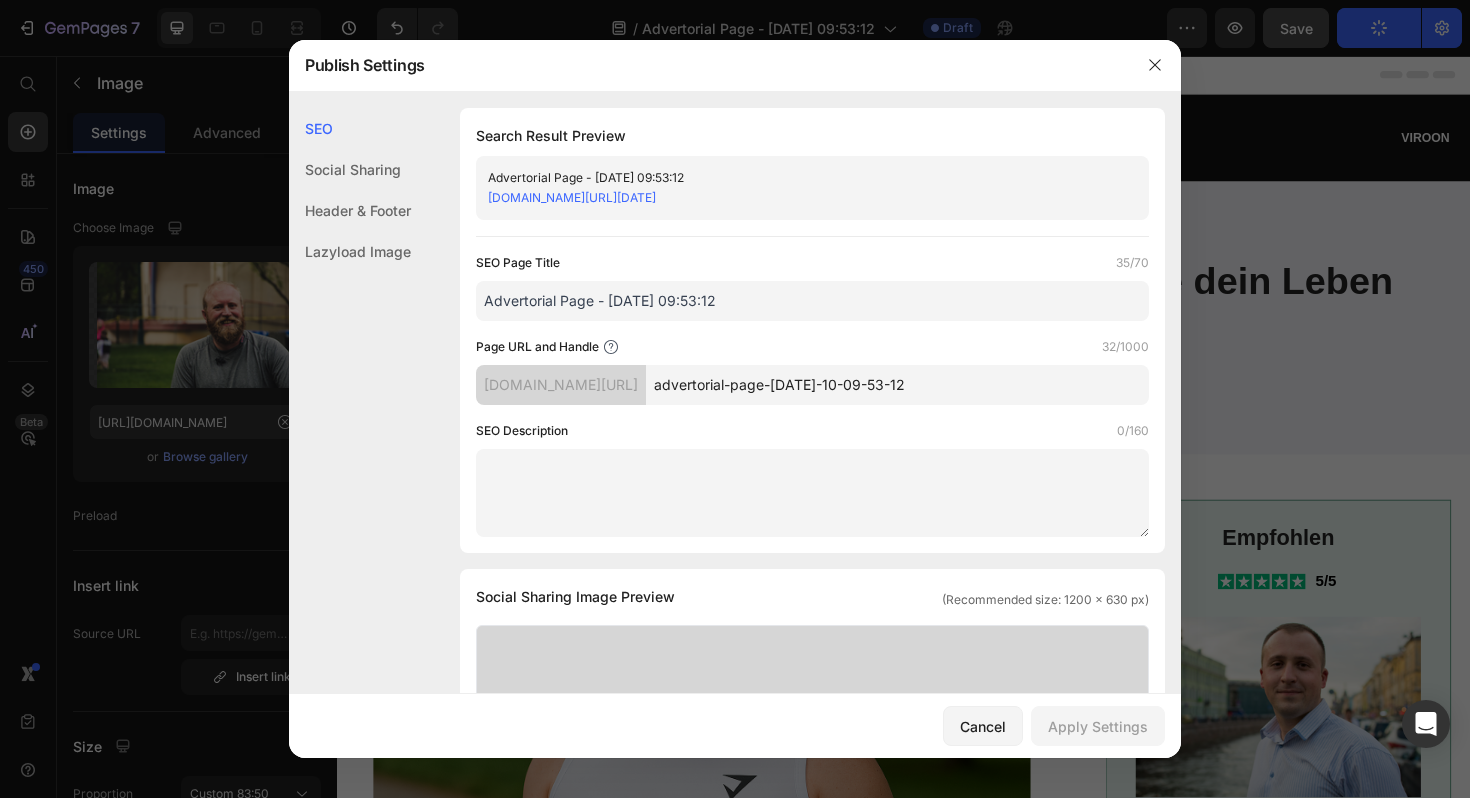 click on "Advertorial Page - [DATE] 09:53:12" at bounding box center [812, 301] 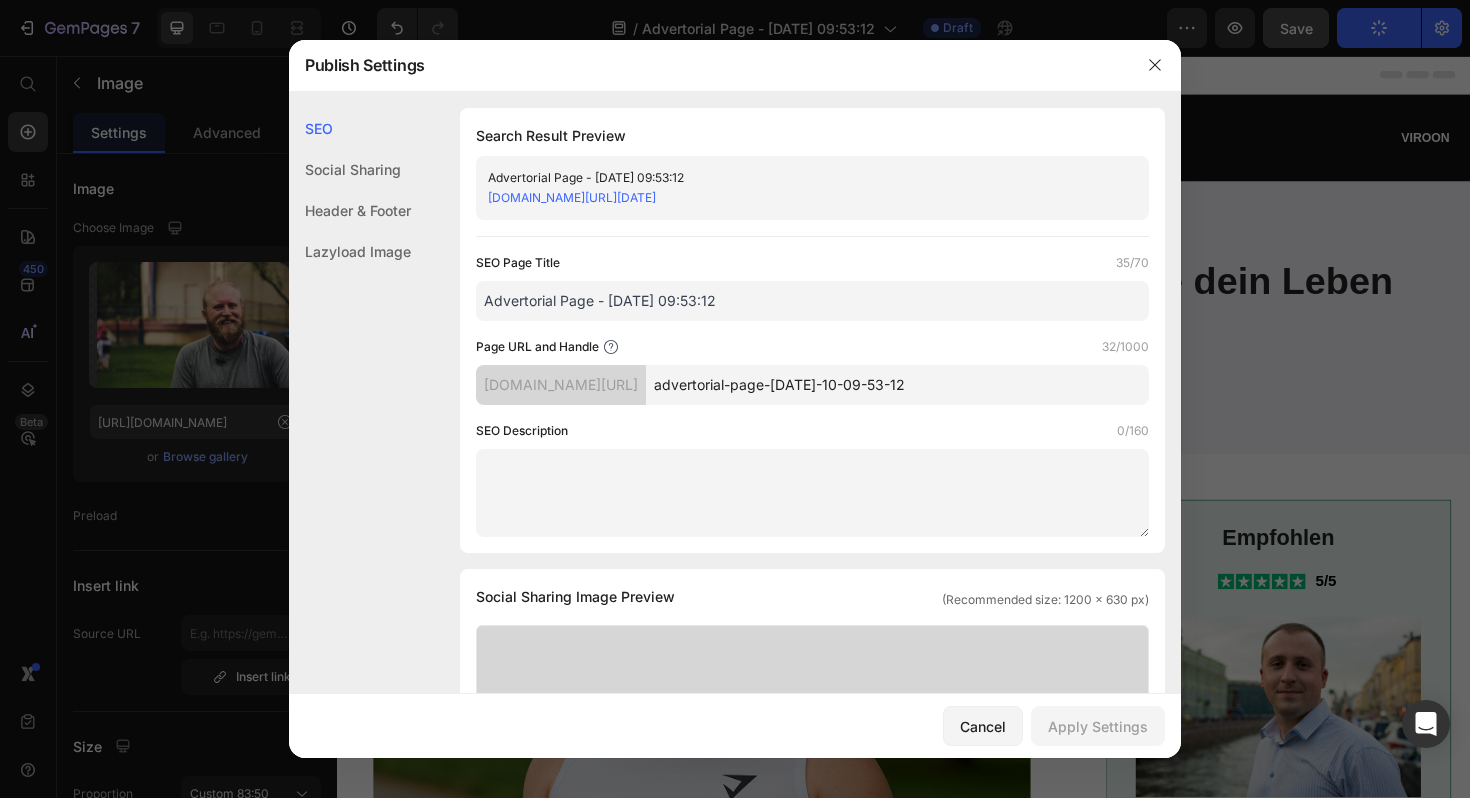click on "Advertorial Page - [DATE] 09:53:12" at bounding box center [812, 301] 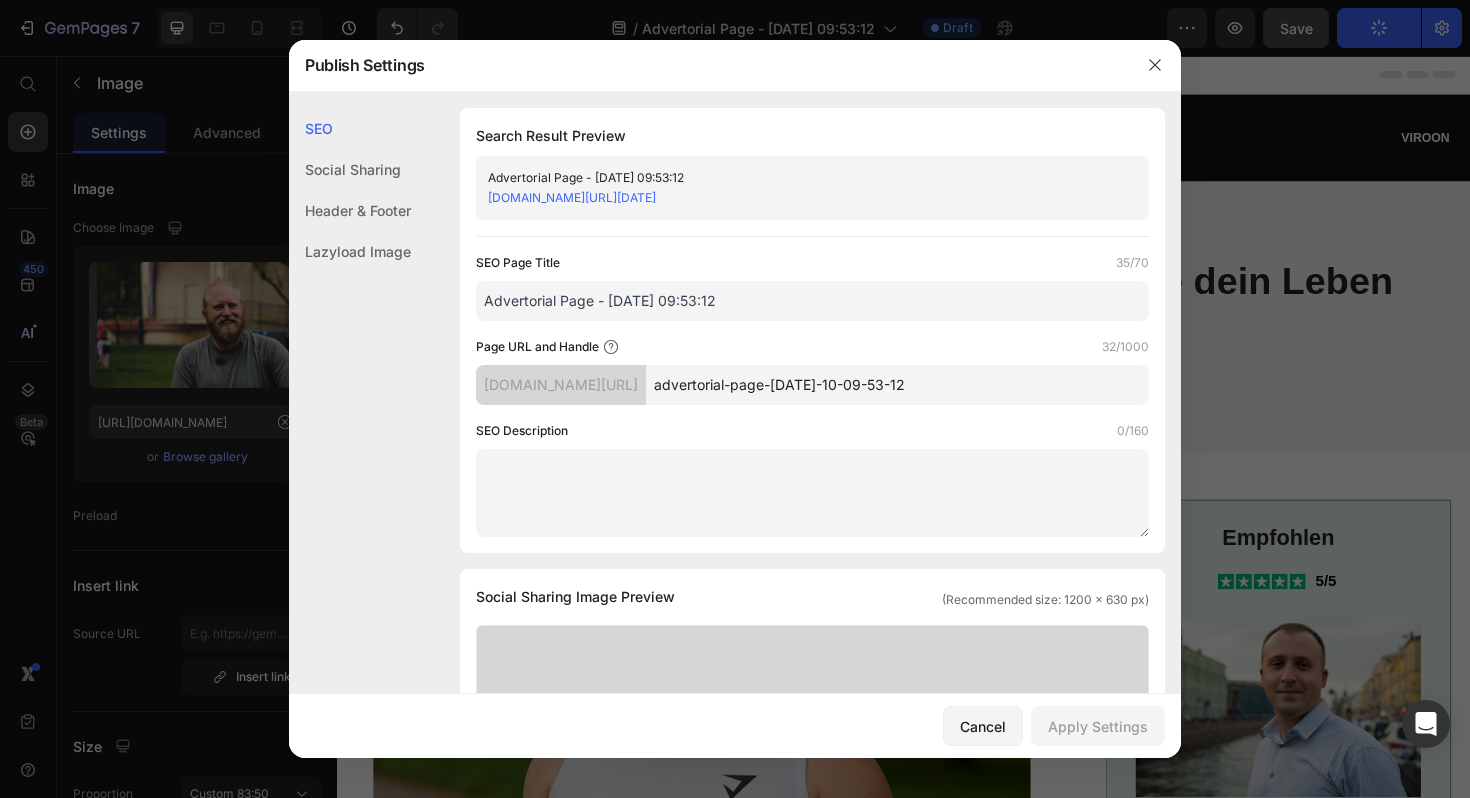 click on "Advertorial Page - [DATE] 09:53:12" at bounding box center (812, 301) 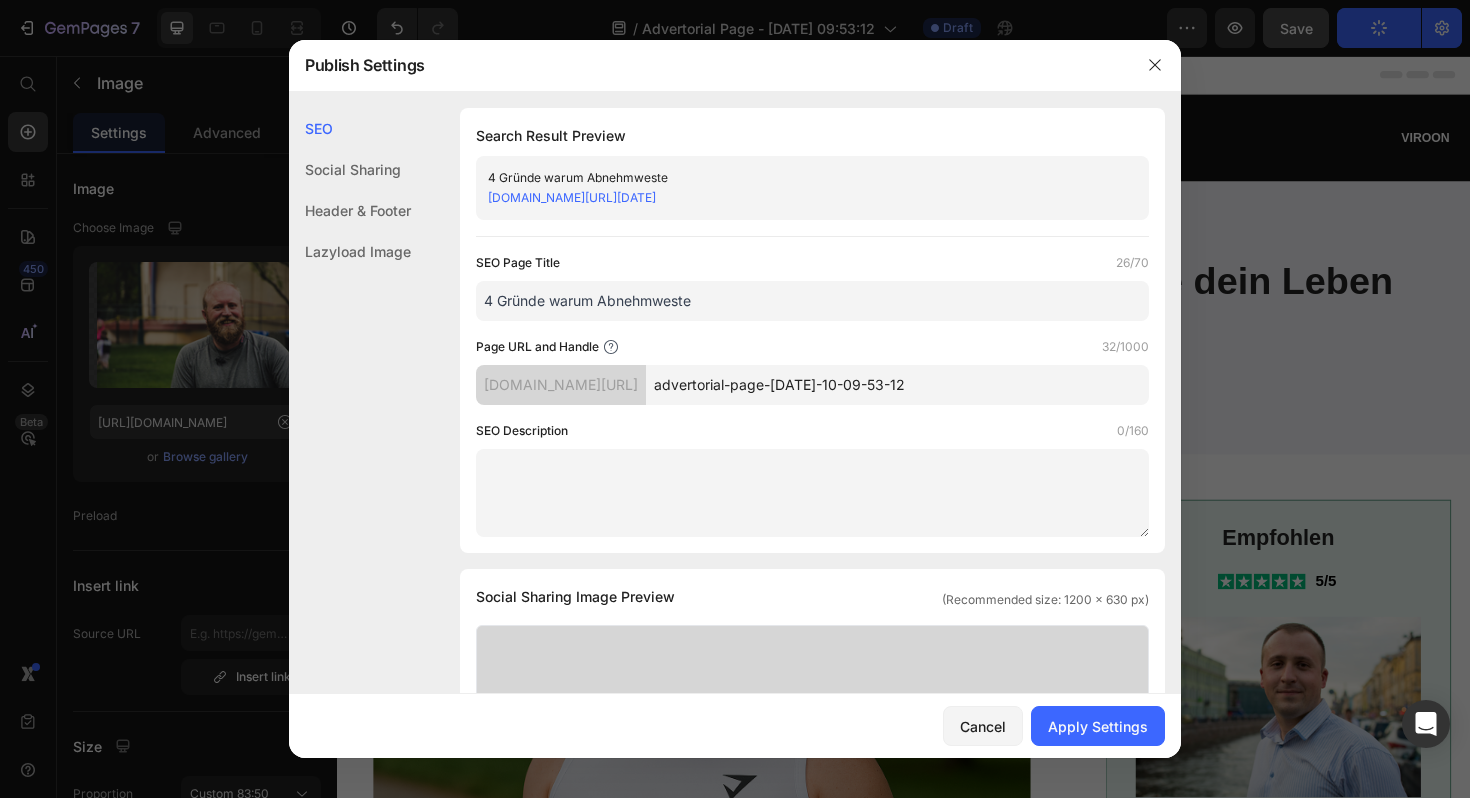 click on "4 Gründe warum Abnehmweste" at bounding box center (812, 301) 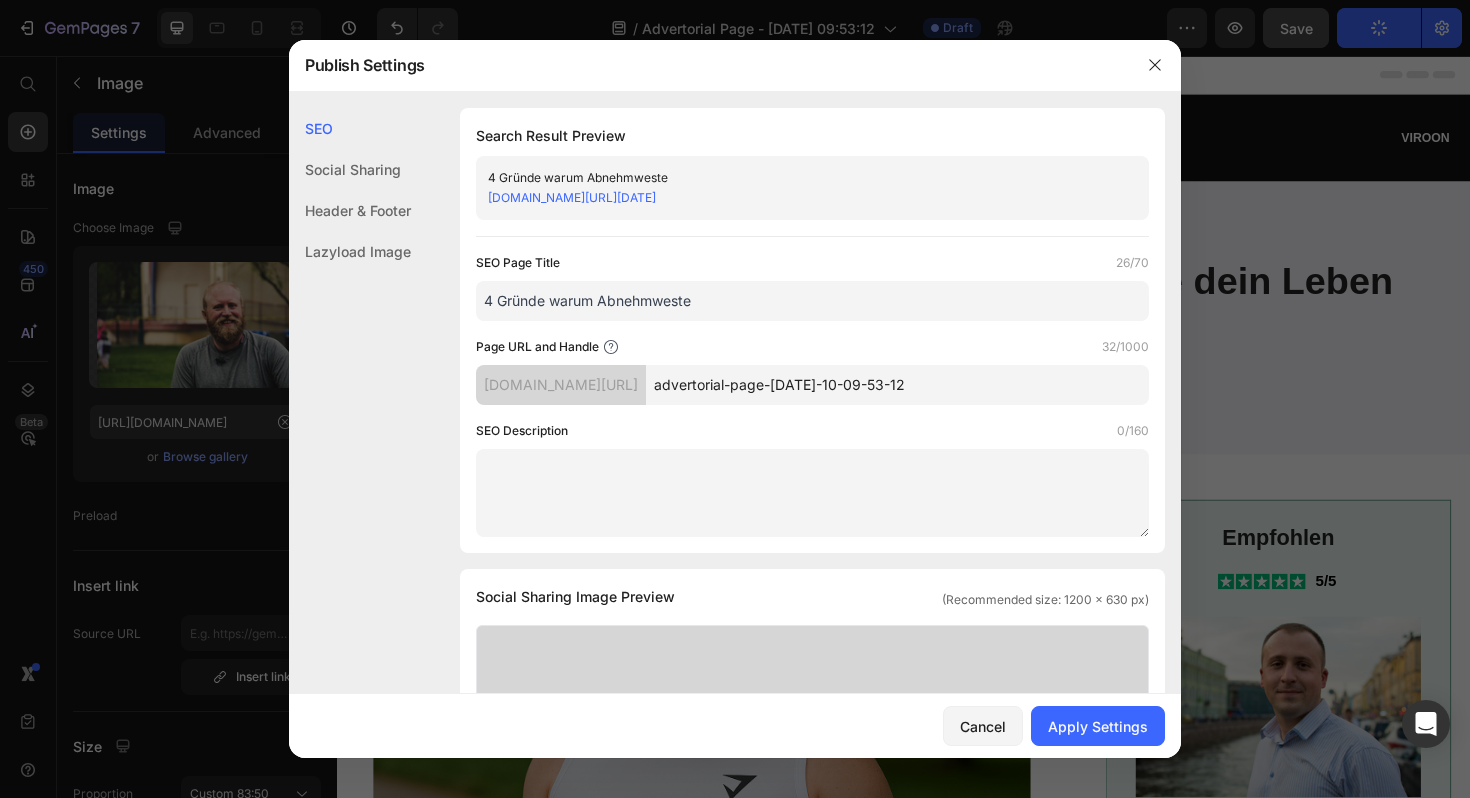 click on "4 Gründe warum Abnehmweste" at bounding box center [812, 301] 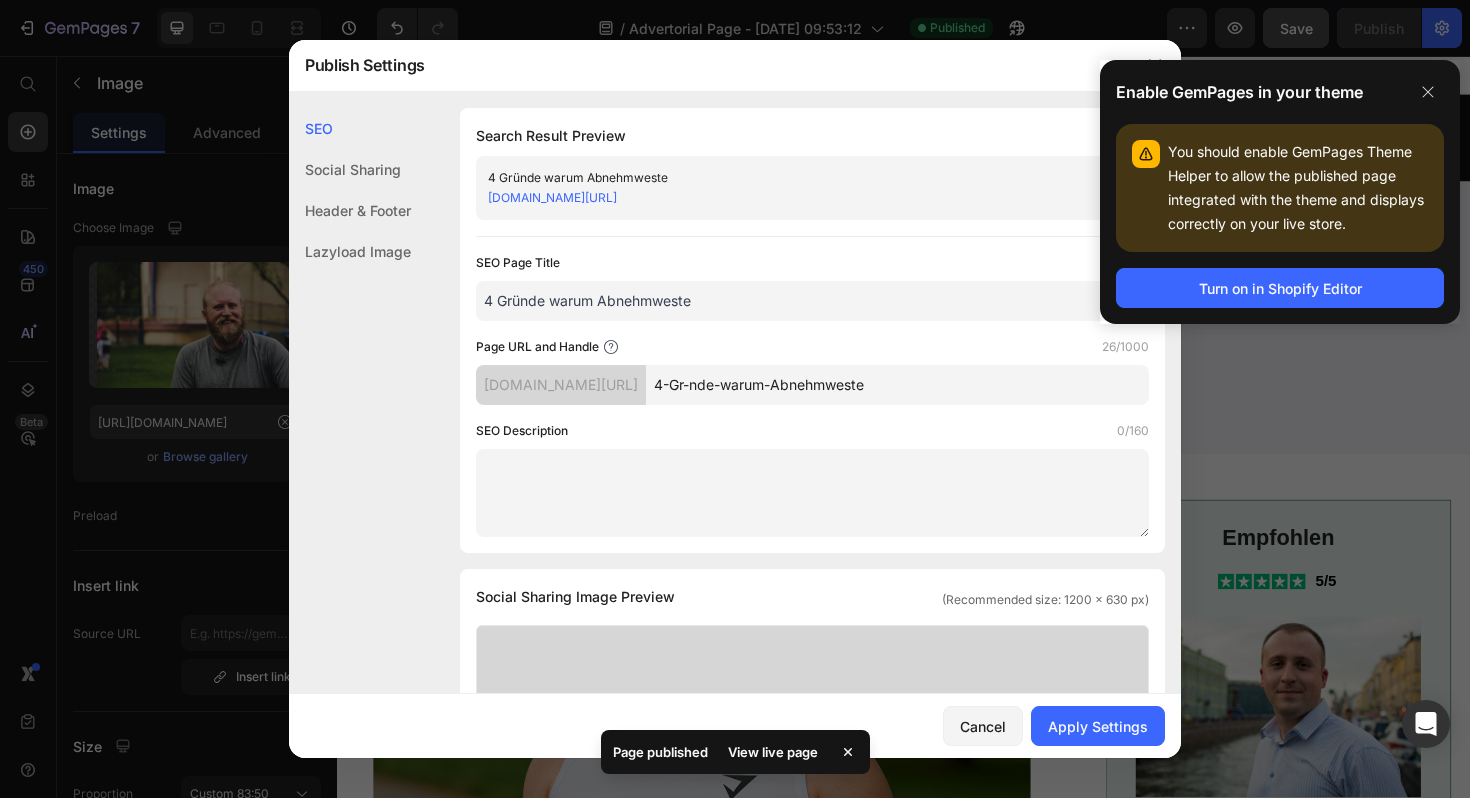 click on "4-Gr-nde-warum-Abnehmweste" at bounding box center [897, 385] 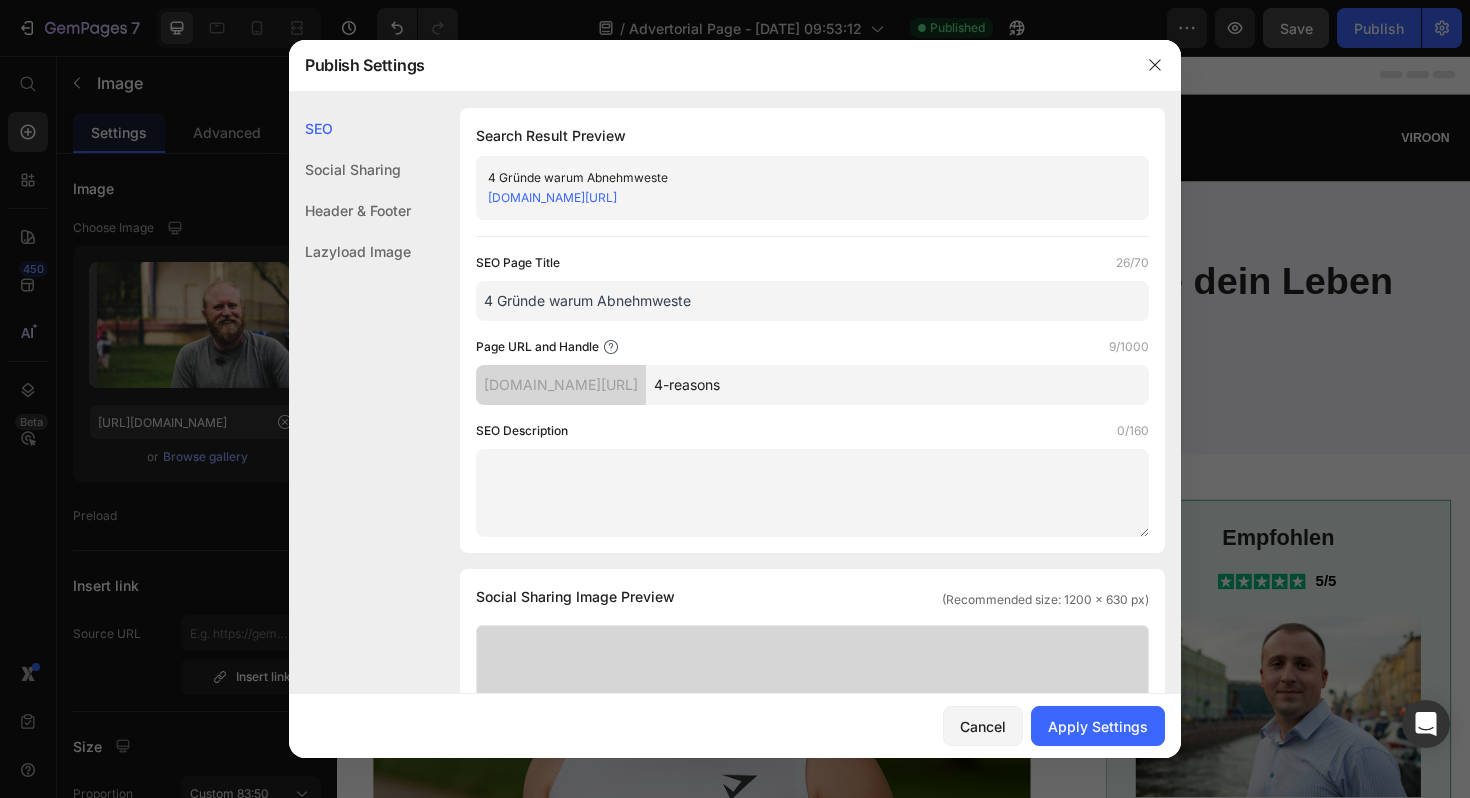 type on "4-reasons" 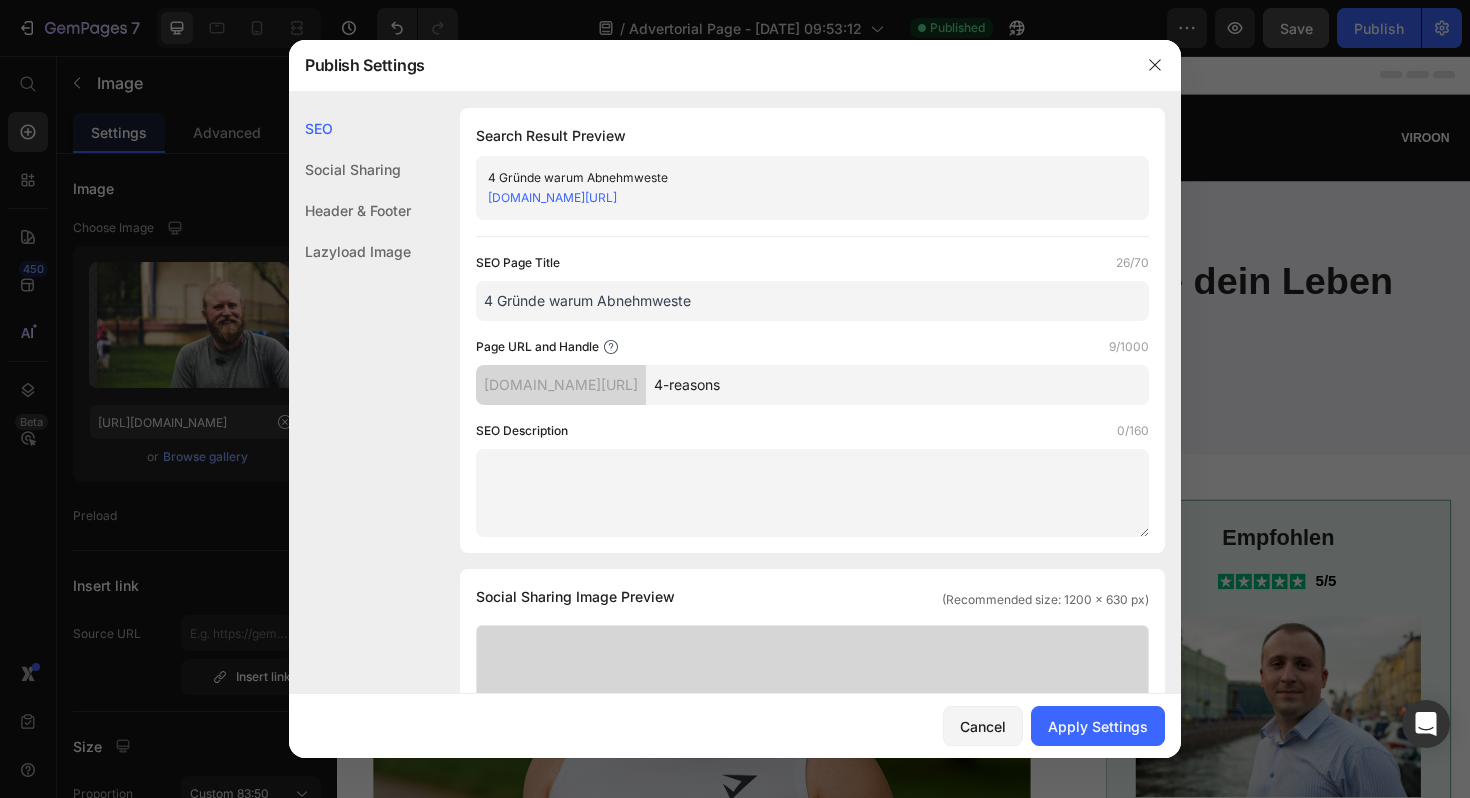 click on "SEO Description  0/160" at bounding box center [812, 431] 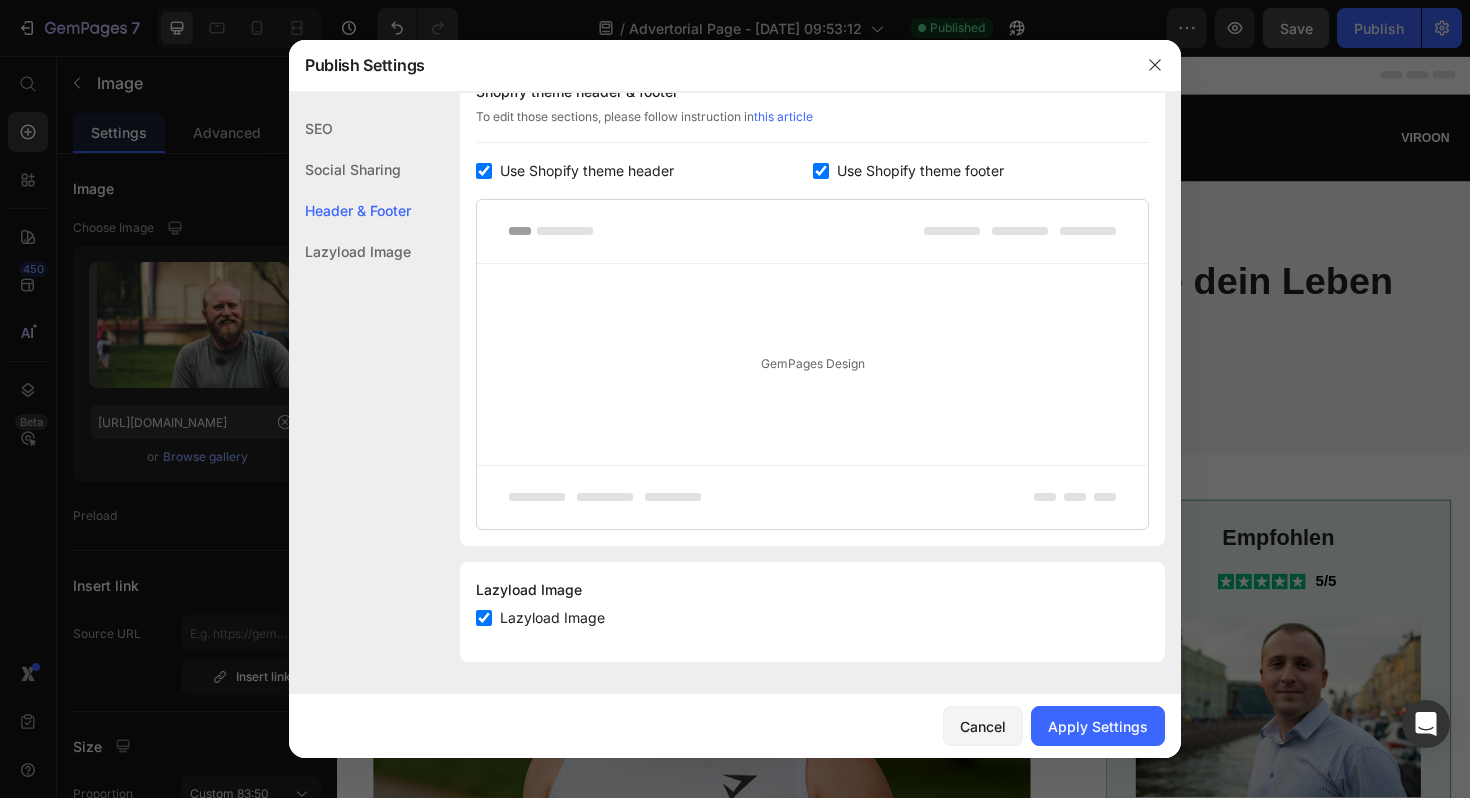 scroll, scrollTop: 0, scrollLeft: 0, axis: both 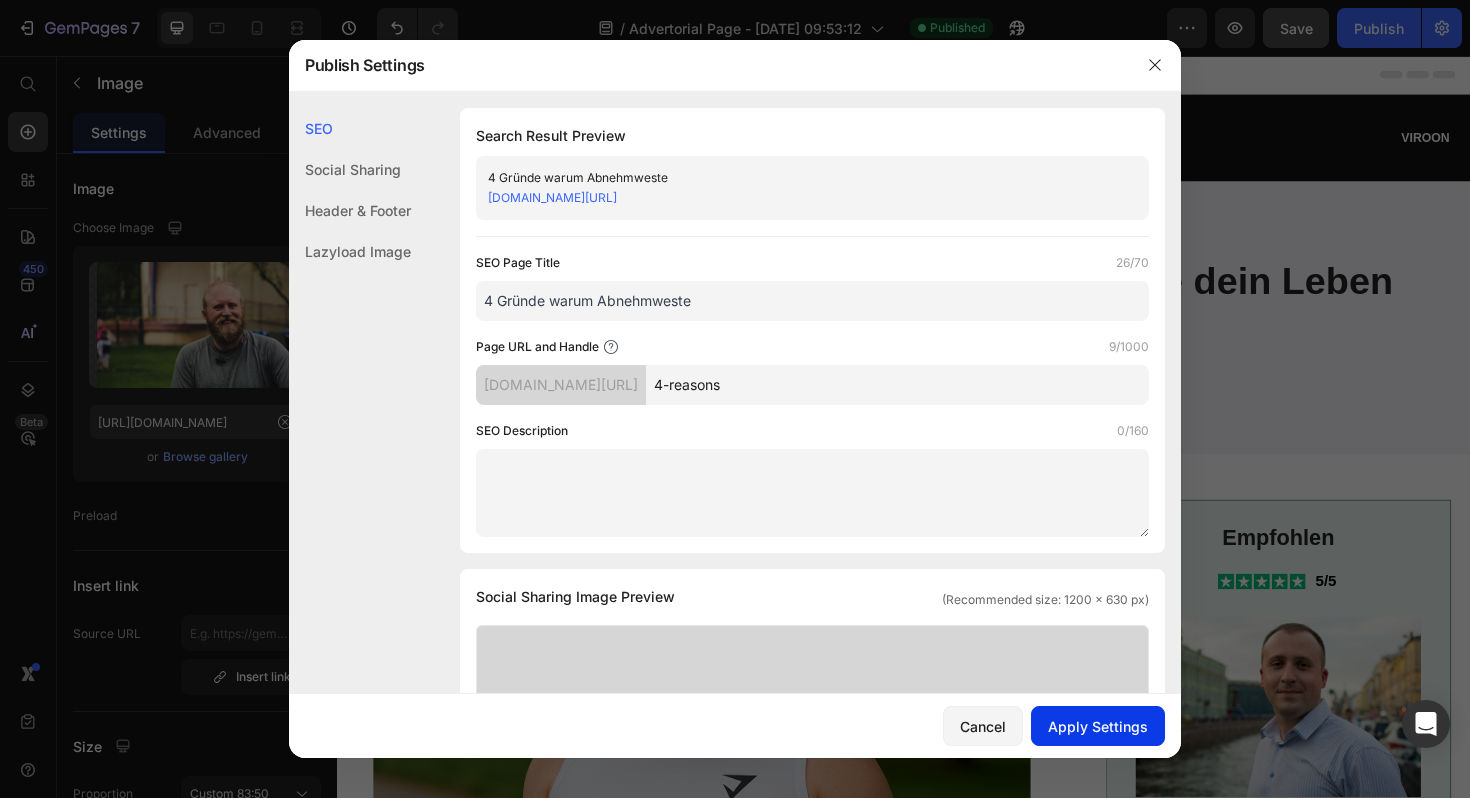 click on "Apply Settings" at bounding box center [1098, 726] 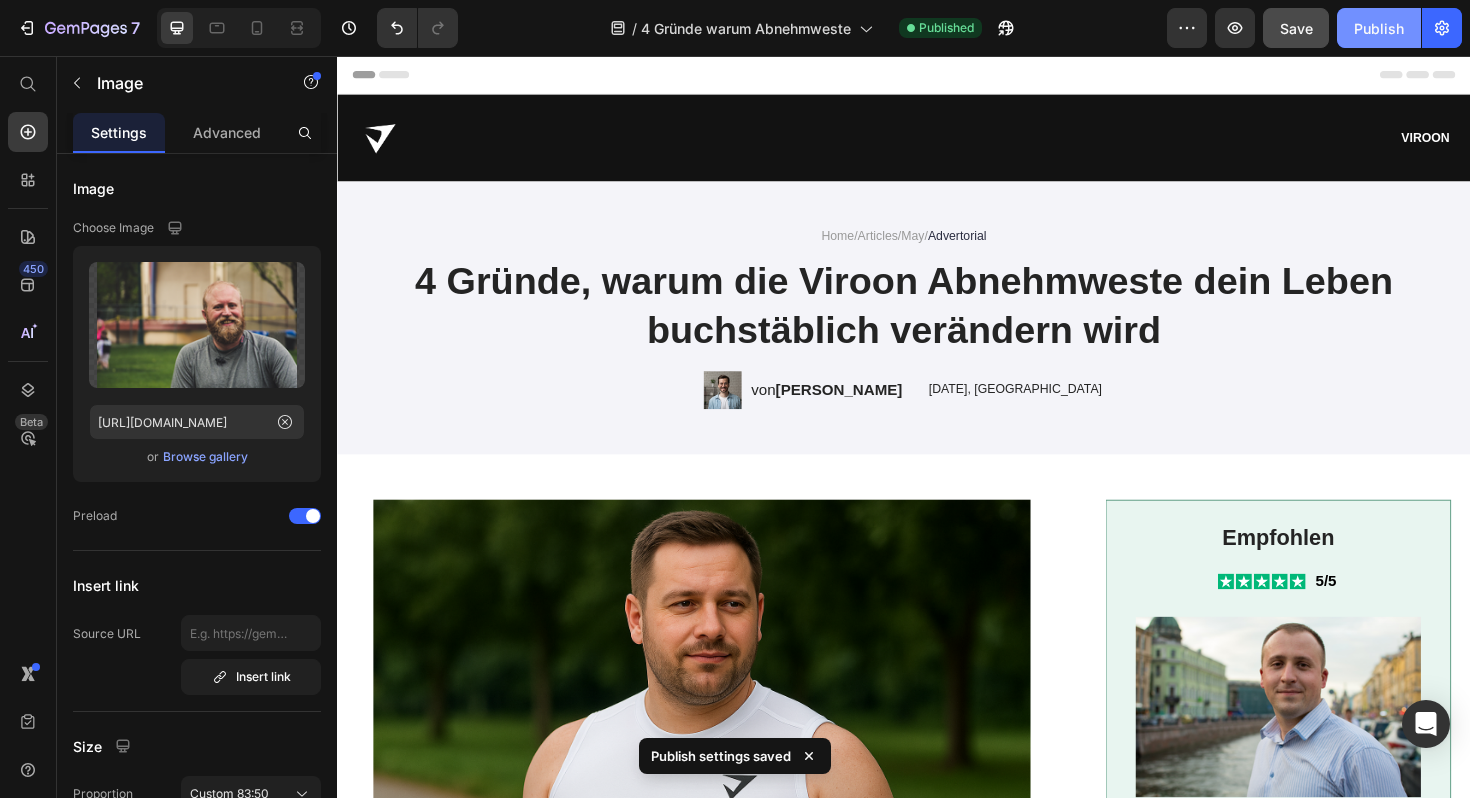 click on "Publish" at bounding box center [1379, 28] 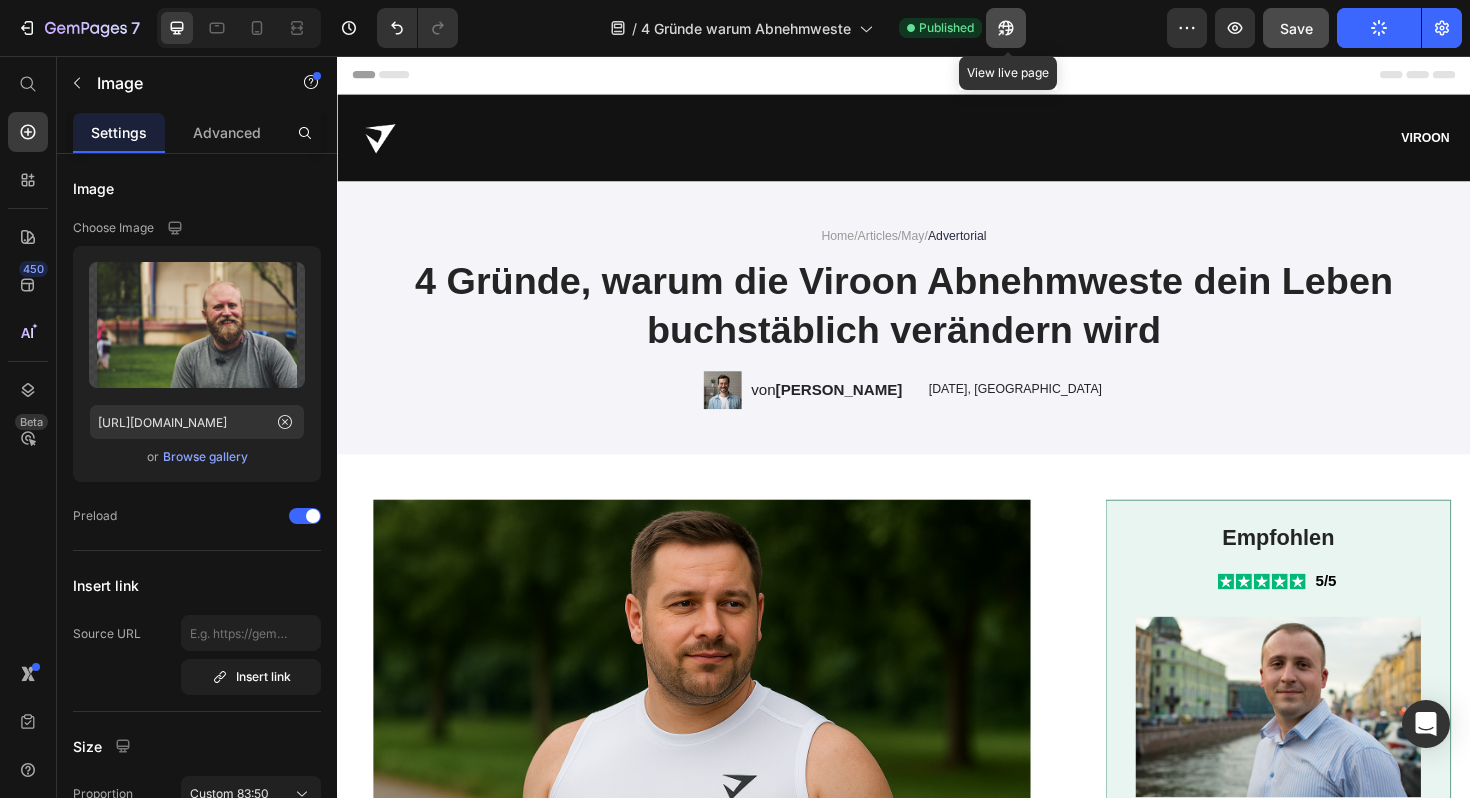 click 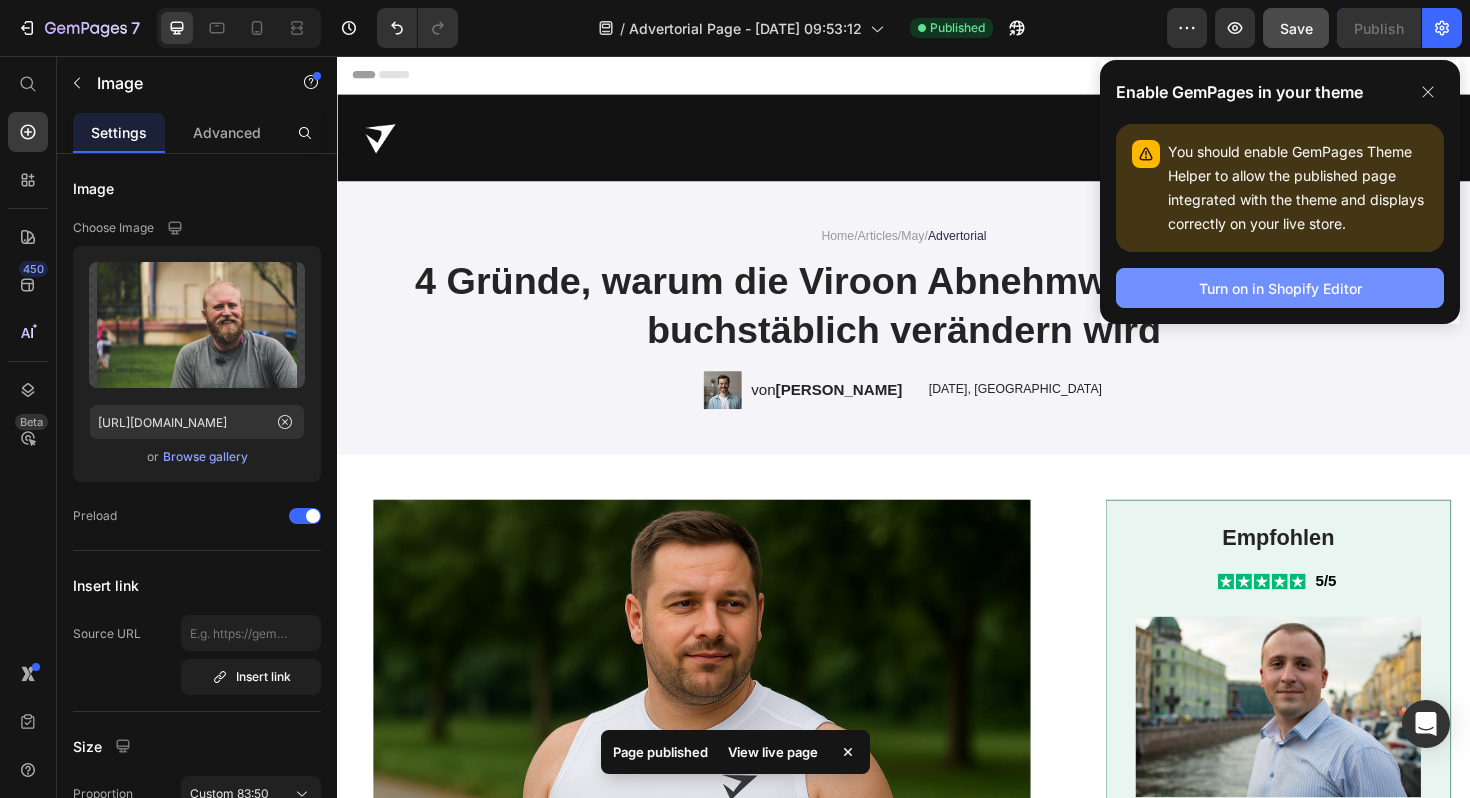 click on "Turn on in Shopify Editor" at bounding box center (1280, 288) 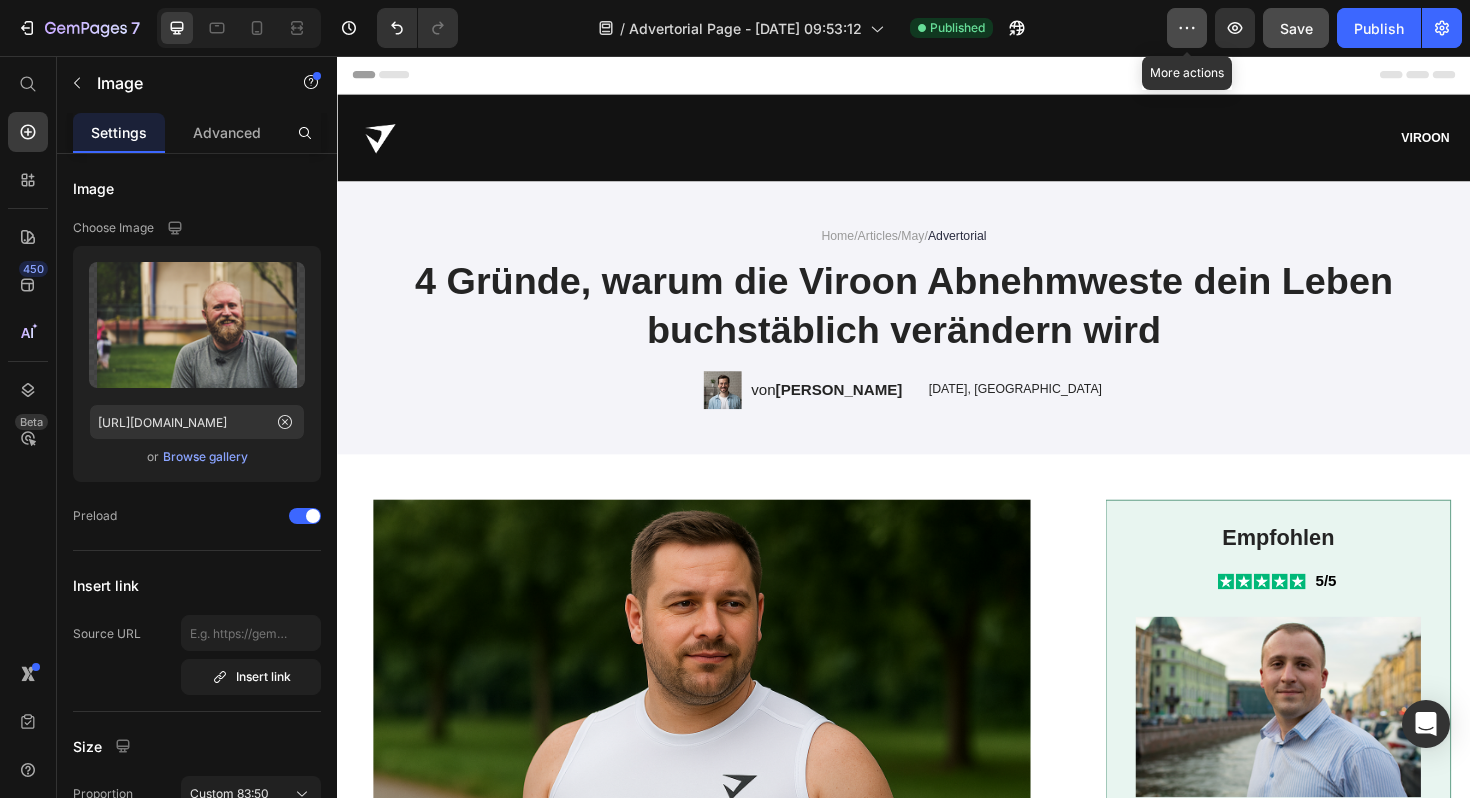 click 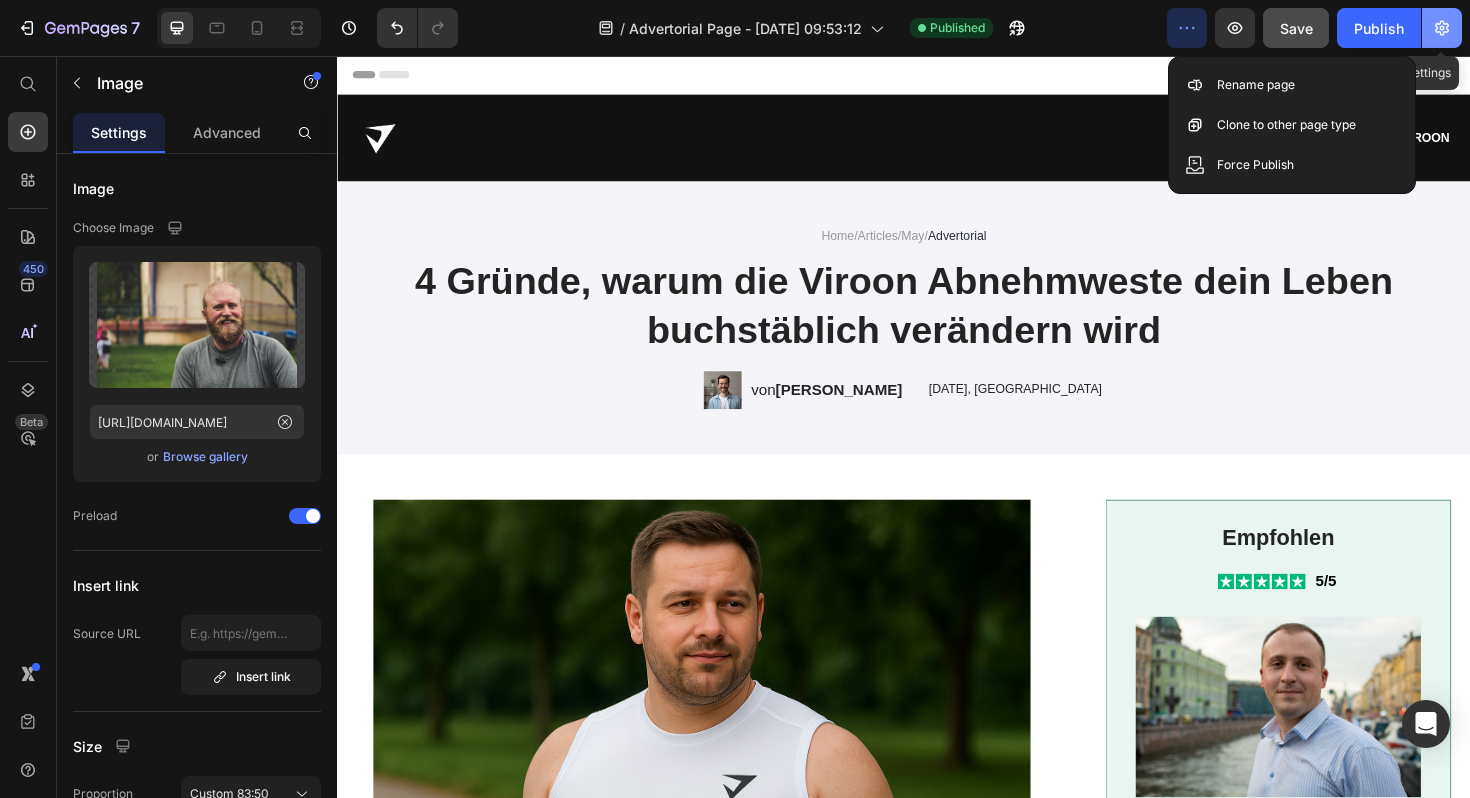 click 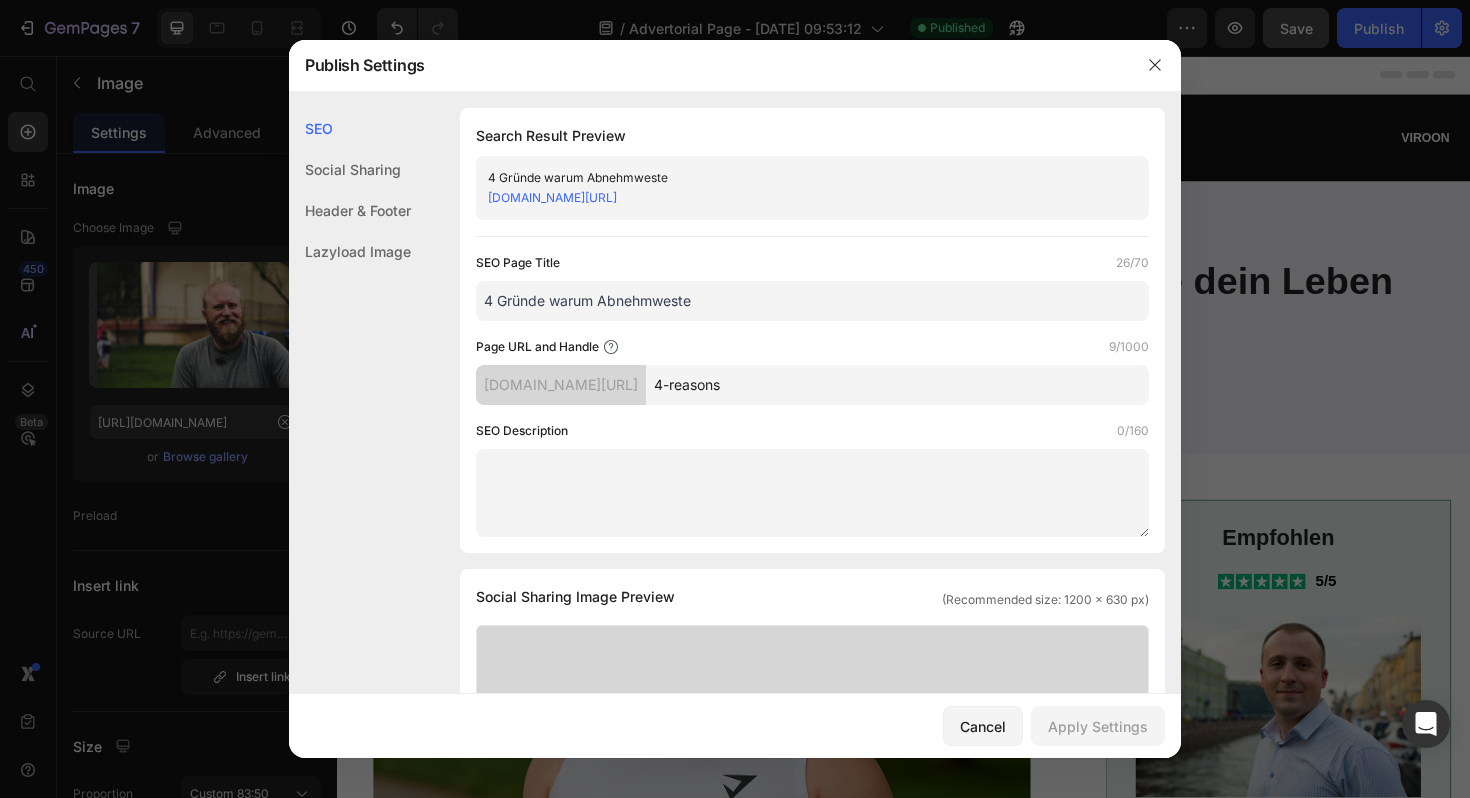 click on "Social Sharing" 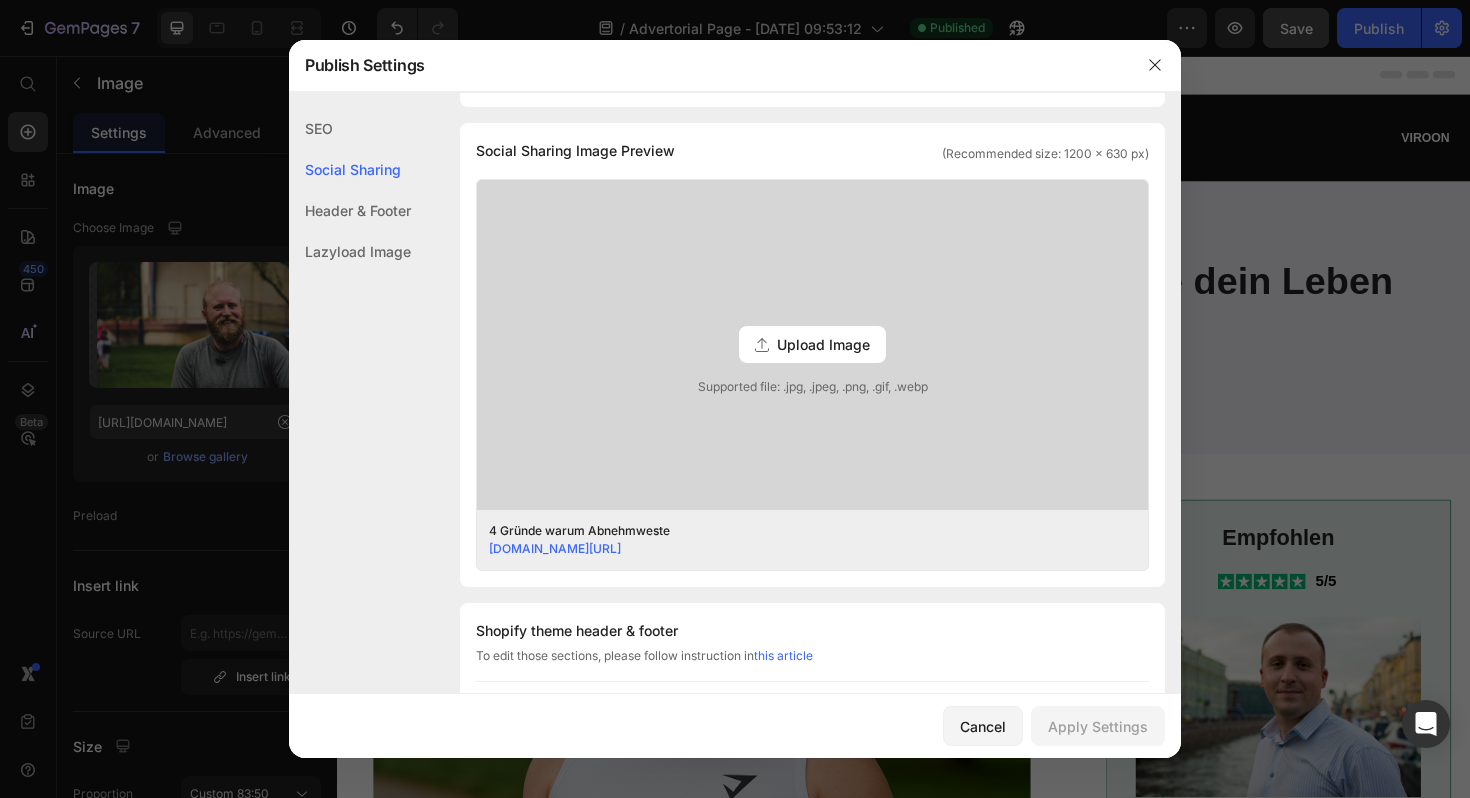 click on "Header & Footer" 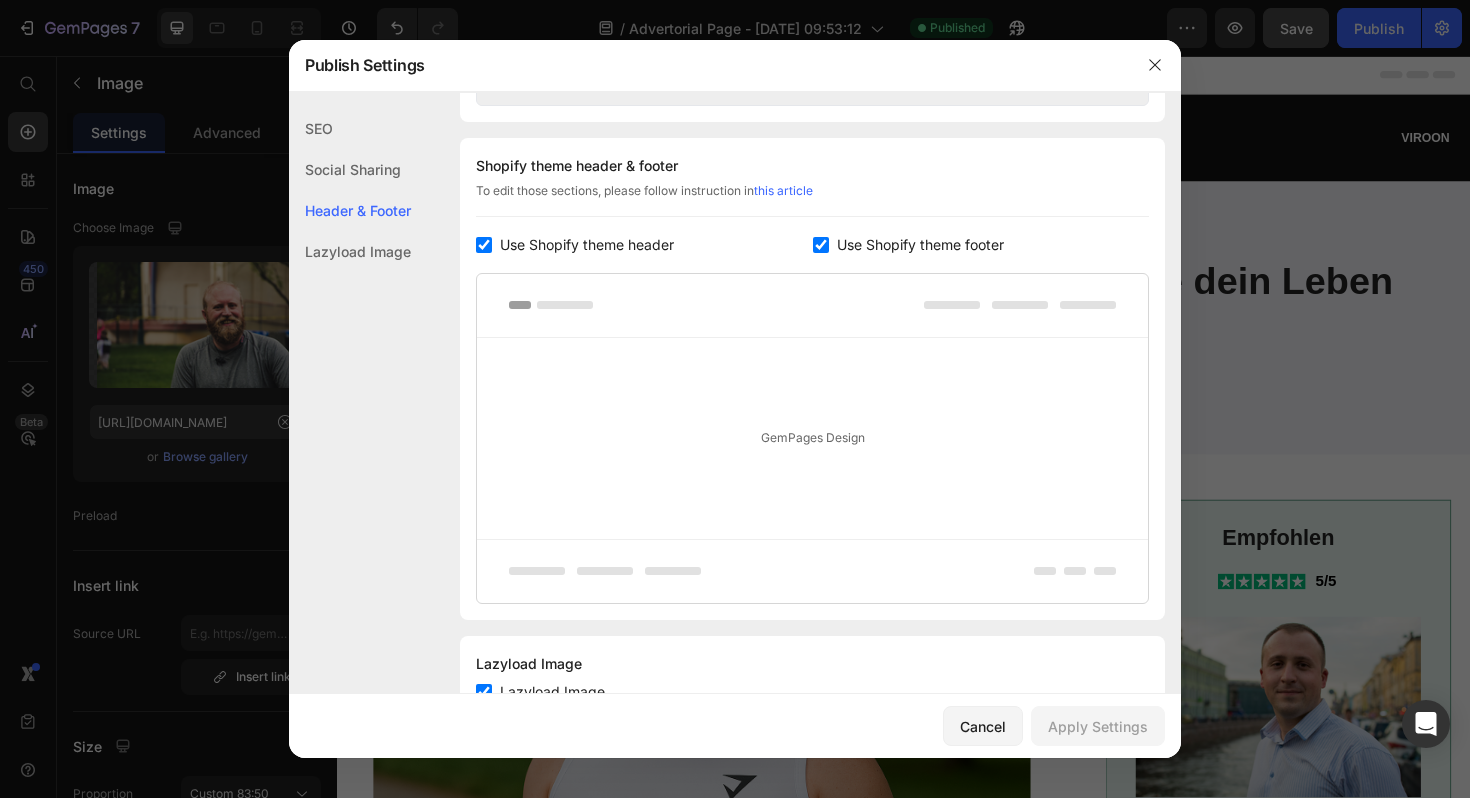 scroll, scrollTop: 937, scrollLeft: 0, axis: vertical 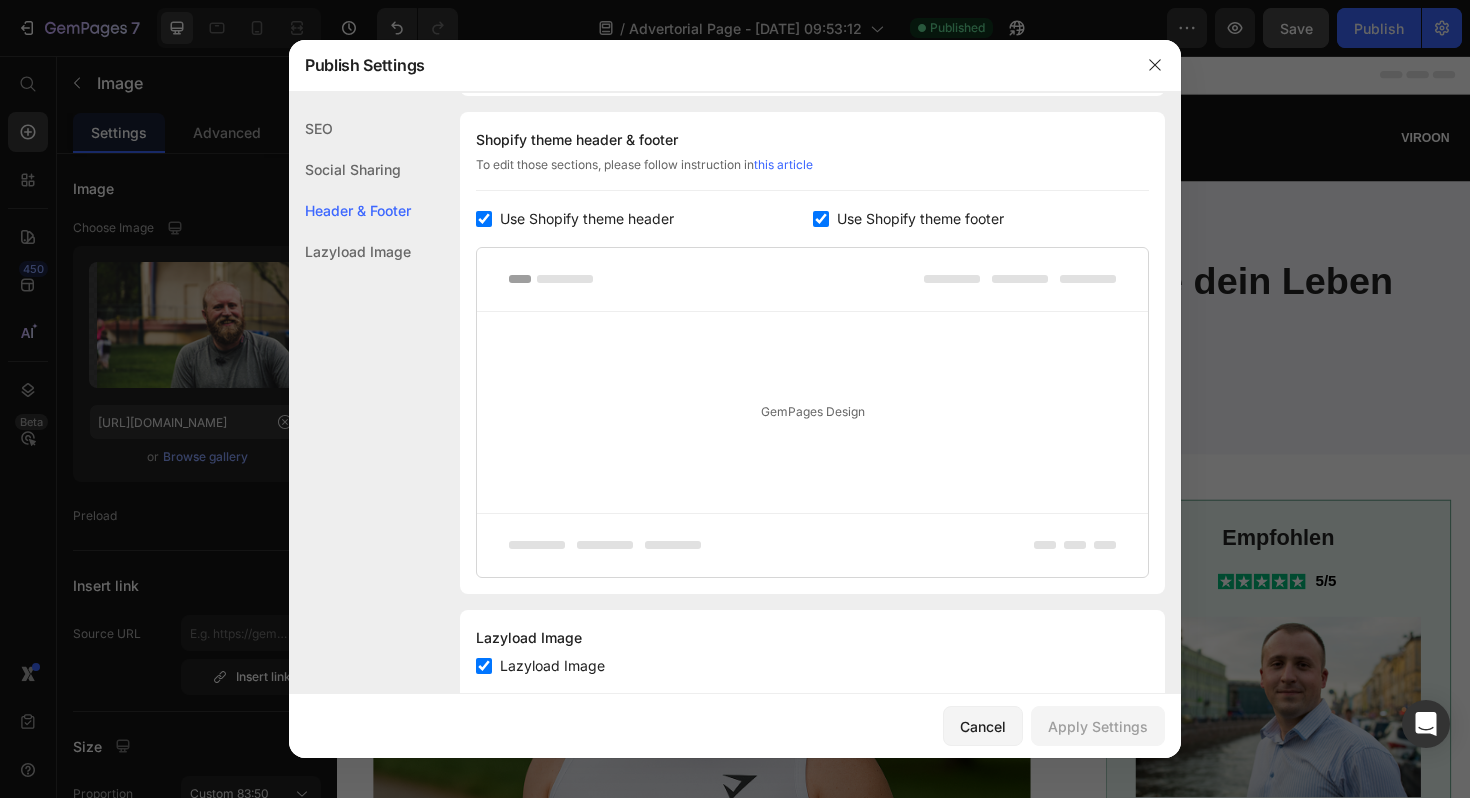 click on "Use Shopify theme header" at bounding box center [587, 219] 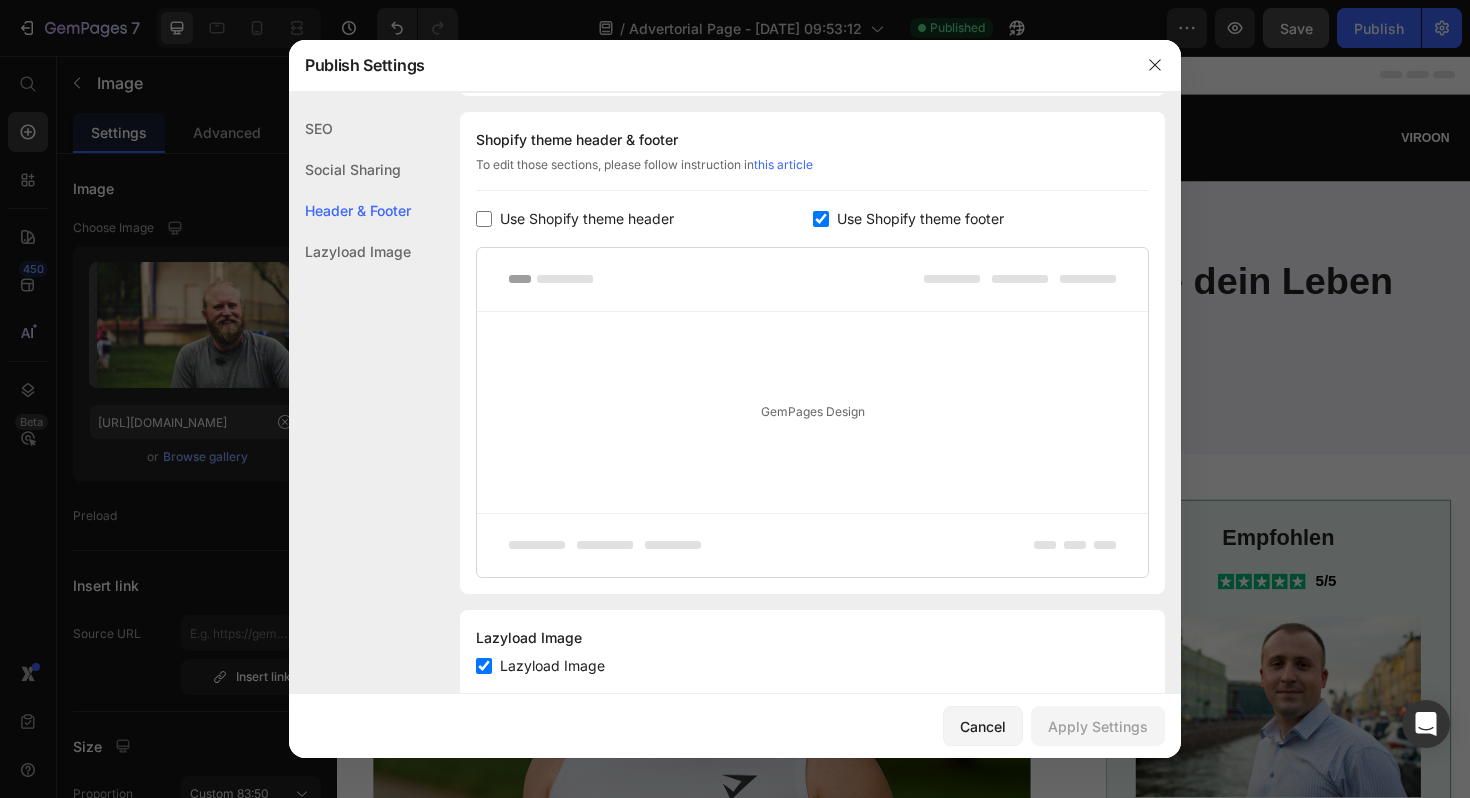 checkbox on "false" 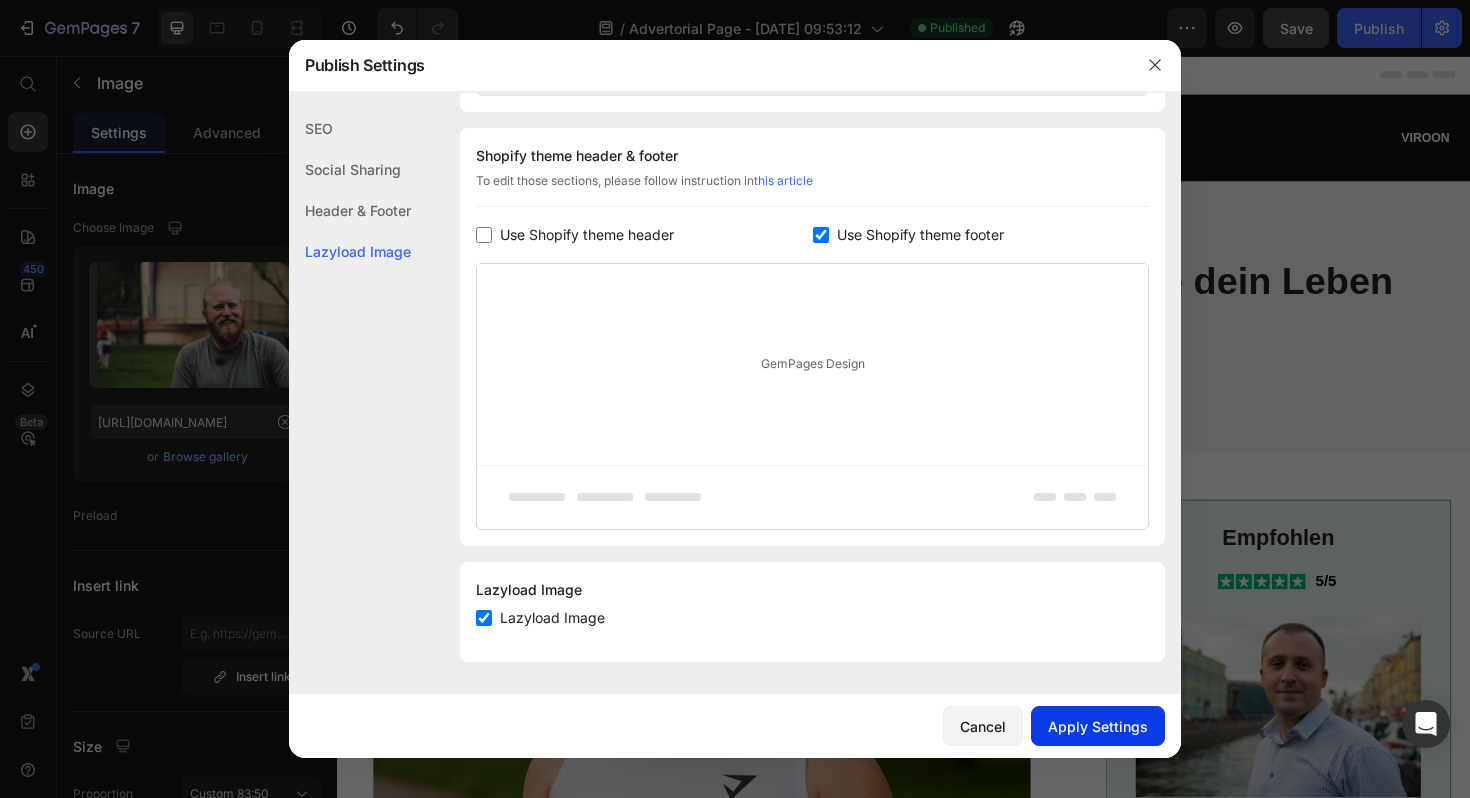click on "Apply Settings" at bounding box center [1098, 726] 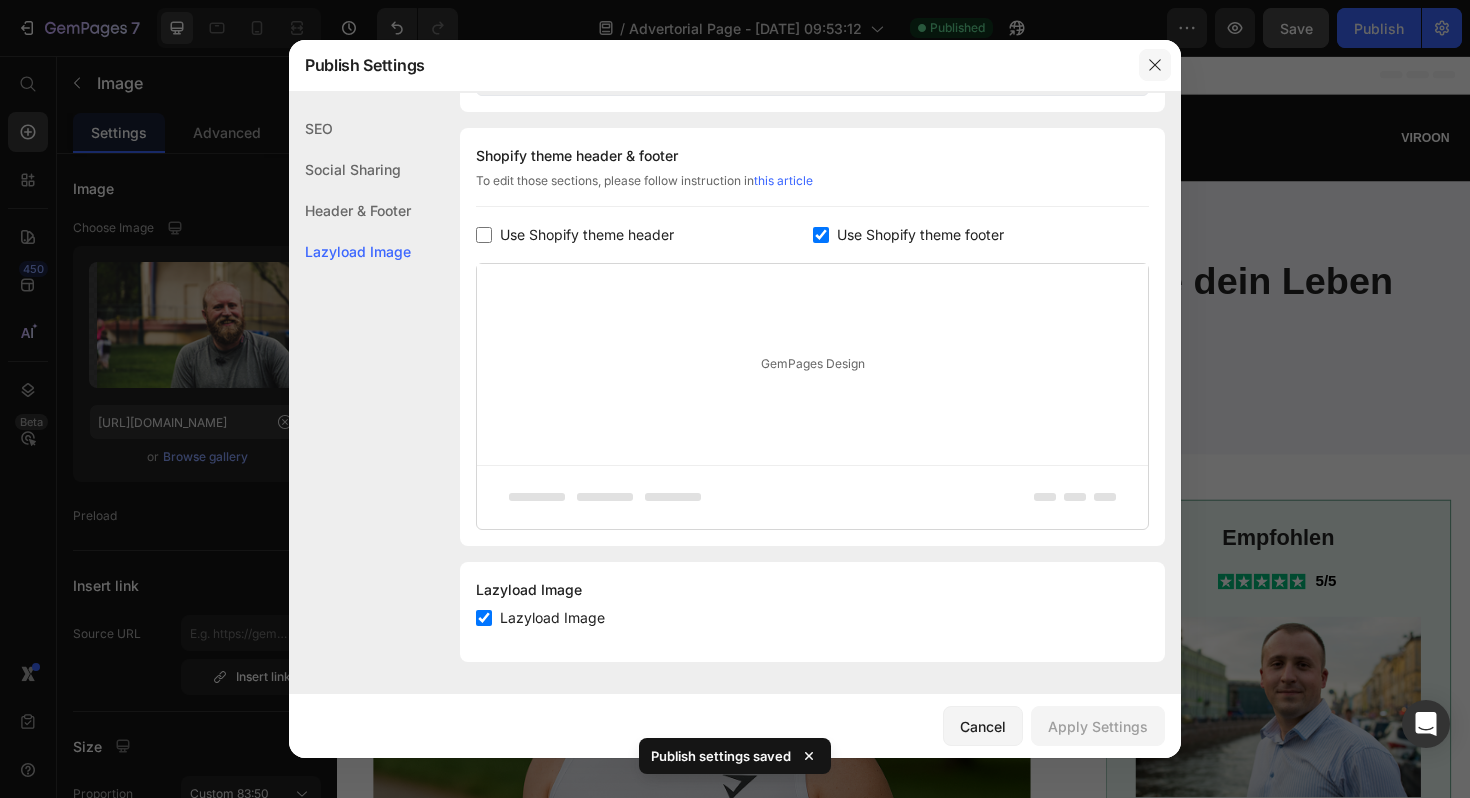 click 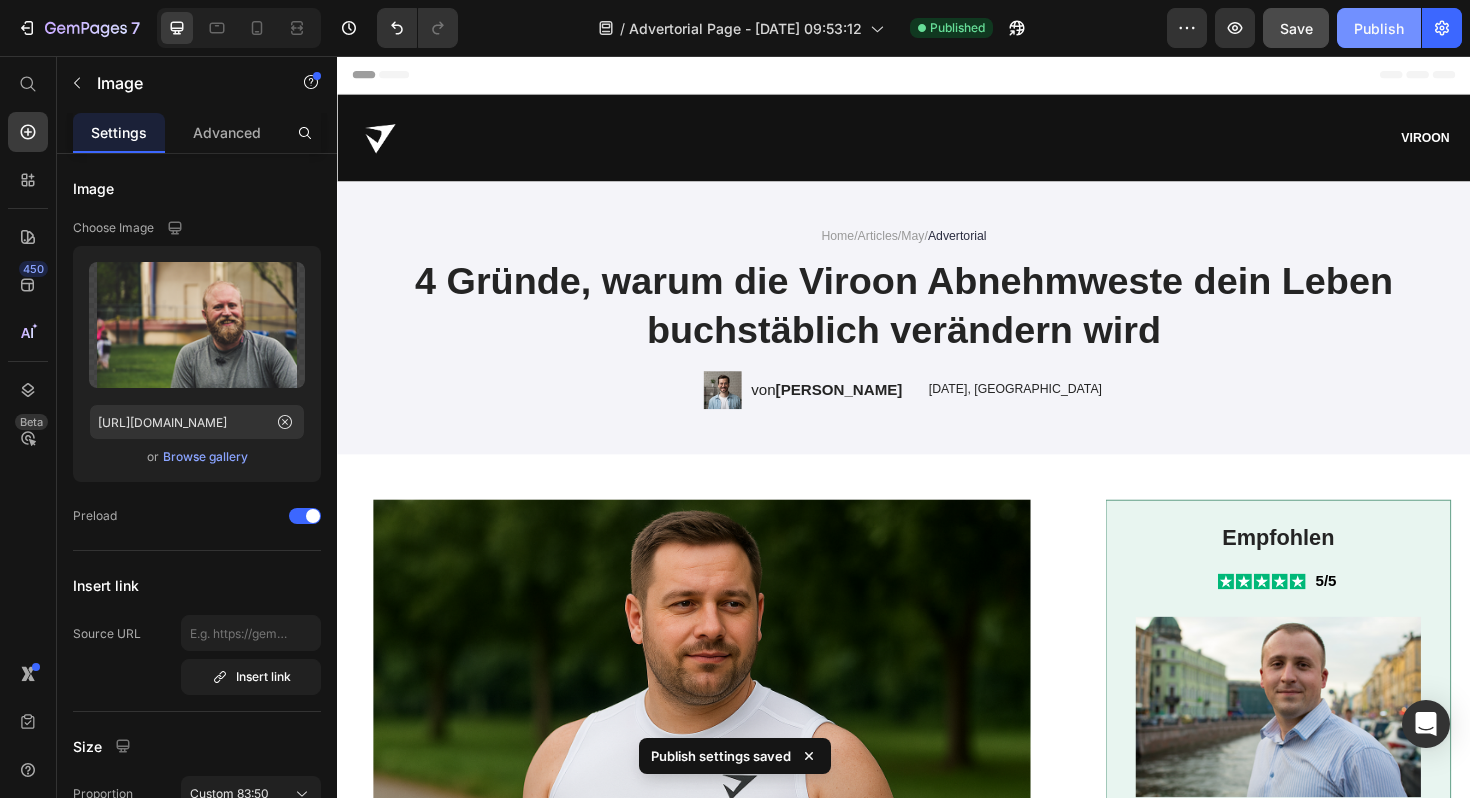 click on "Publish" at bounding box center (1379, 28) 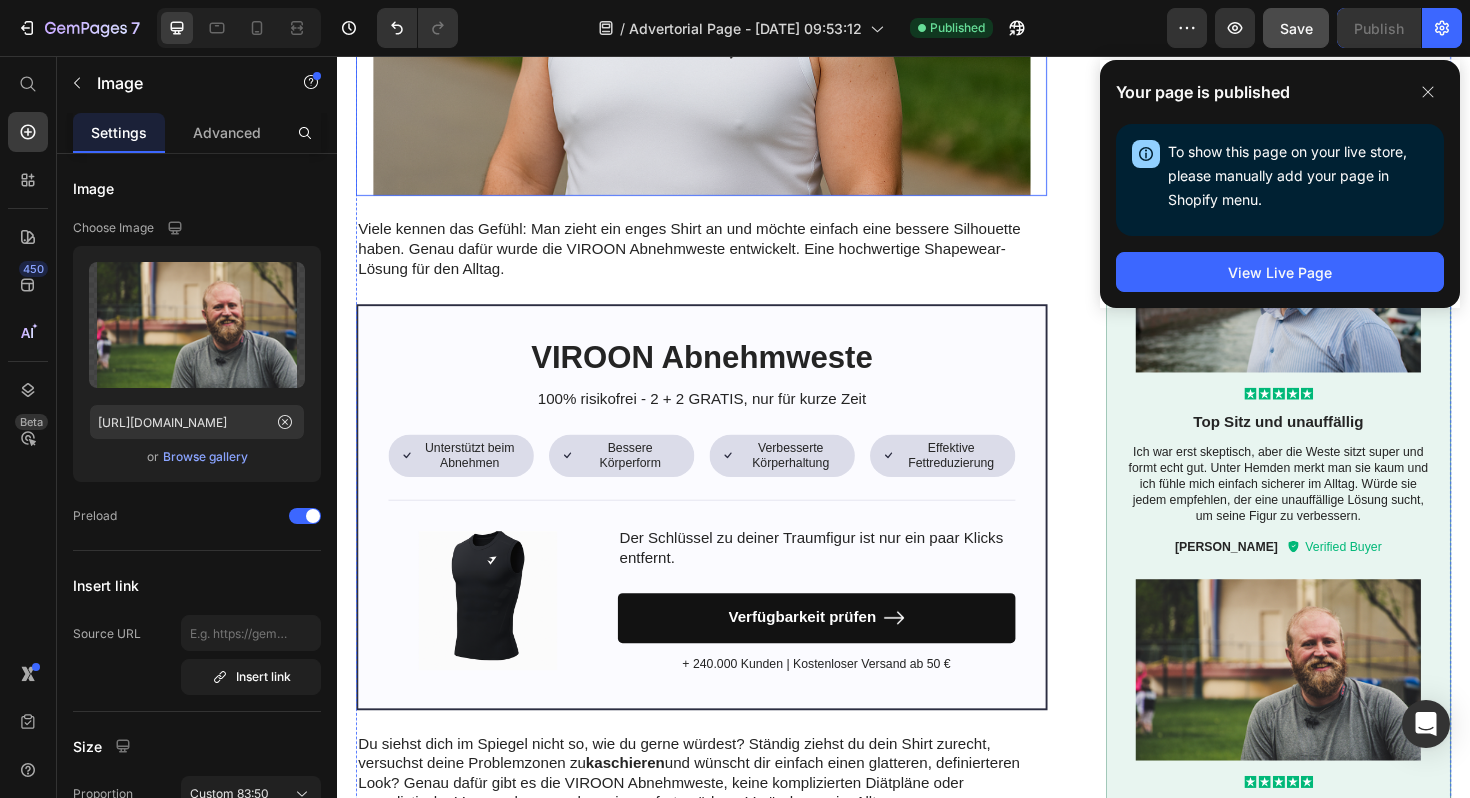scroll, scrollTop: 800, scrollLeft: 0, axis: vertical 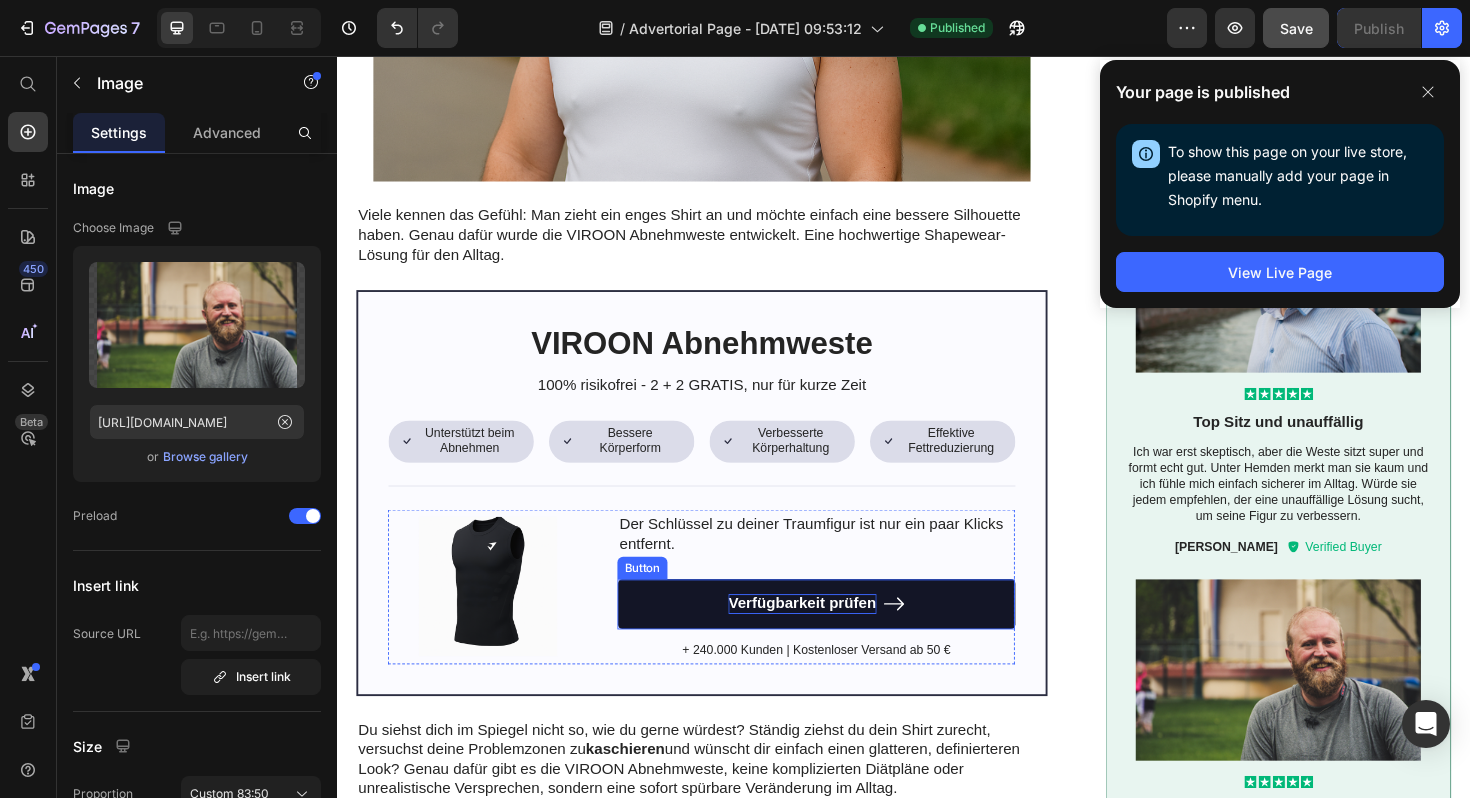 click on "Verfügbarkeit prüfen" at bounding box center [829, 636] 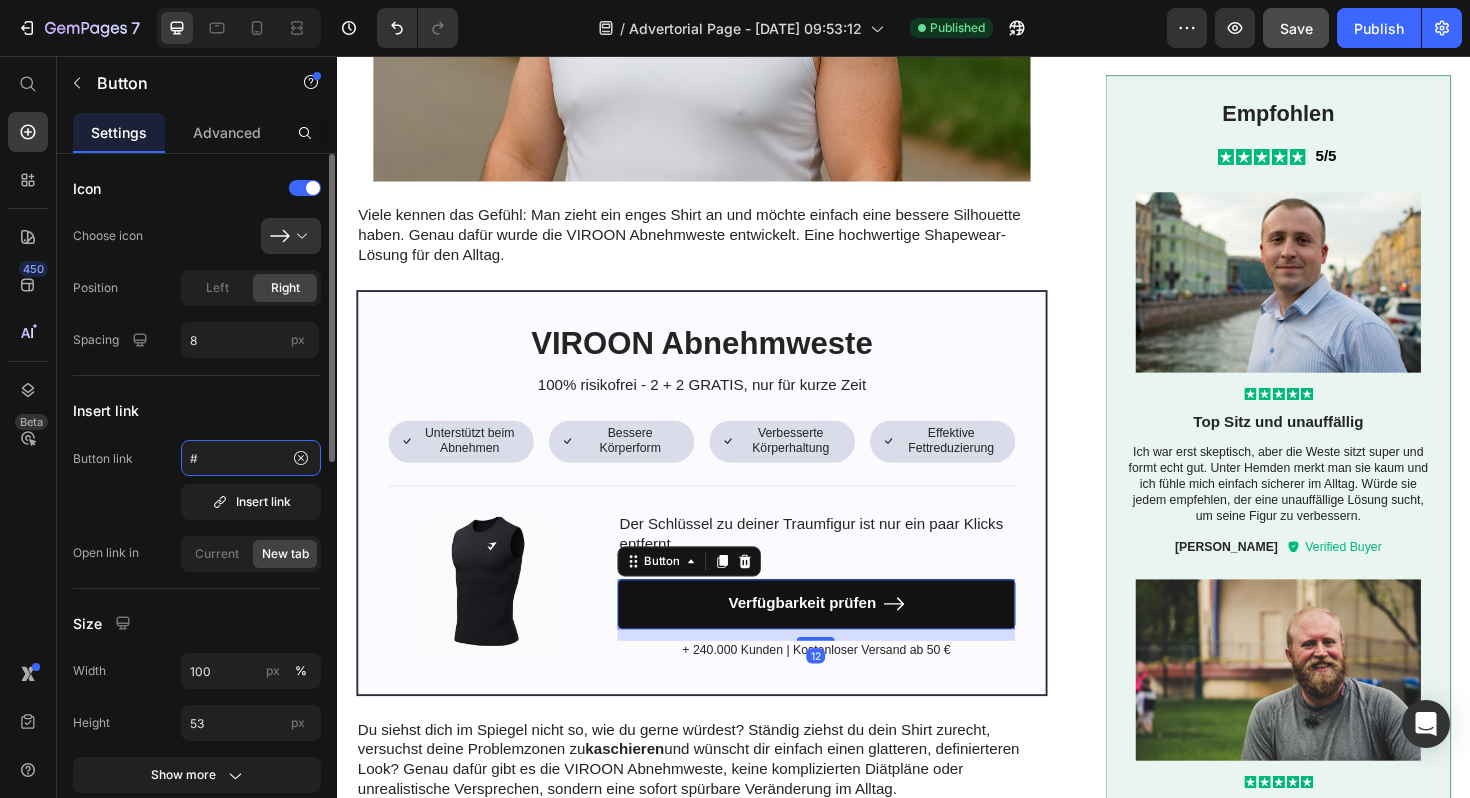click on "#" 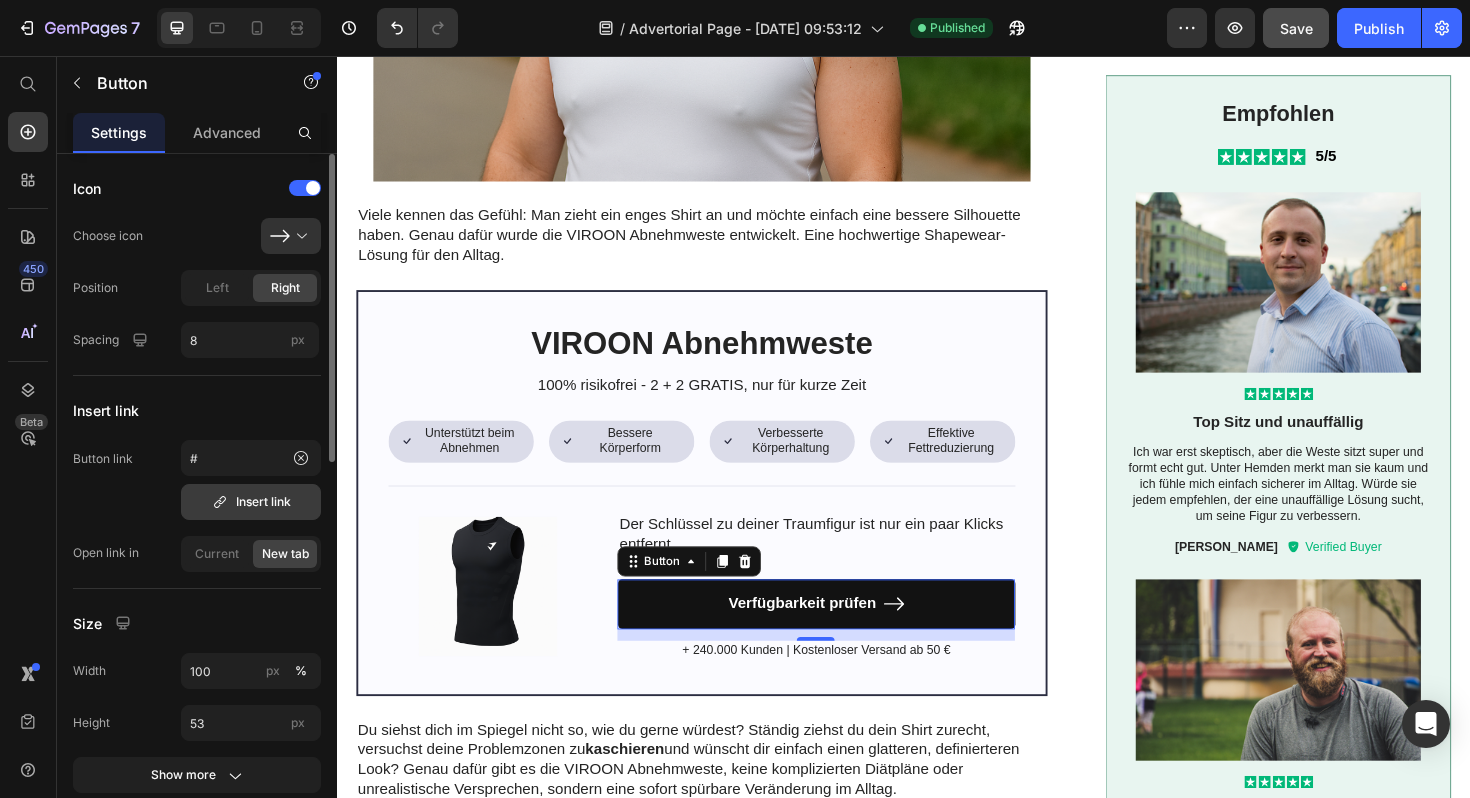 click on "Insert link" at bounding box center [251, 502] 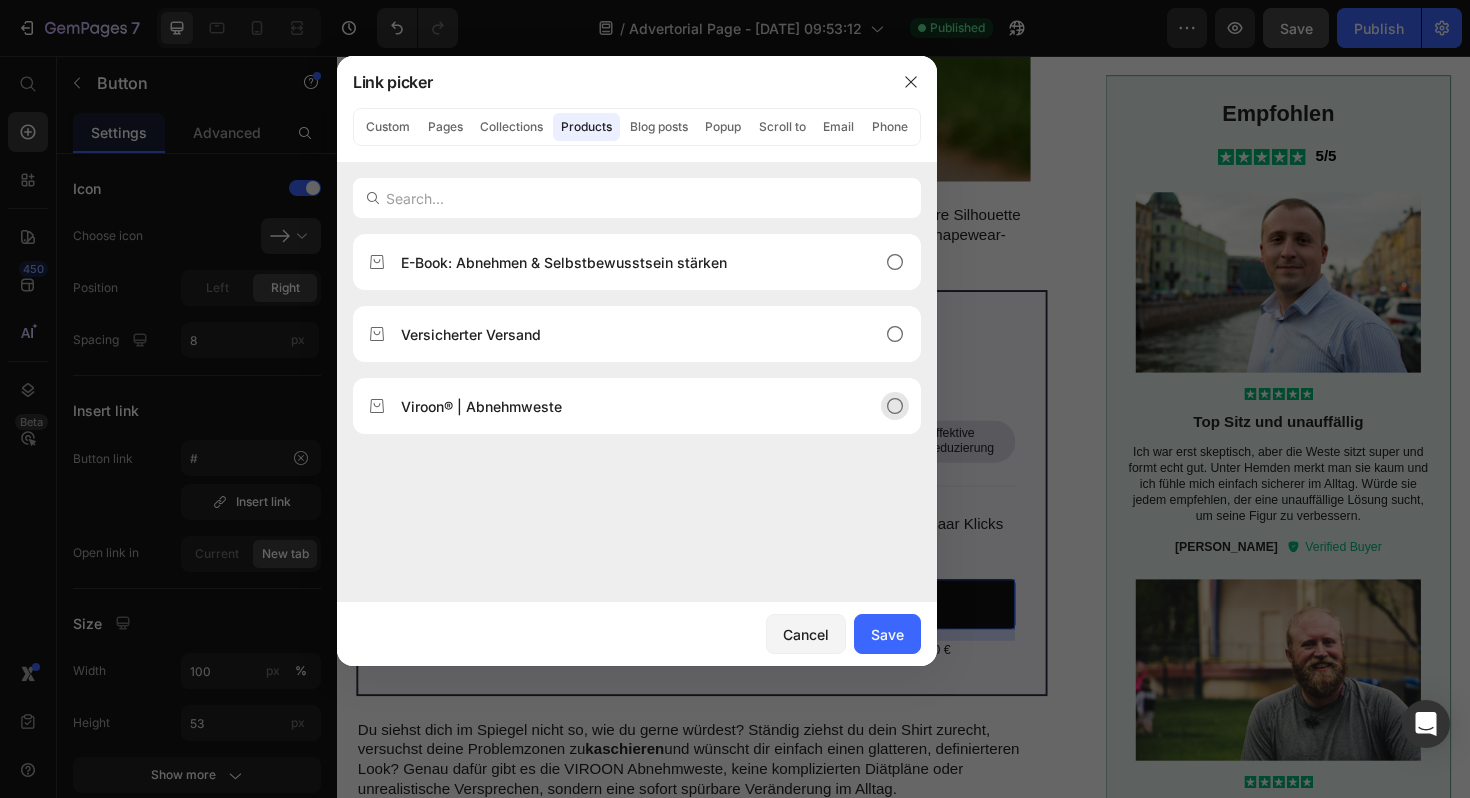 click on "Viroon® | Abnehmweste" at bounding box center (481, 406) 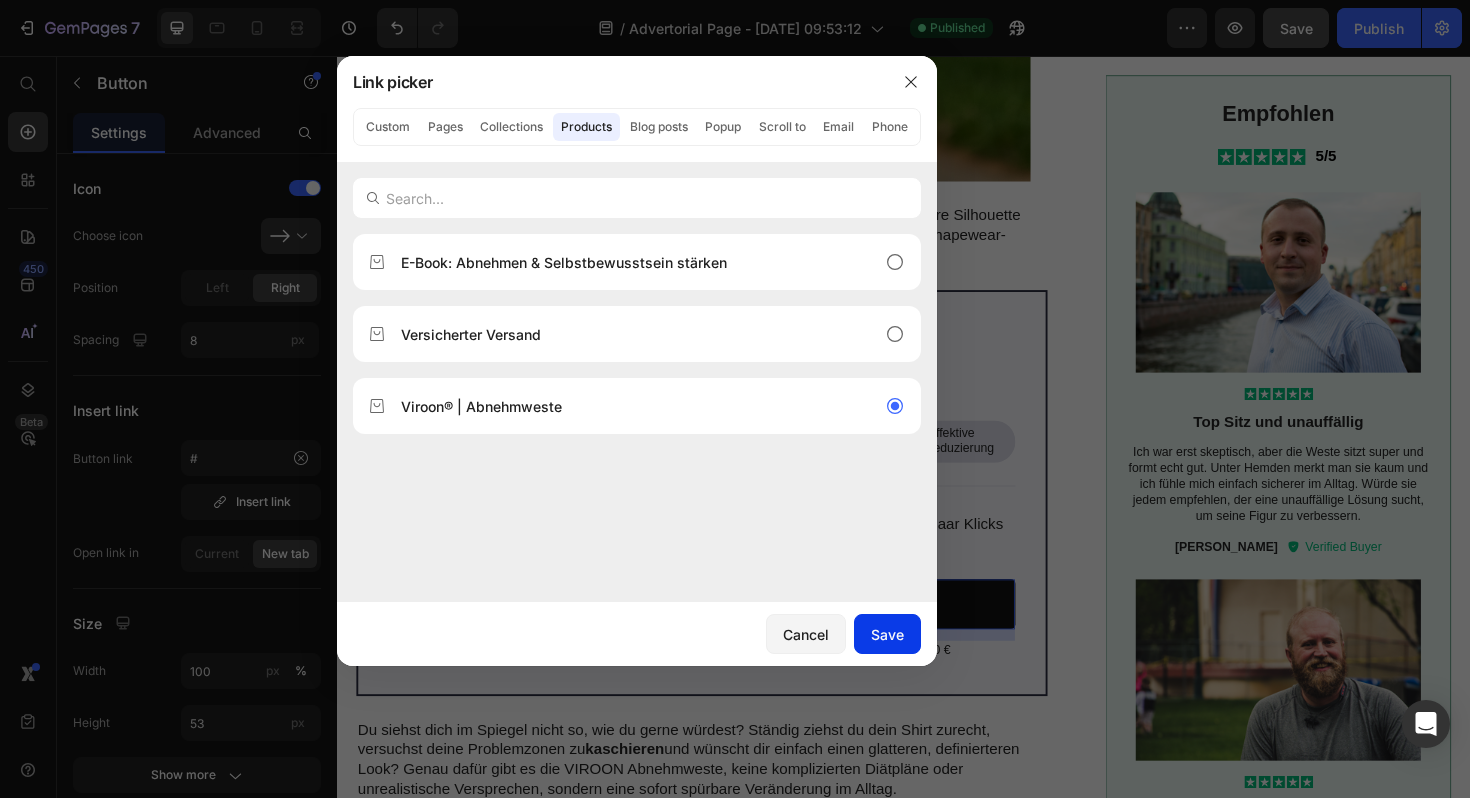 click on "Save" at bounding box center [887, 634] 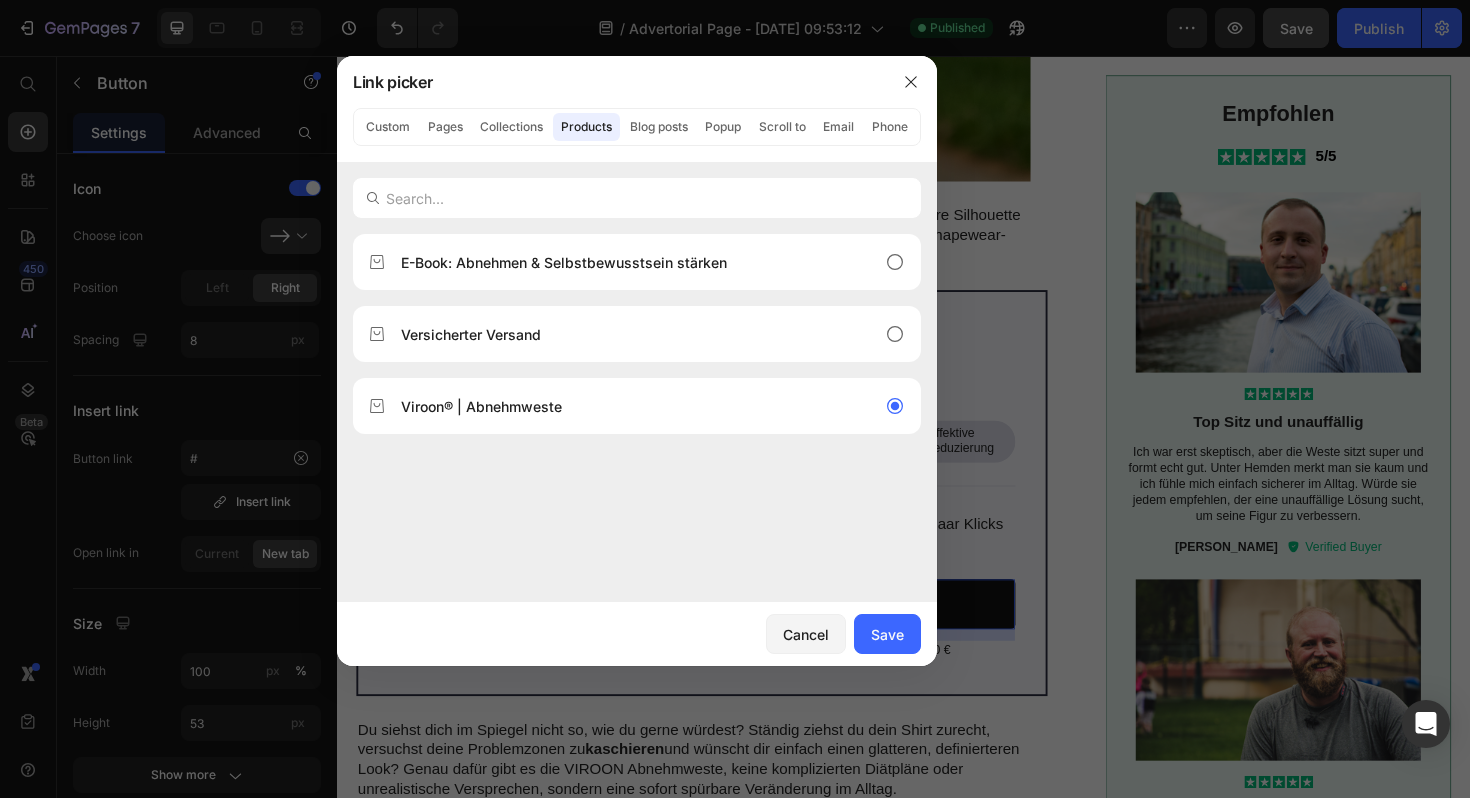 type on "/products/abnehmweste" 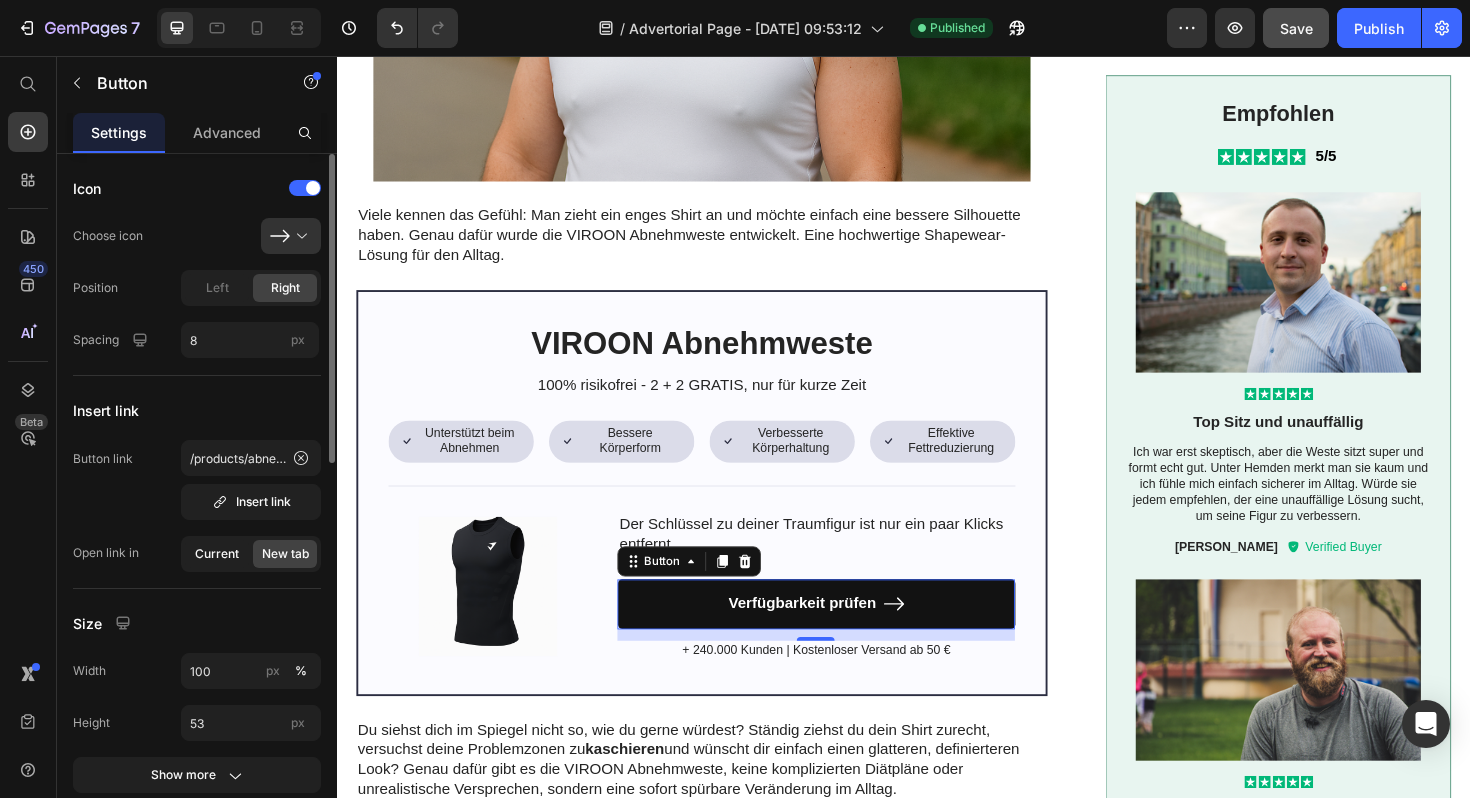 click on "Current" 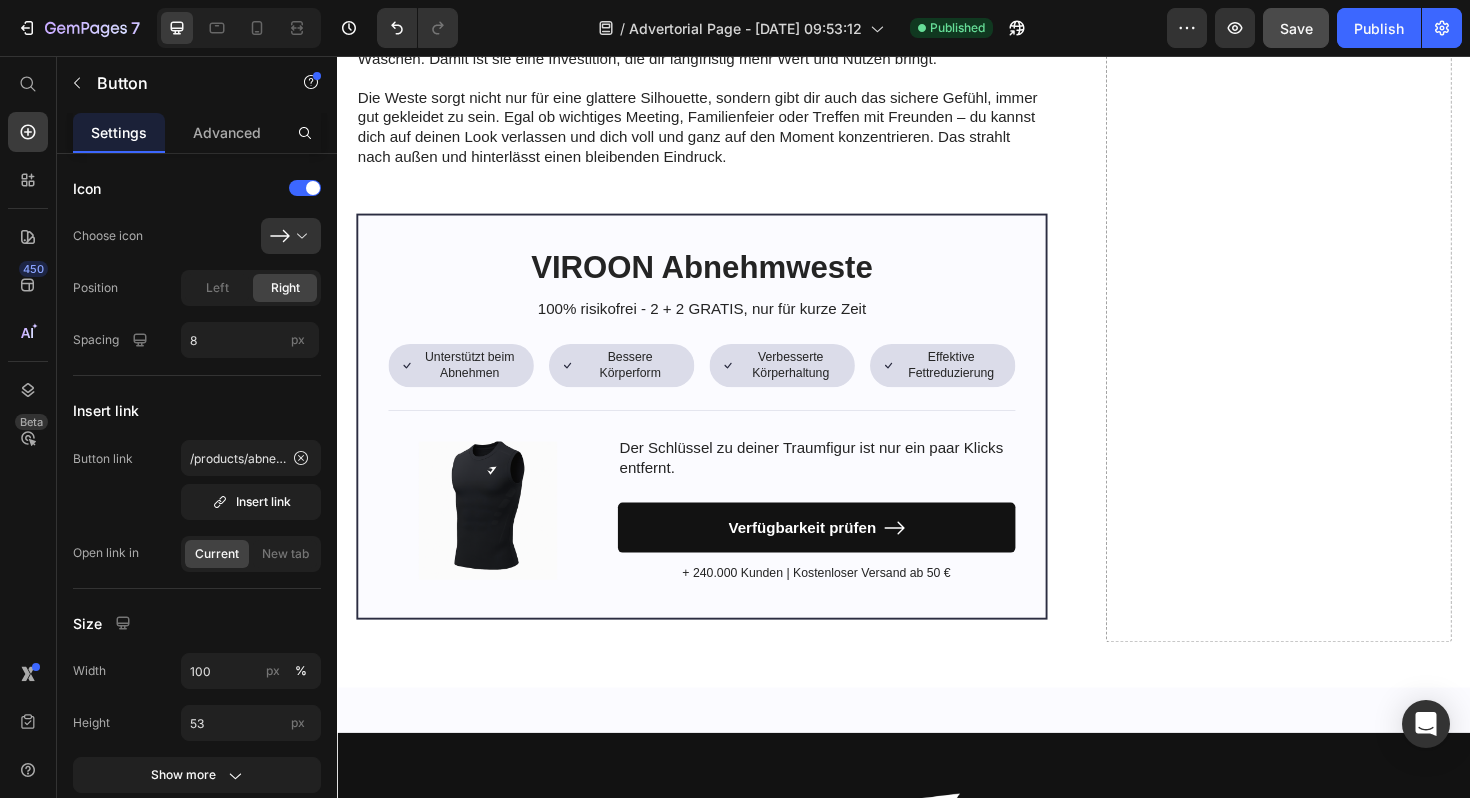 scroll, scrollTop: 5930, scrollLeft: 0, axis: vertical 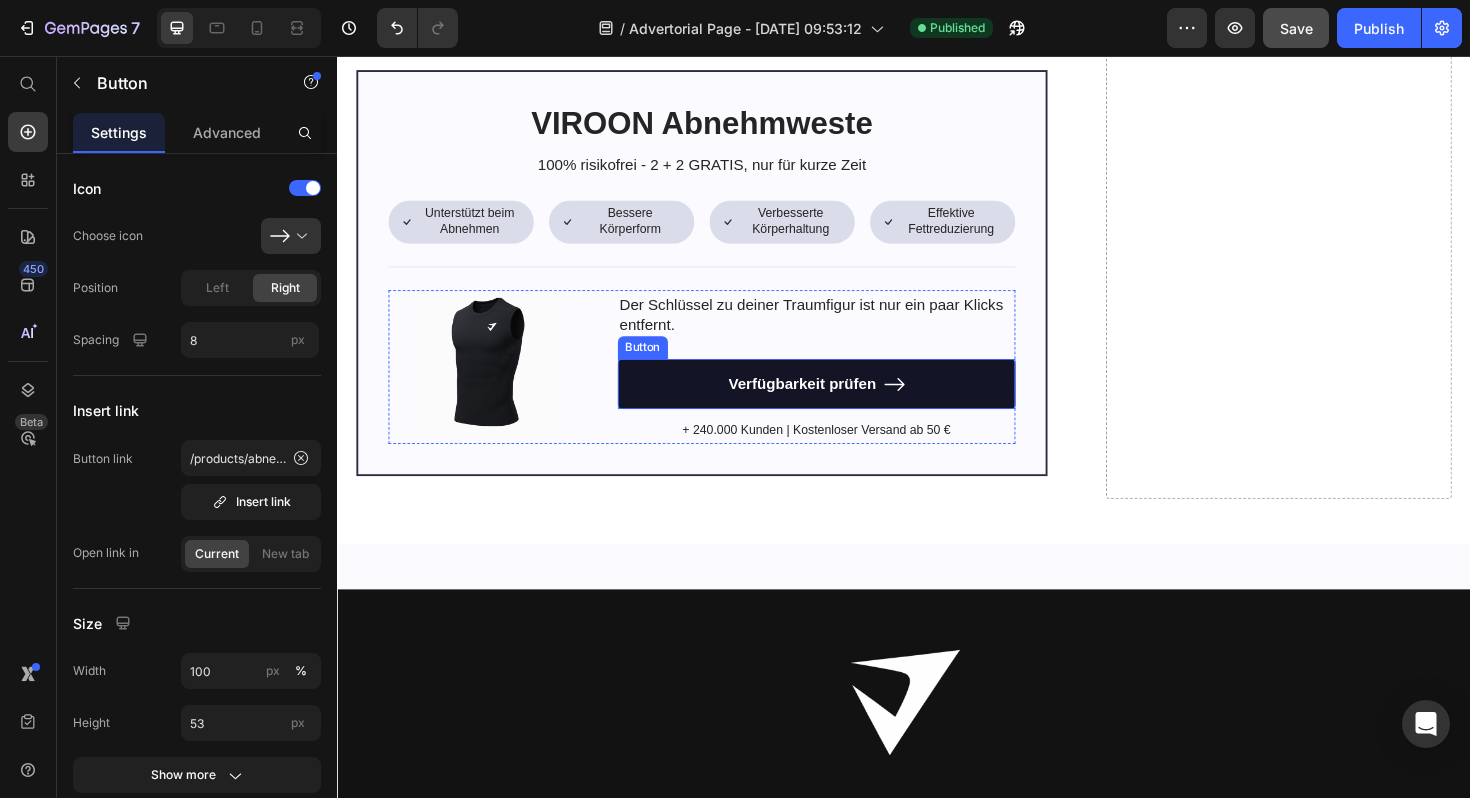 click on "Verfügbarkeit prüfen" at bounding box center [844, 403] 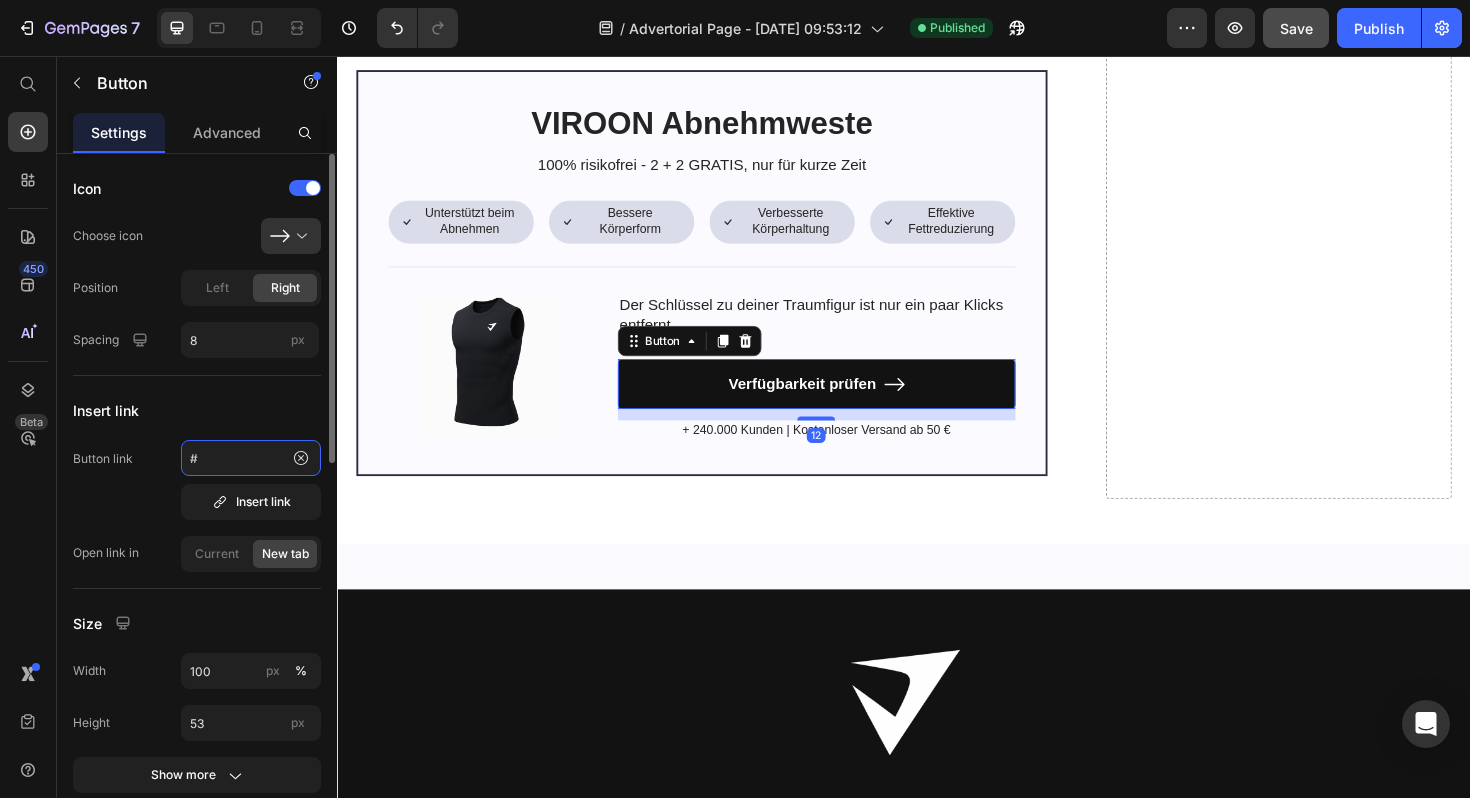 click on "#" 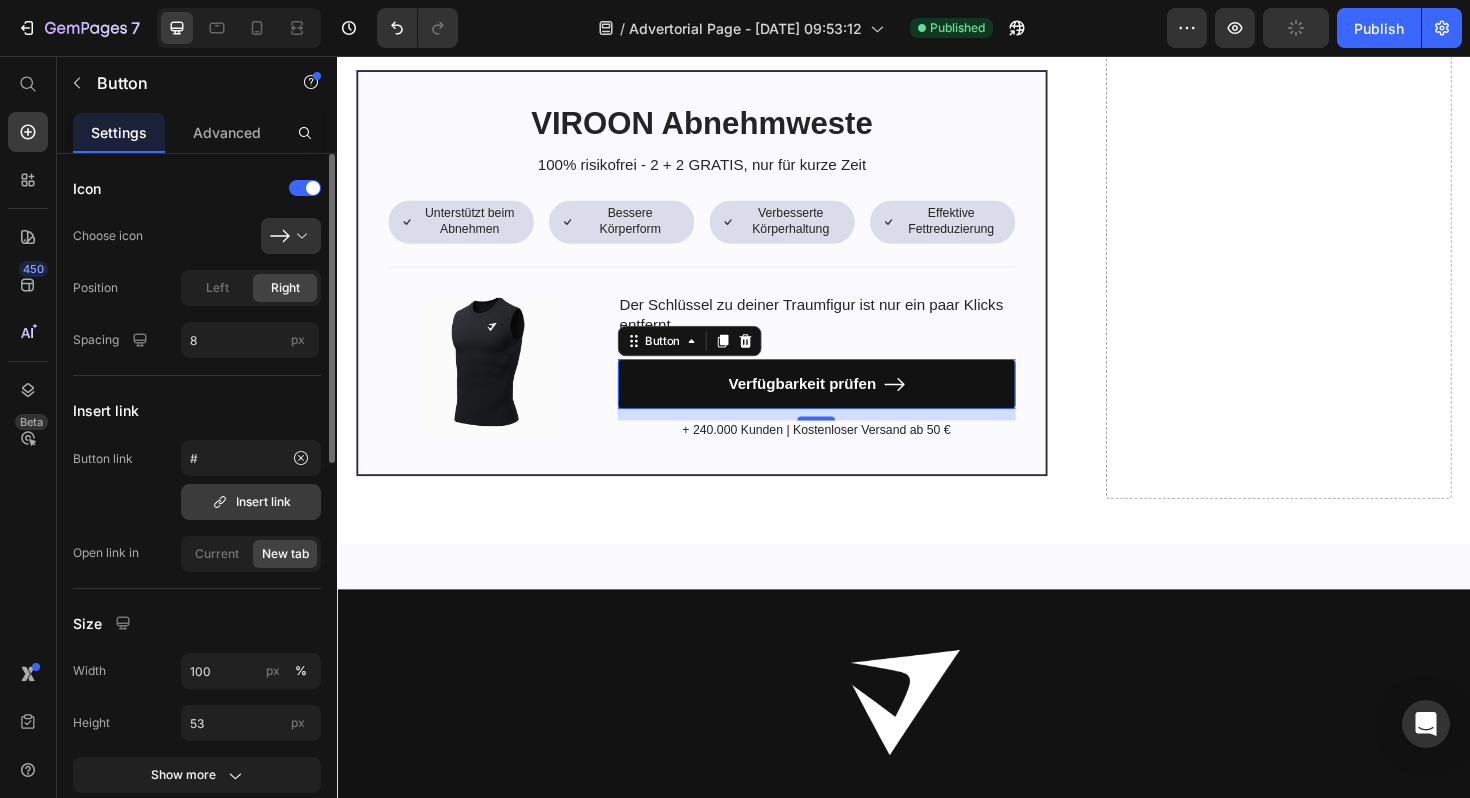 click on "Insert link" at bounding box center (251, 502) 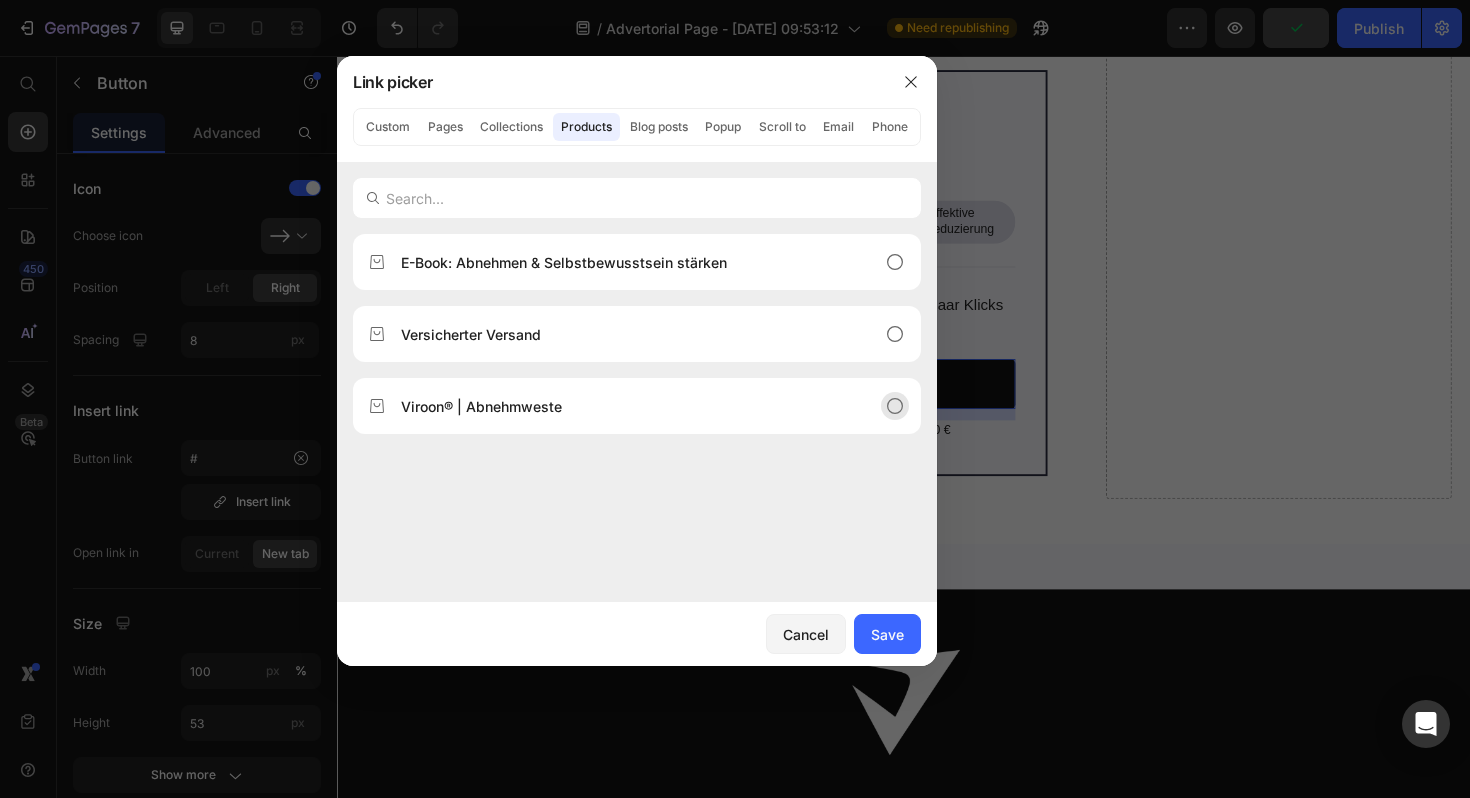 click on "Viroon® | Abnehmweste" at bounding box center (481, 406) 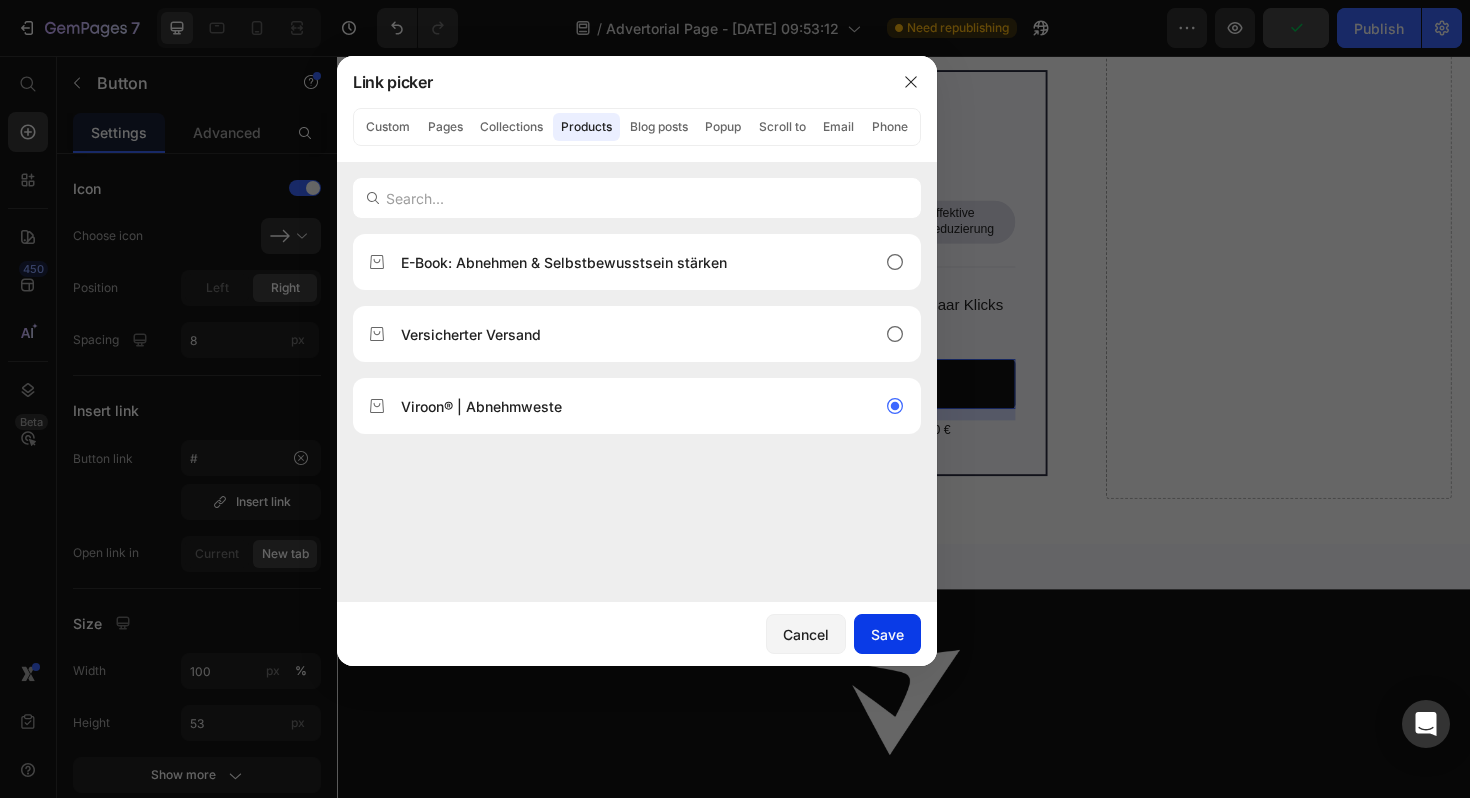click on "Save" at bounding box center [887, 634] 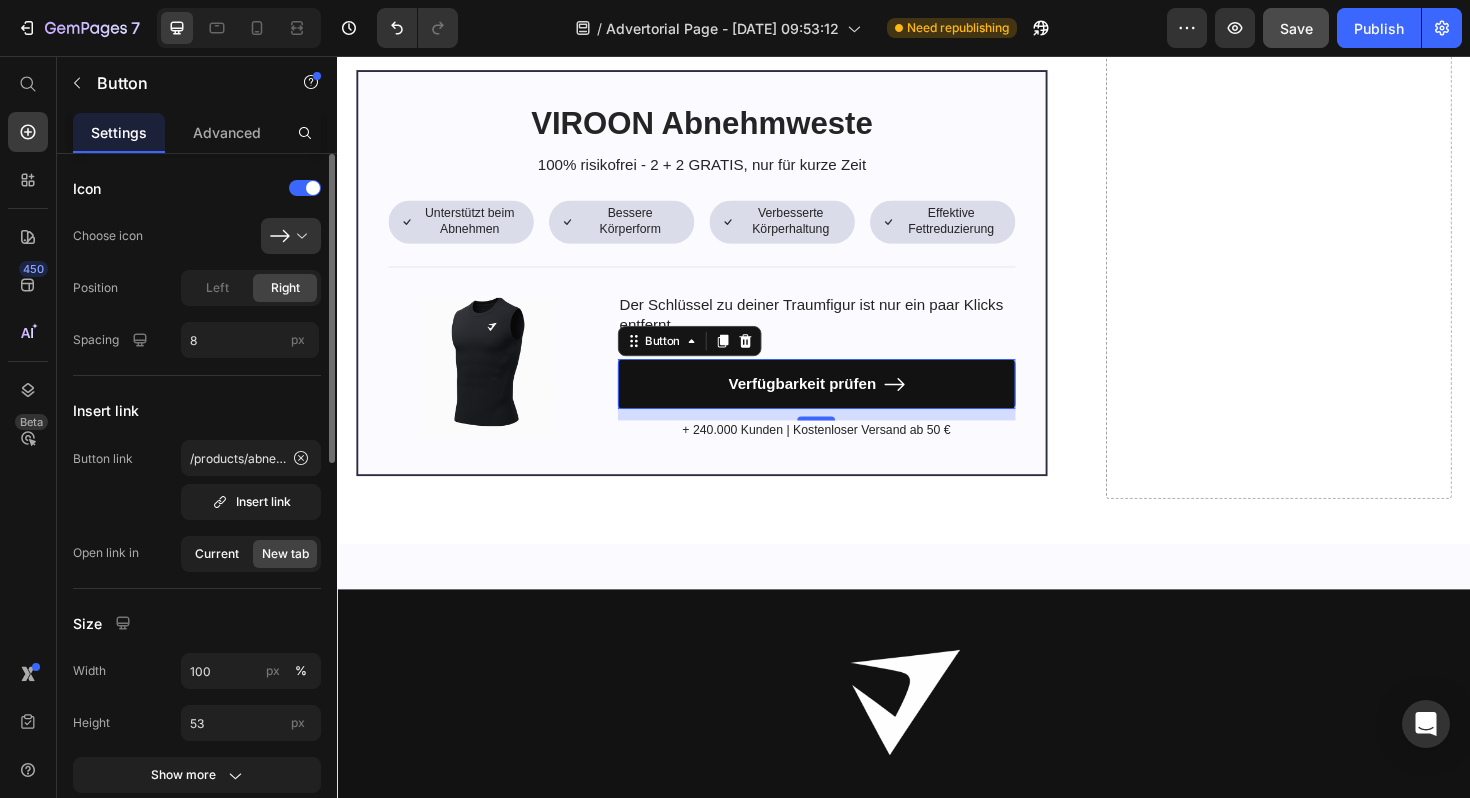 click on "Current" 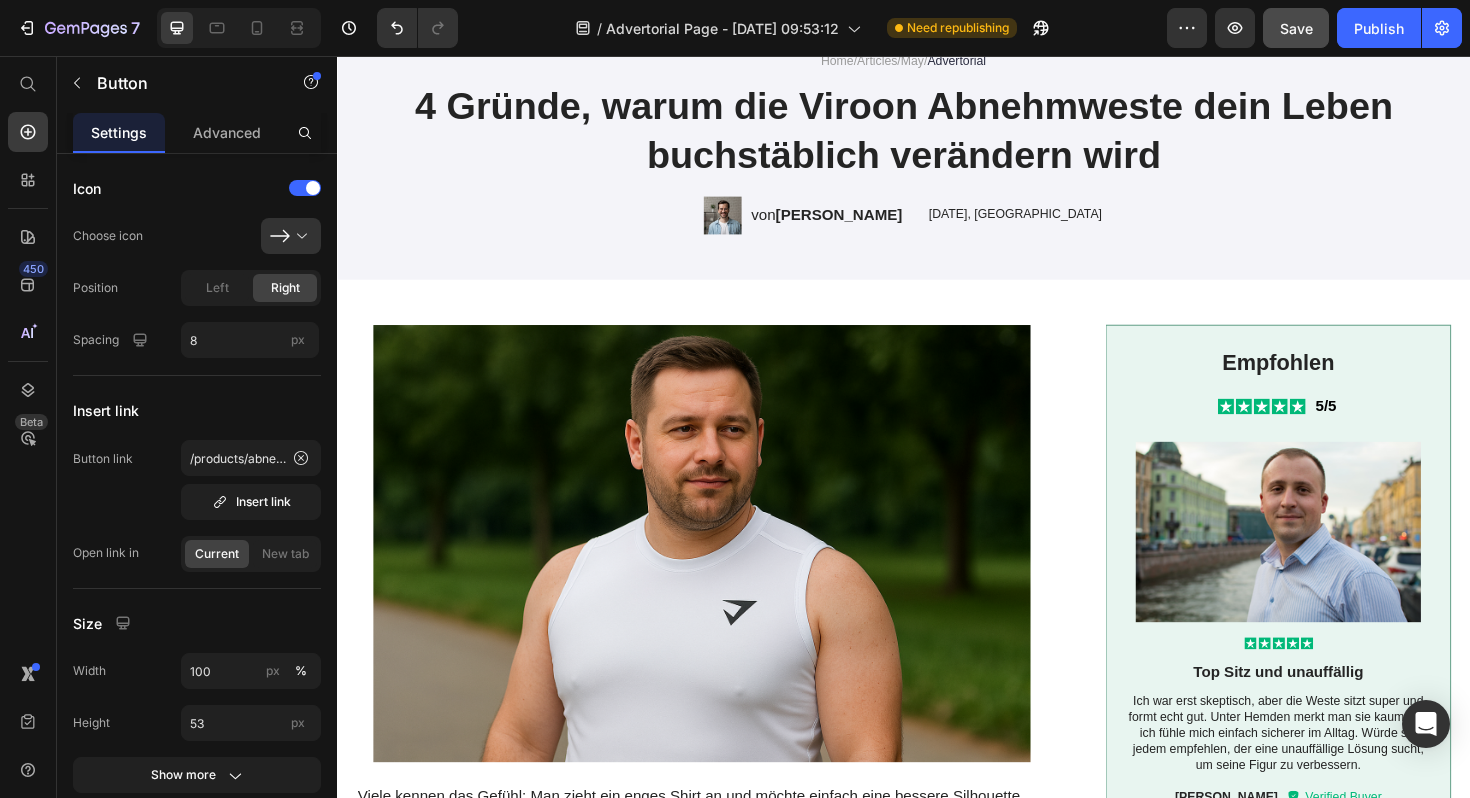 scroll, scrollTop: 0, scrollLeft: 0, axis: both 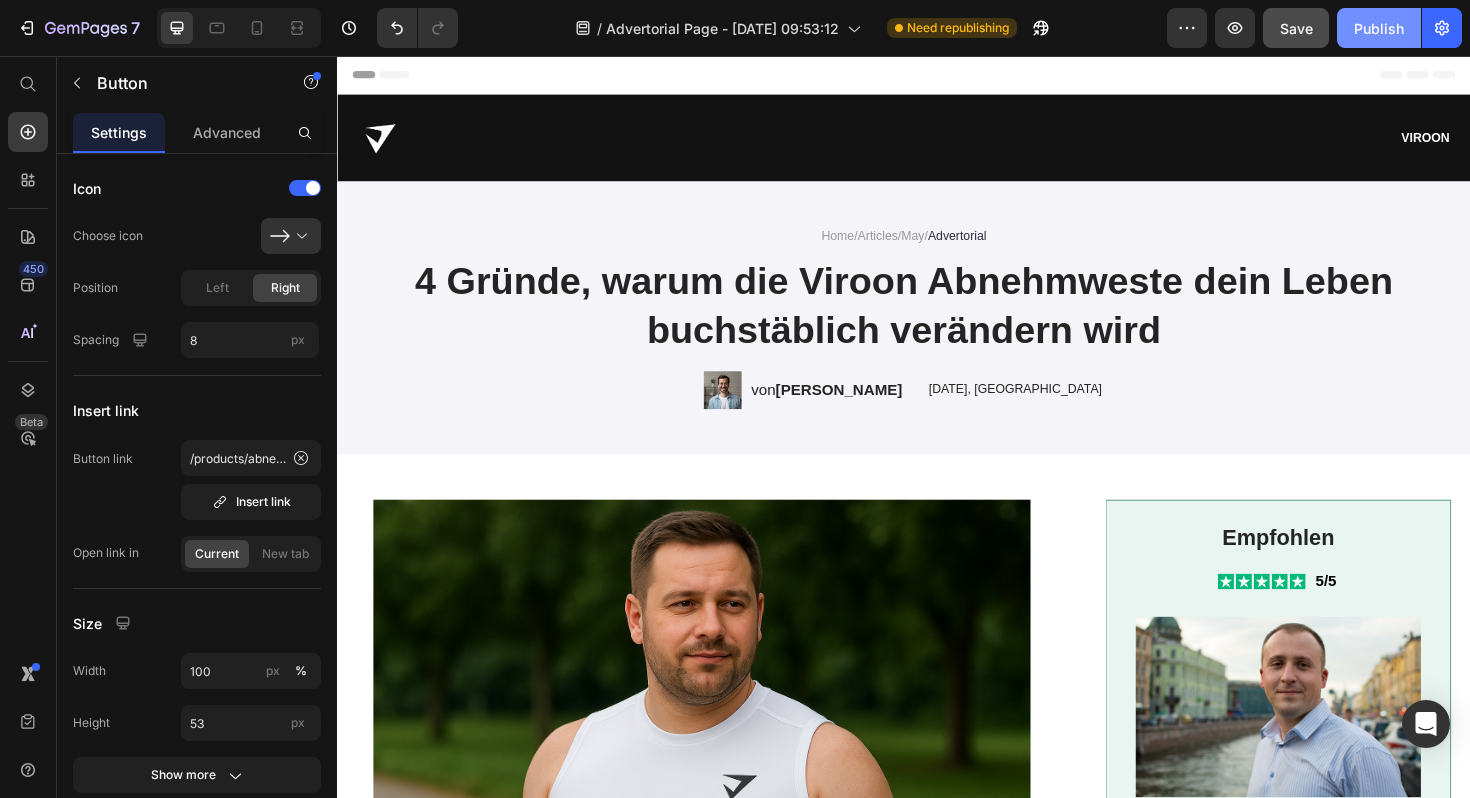 click on "Publish" at bounding box center (1379, 28) 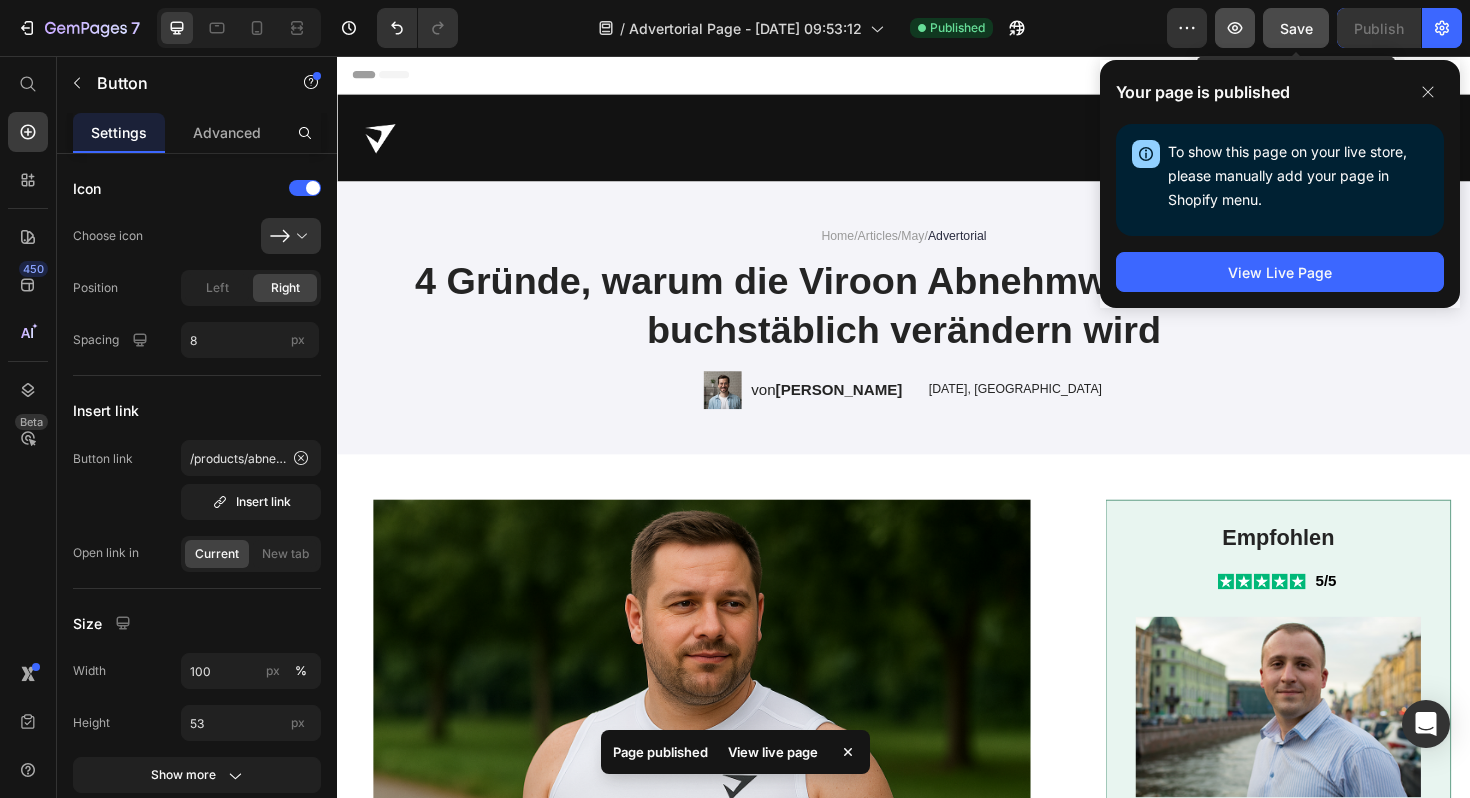 click 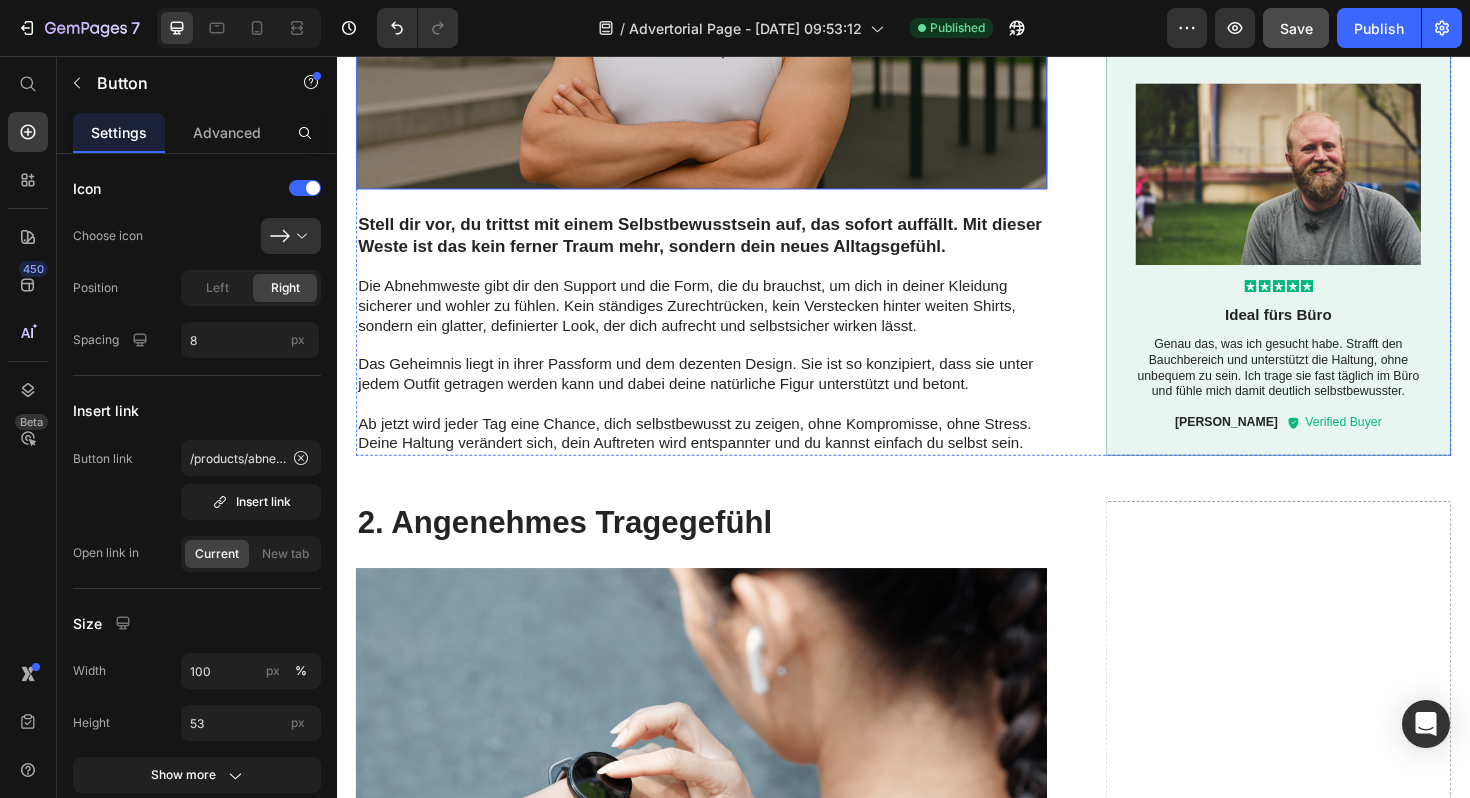 scroll, scrollTop: 2343, scrollLeft: 0, axis: vertical 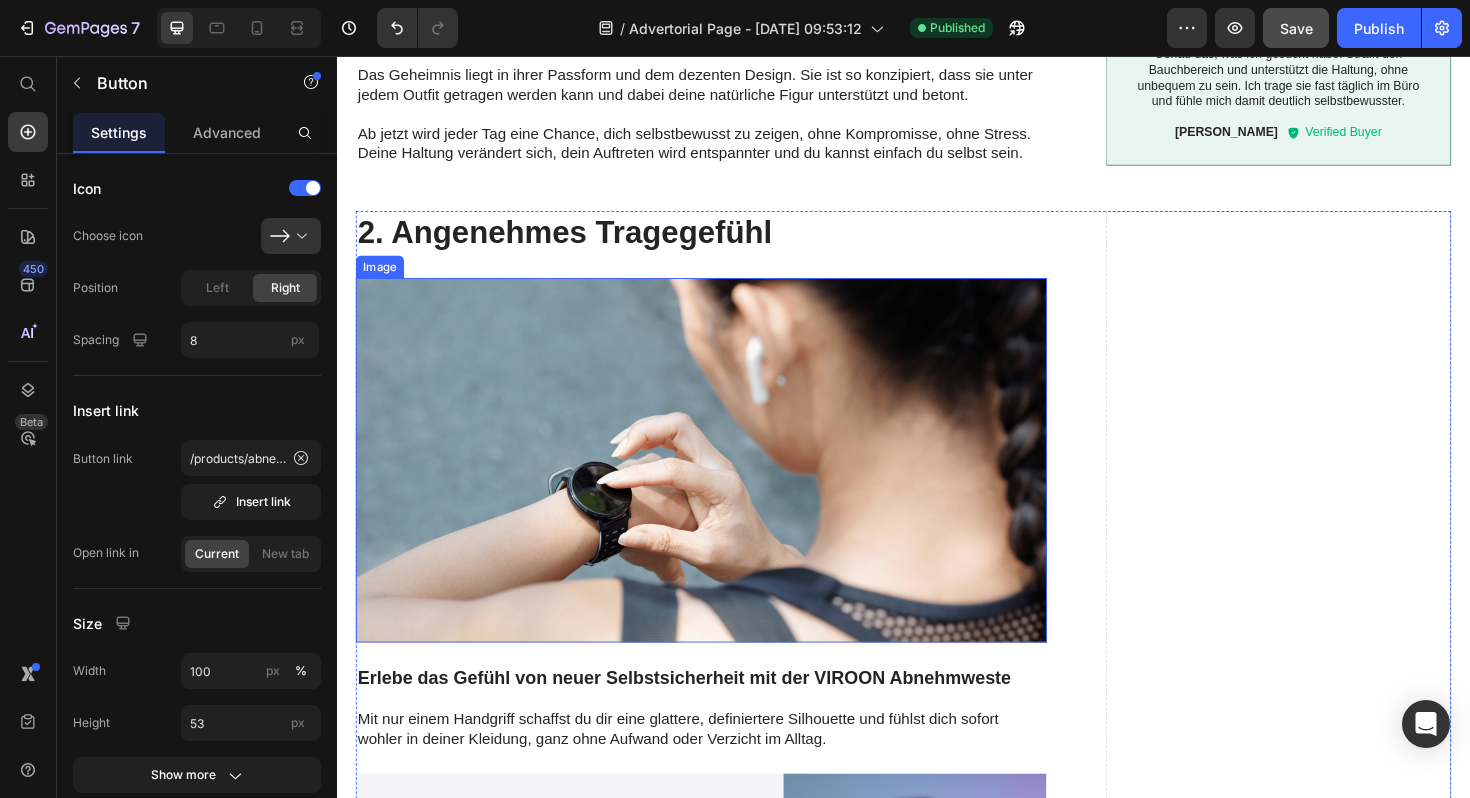 click at bounding box center [723, 484] 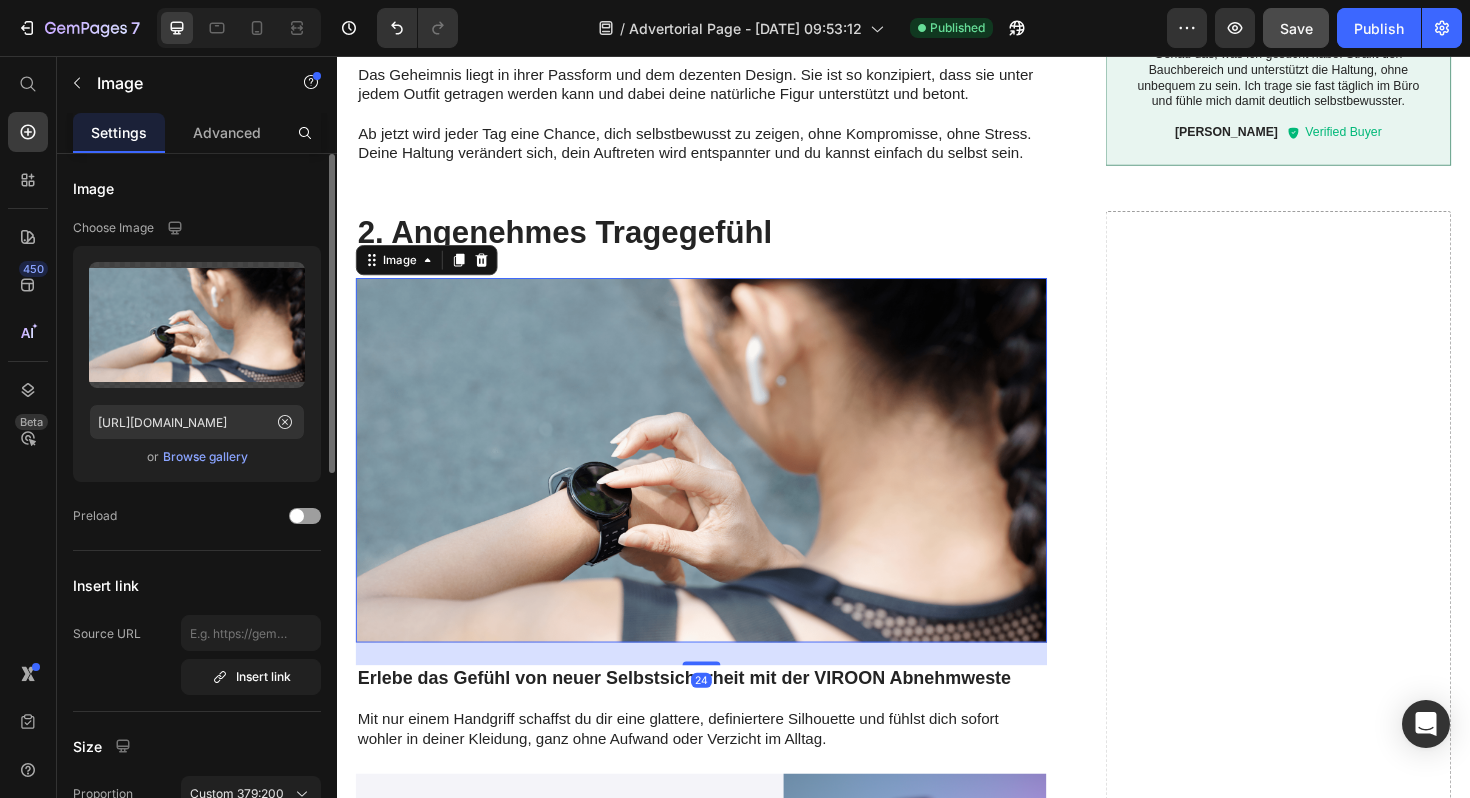 click on "Browse gallery" at bounding box center [205, 457] 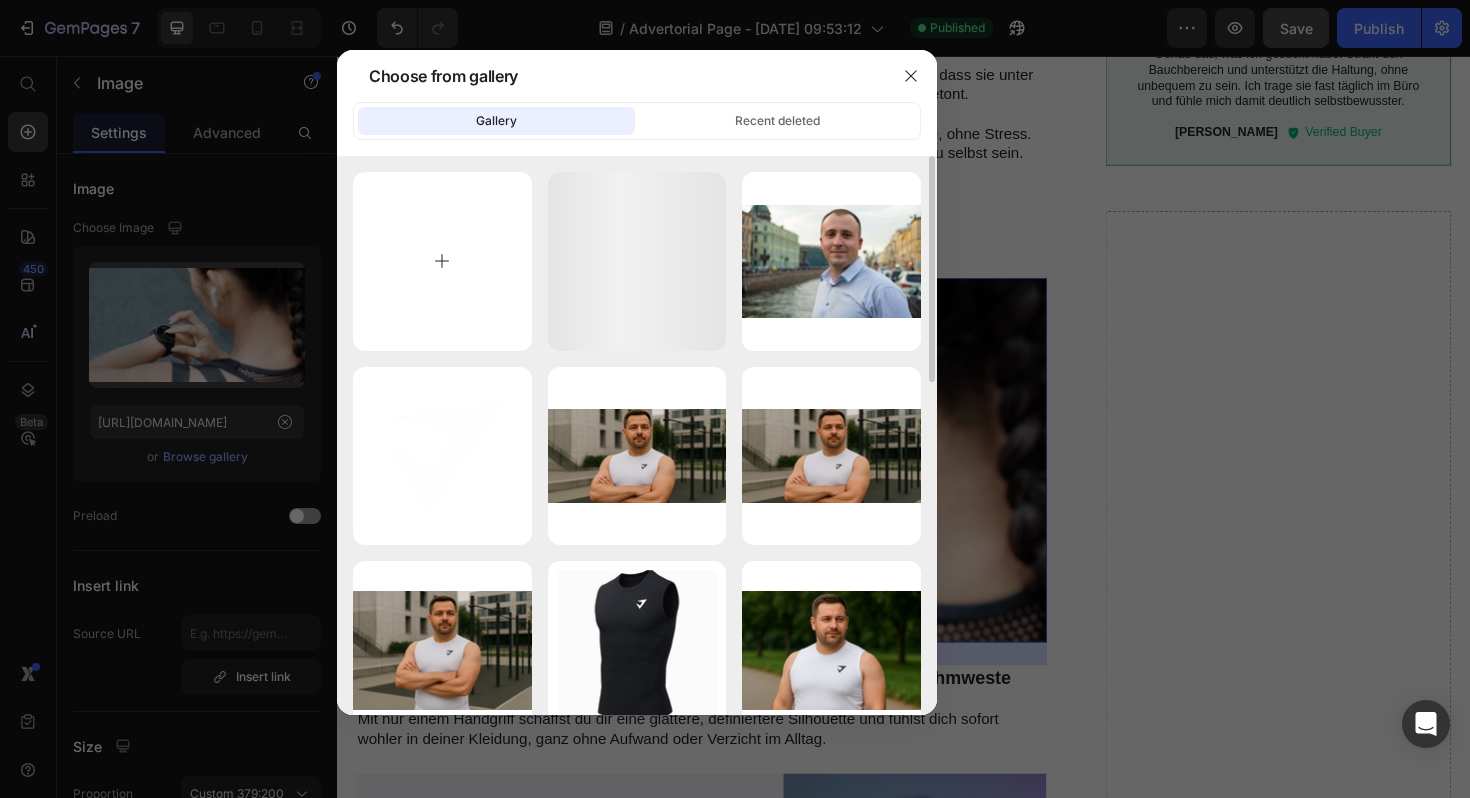 click at bounding box center [442, 261] 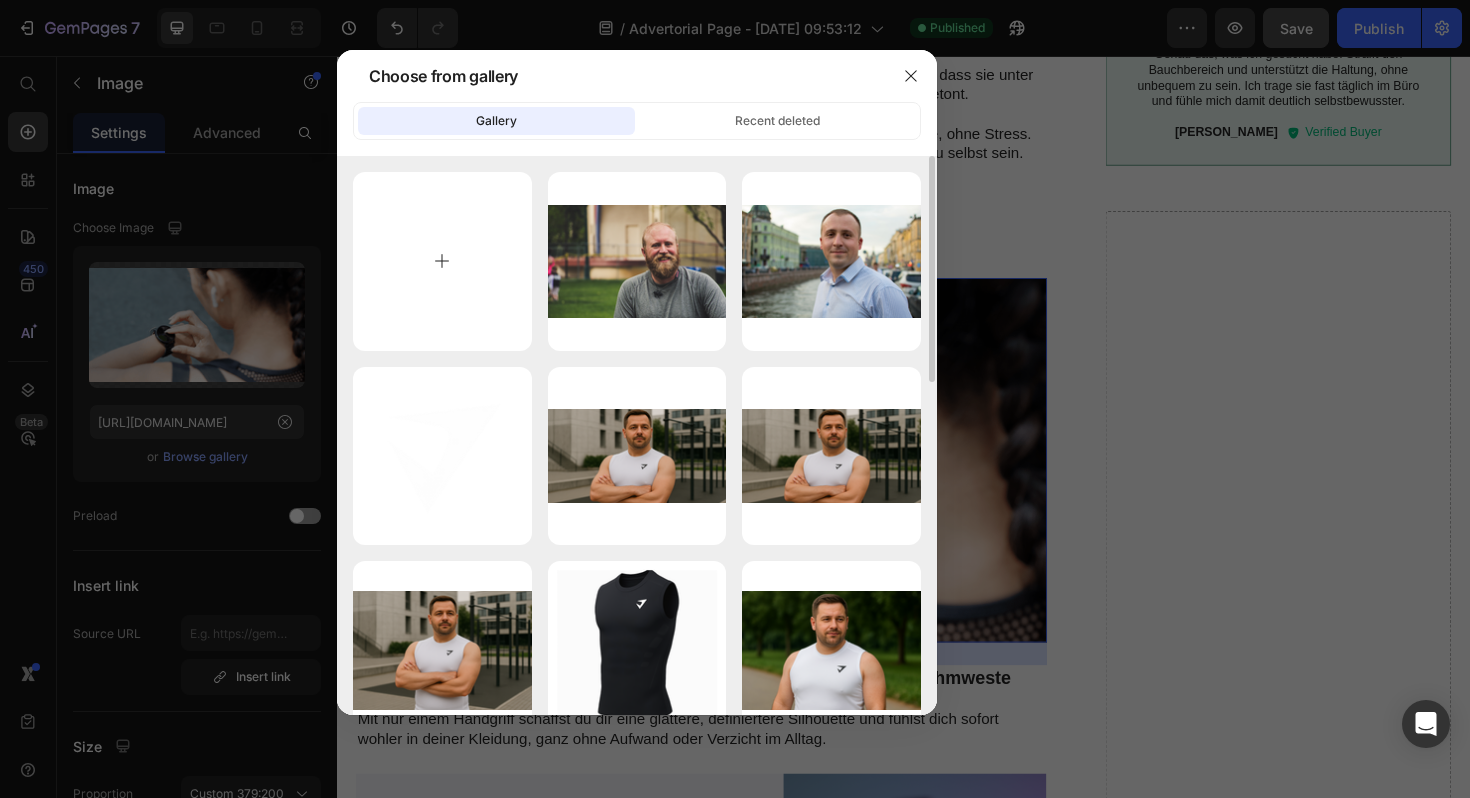 type on "C:\fakepath\ChatGPT Image [DATE], 12_28_05.png" 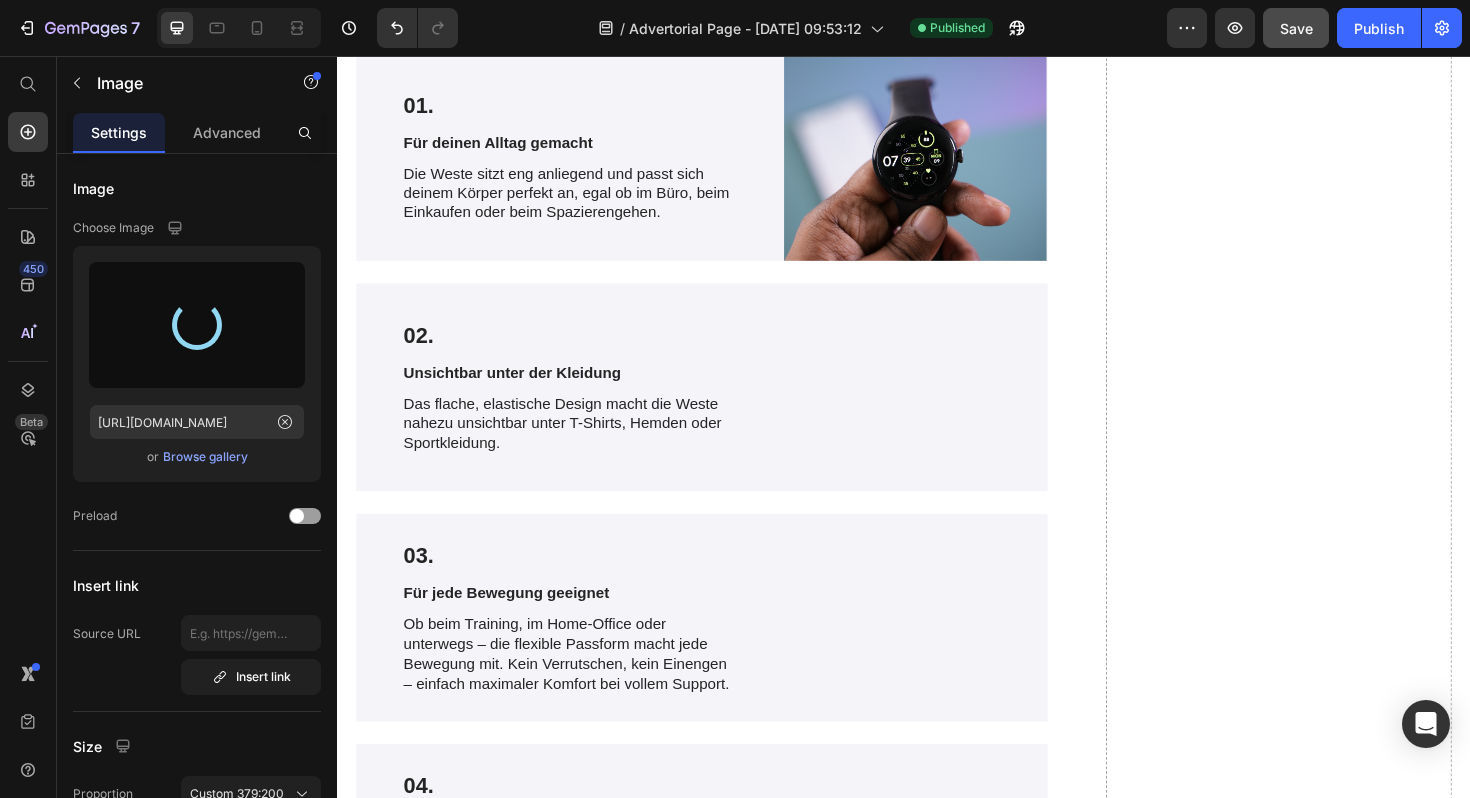 scroll, scrollTop: 3092, scrollLeft: 0, axis: vertical 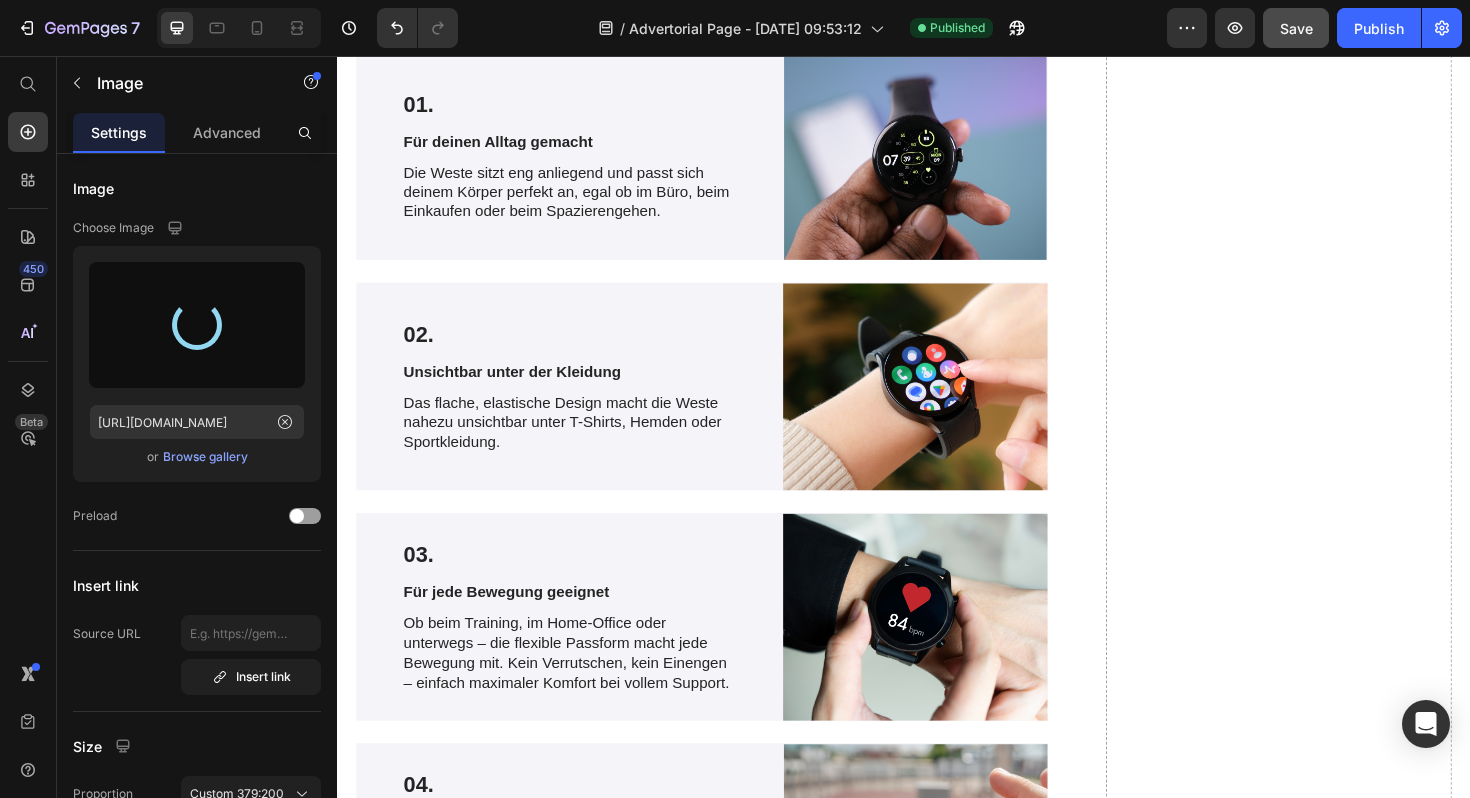 type on "[URL][DOMAIN_NAME]" 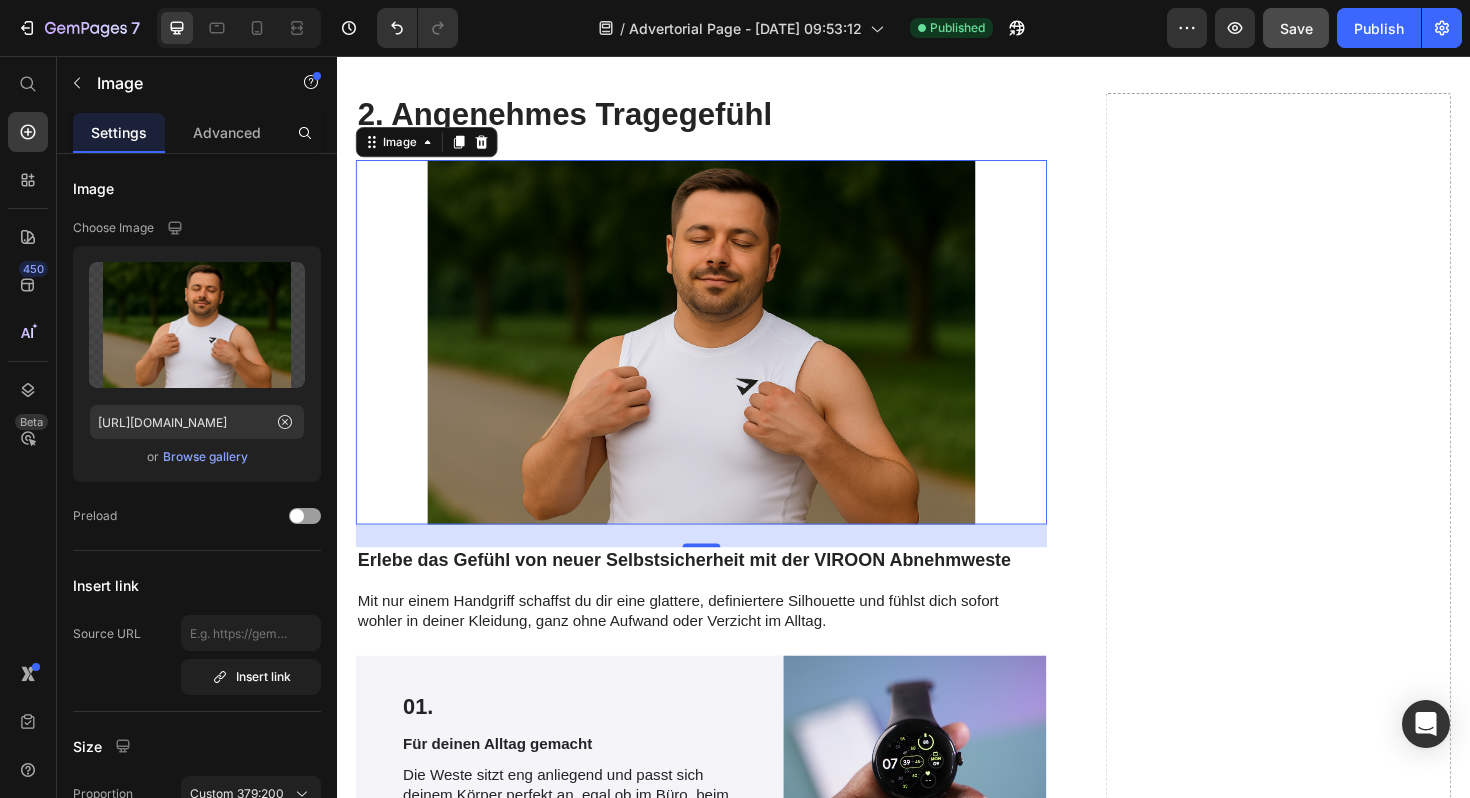 scroll, scrollTop: 2466, scrollLeft: 0, axis: vertical 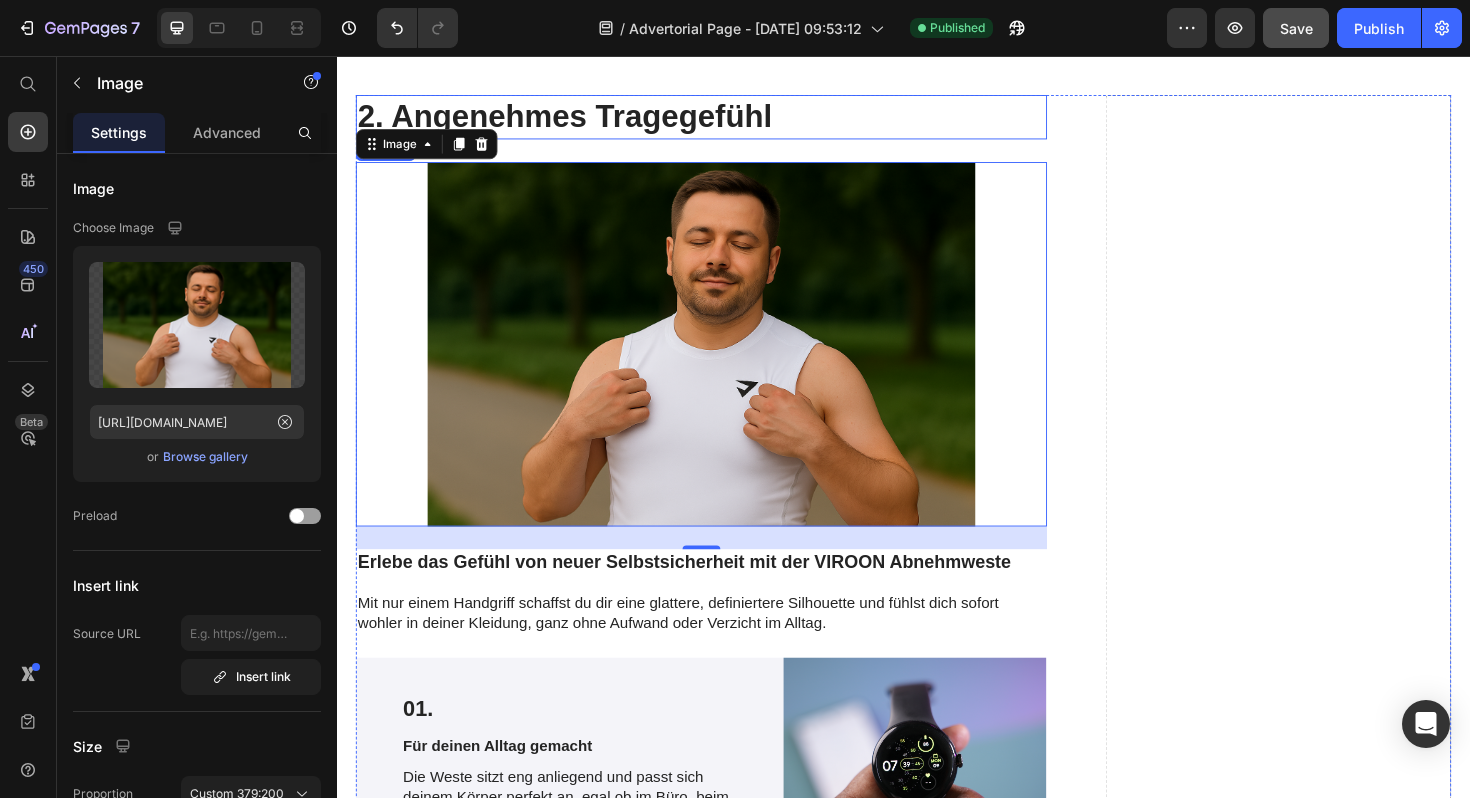 click on "2. Angenehmes Tragegefühl" at bounding box center [723, 120] 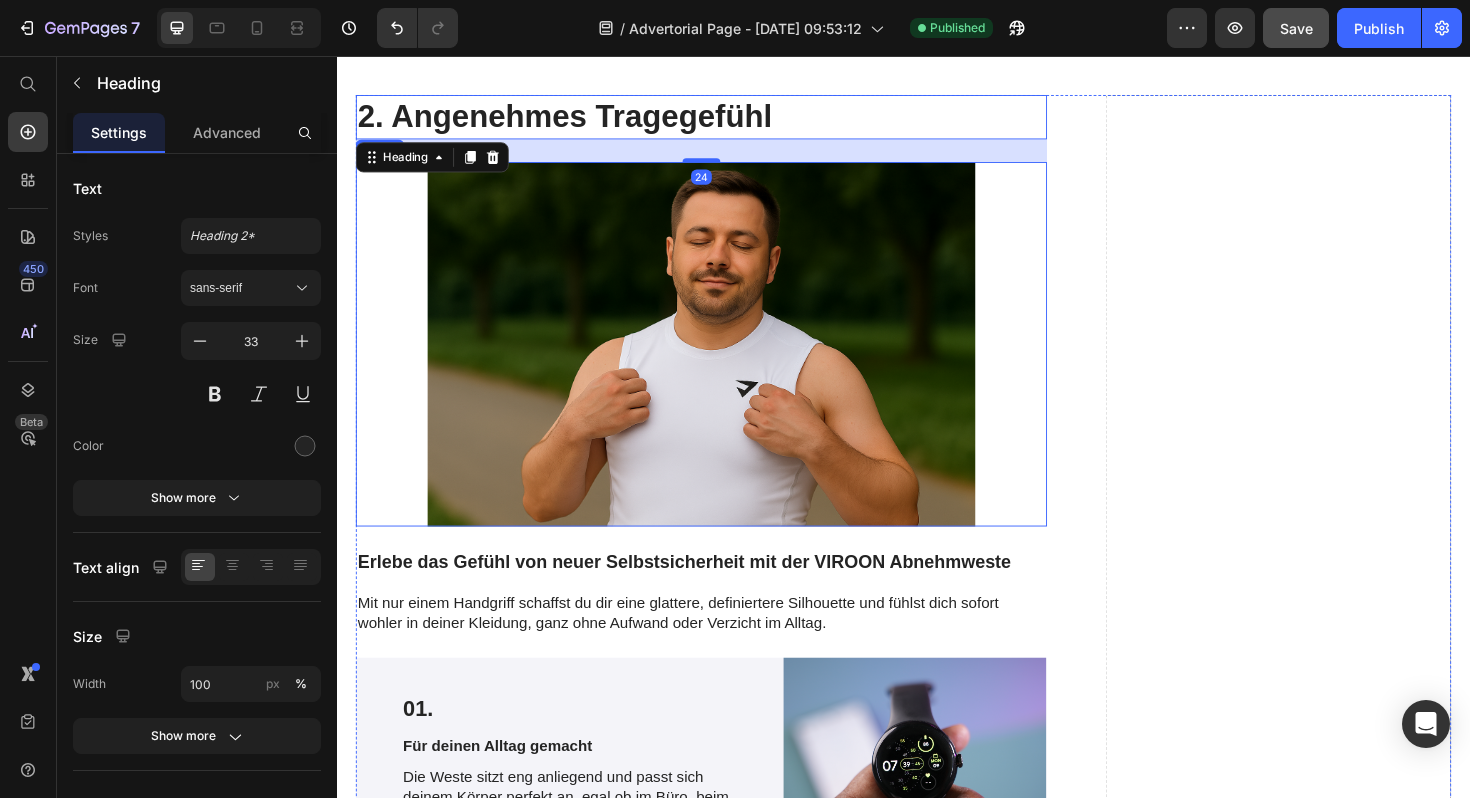 click at bounding box center (723, 361) 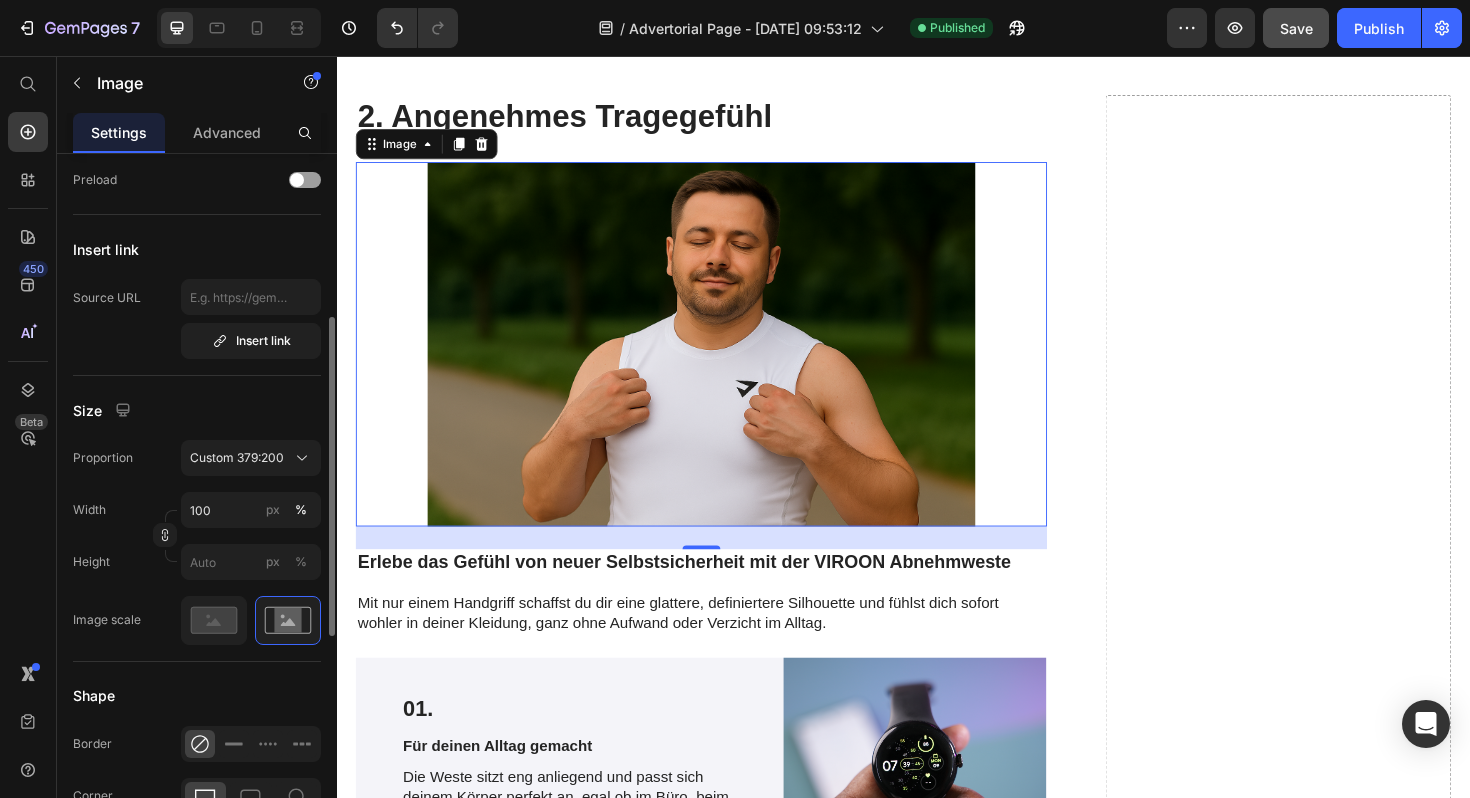 scroll, scrollTop: 347, scrollLeft: 0, axis: vertical 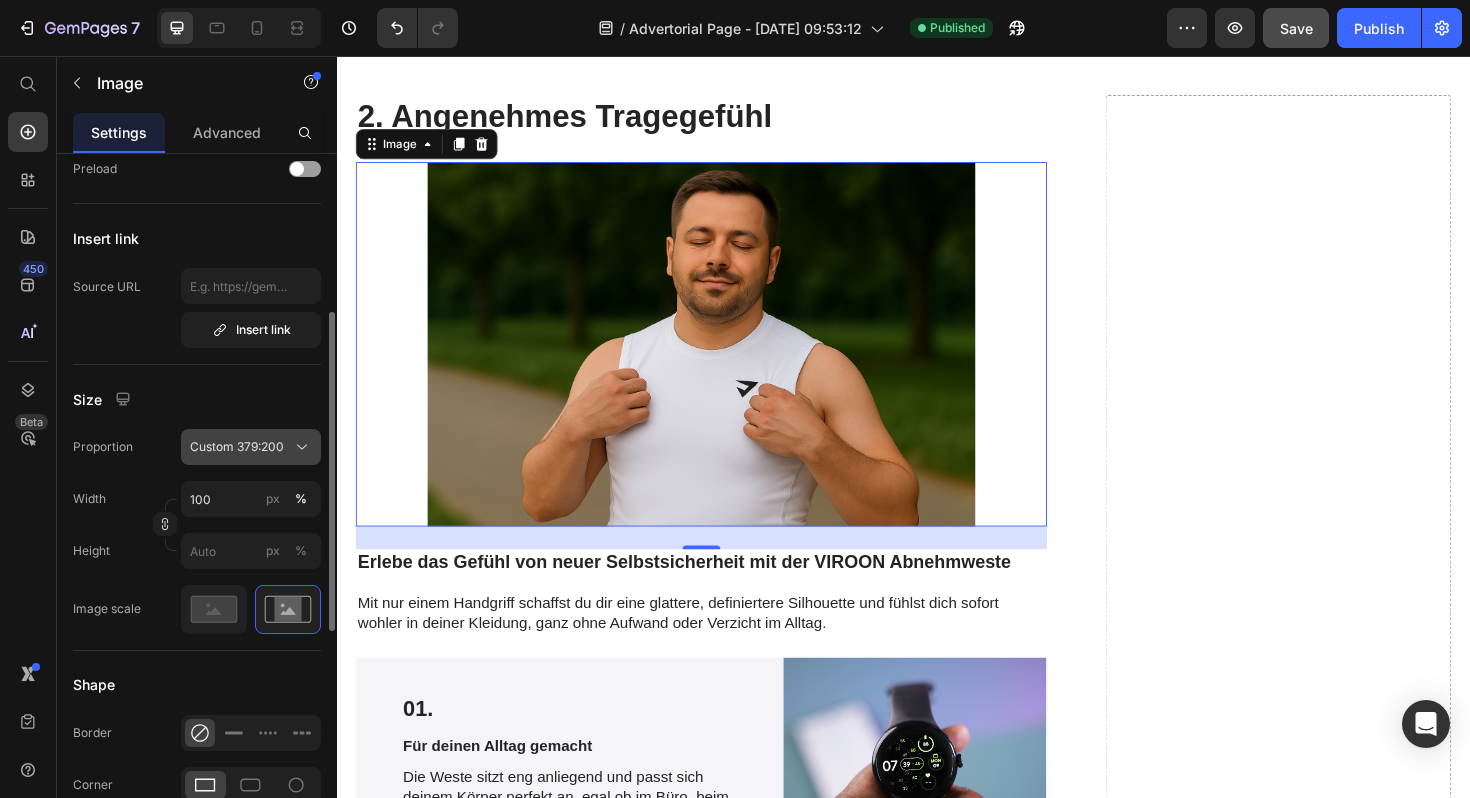 click on "Custom 379:200" at bounding box center [237, 447] 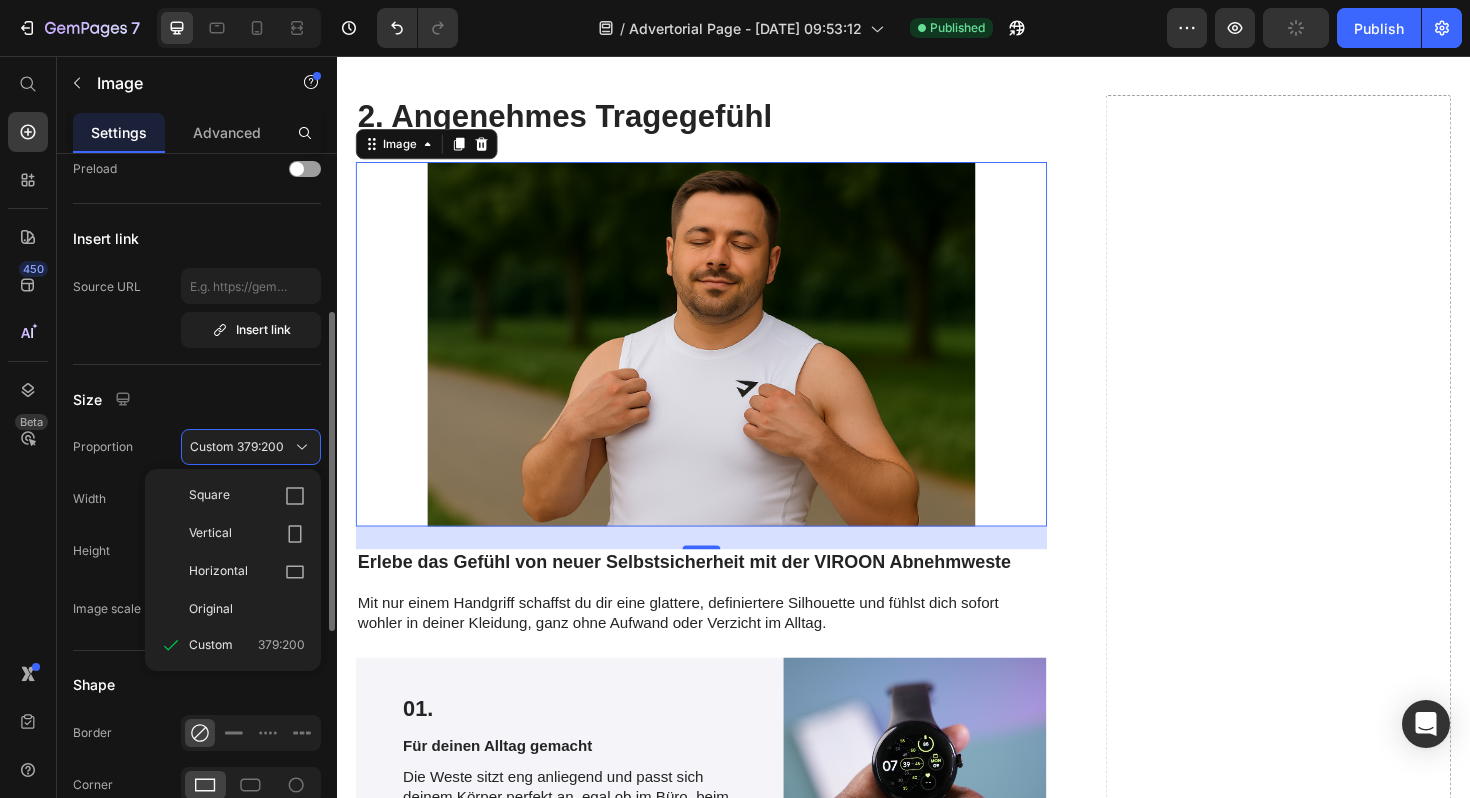 click on "Insert link Source URL  Insert link" 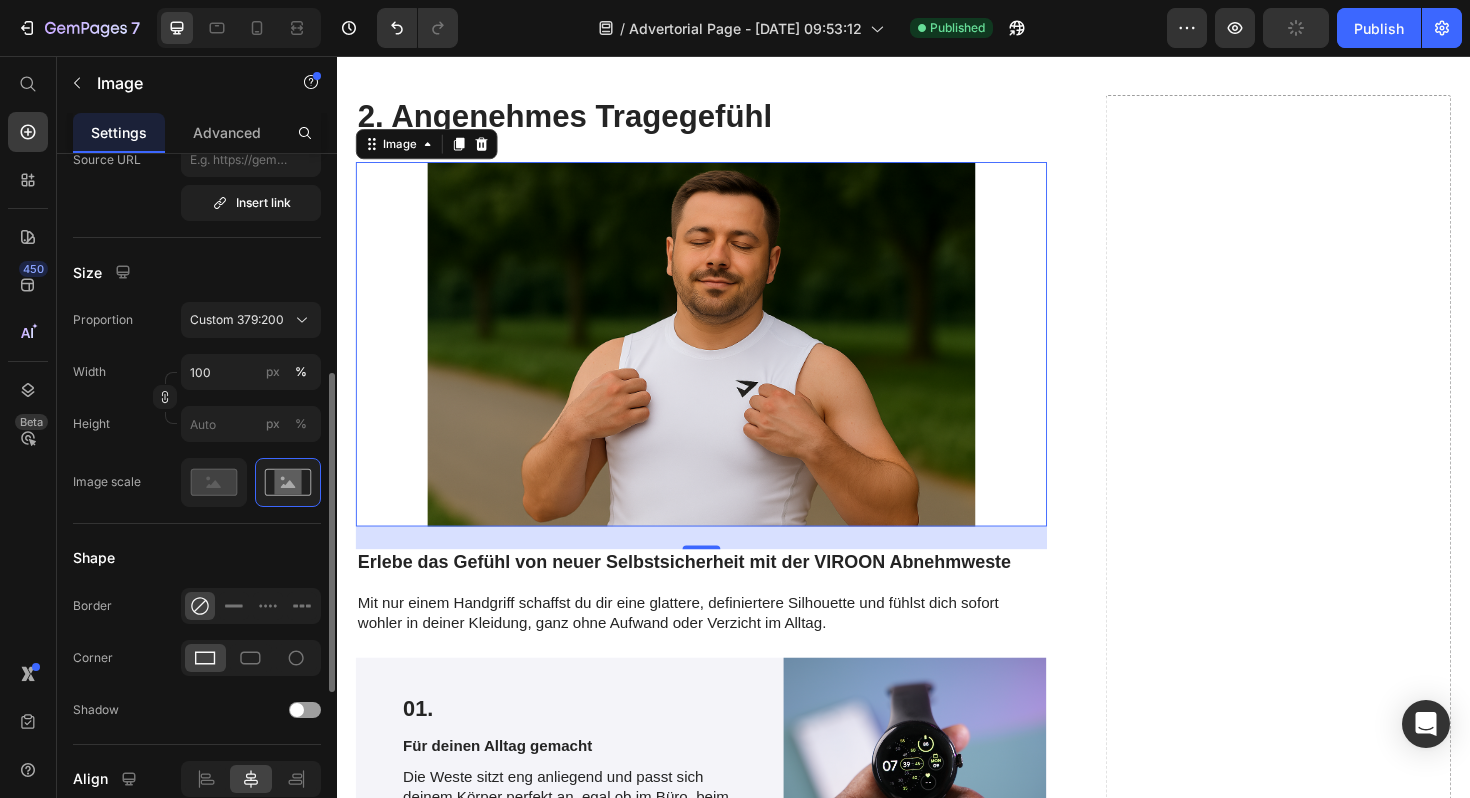 scroll, scrollTop: 476, scrollLeft: 0, axis: vertical 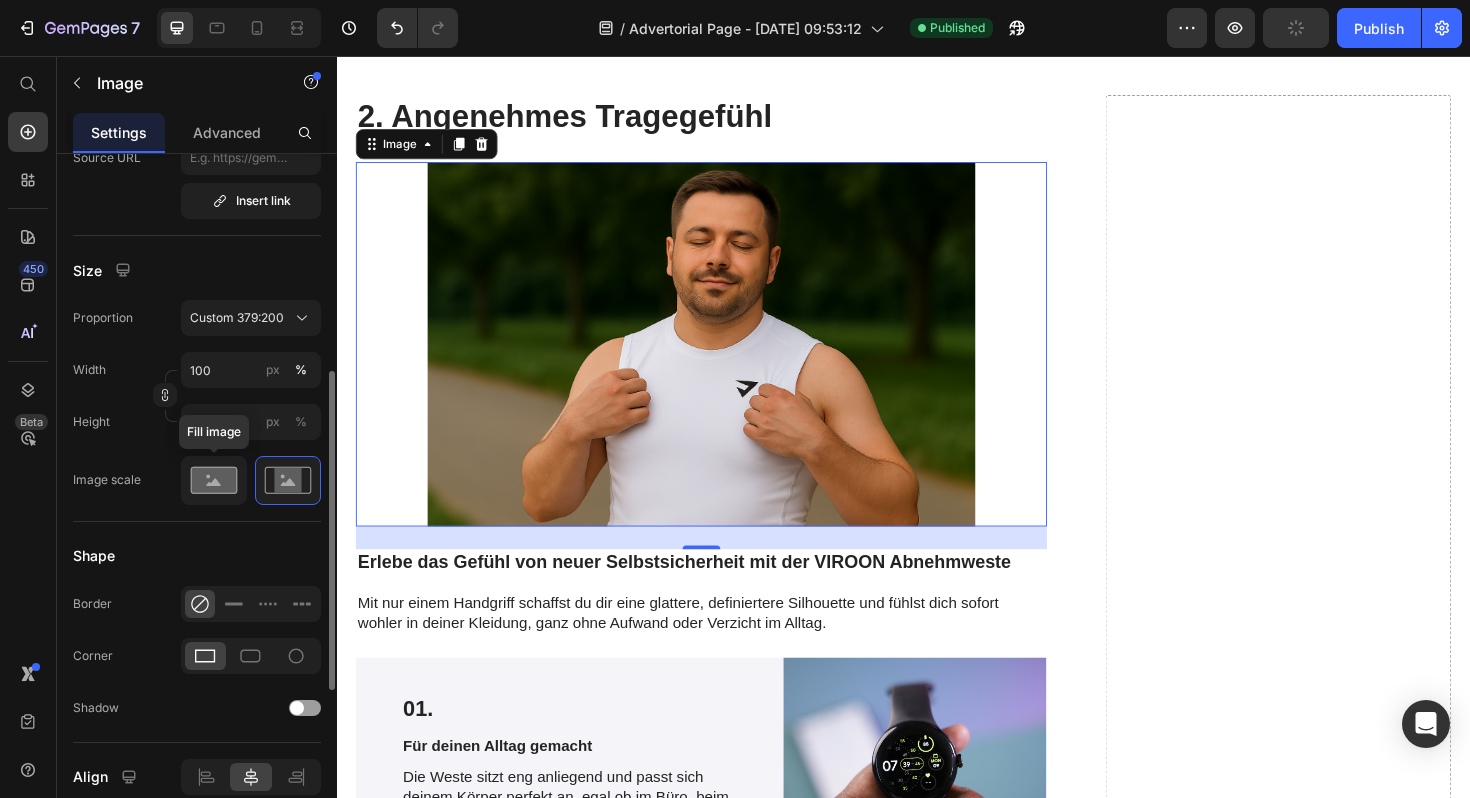 click 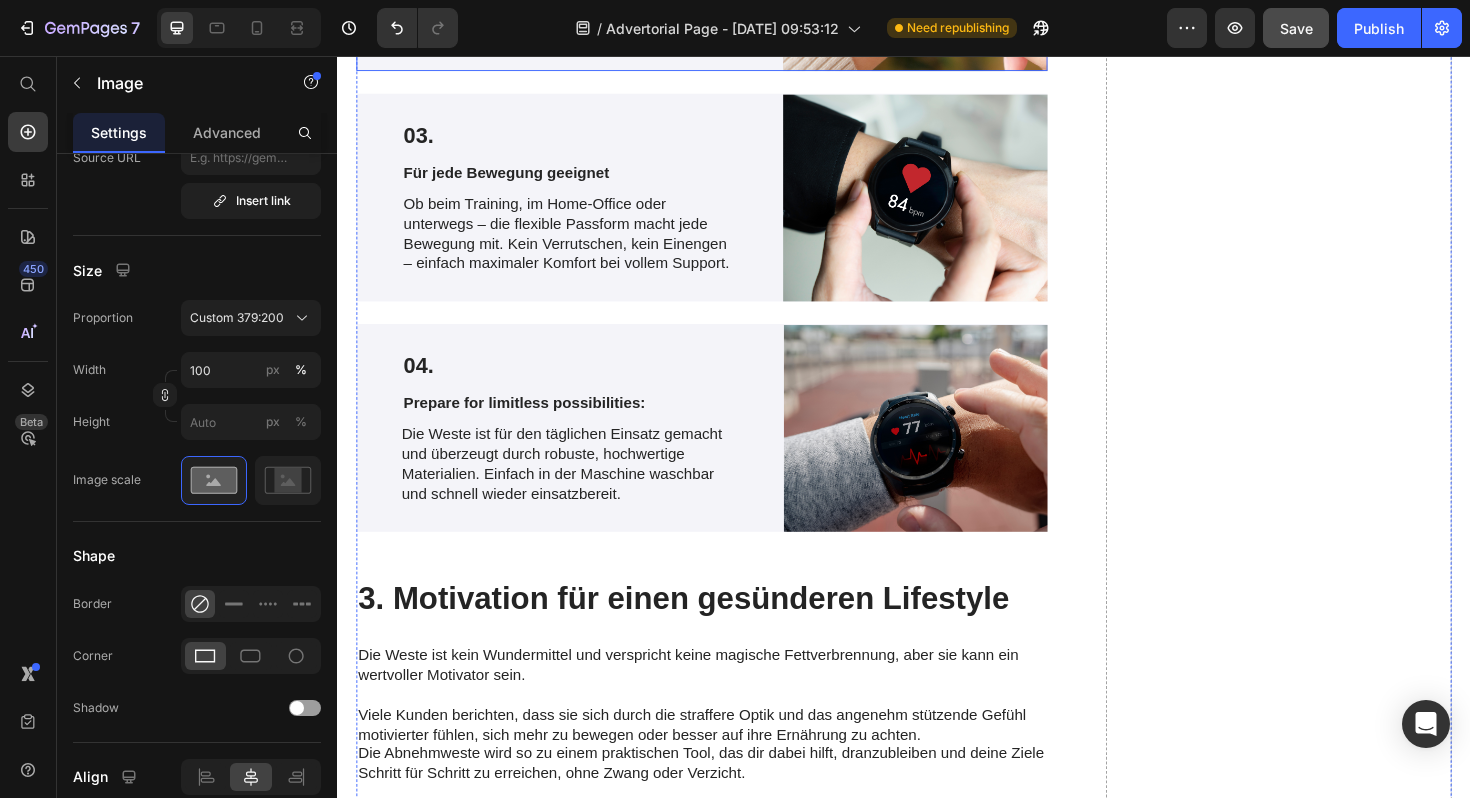 scroll, scrollTop: 3545, scrollLeft: 0, axis: vertical 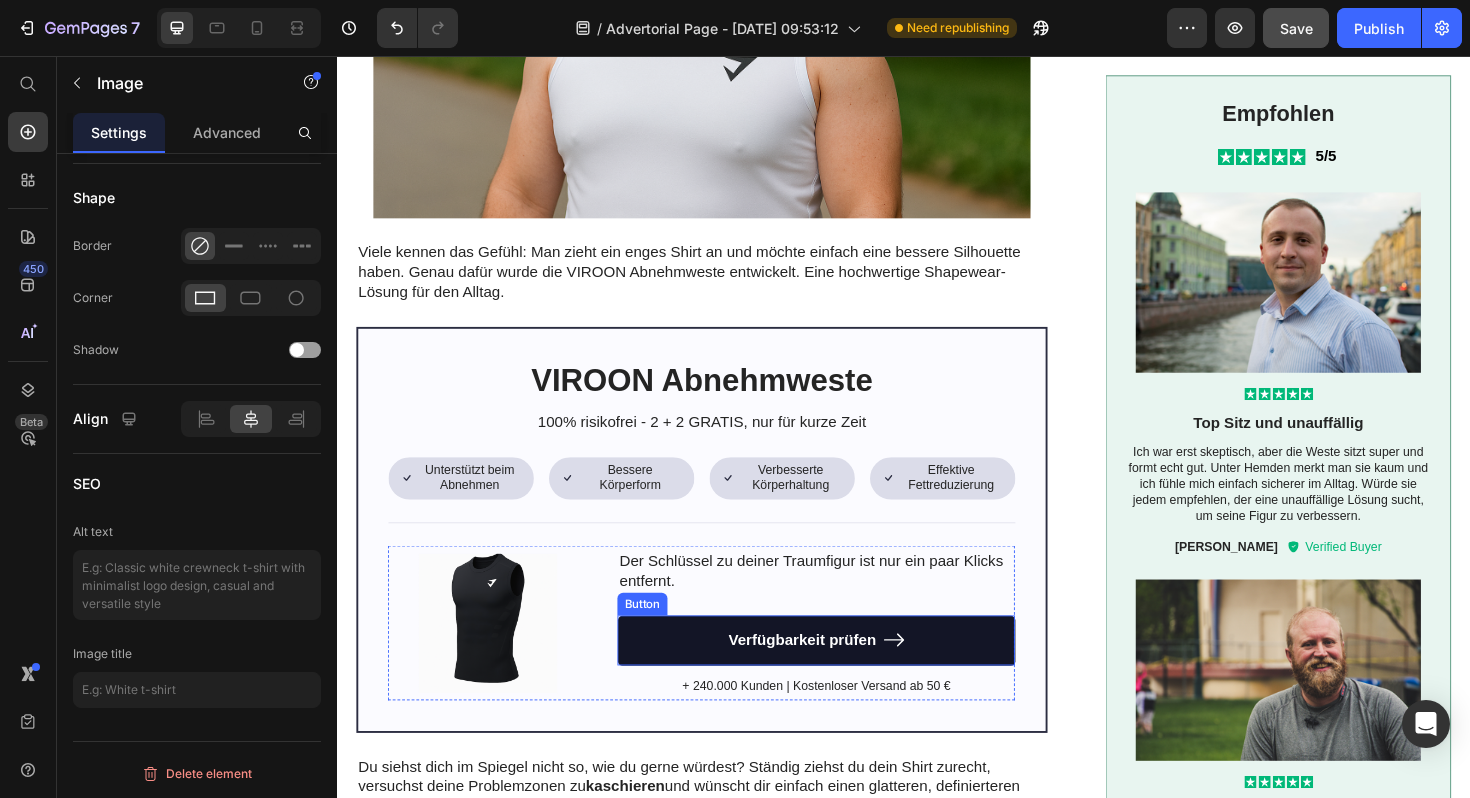 click on "Verfügbarkeit prüfen" at bounding box center (844, 675) 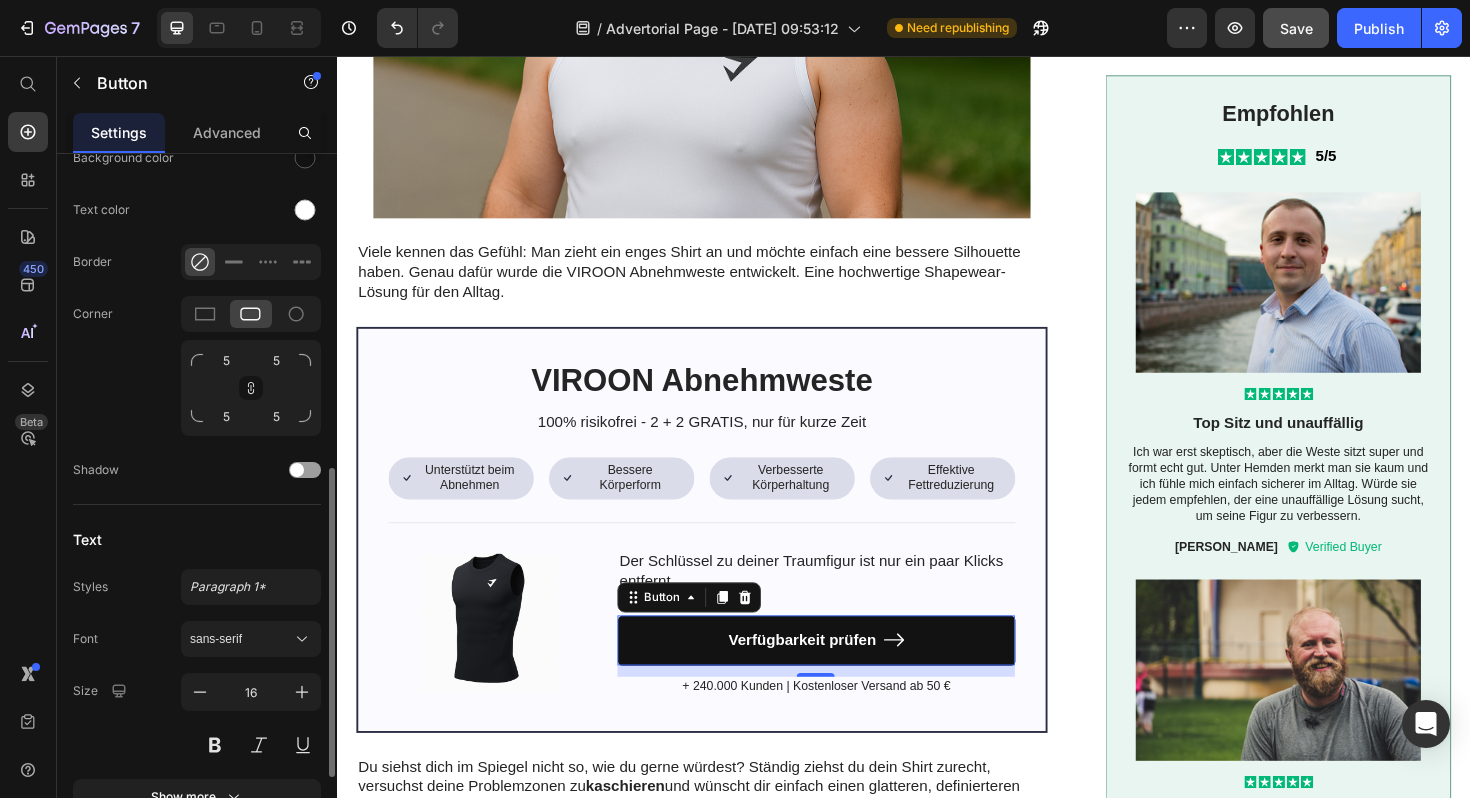 scroll, scrollTop: 888, scrollLeft: 0, axis: vertical 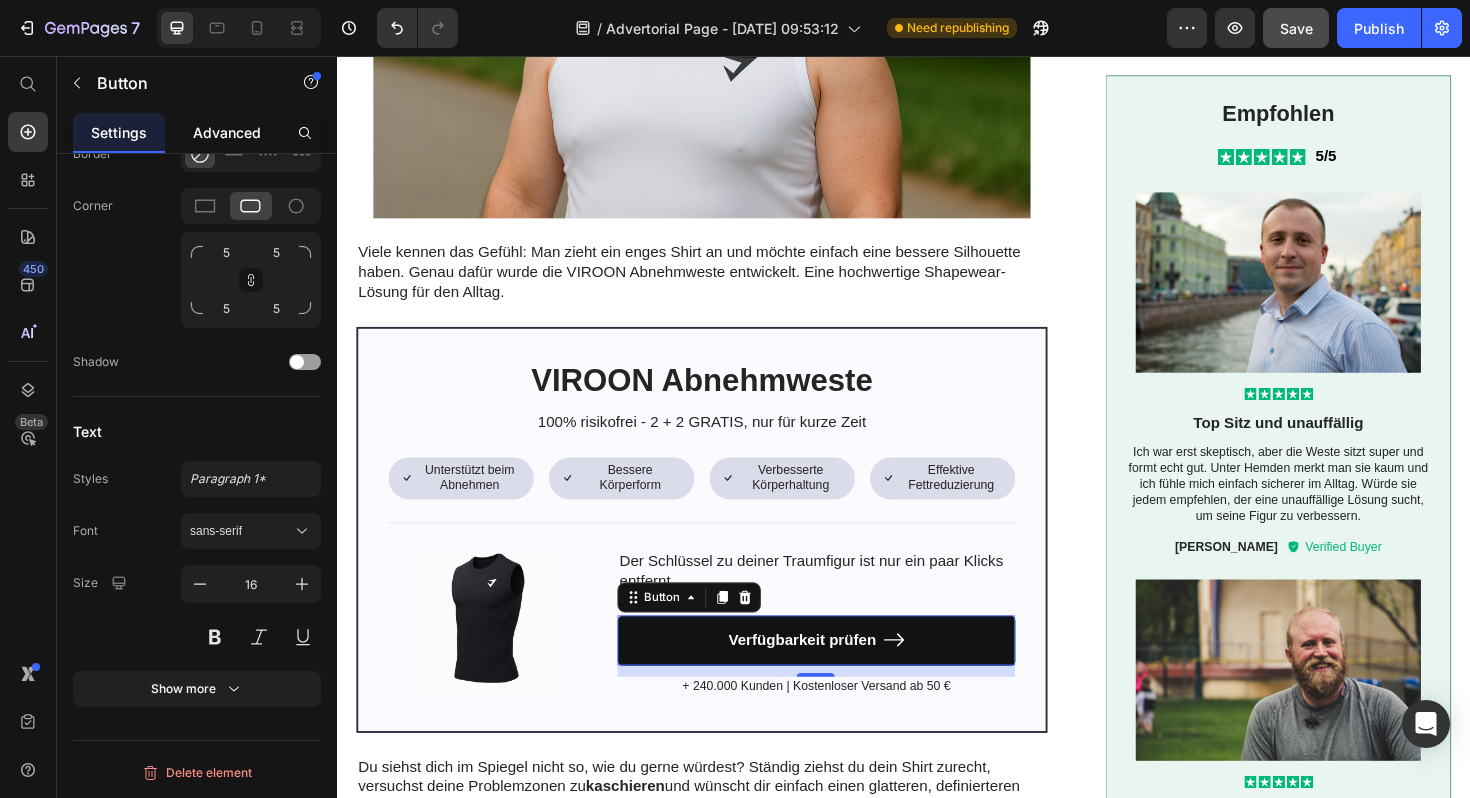 click on "Advanced" at bounding box center (227, 132) 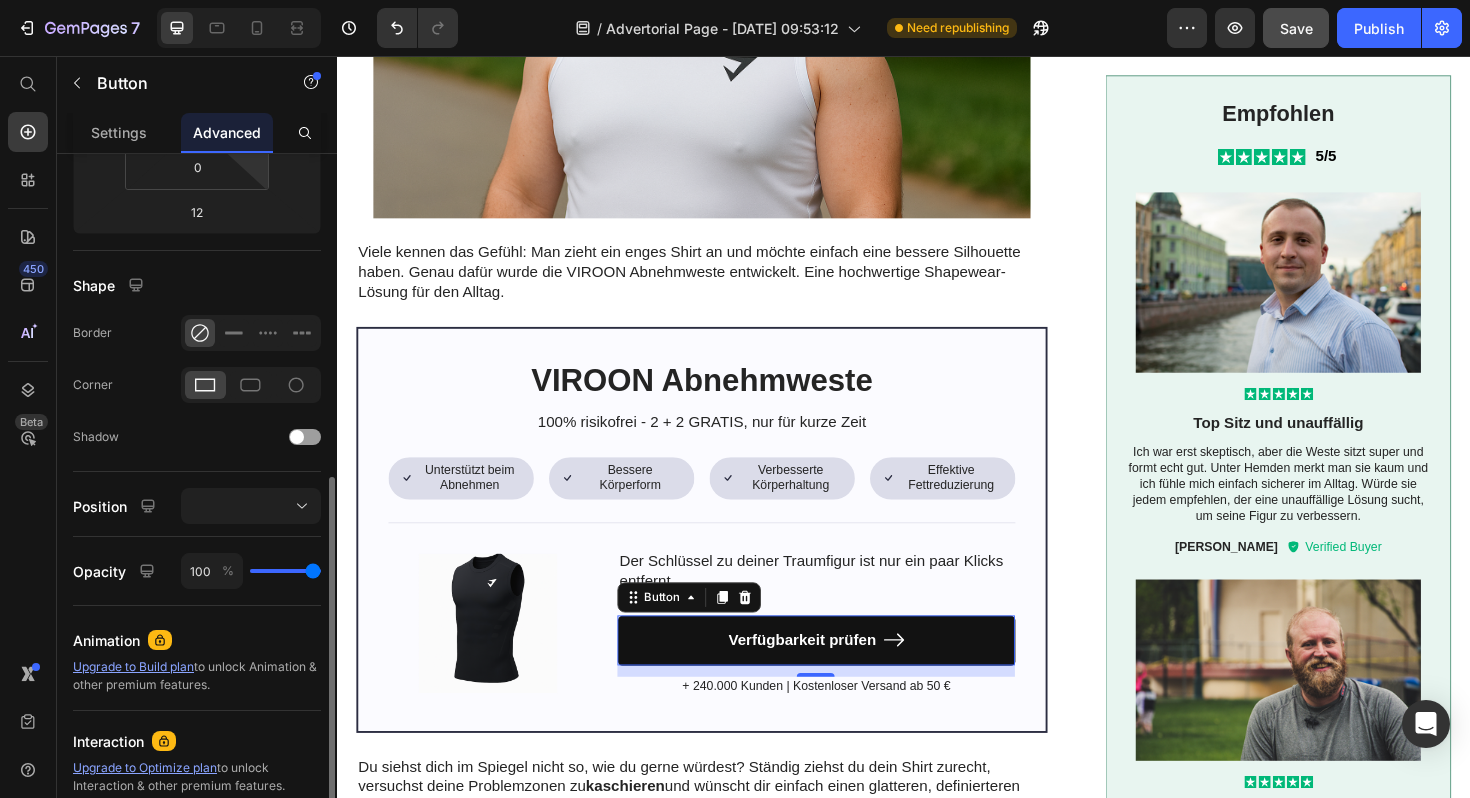 scroll, scrollTop: 258, scrollLeft: 0, axis: vertical 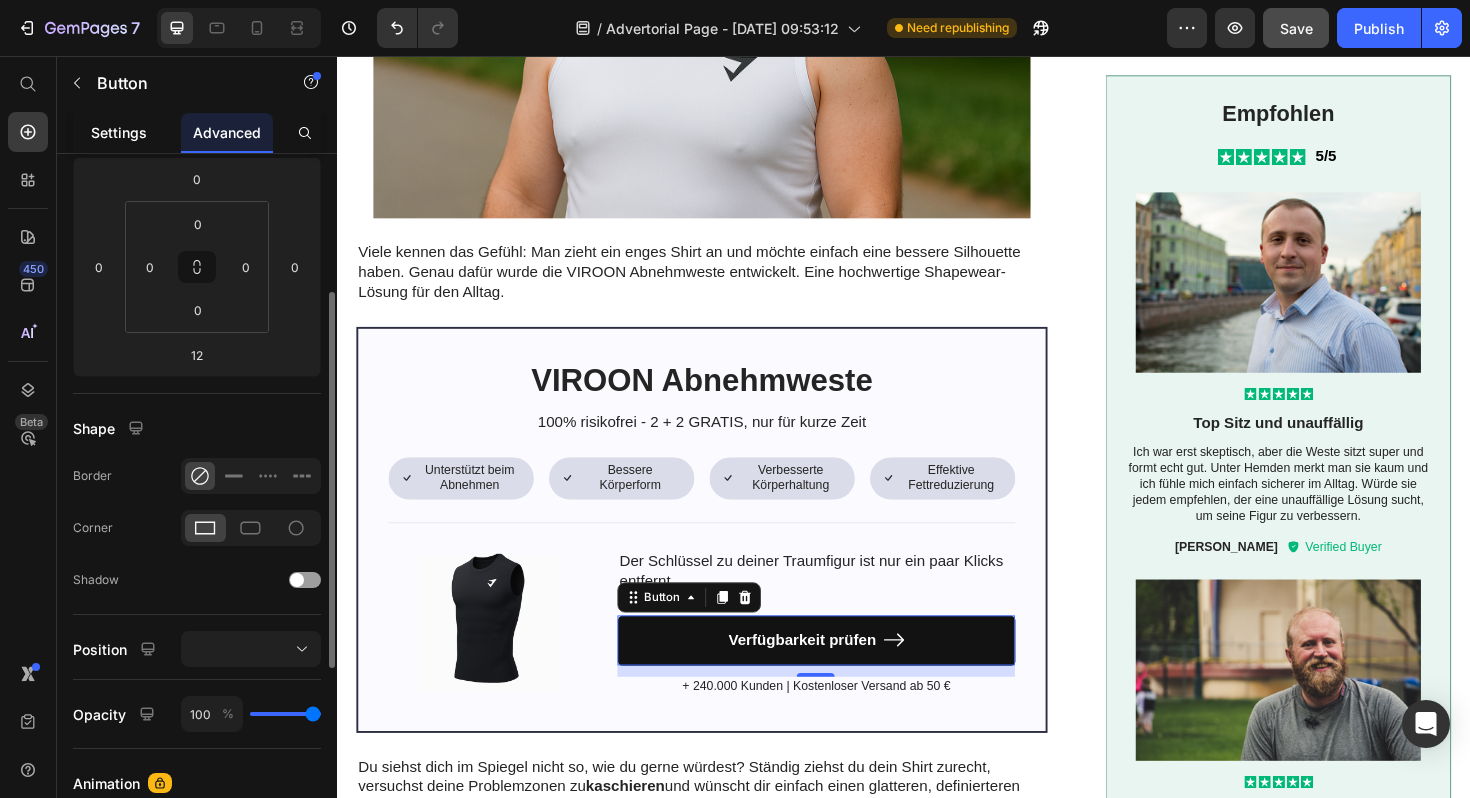 click on "Settings" 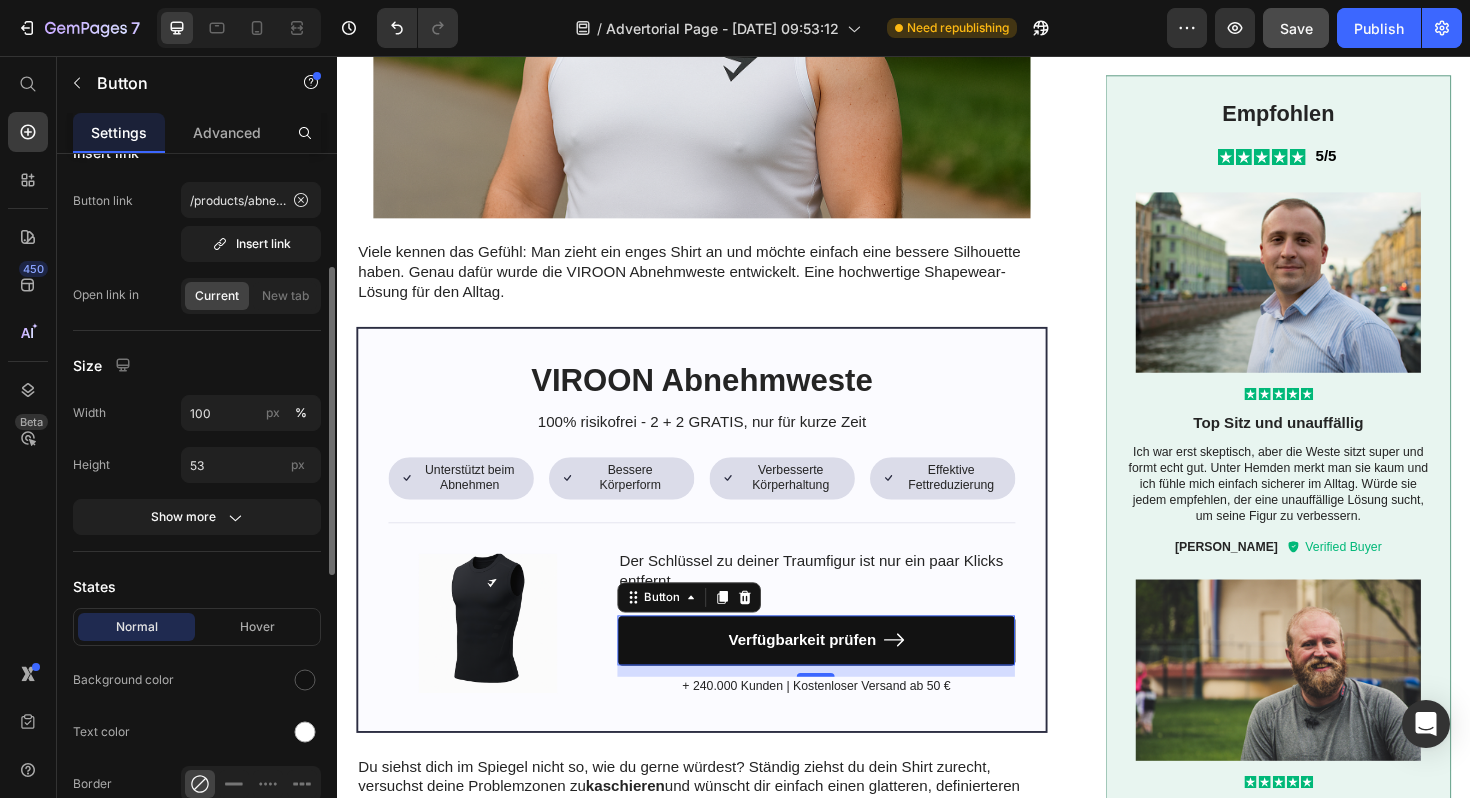 scroll, scrollTop: 0, scrollLeft: 0, axis: both 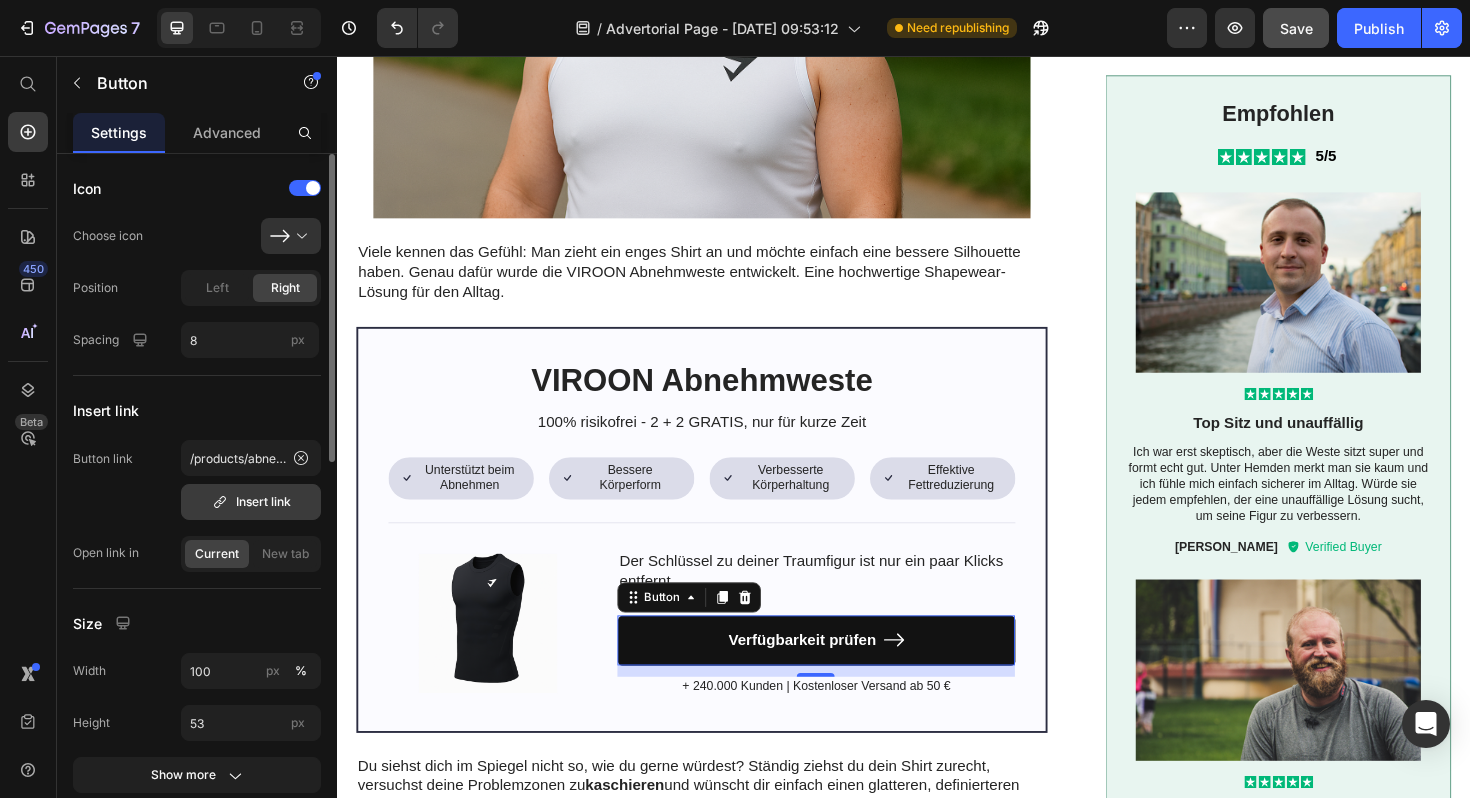 click on "Insert link" at bounding box center [251, 502] 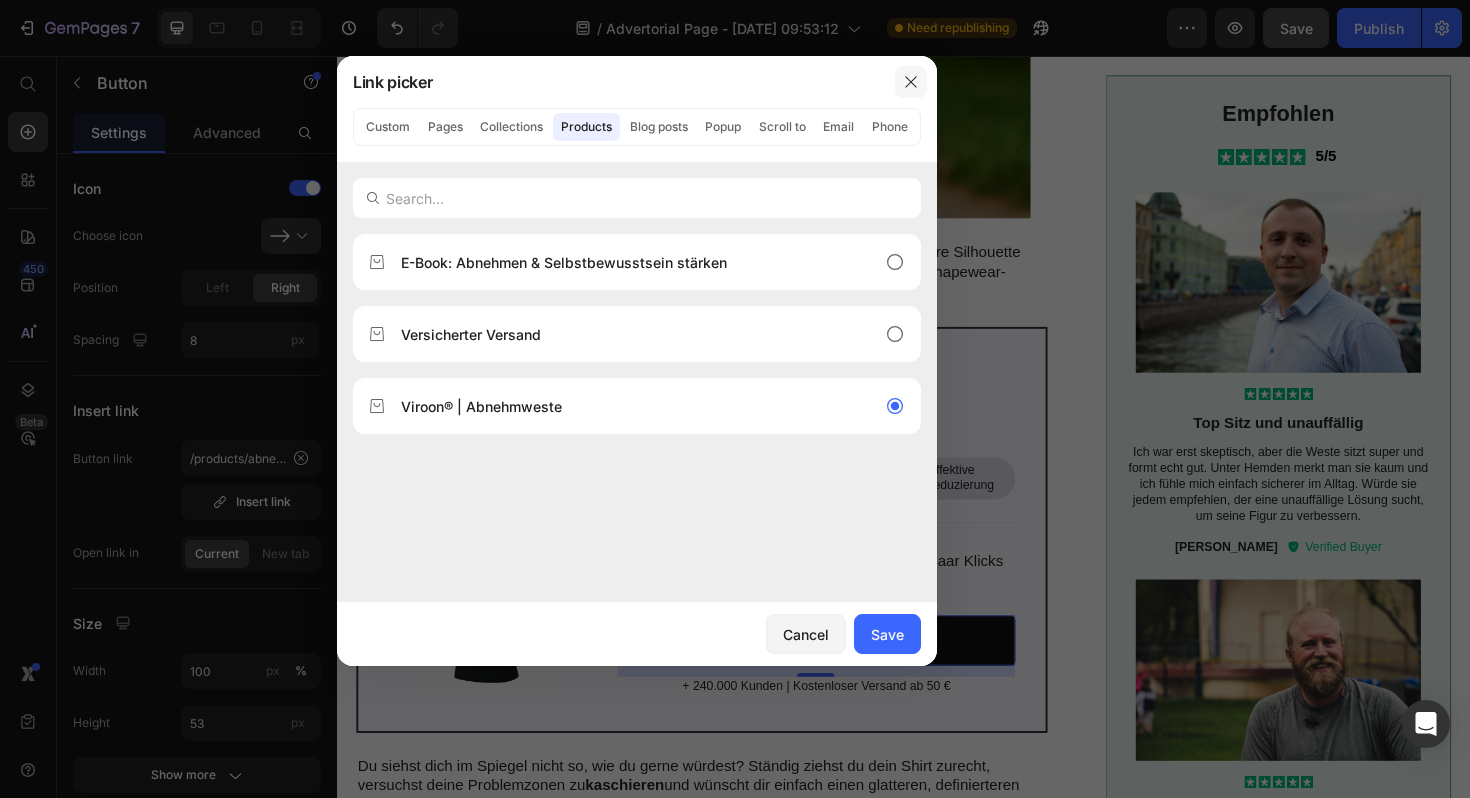 click 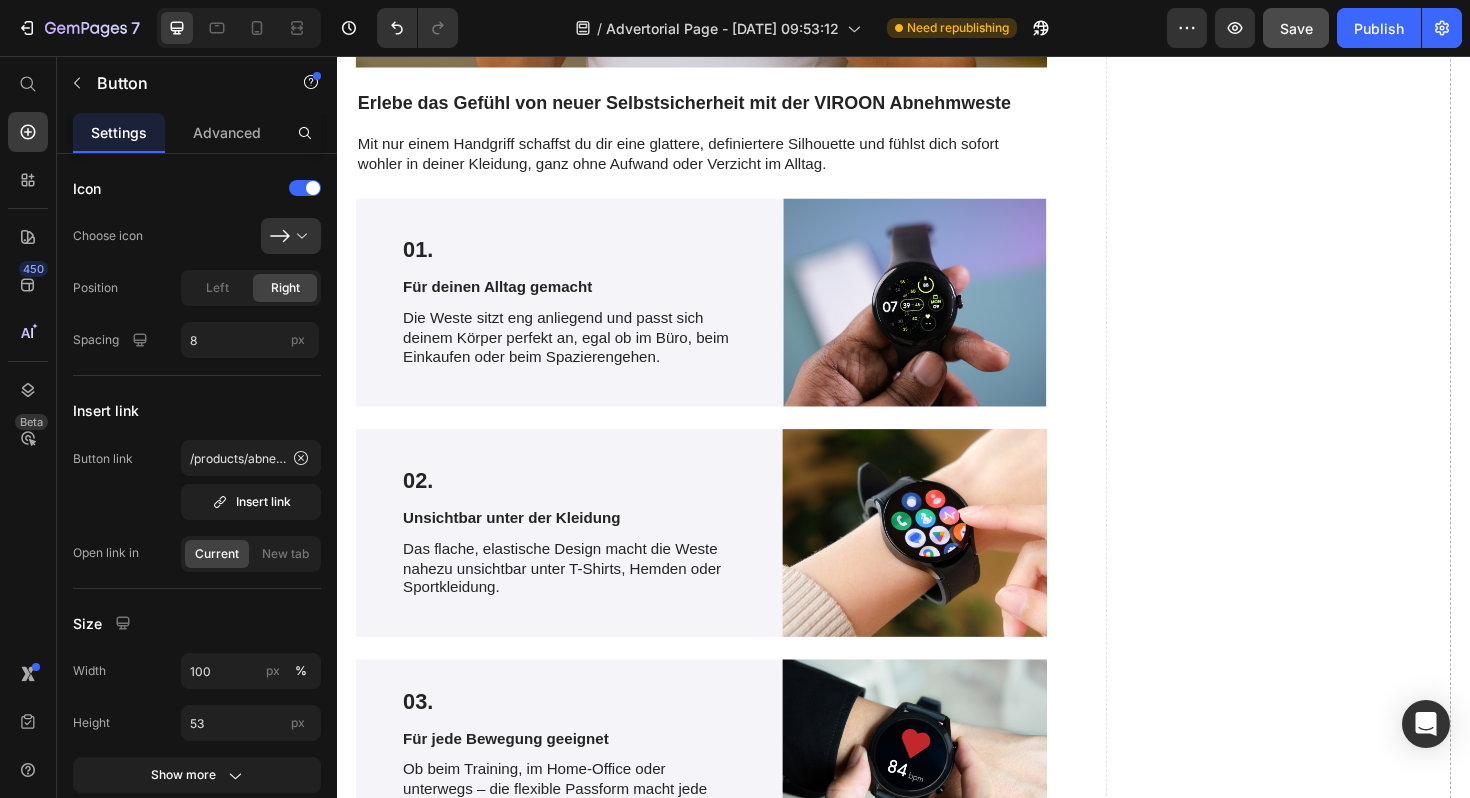 scroll, scrollTop: 3063, scrollLeft: 0, axis: vertical 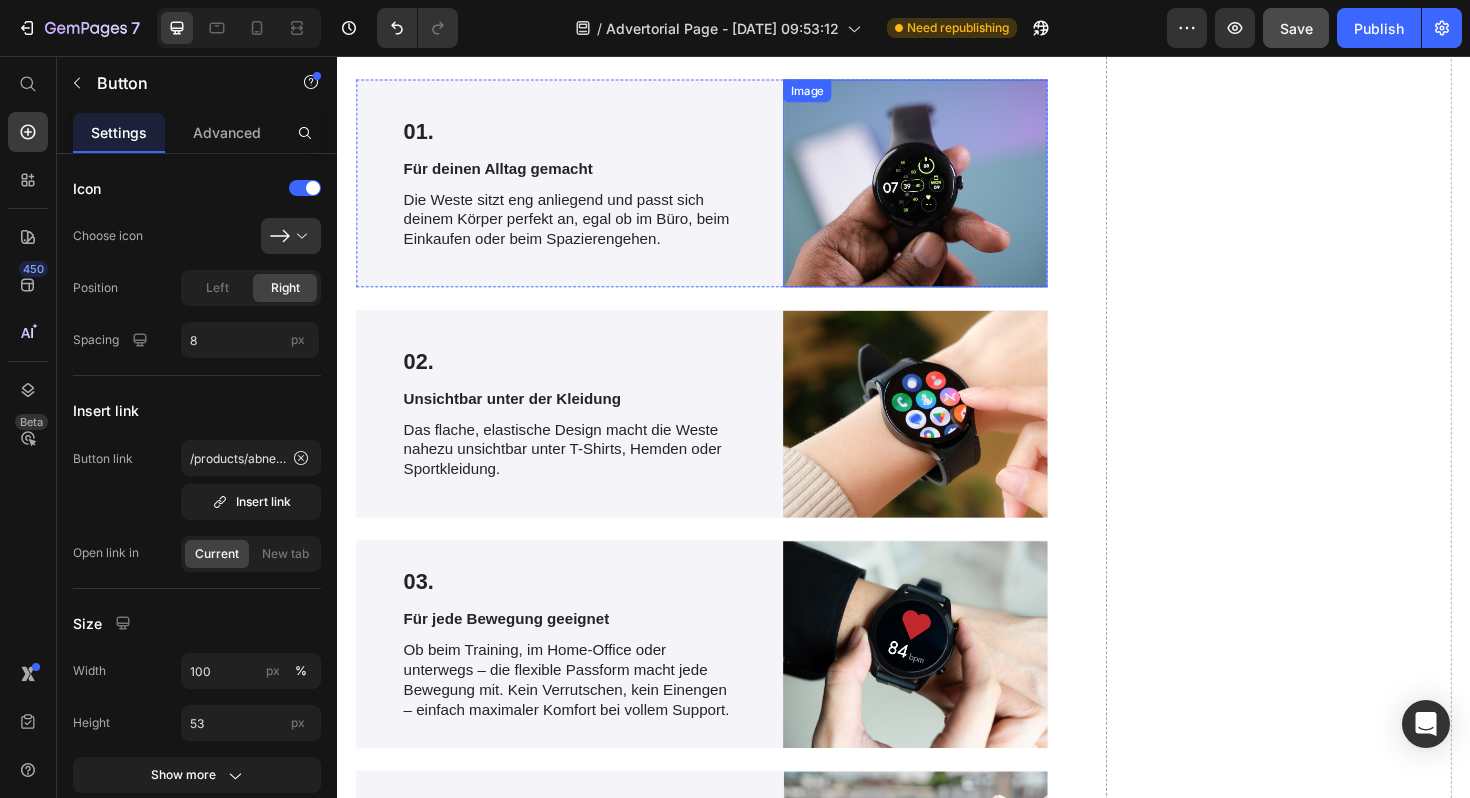click at bounding box center (949, 191) 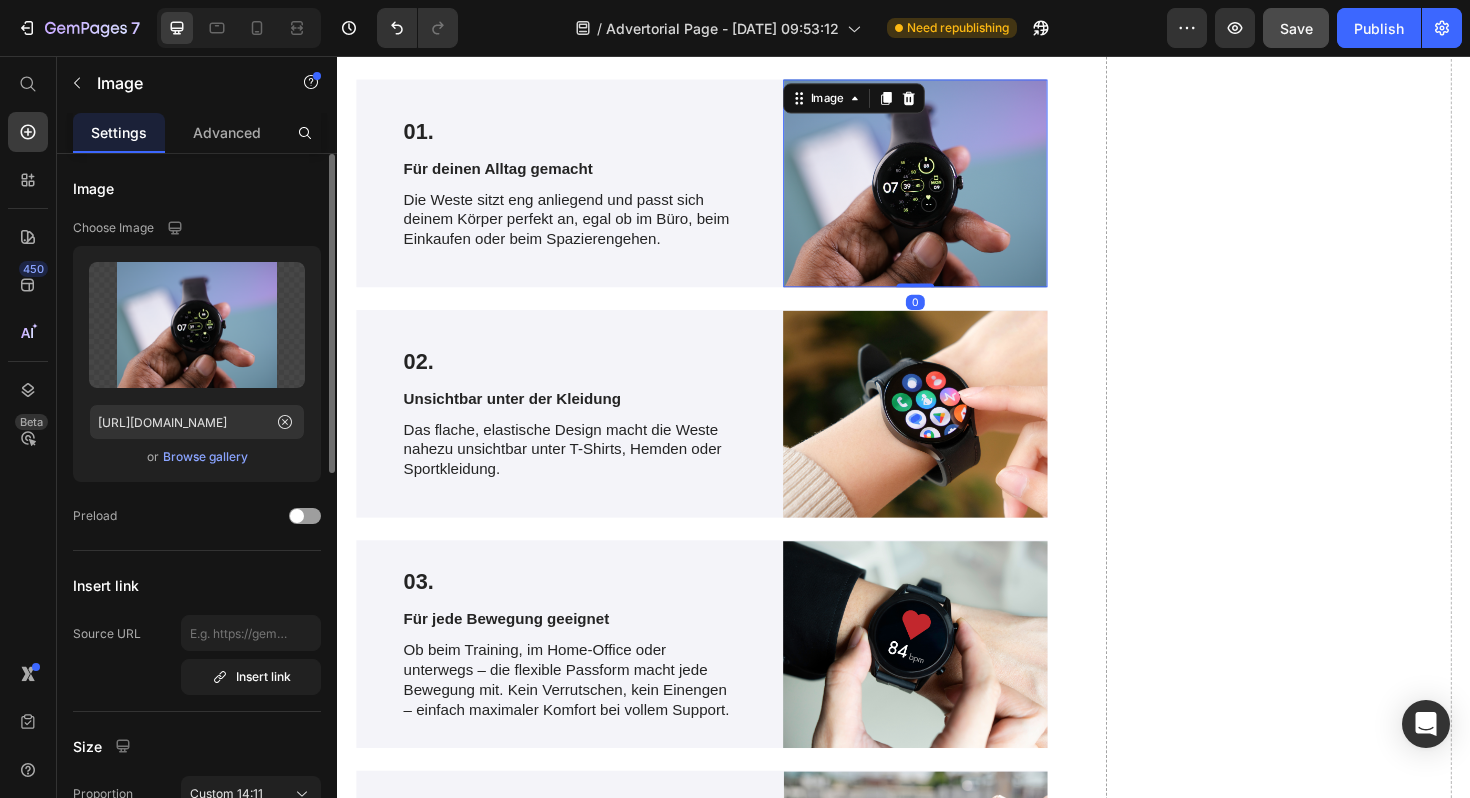 click on "Browse gallery" at bounding box center (205, 457) 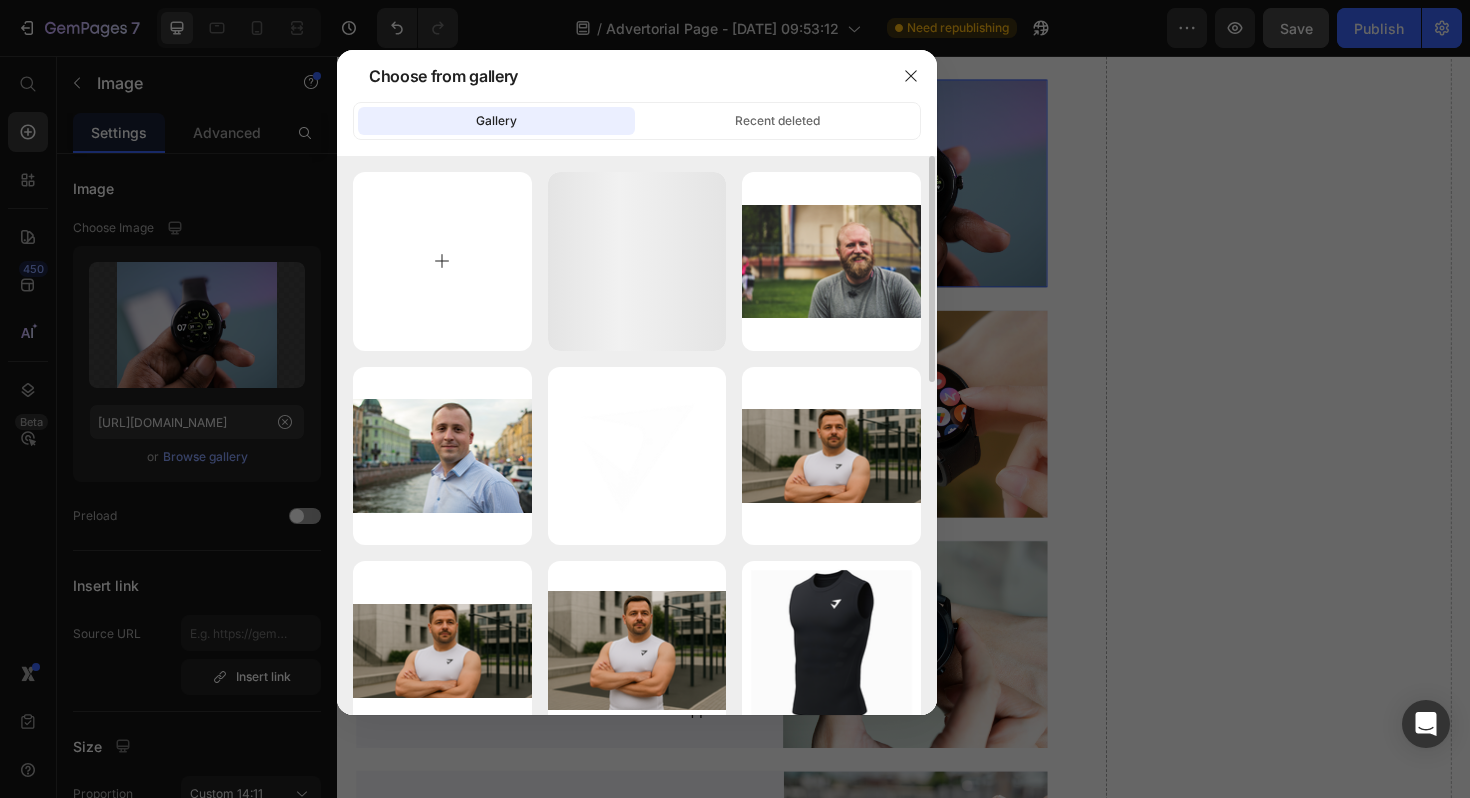 click at bounding box center (442, 261) 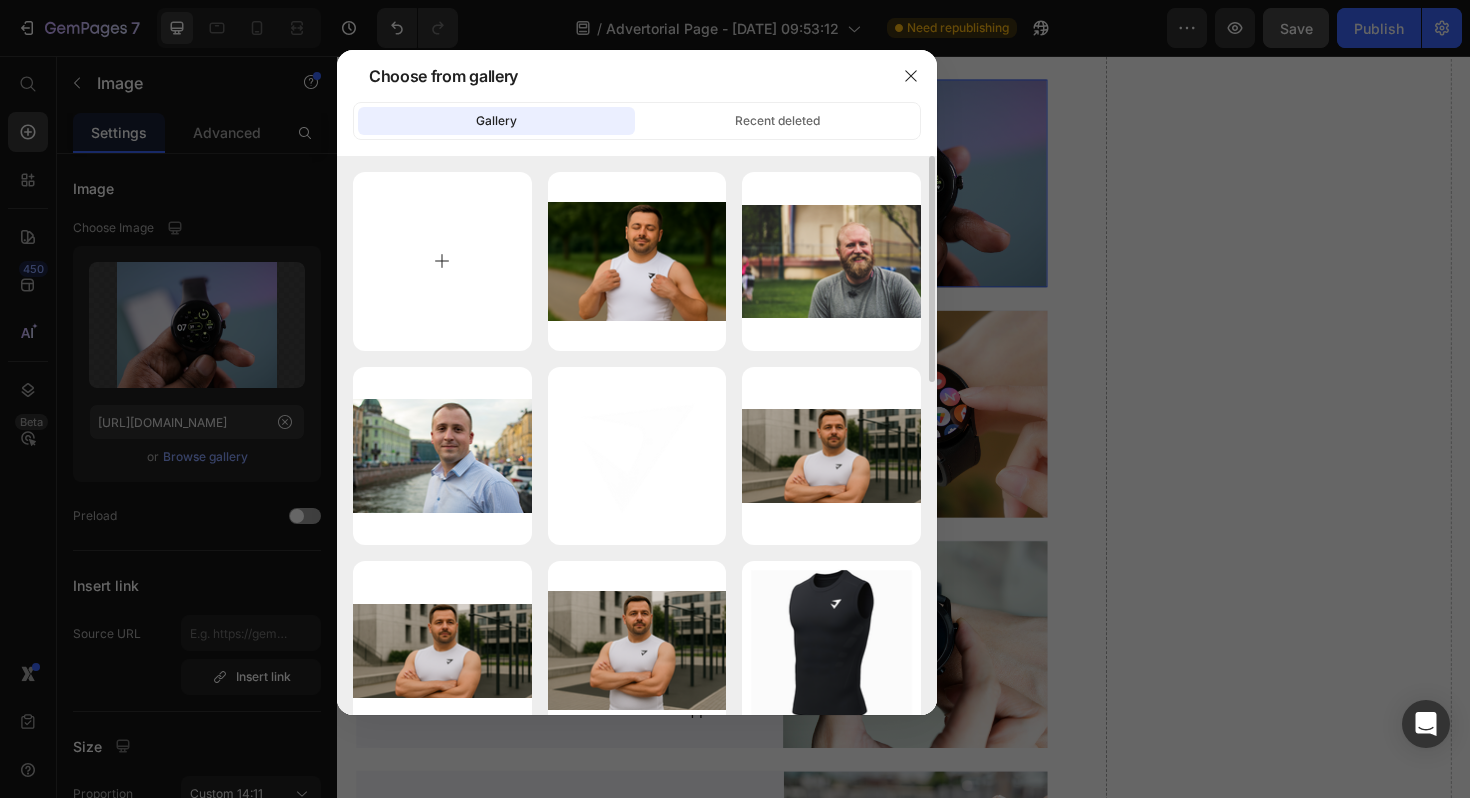 type on "C:\fakepath\ChatGPT Image [DATE], 12_31_41.png" 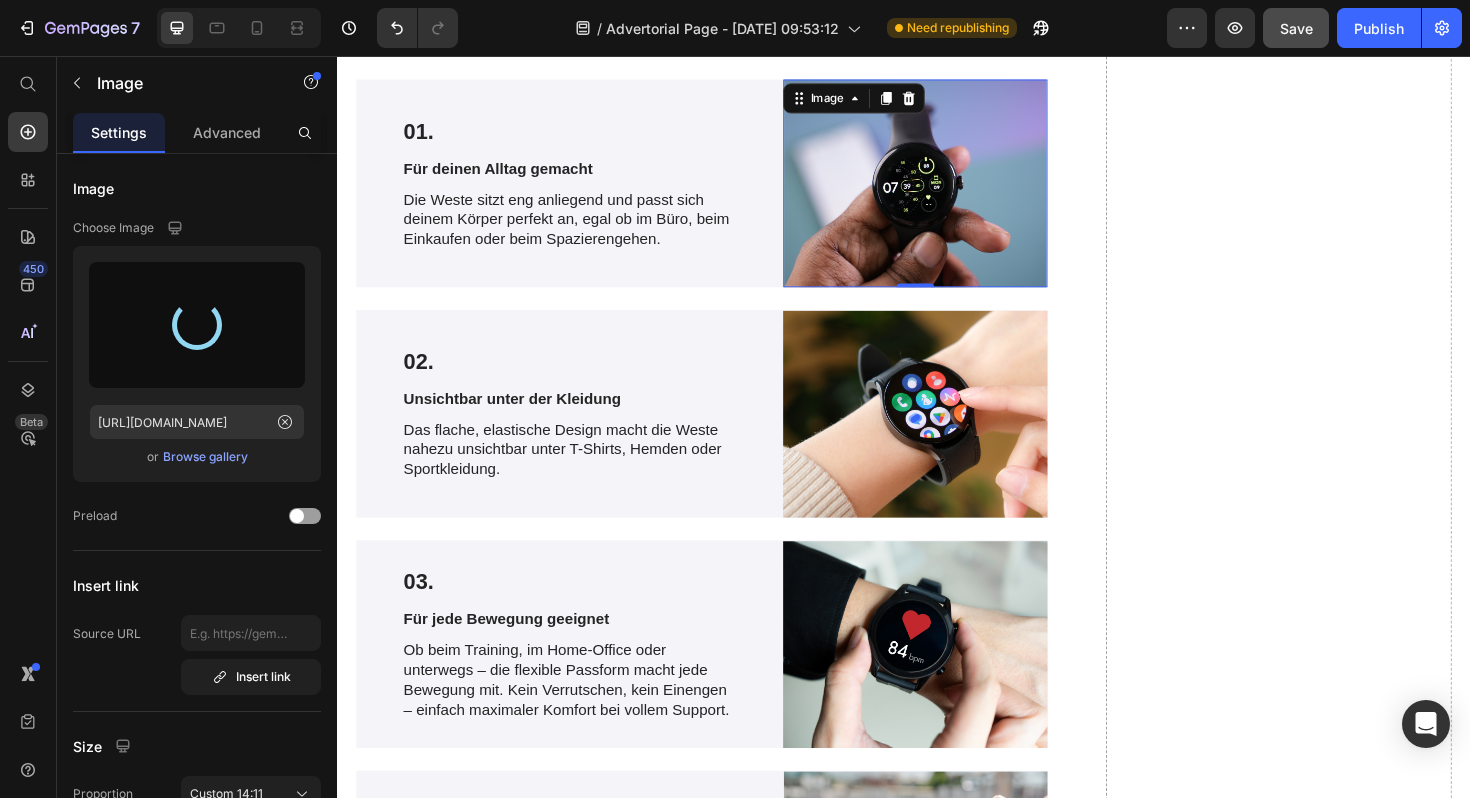 type on "[URL][DOMAIN_NAME]" 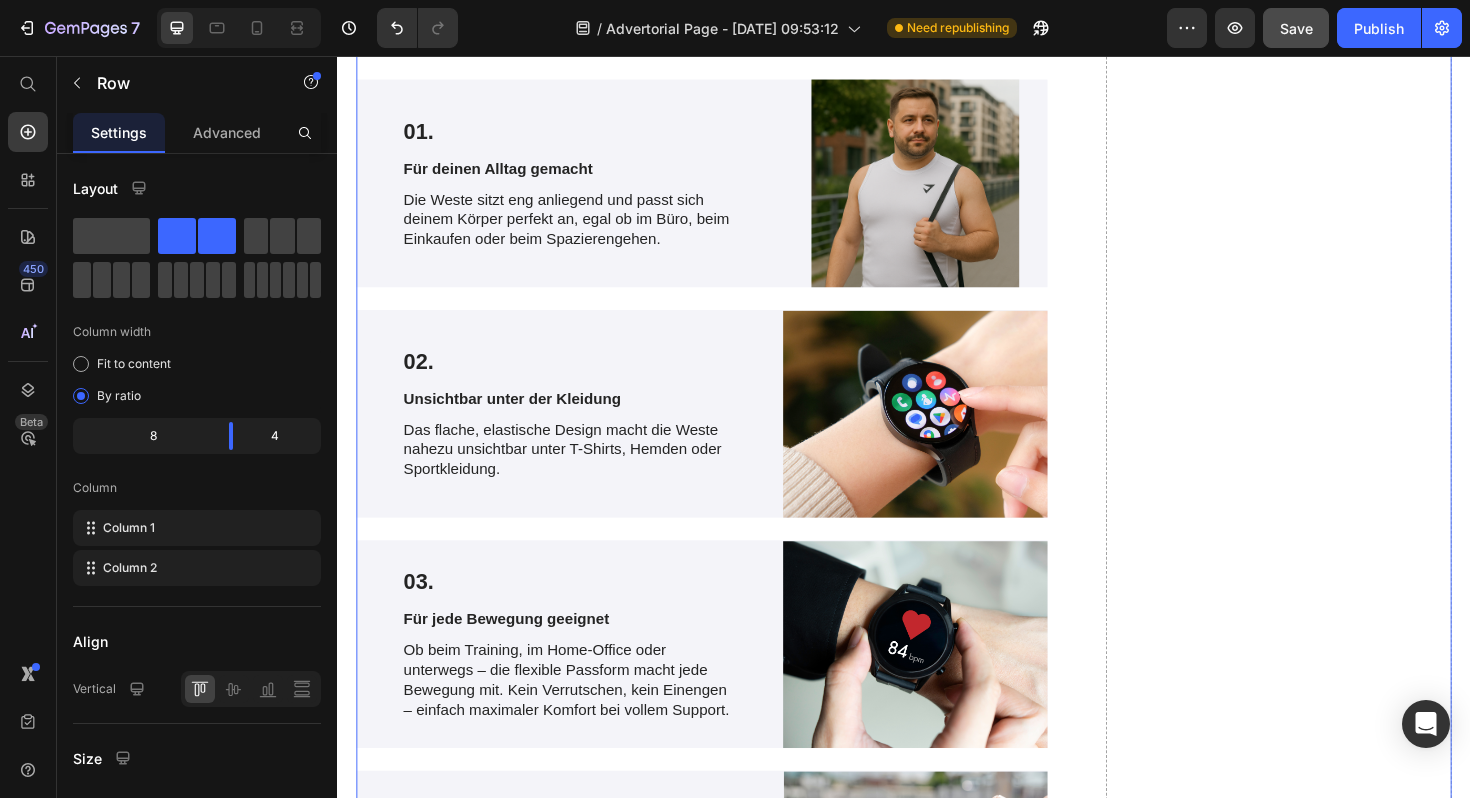 click on "Drop element here" at bounding box center [1334, 1439] 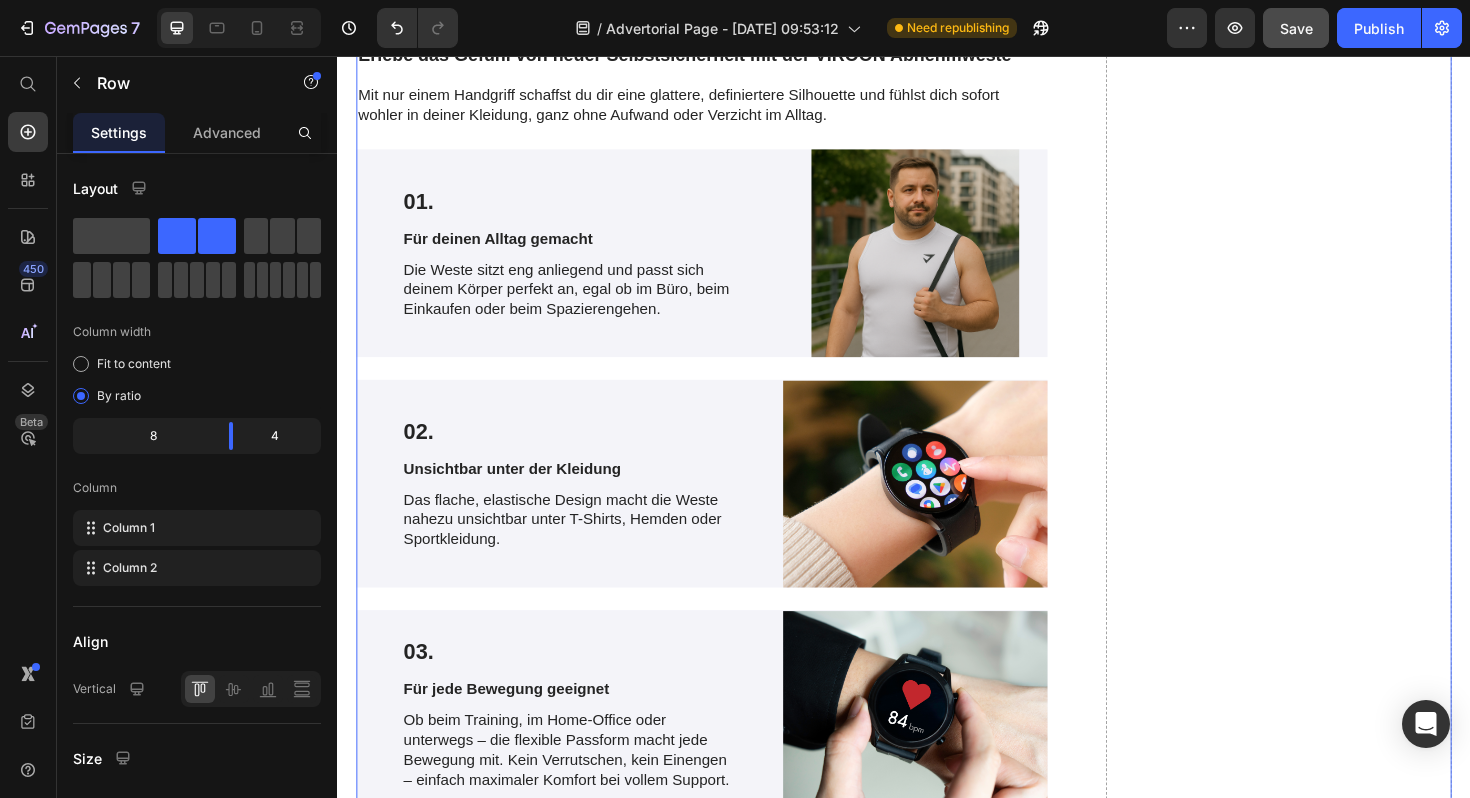 scroll, scrollTop: 2972, scrollLeft: 0, axis: vertical 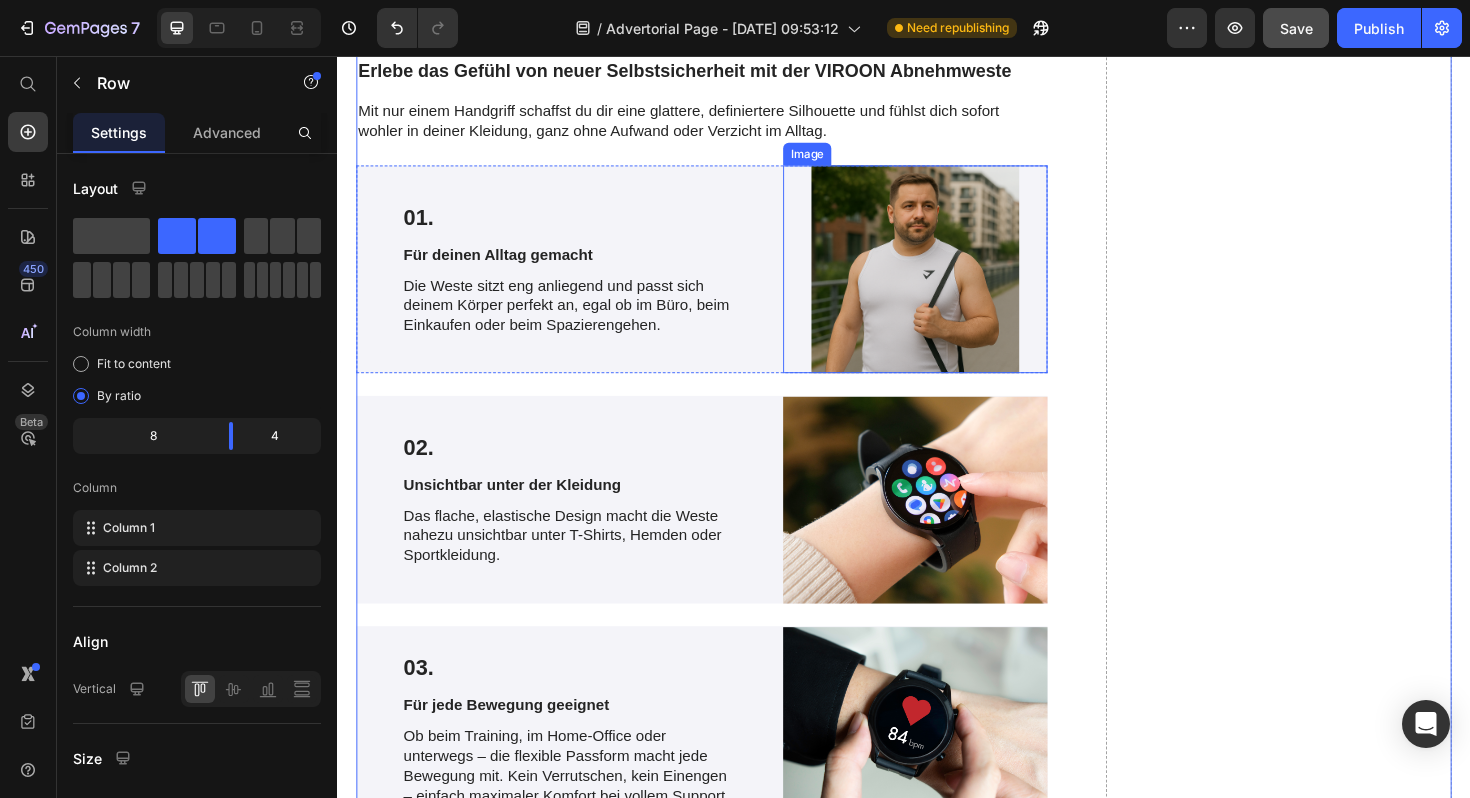 click at bounding box center (949, 282) 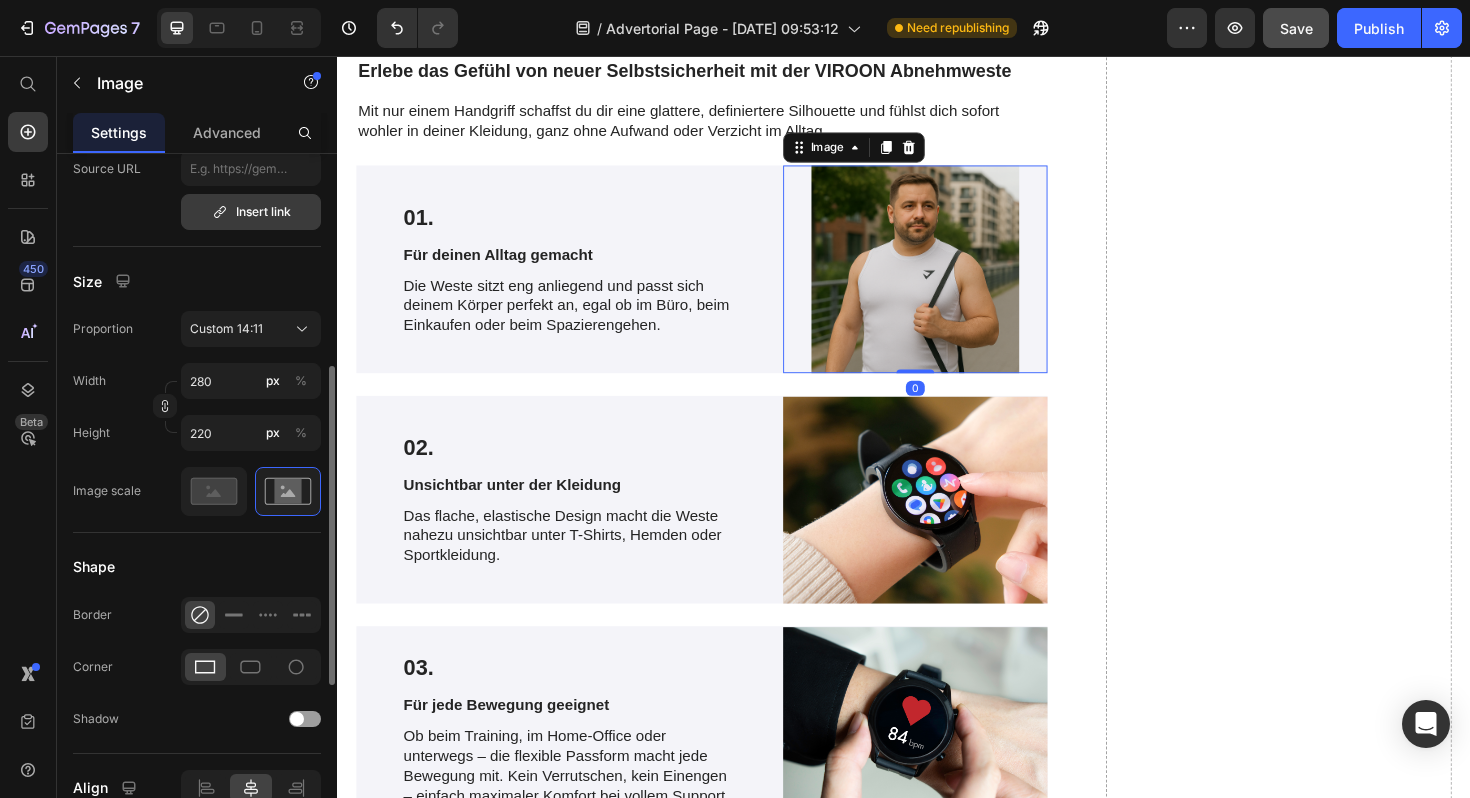 scroll, scrollTop: 472, scrollLeft: 0, axis: vertical 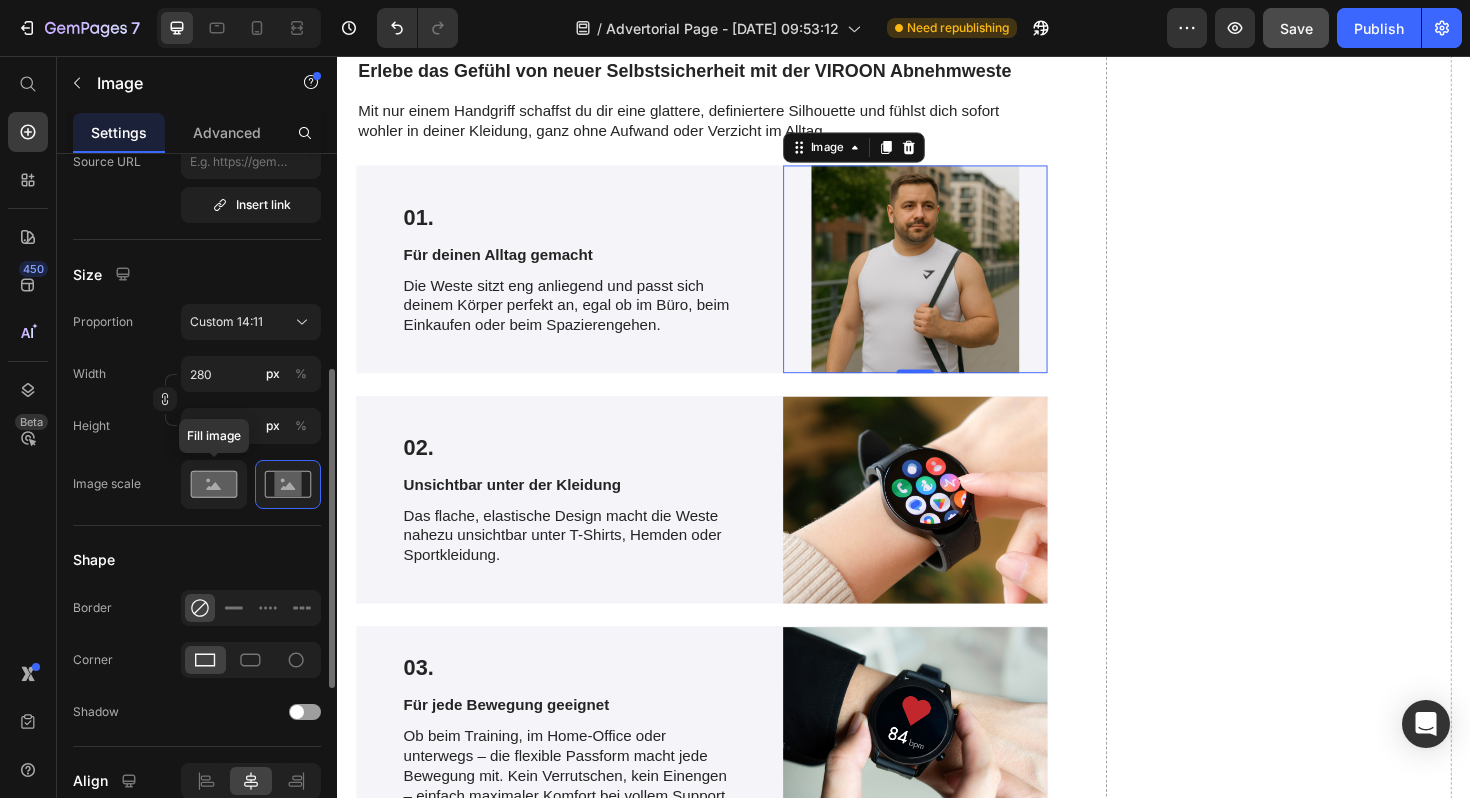 click 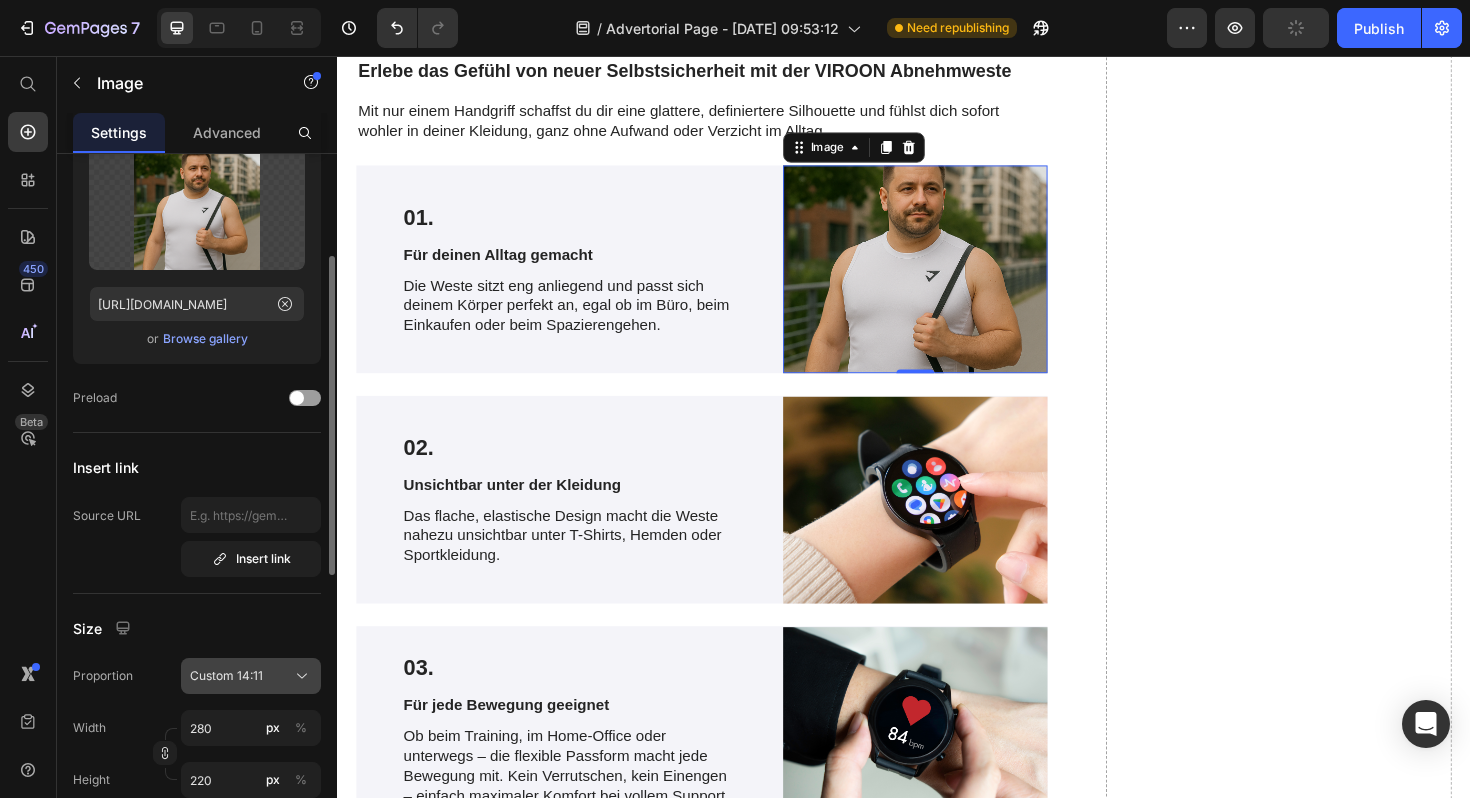 scroll, scrollTop: 49, scrollLeft: 0, axis: vertical 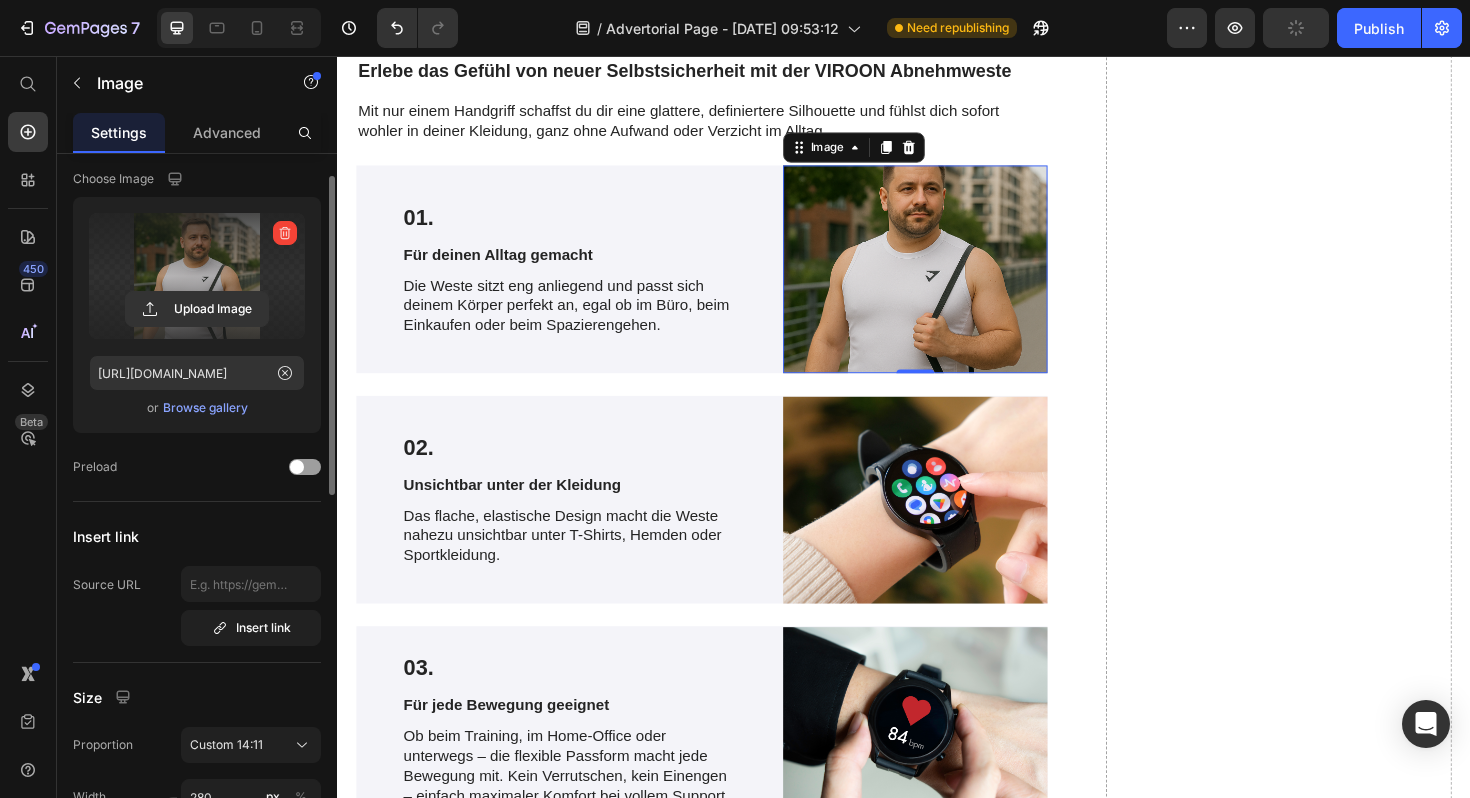 click at bounding box center (197, 276) 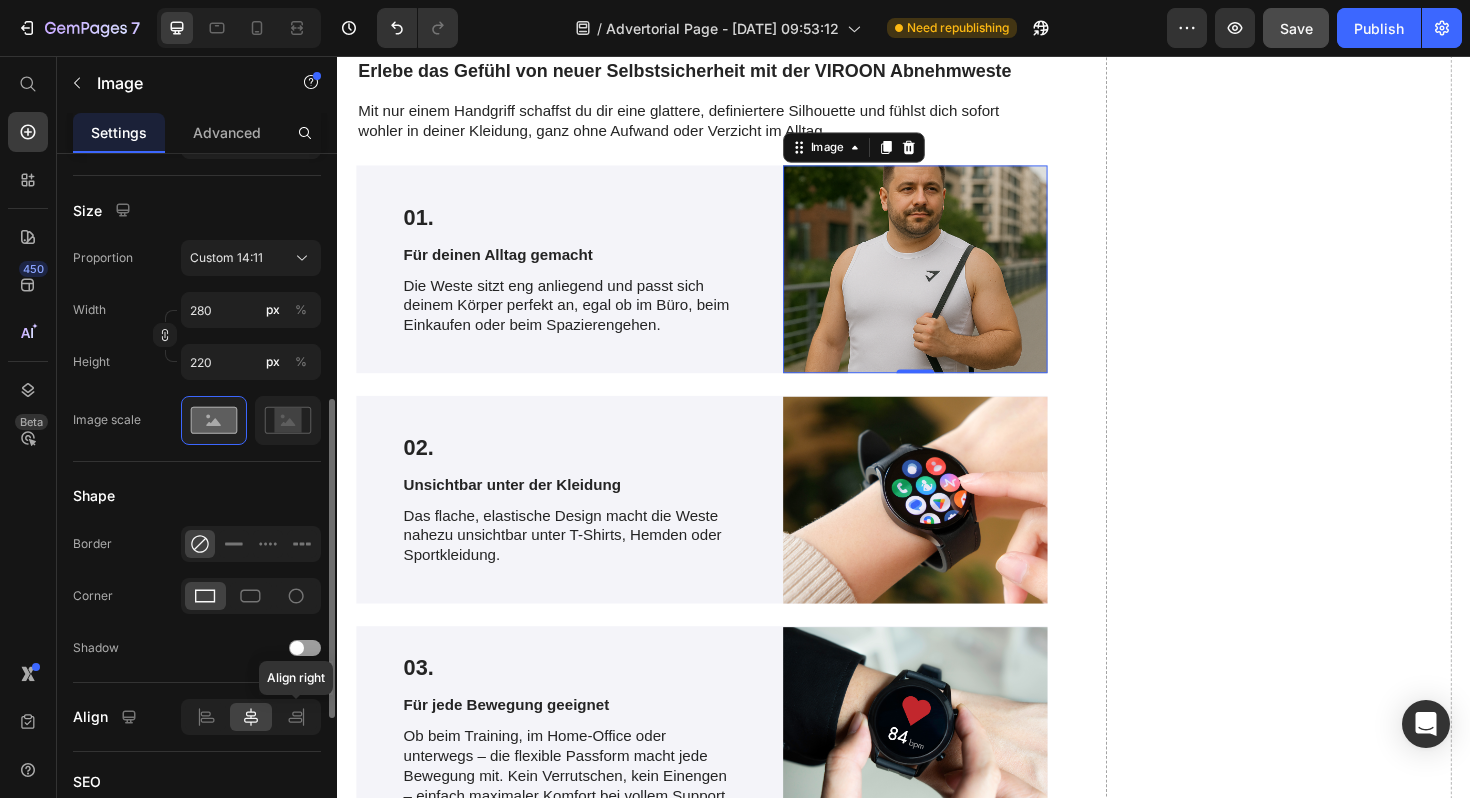scroll, scrollTop: 538, scrollLeft: 0, axis: vertical 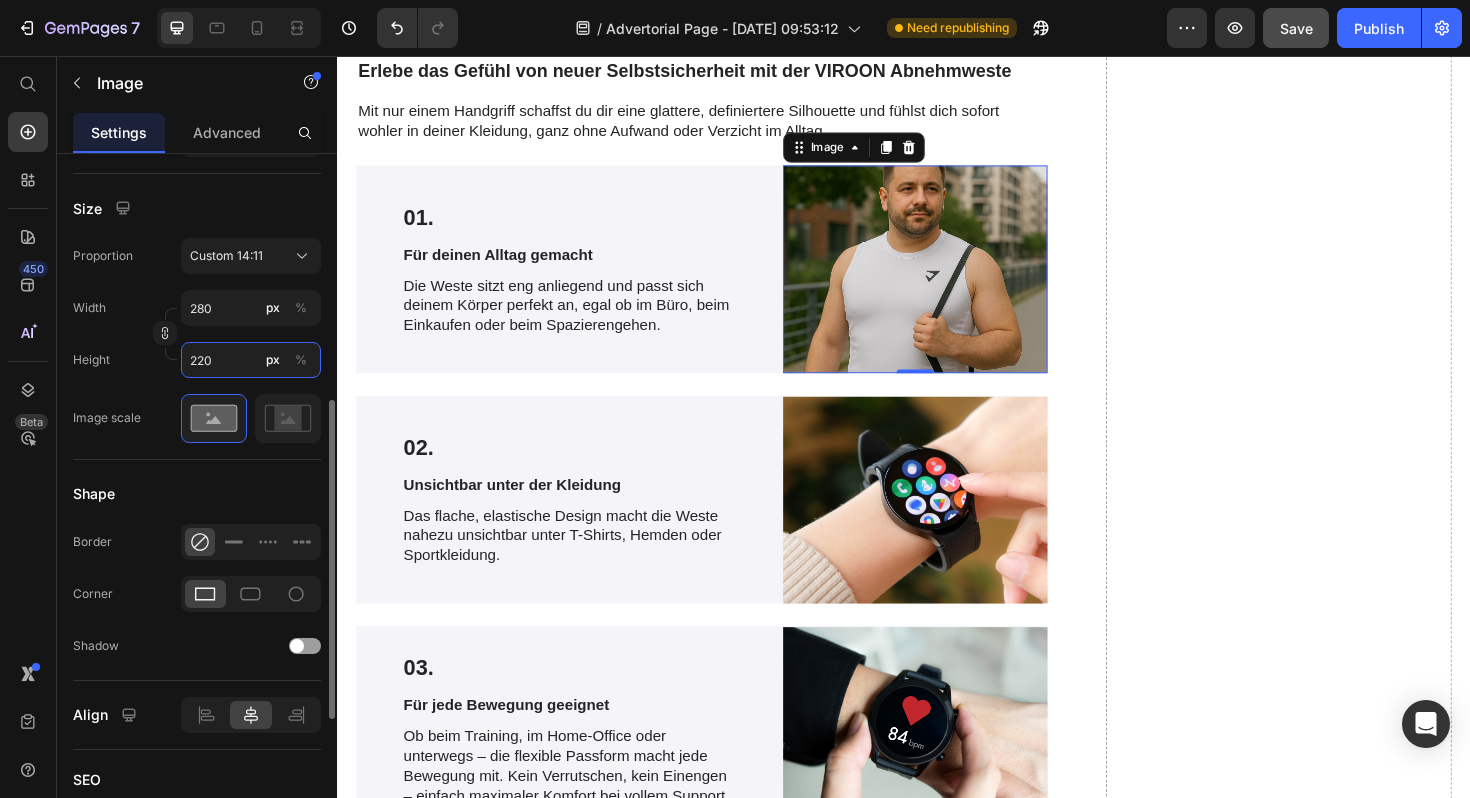 click on "220" at bounding box center [251, 360] 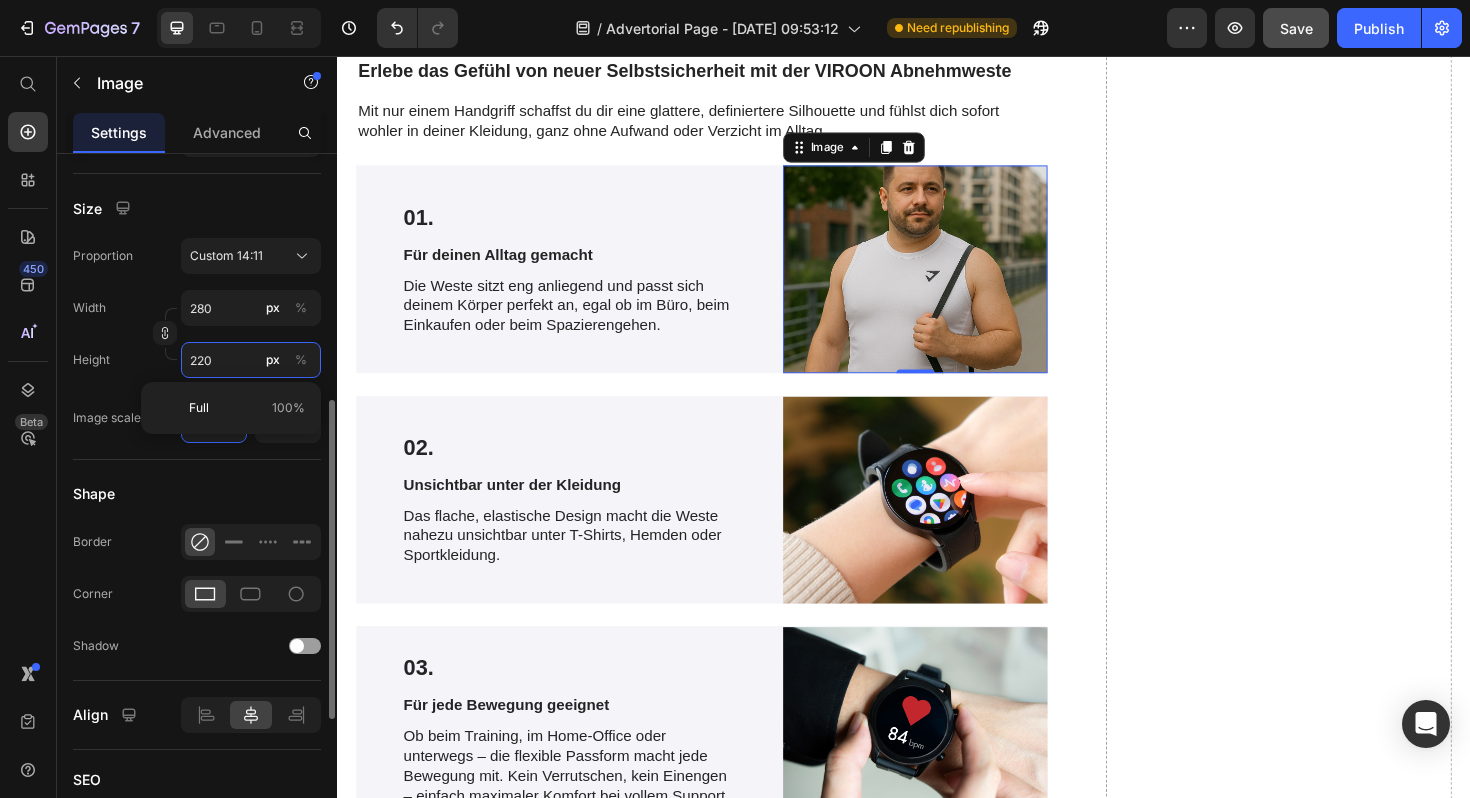 type on "3" 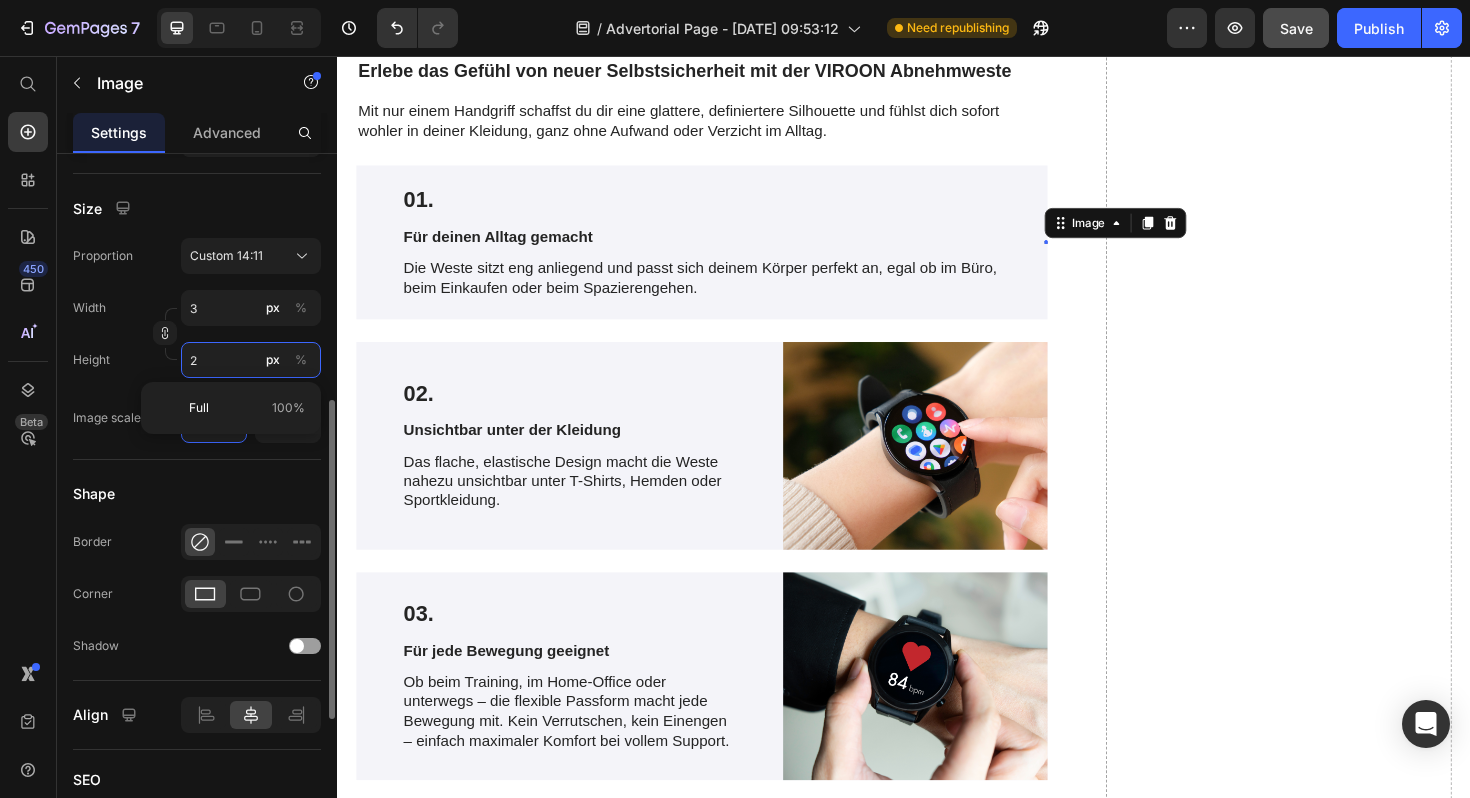 type on "36" 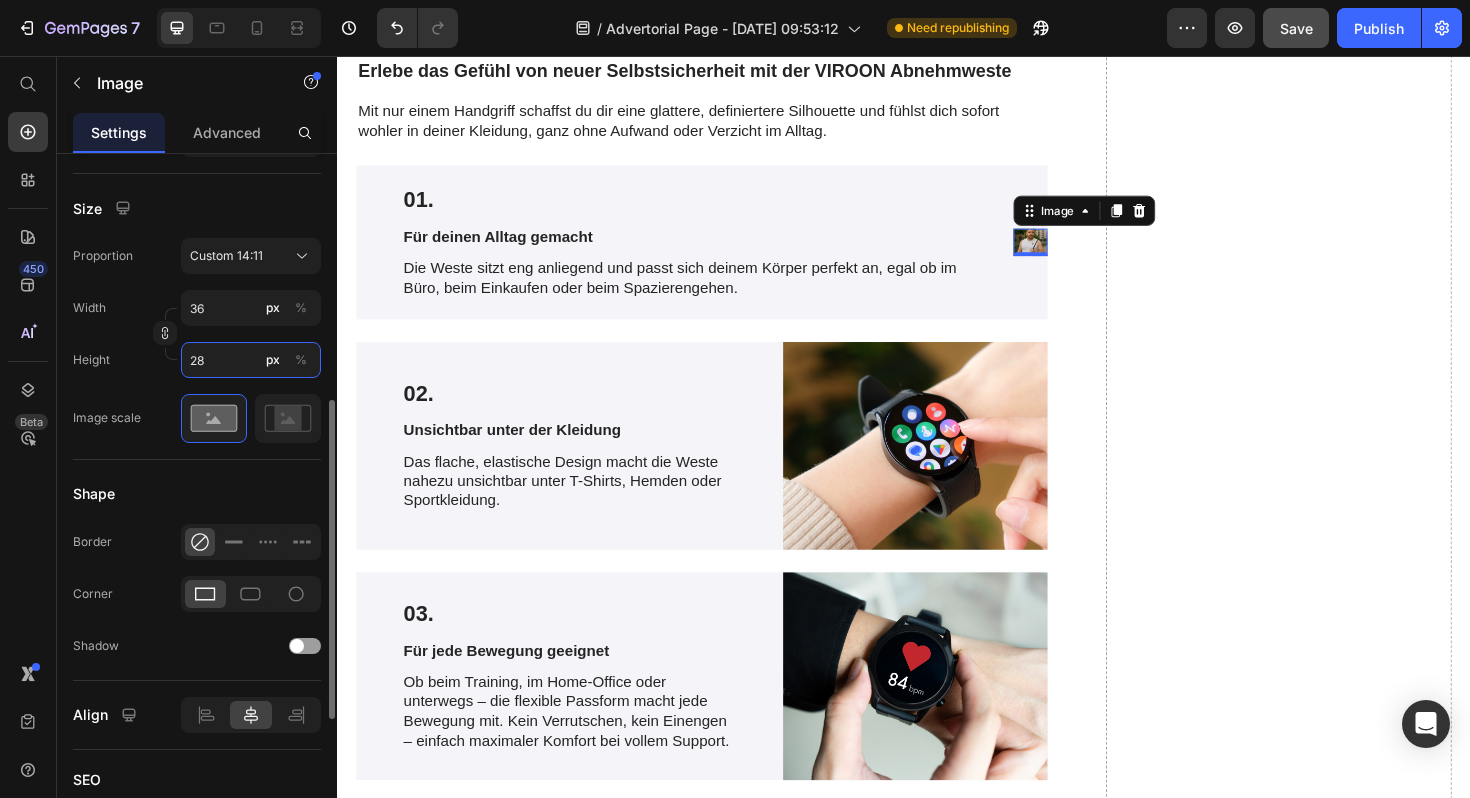 type on "356" 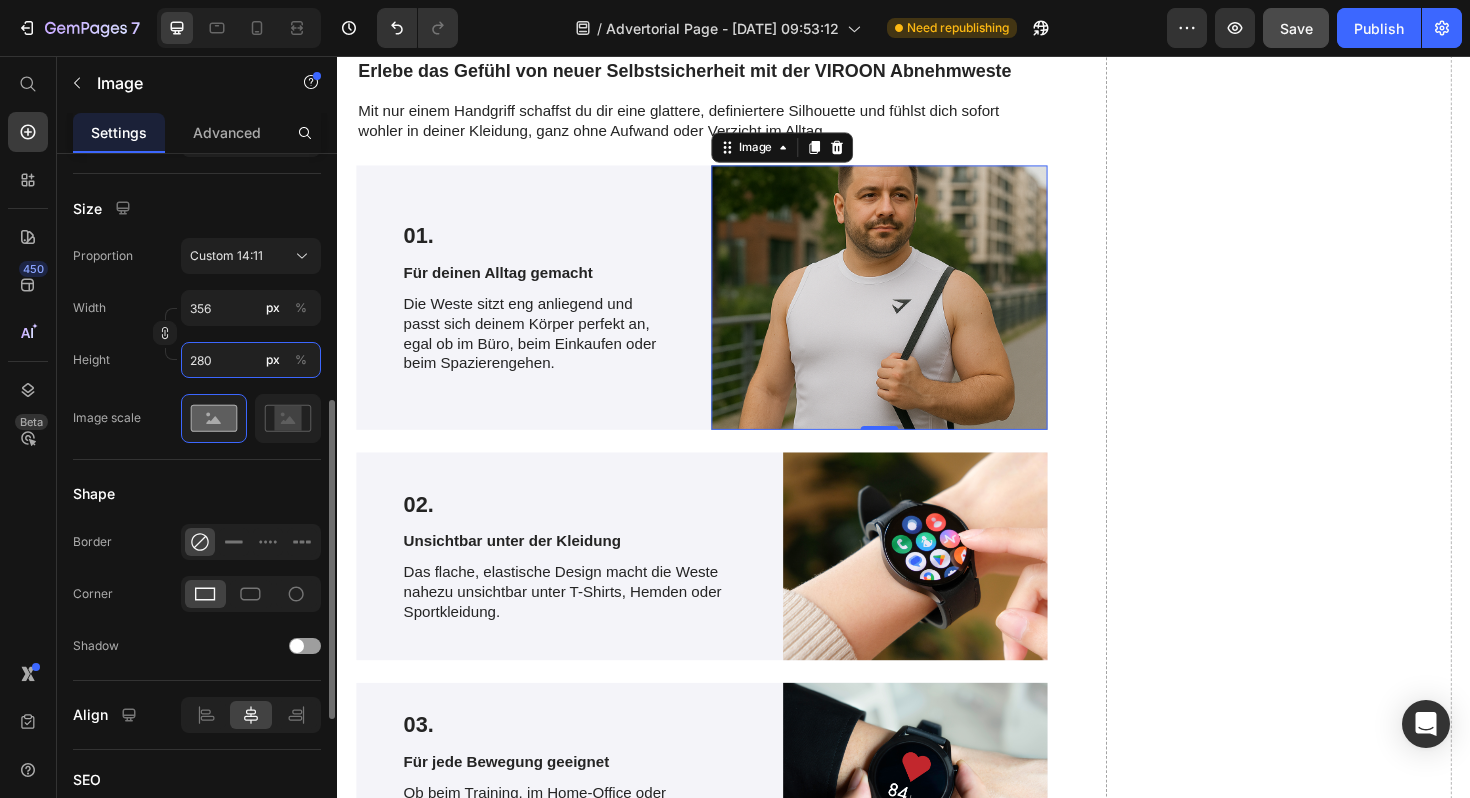 type on "280" 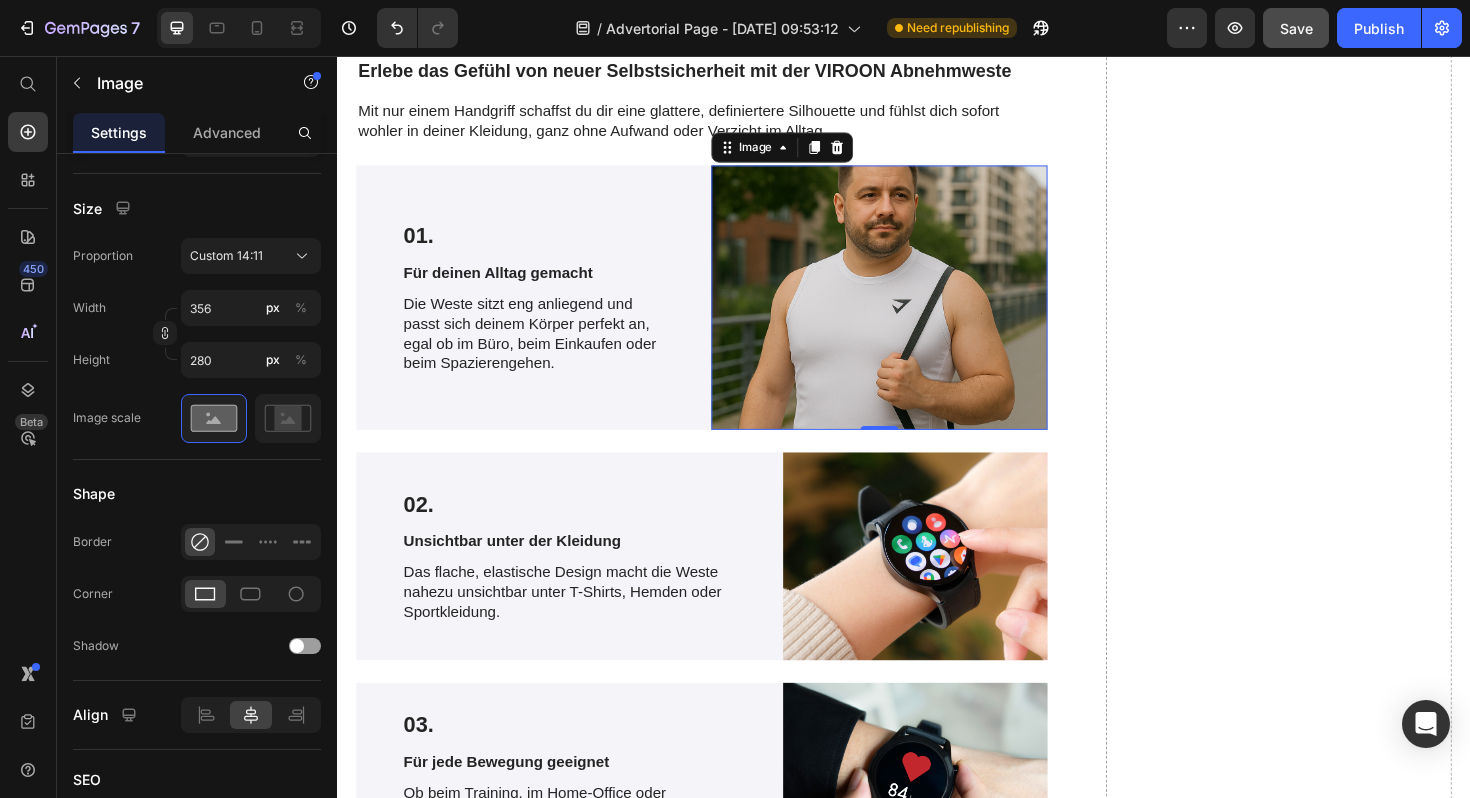click at bounding box center [911, 312] 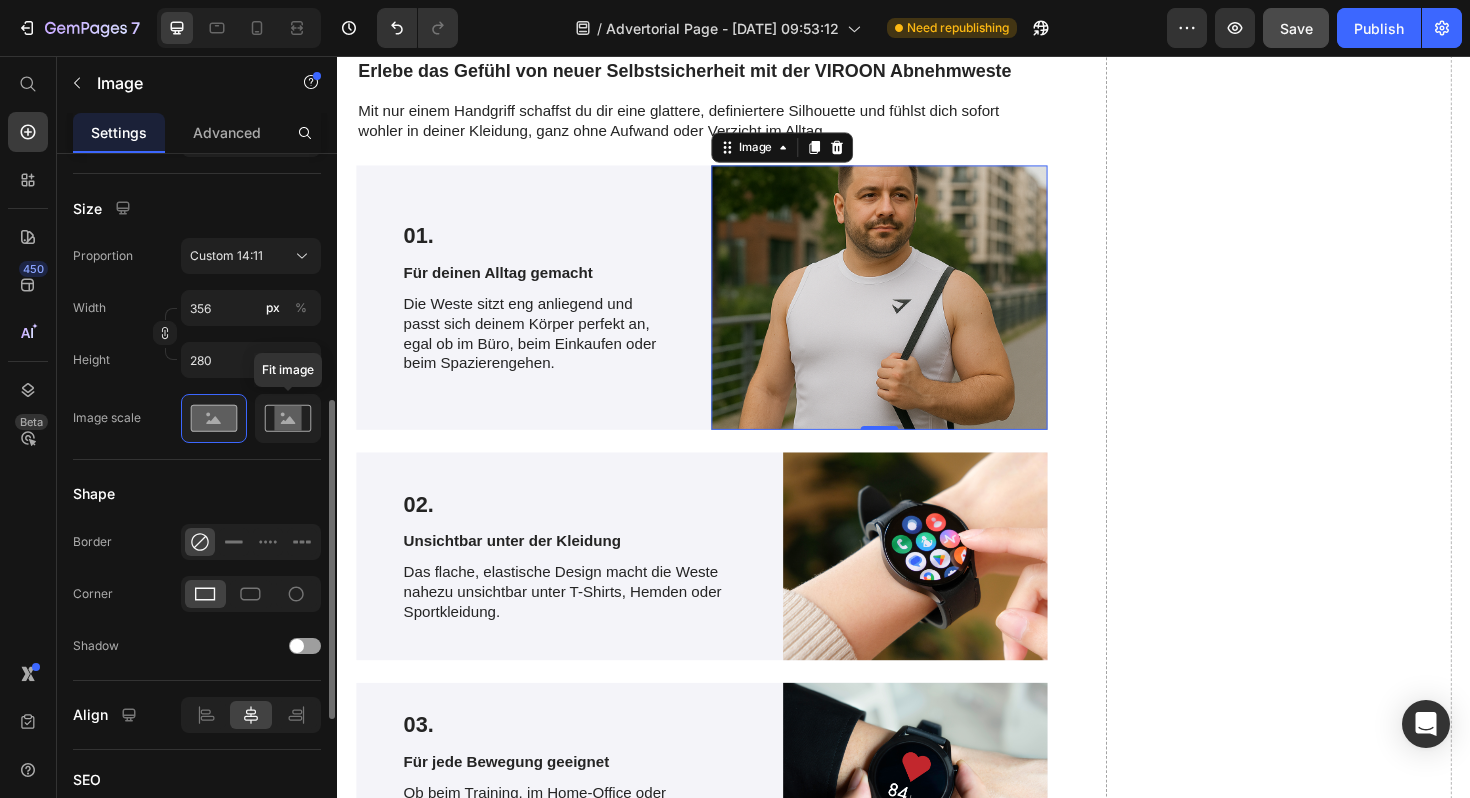 click 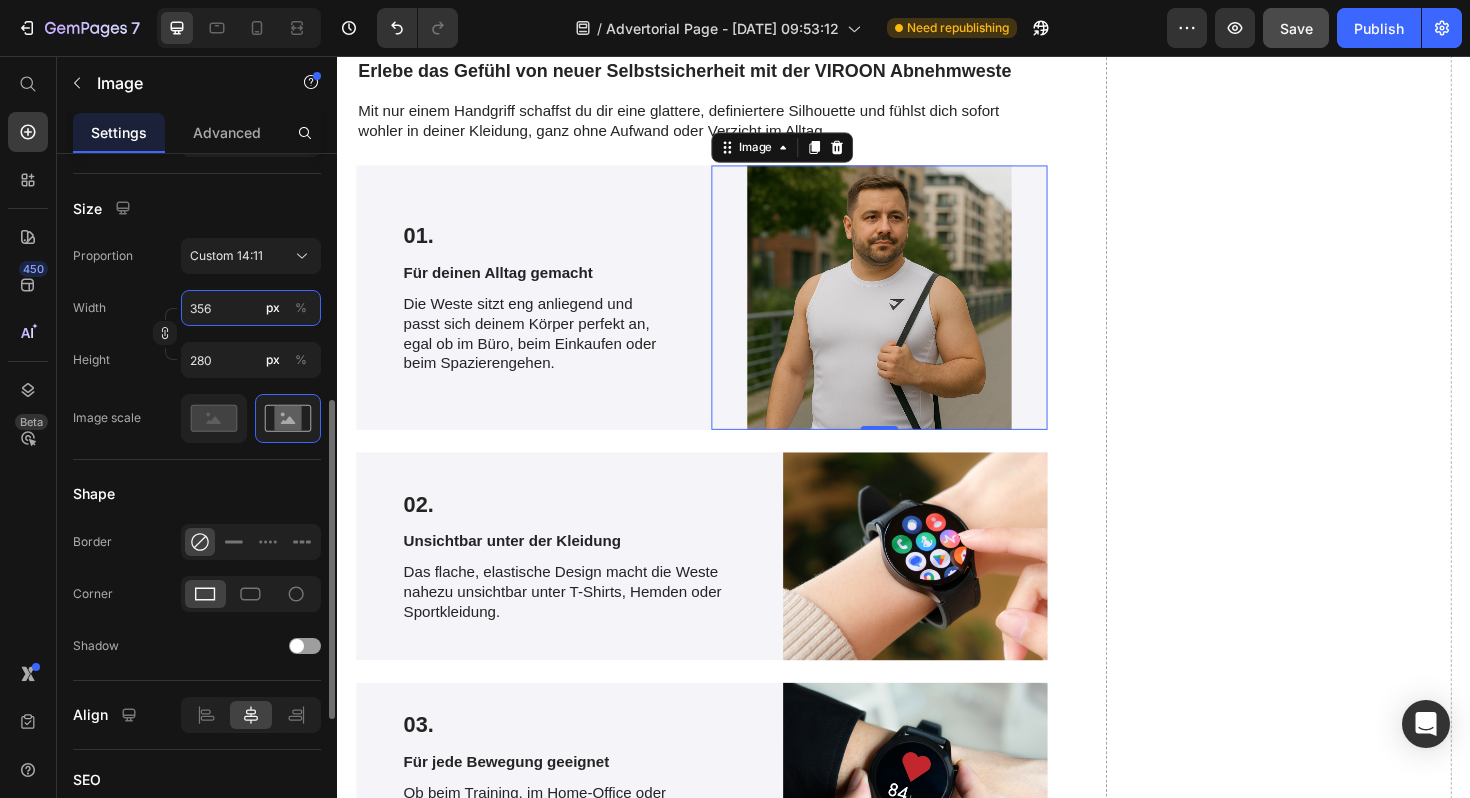click on "356" at bounding box center [251, 308] 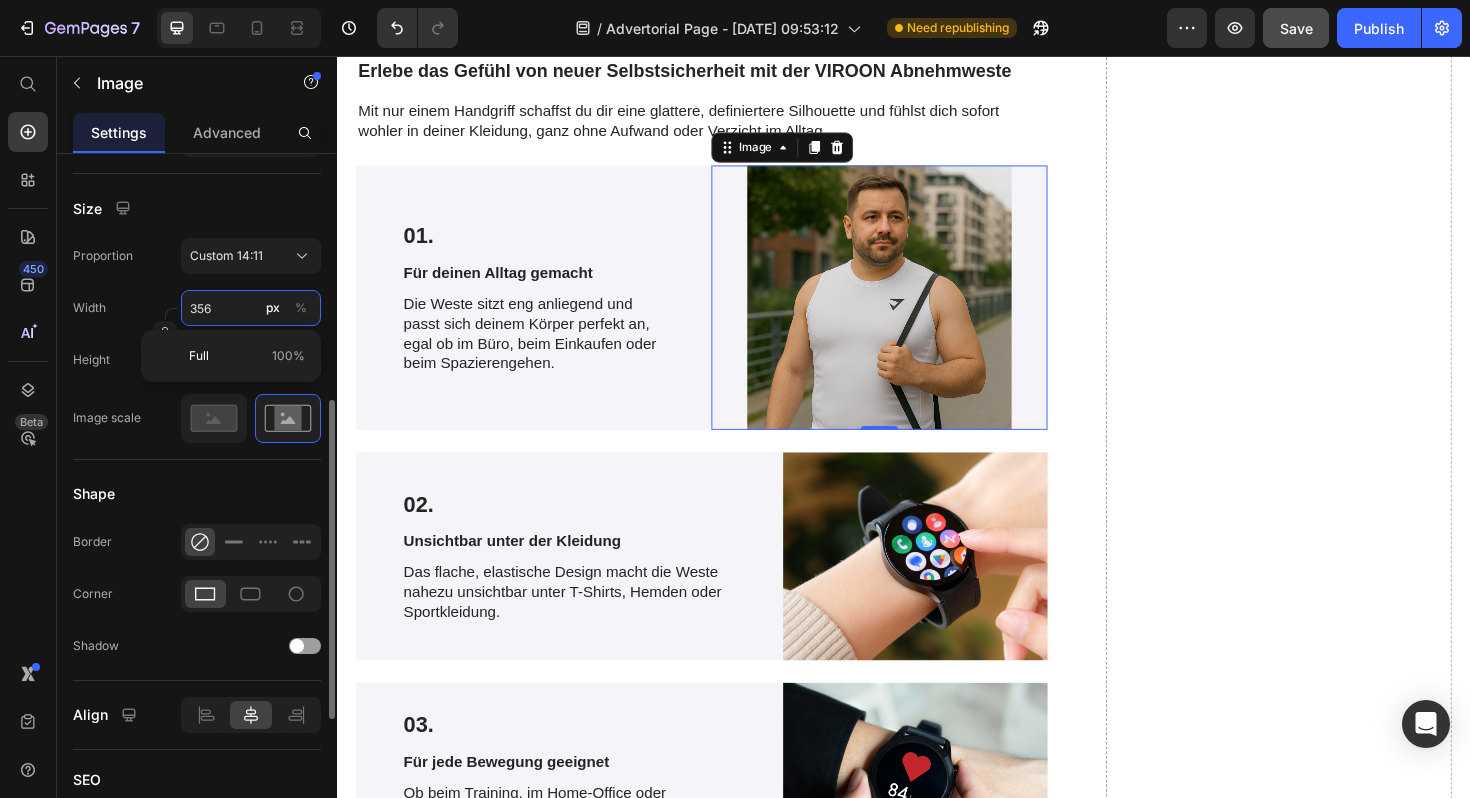 click on "356" at bounding box center (251, 308) 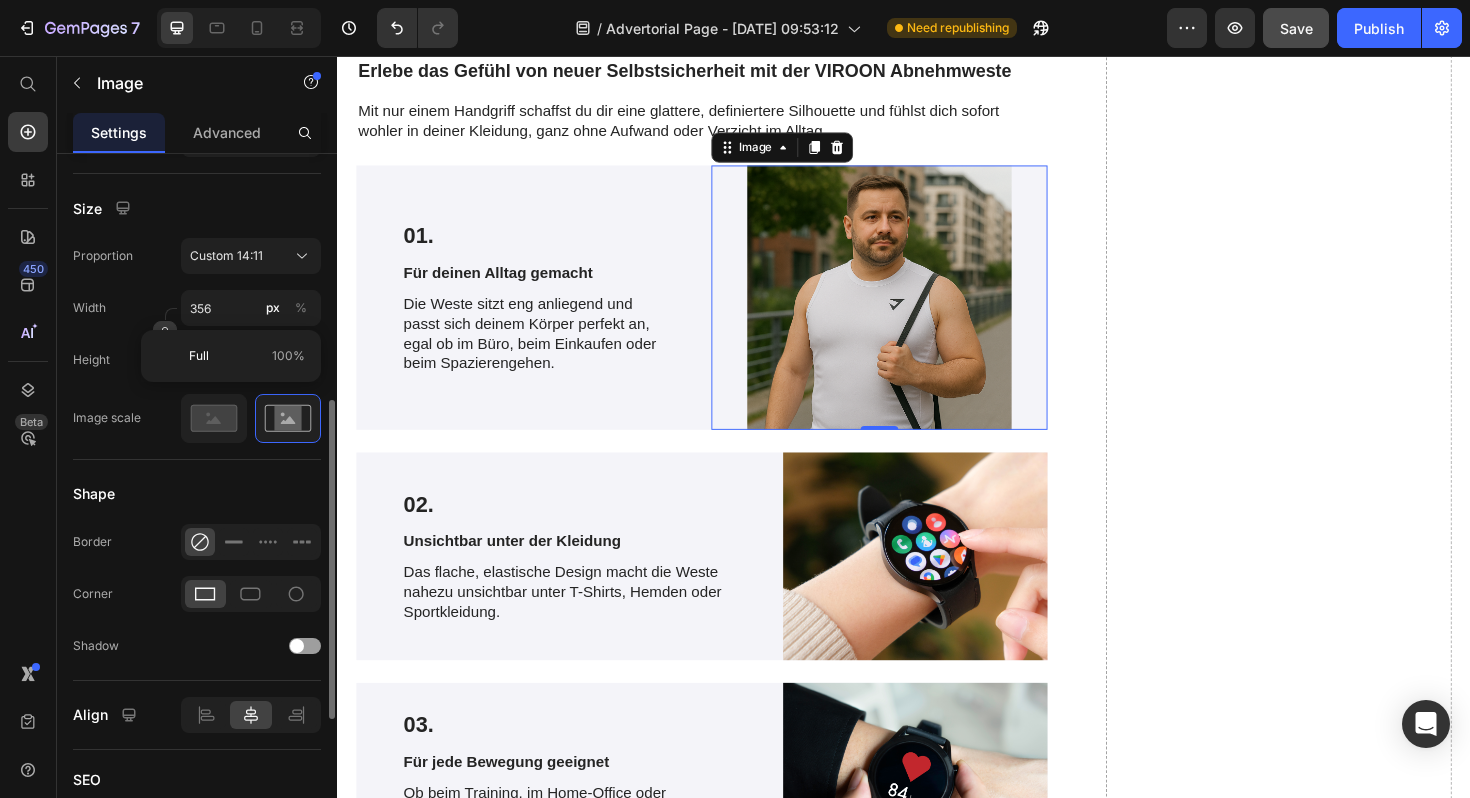 click 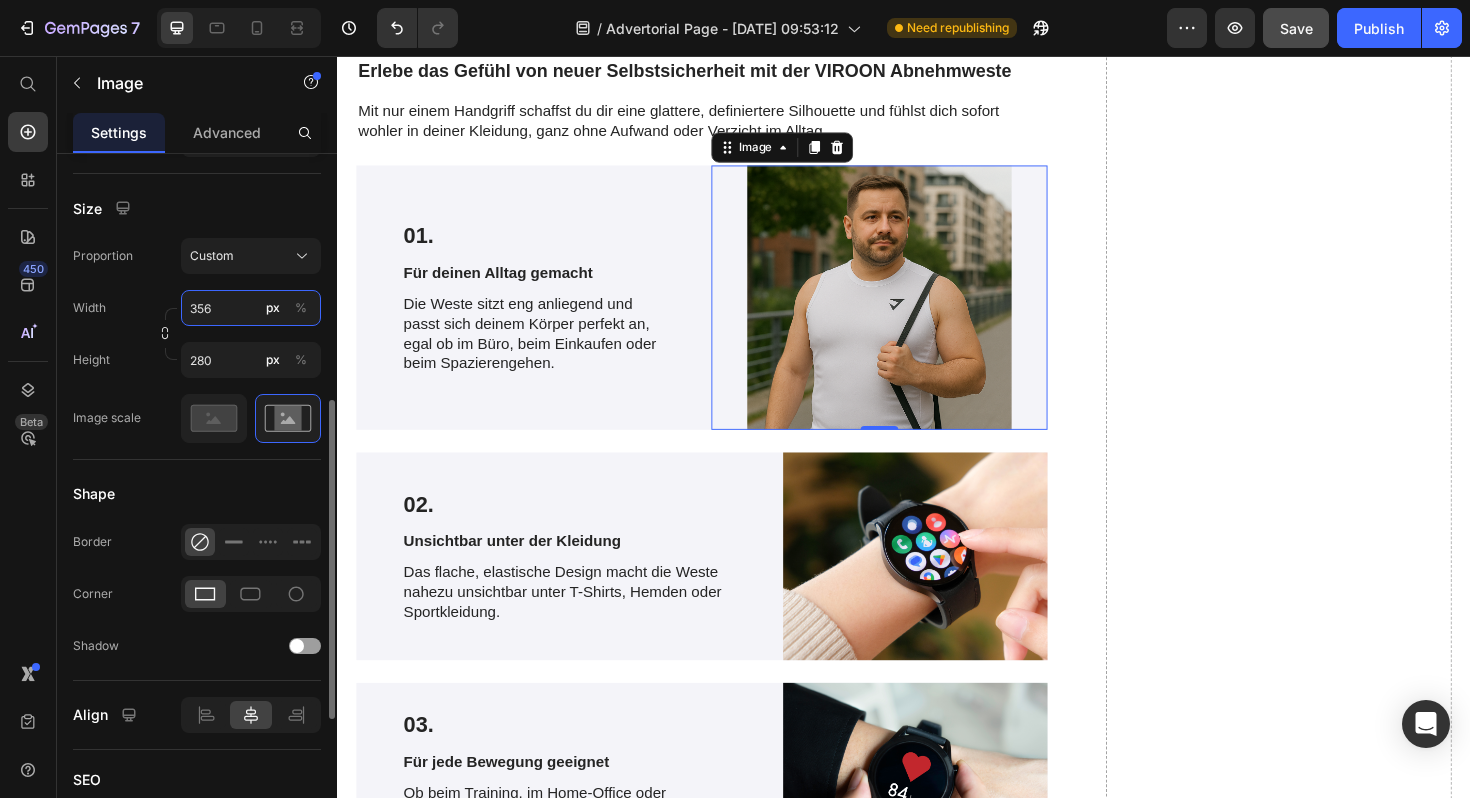 click on "356" at bounding box center (251, 308) 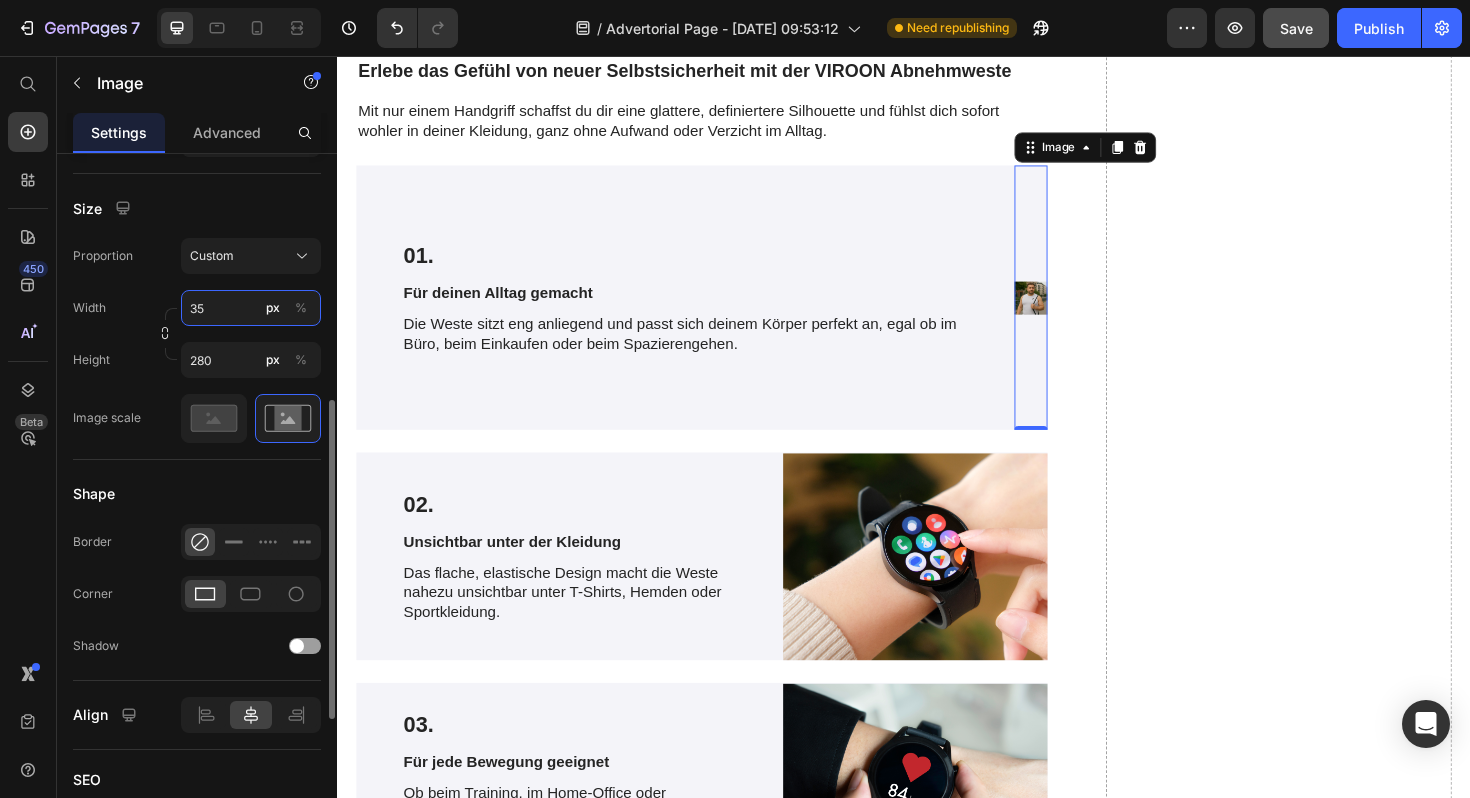 type on "3" 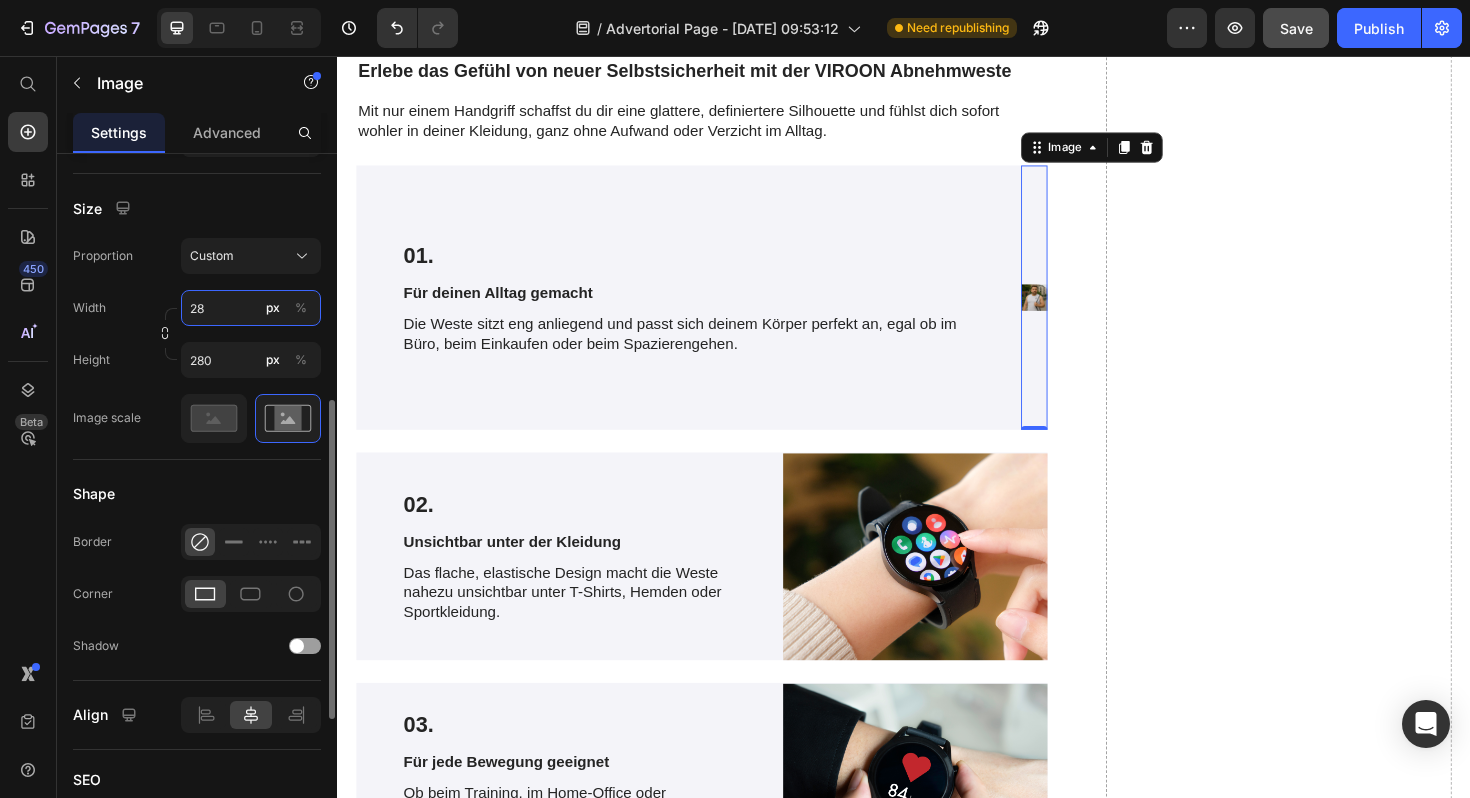 type on "280" 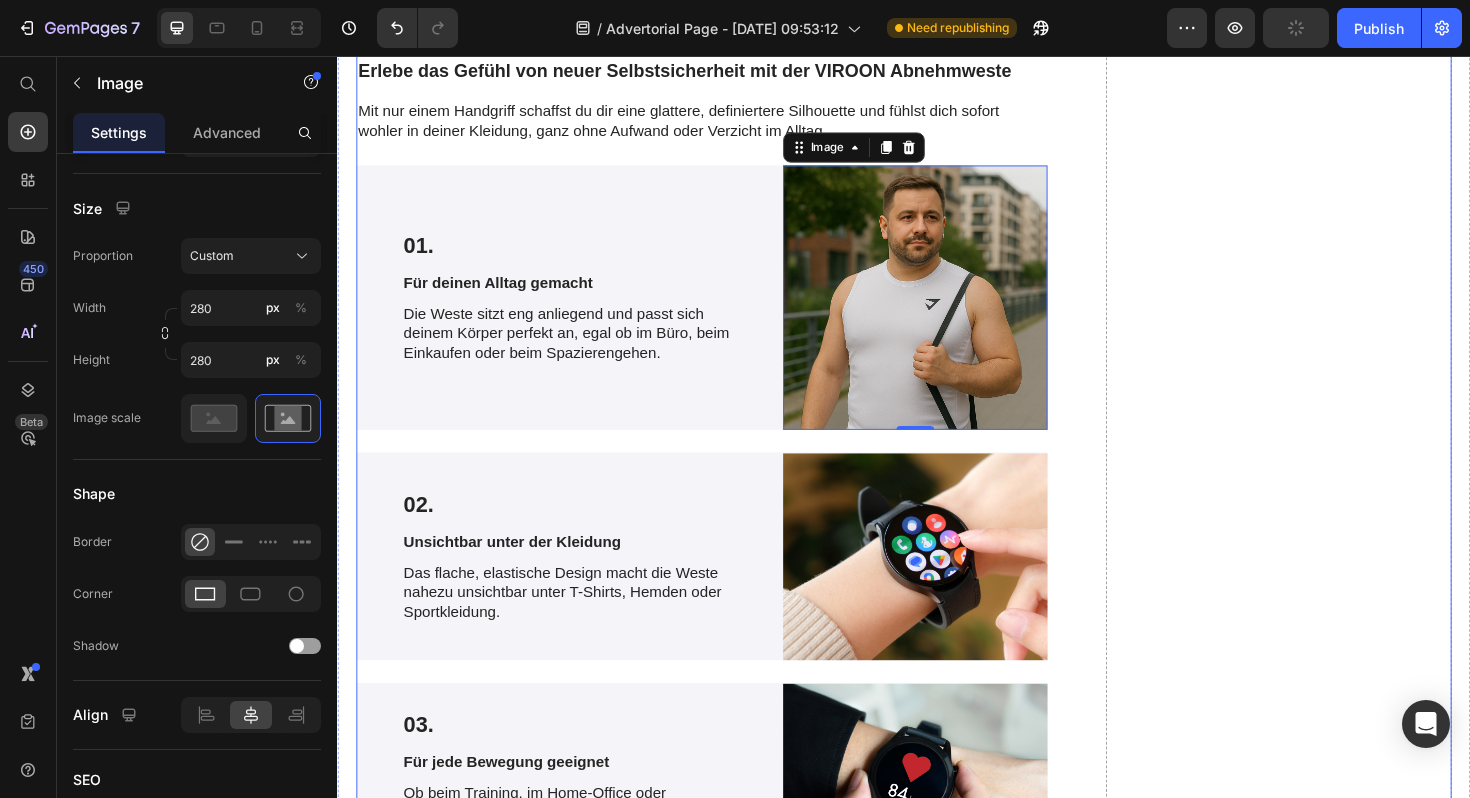click on "Drop element here" at bounding box center (1334, 1560) 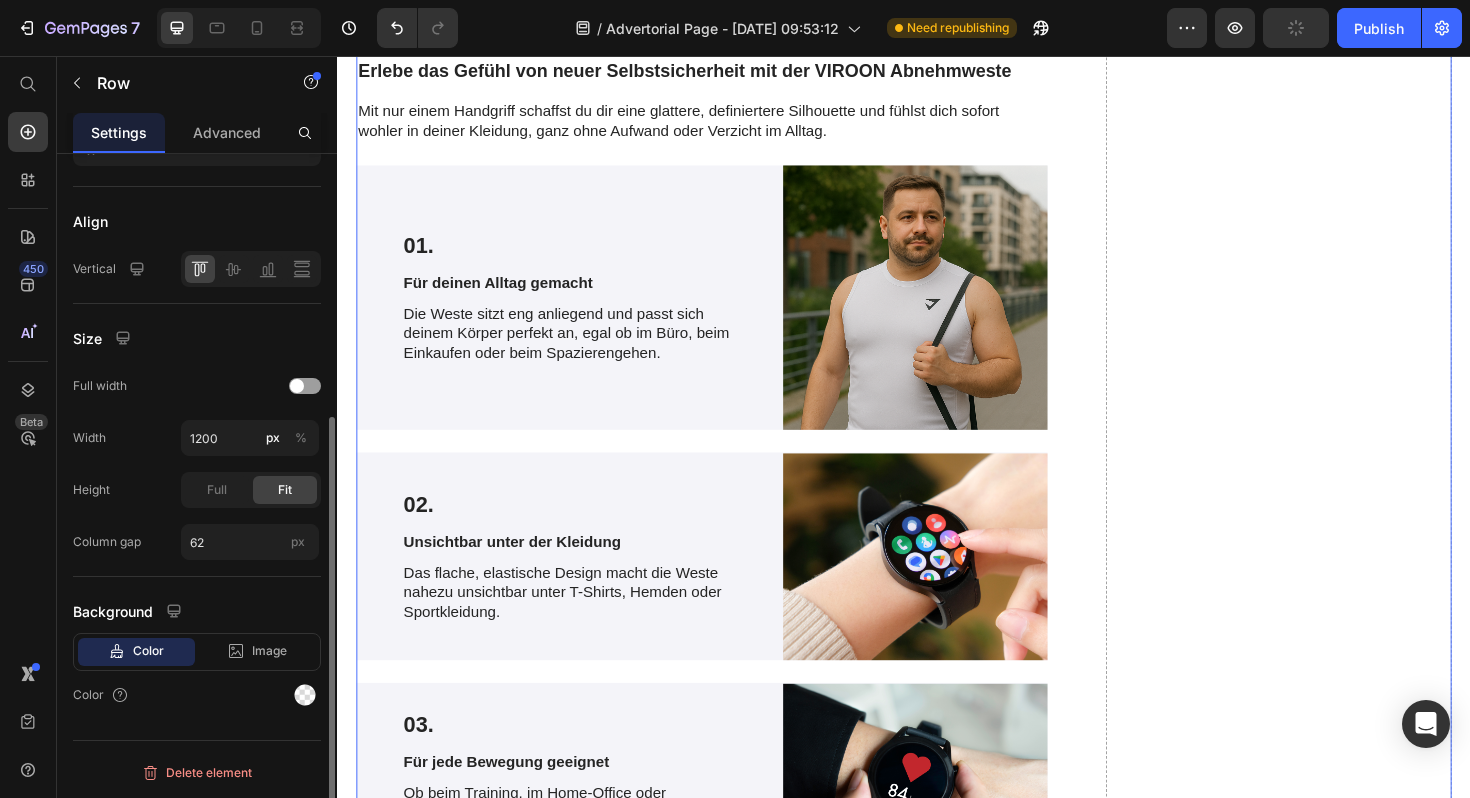 scroll, scrollTop: 0, scrollLeft: 0, axis: both 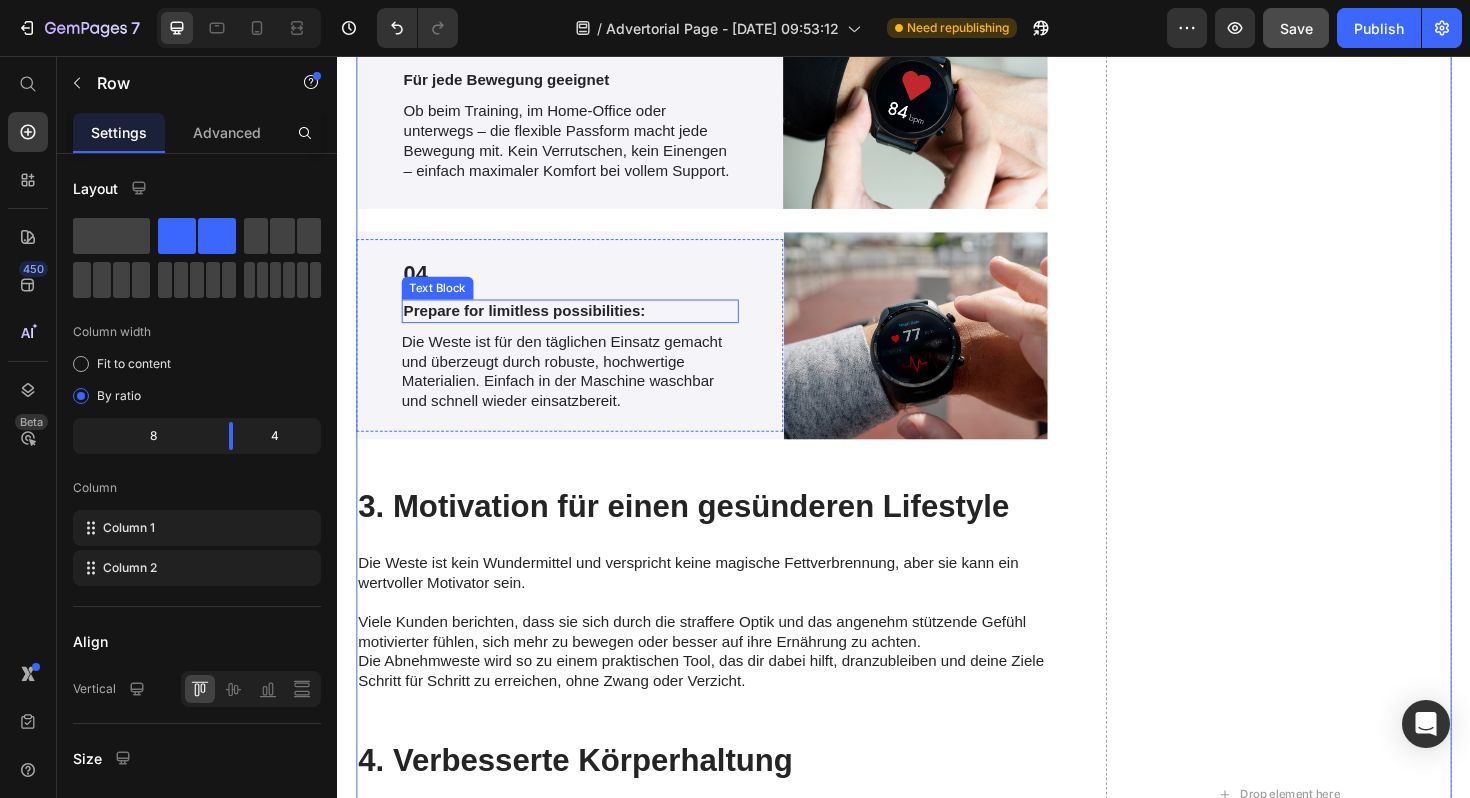 click on "Prepare for limitless possibilities:" at bounding box center [583, 326] 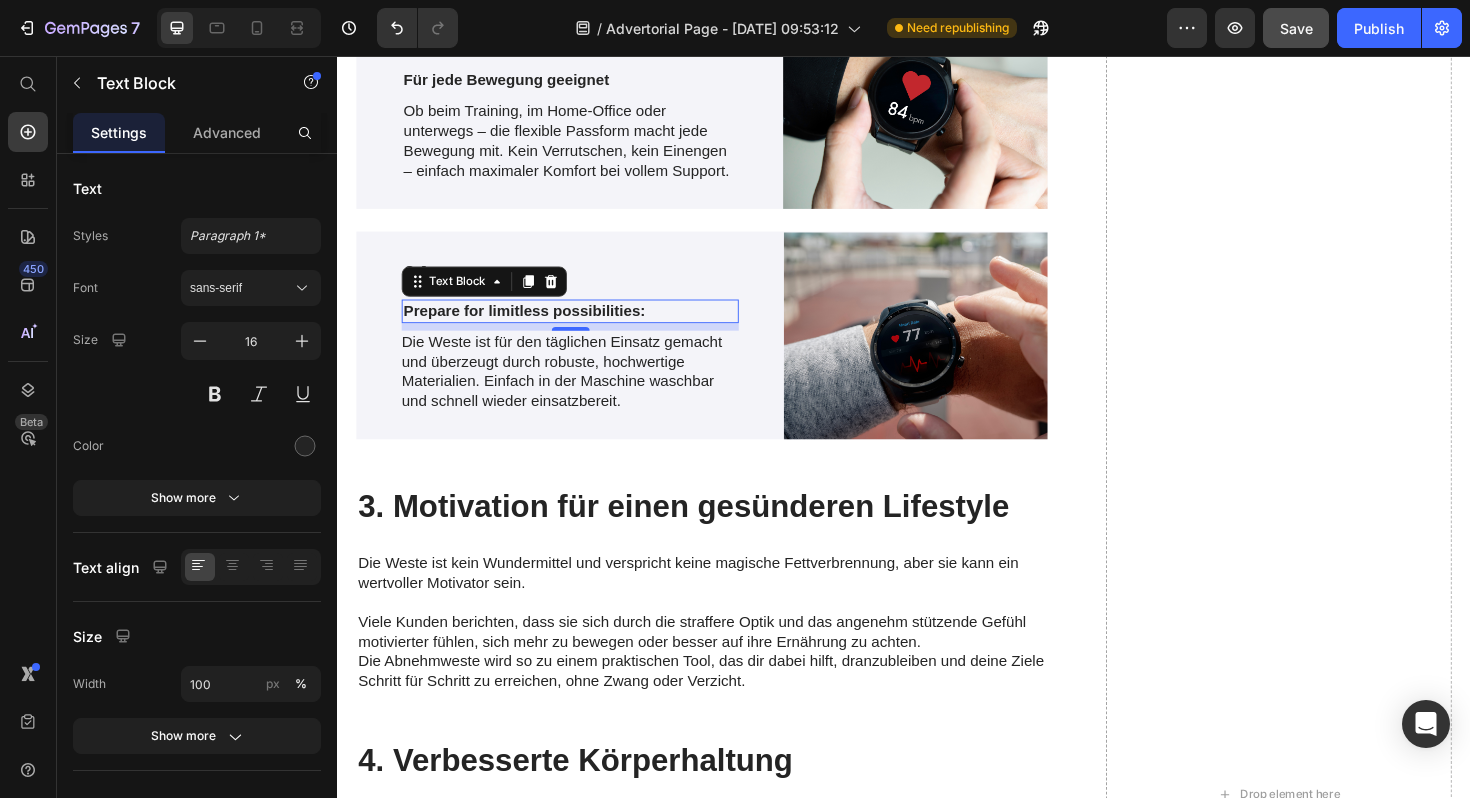 click on "Prepare for limitless possibilities:" at bounding box center (583, 326) 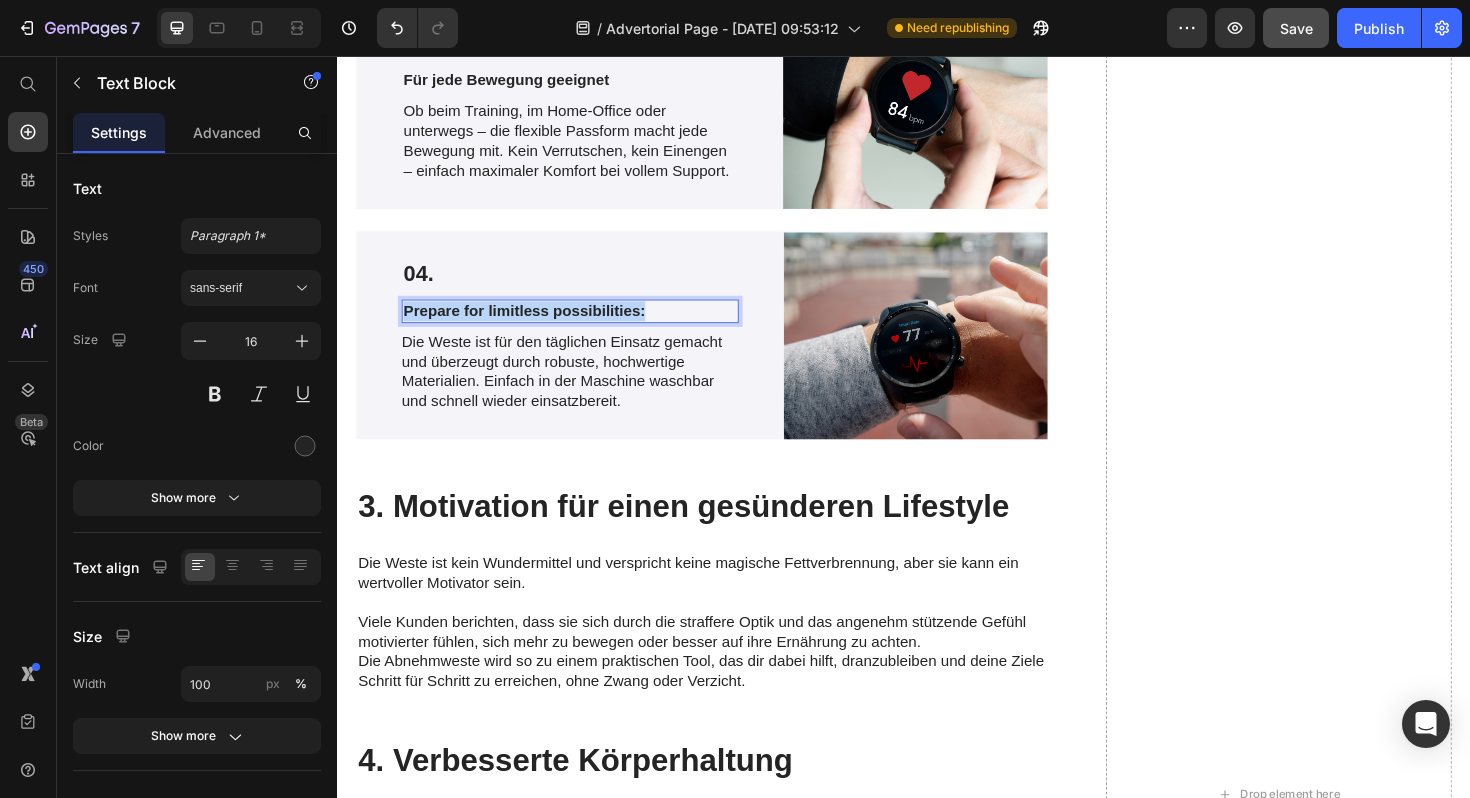 click on "Prepare for limitless possibilities:" at bounding box center [583, 326] 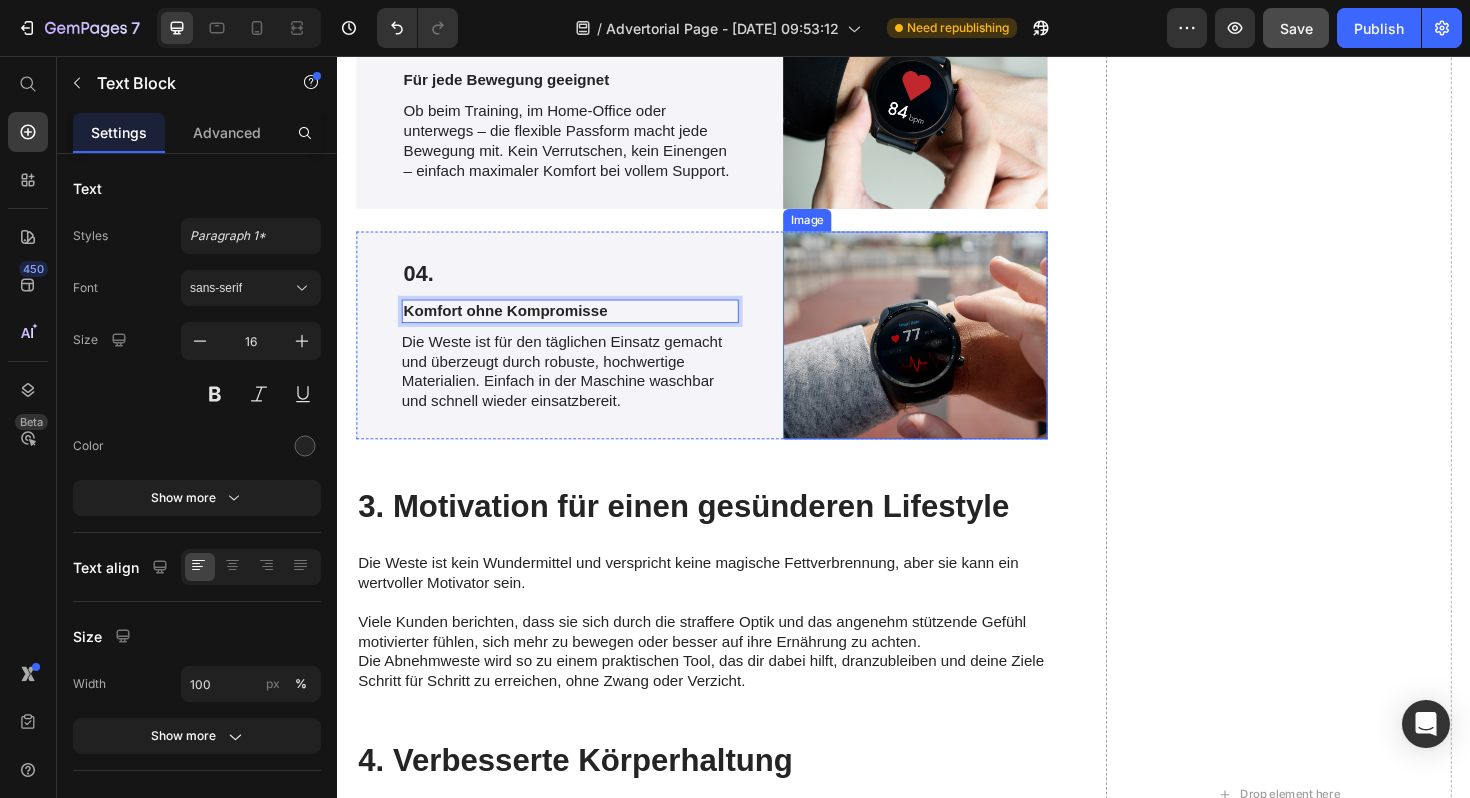 click at bounding box center (949, 352) 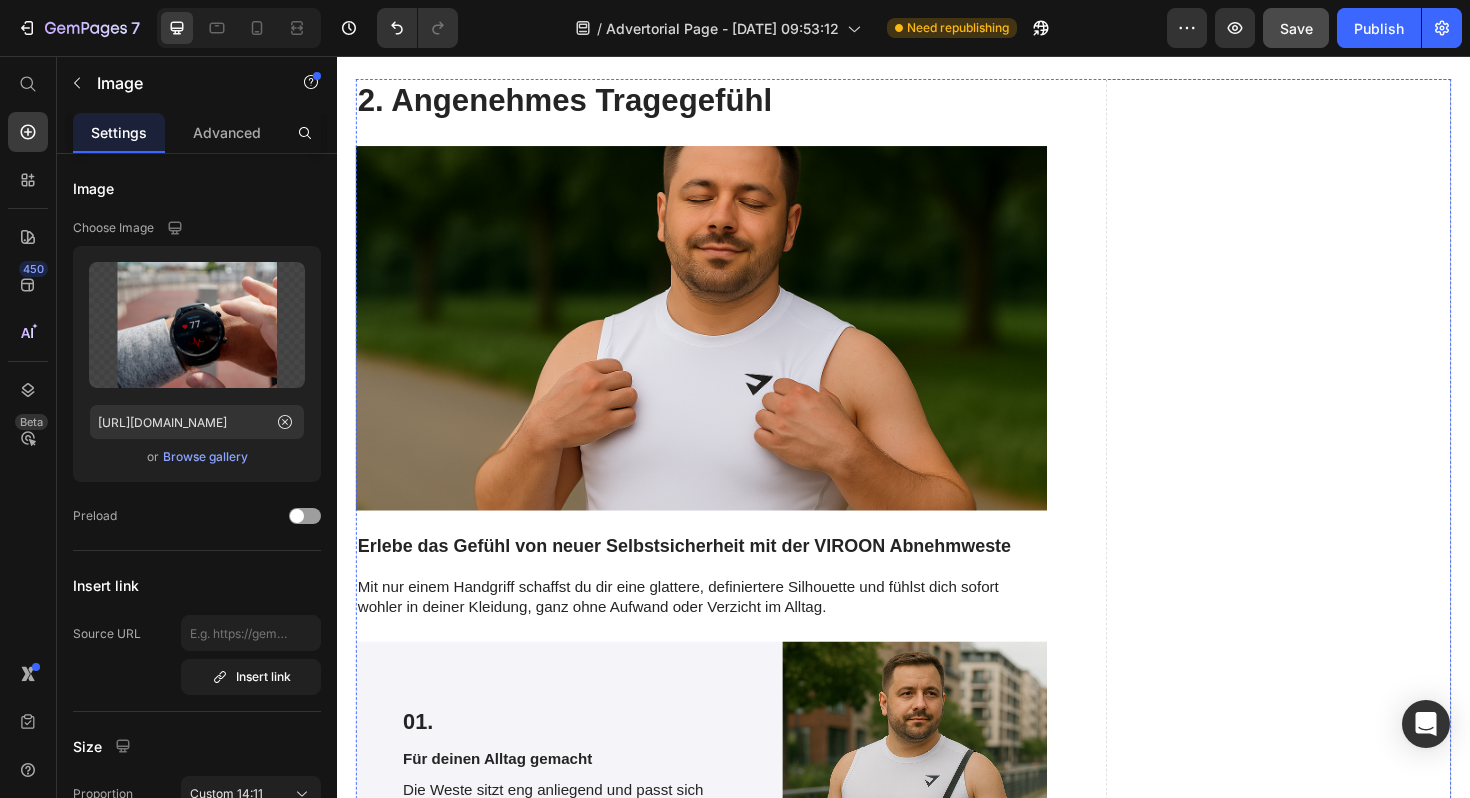 scroll, scrollTop: 2929, scrollLeft: 0, axis: vertical 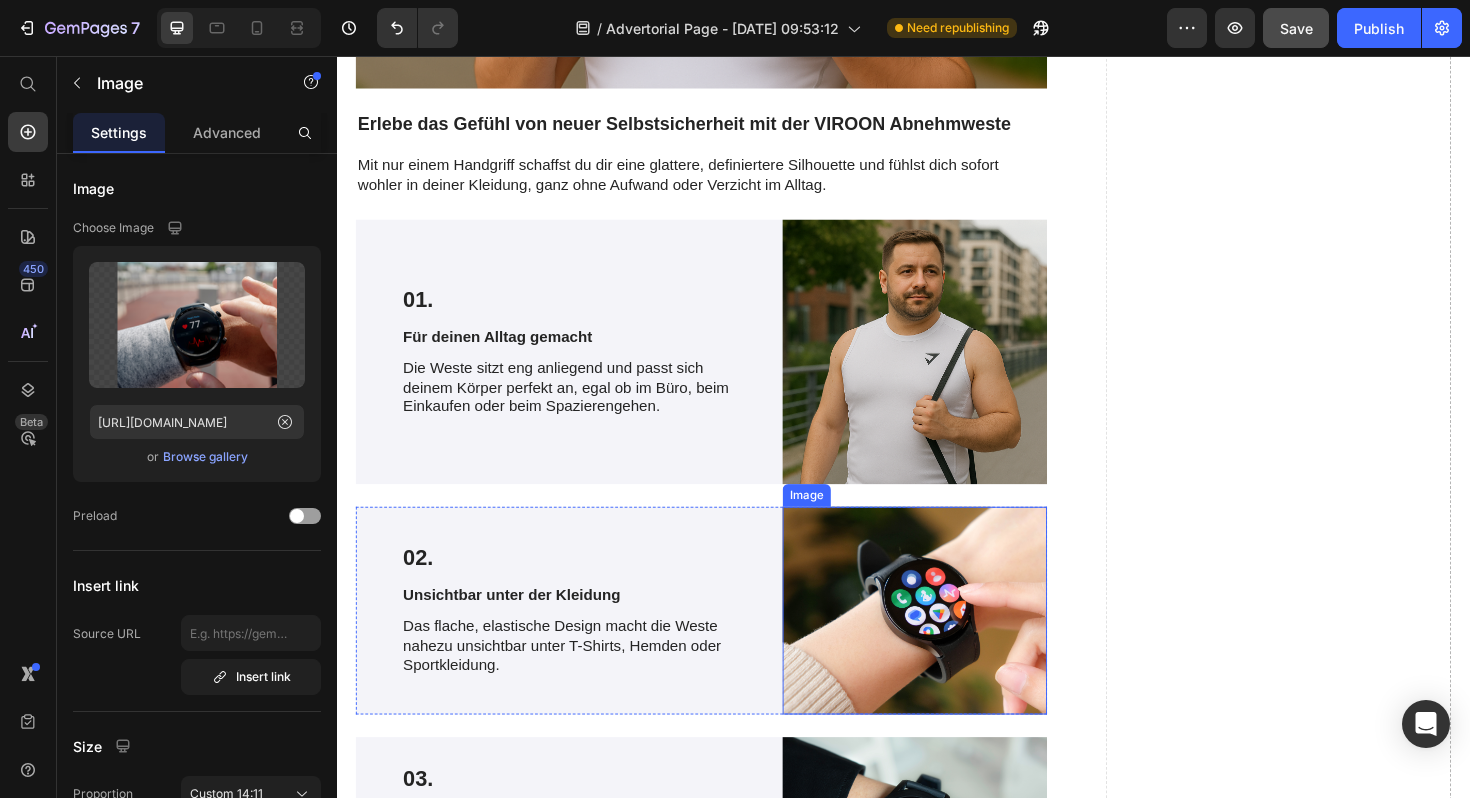 click at bounding box center (949, 644) 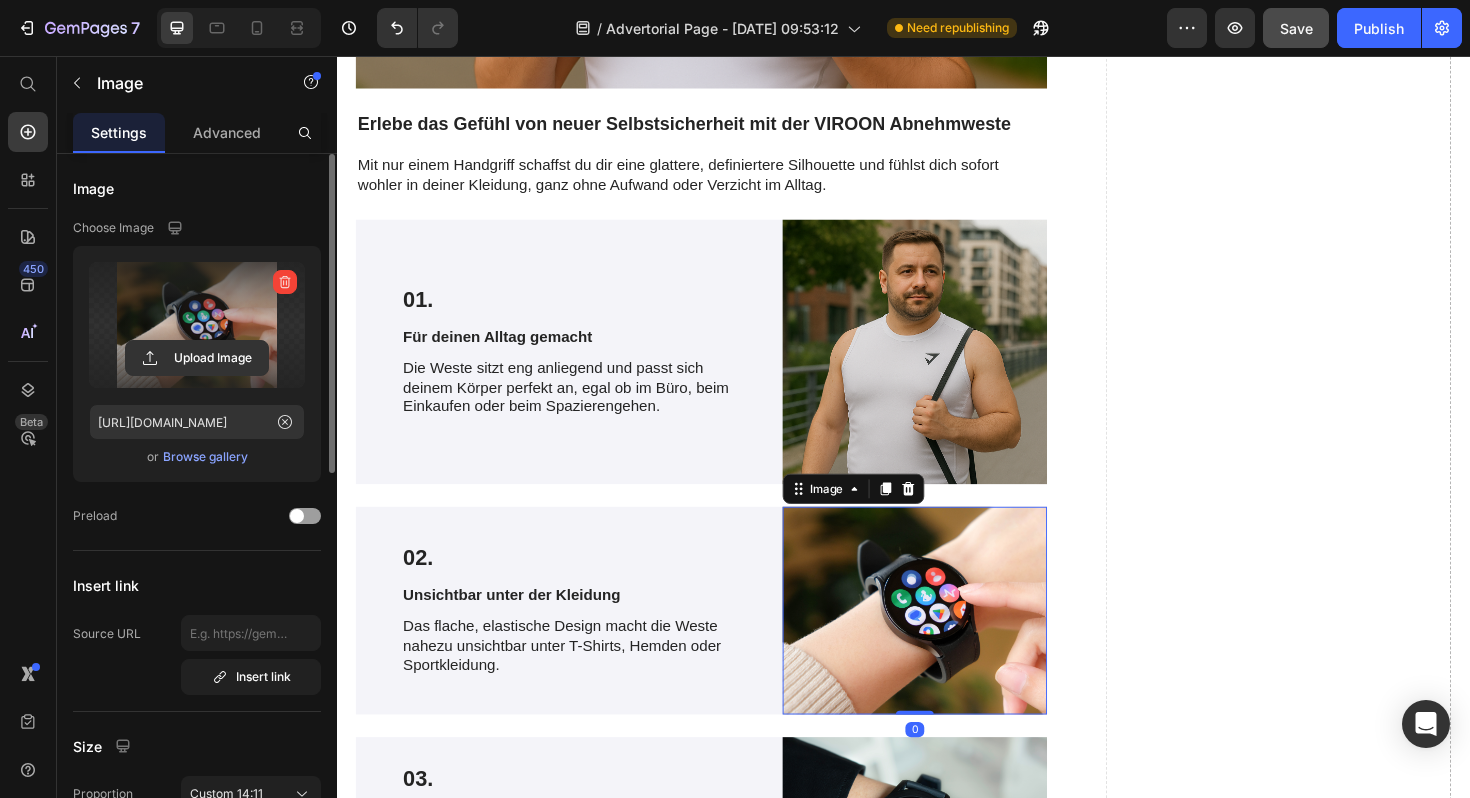 click at bounding box center [197, 325] 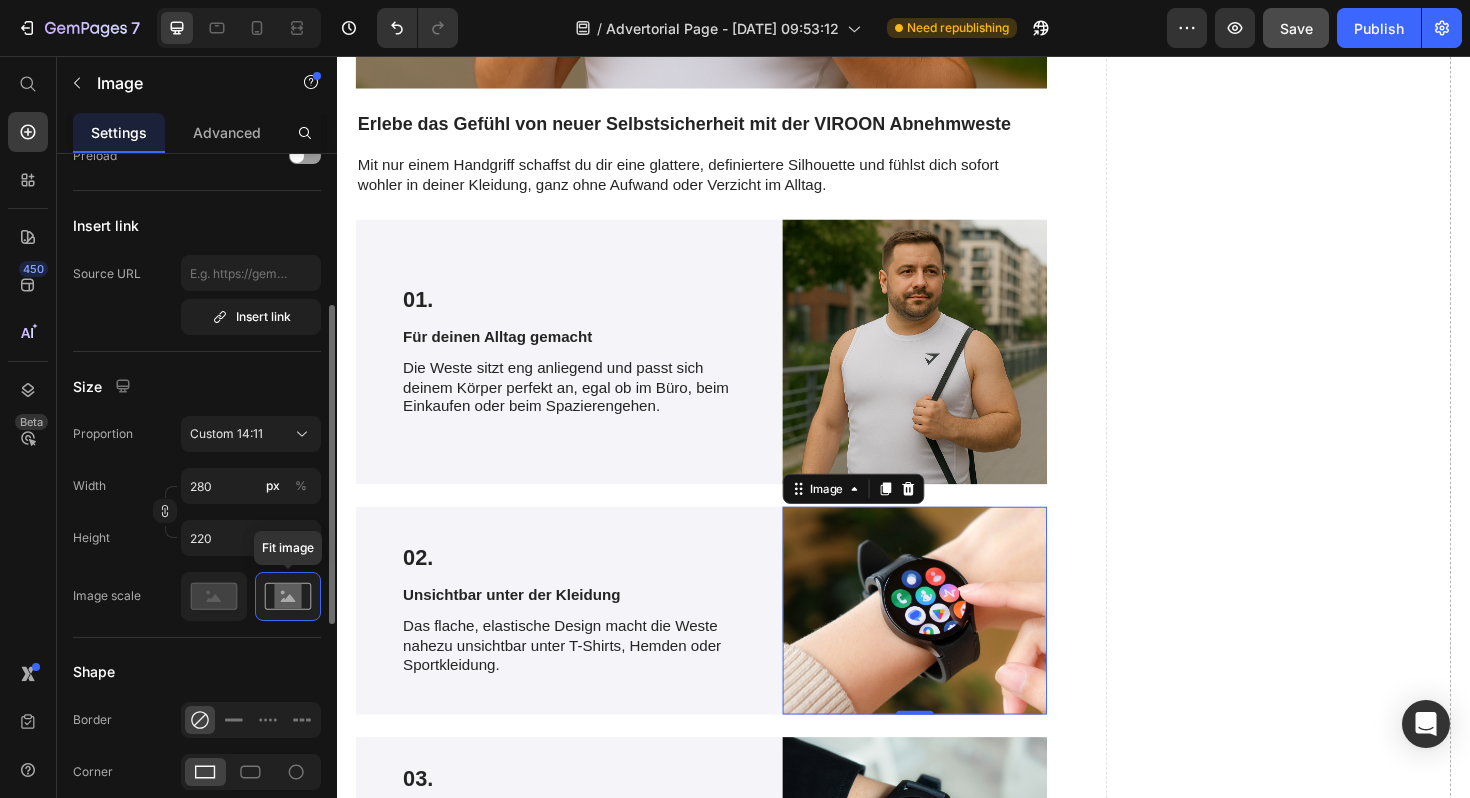 scroll, scrollTop: 364, scrollLeft: 0, axis: vertical 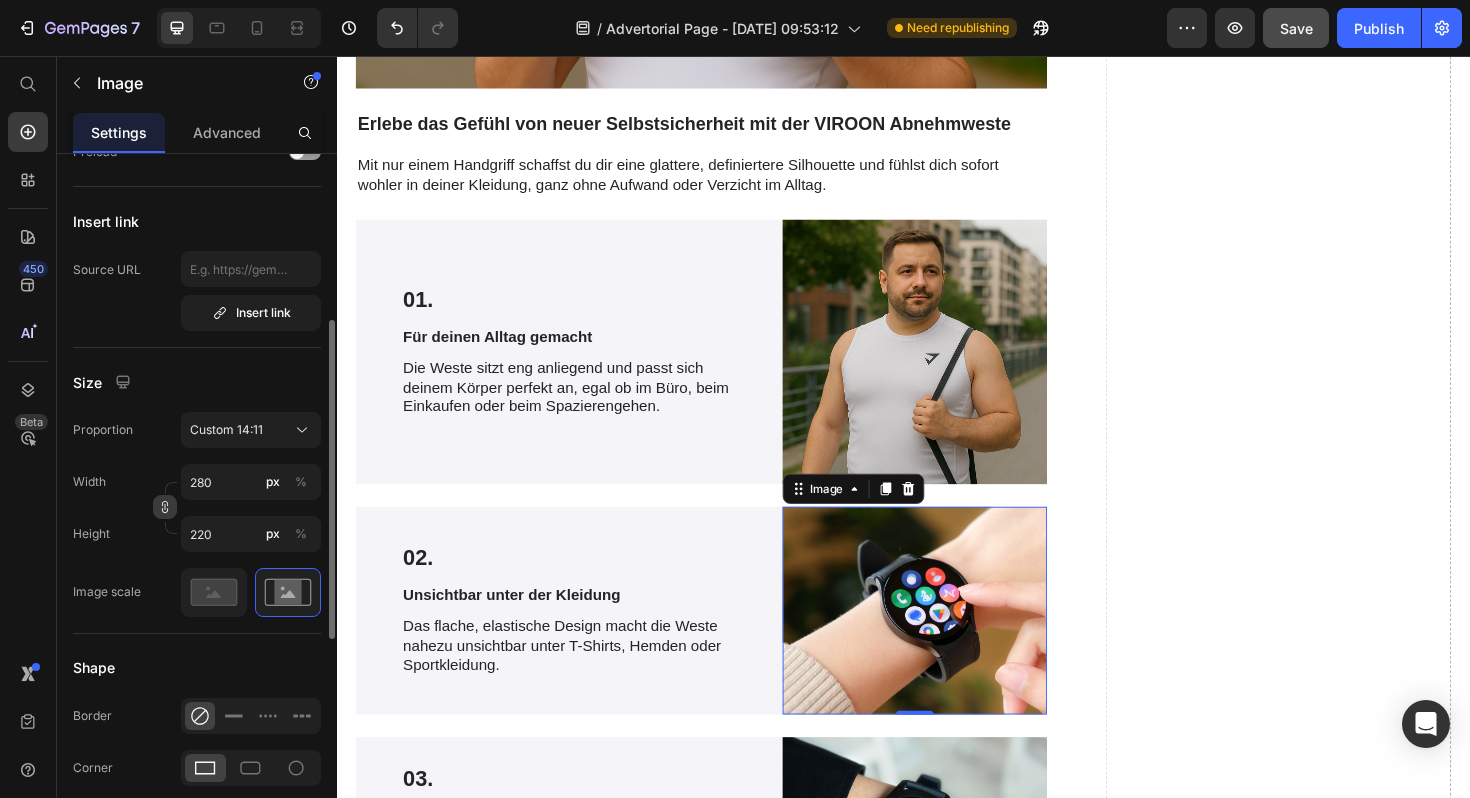 click 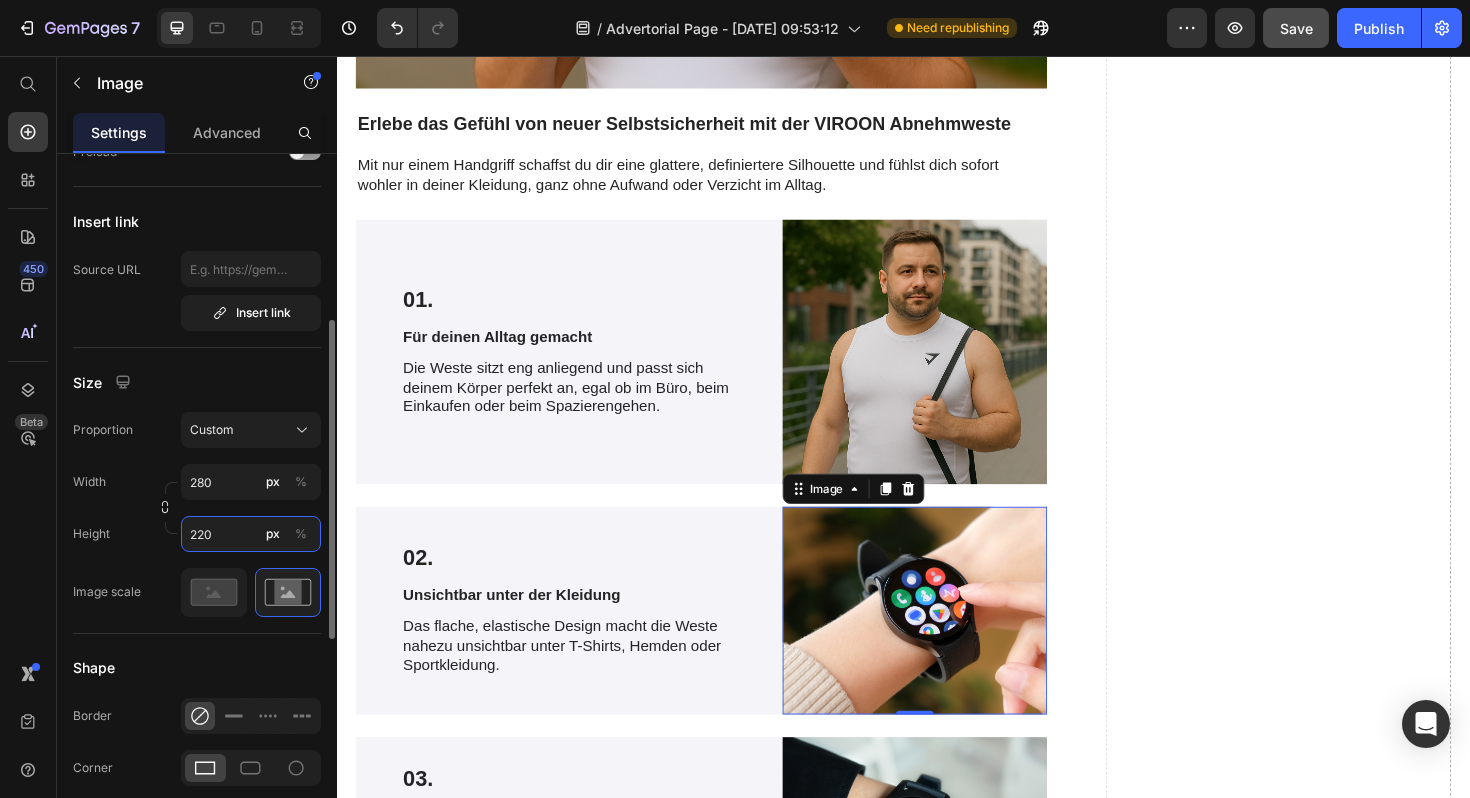 click on "220" at bounding box center (251, 534) 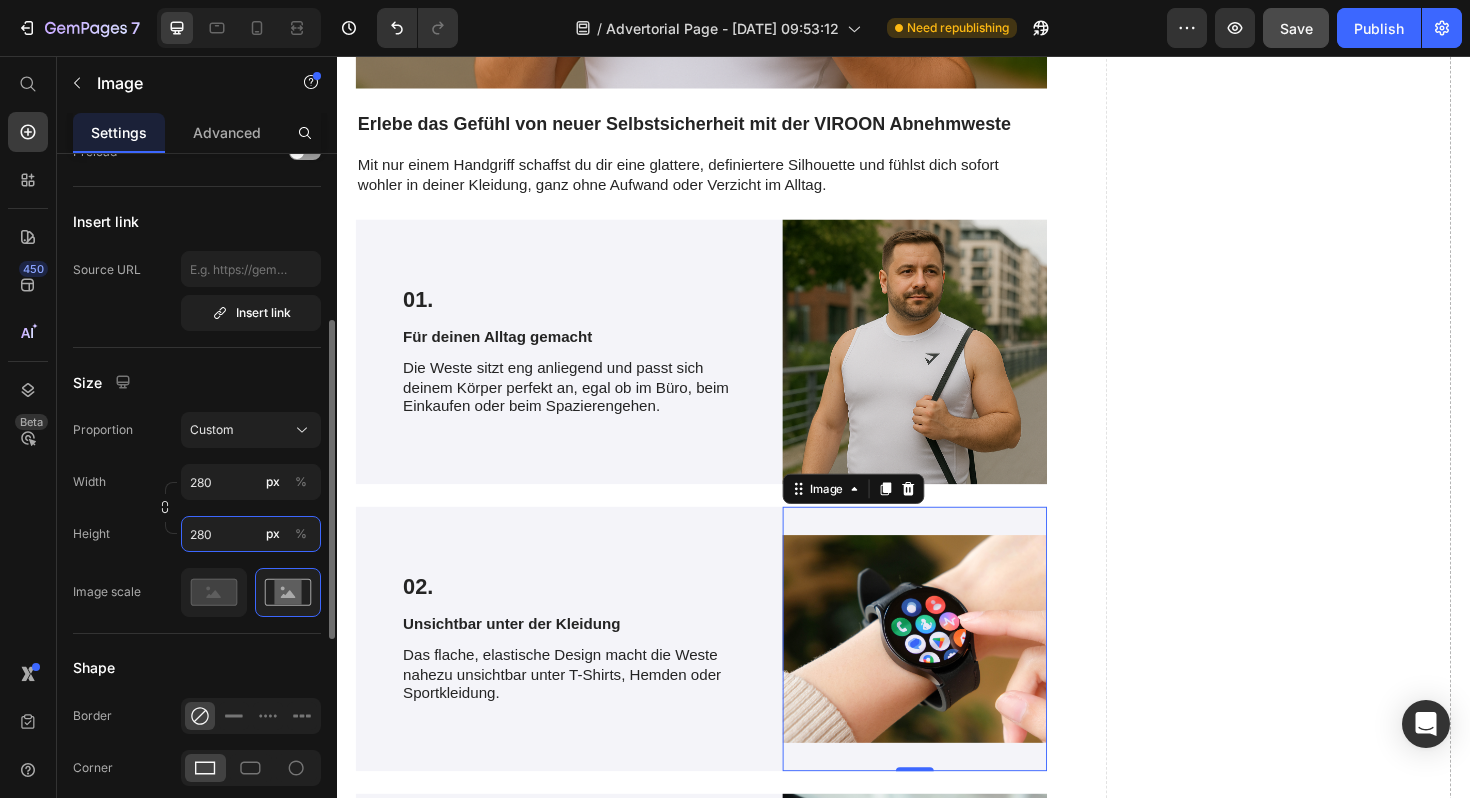 type on "280" 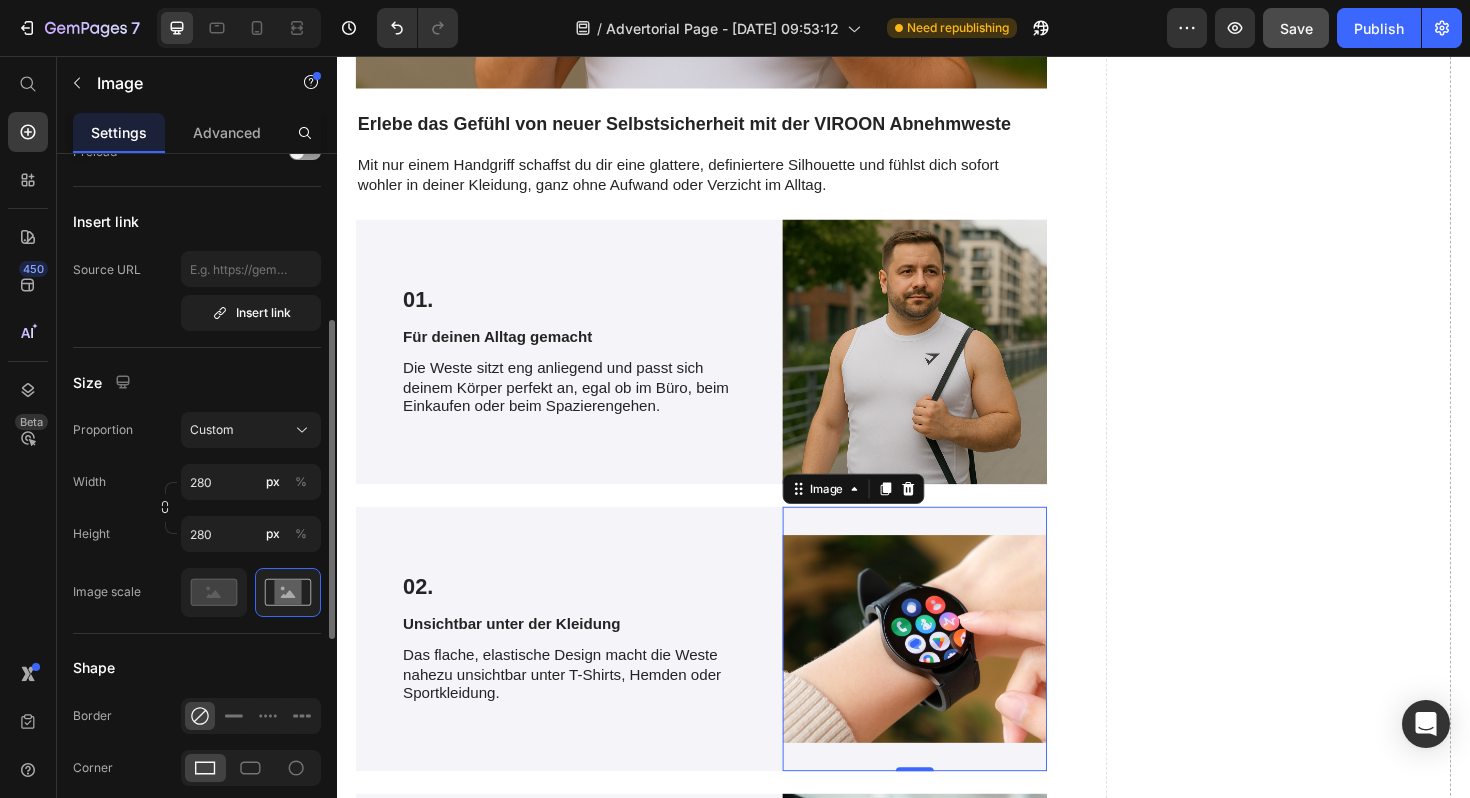 click on "Image Choose Image [URL][DOMAIN_NAME]  or   Browse gallery  Preload Insert link Source URL  Insert link  Size Proportion Custom Width 280 px % Height 280 px % Image scale Shape Border Corner Shadow Align SEO Alt text Image title" at bounding box center (197, 508) 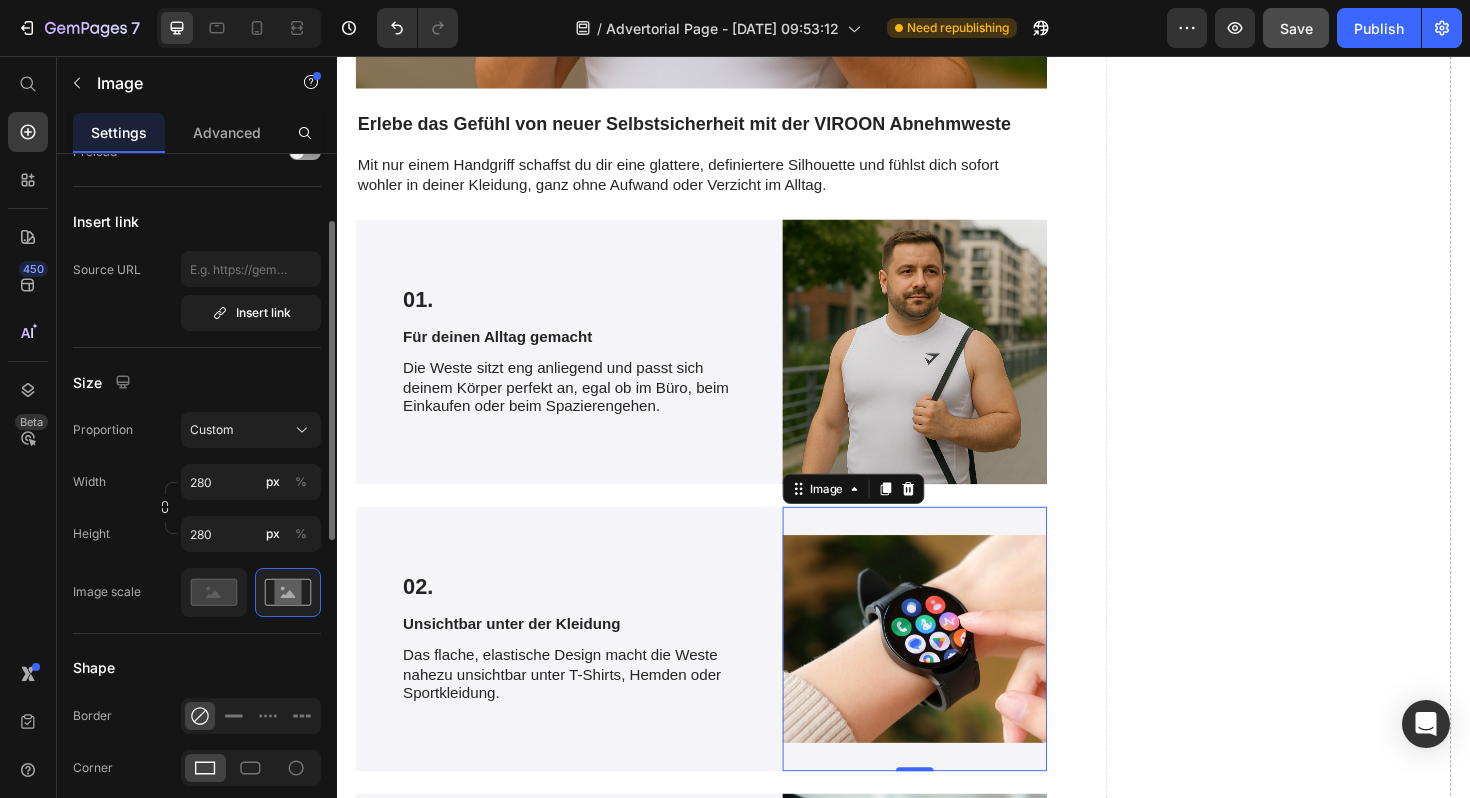 scroll, scrollTop: 0, scrollLeft: 0, axis: both 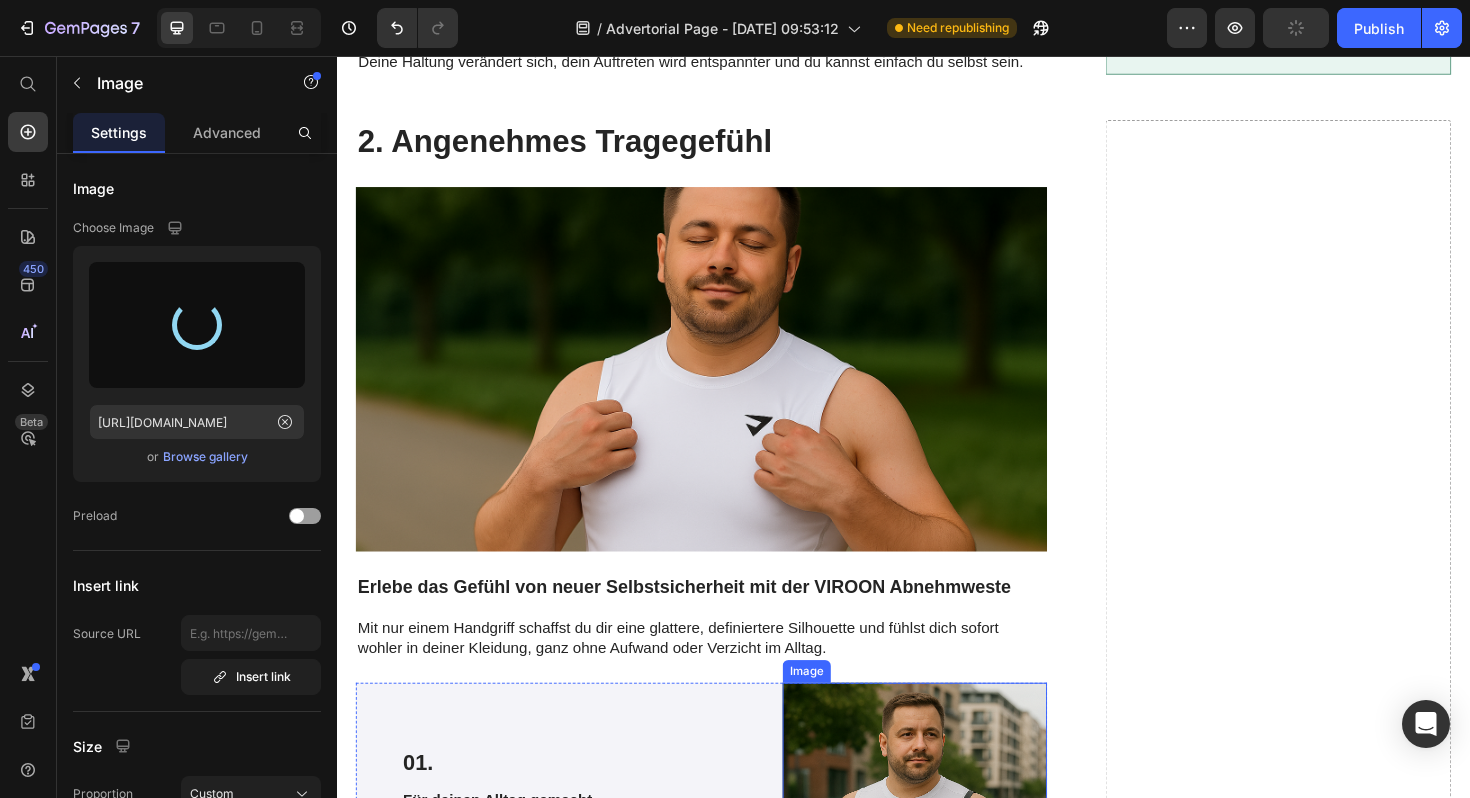 type on "[URL][DOMAIN_NAME]" 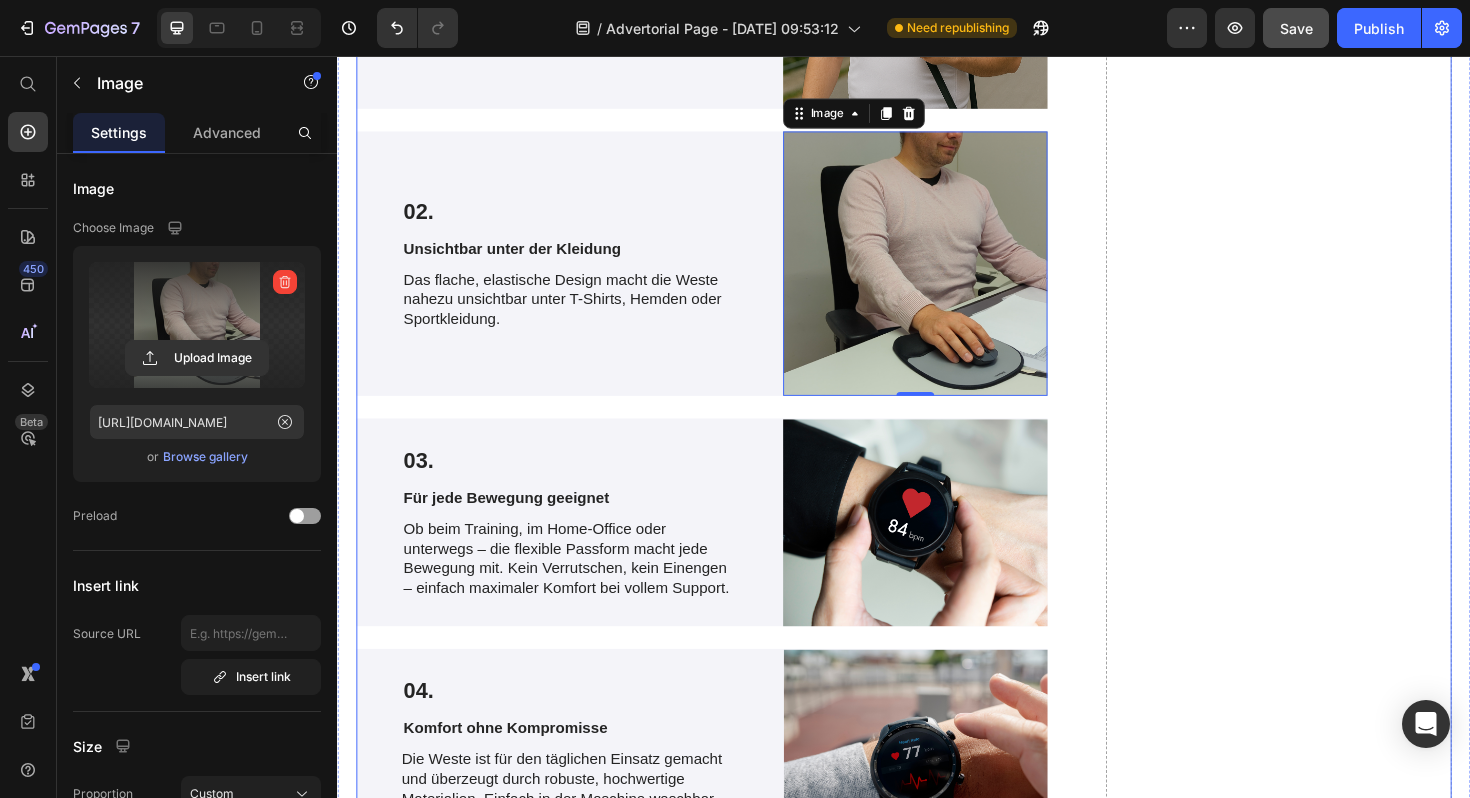 scroll, scrollTop: 3324, scrollLeft: 0, axis: vertical 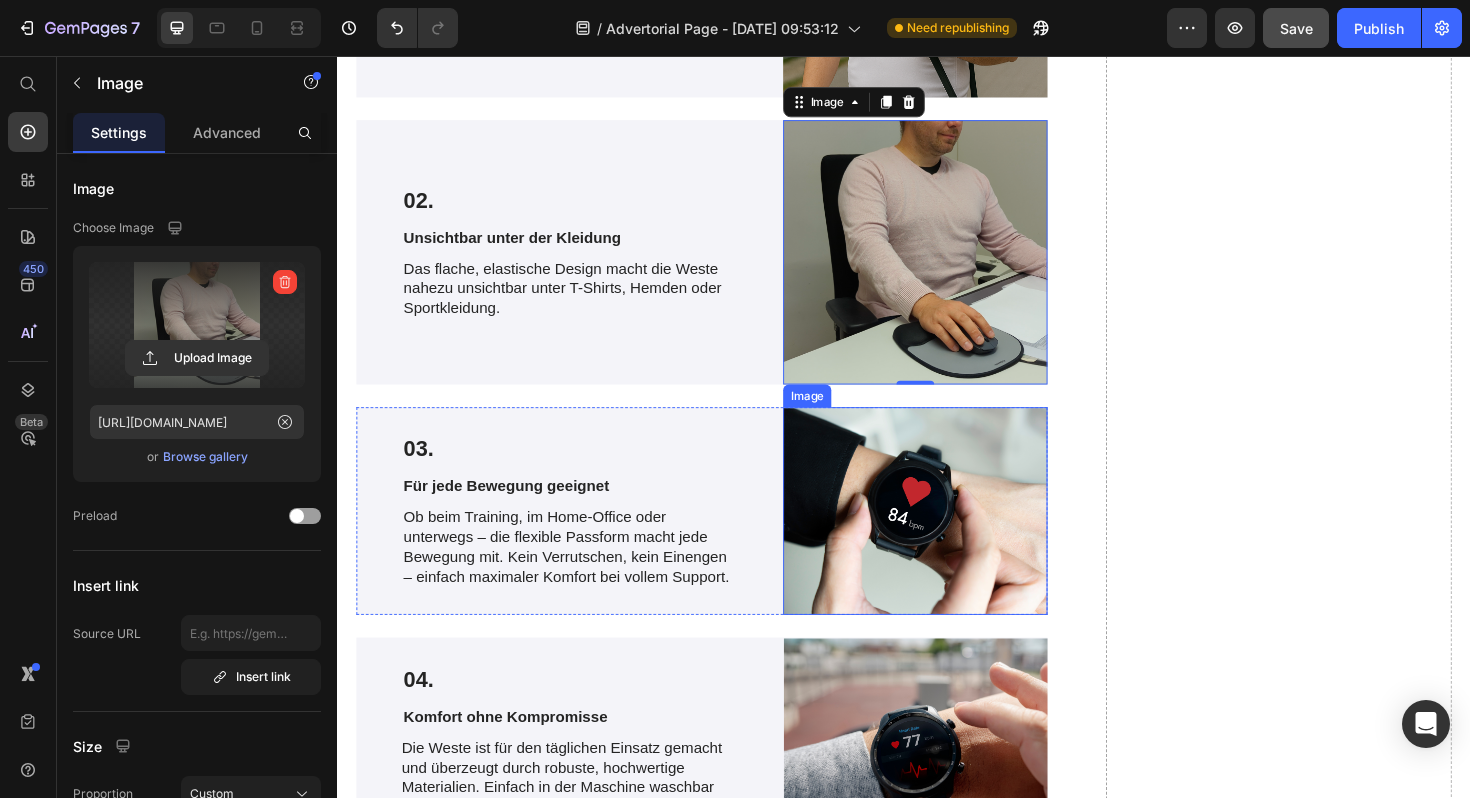 click at bounding box center [949, 538] 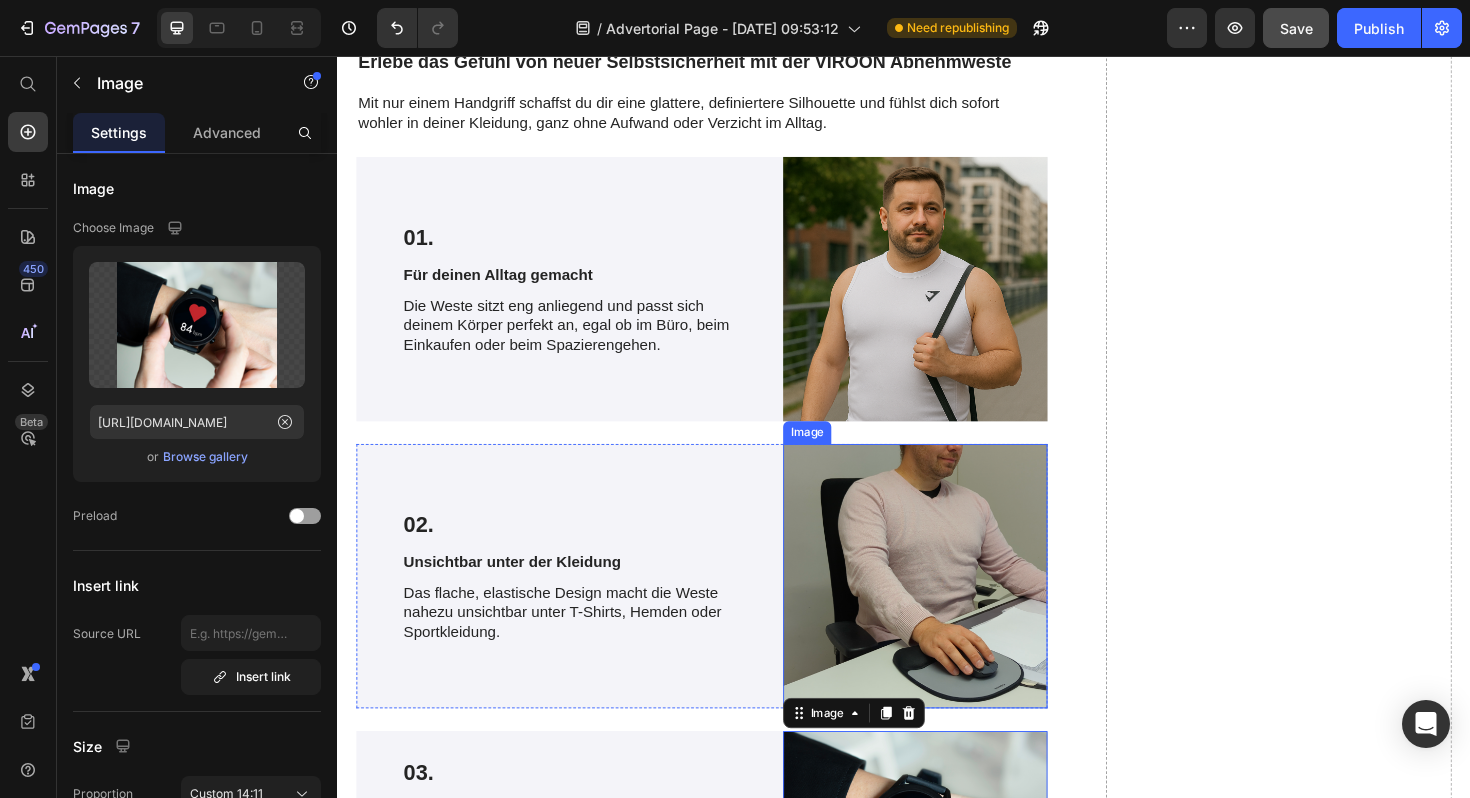scroll, scrollTop: 3336, scrollLeft: 0, axis: vertical 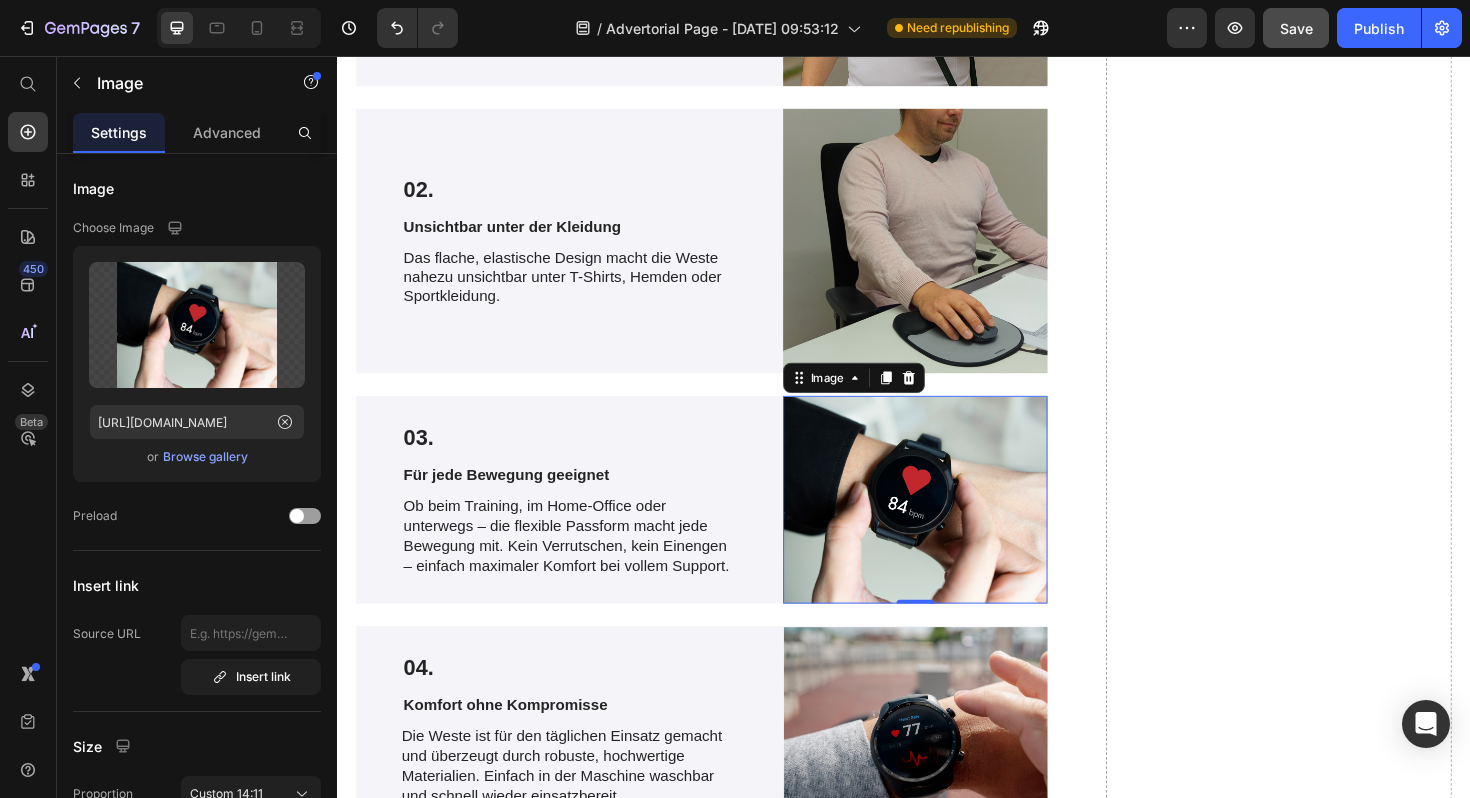 click on "Browse gallery" at bounding box center (205, 457) 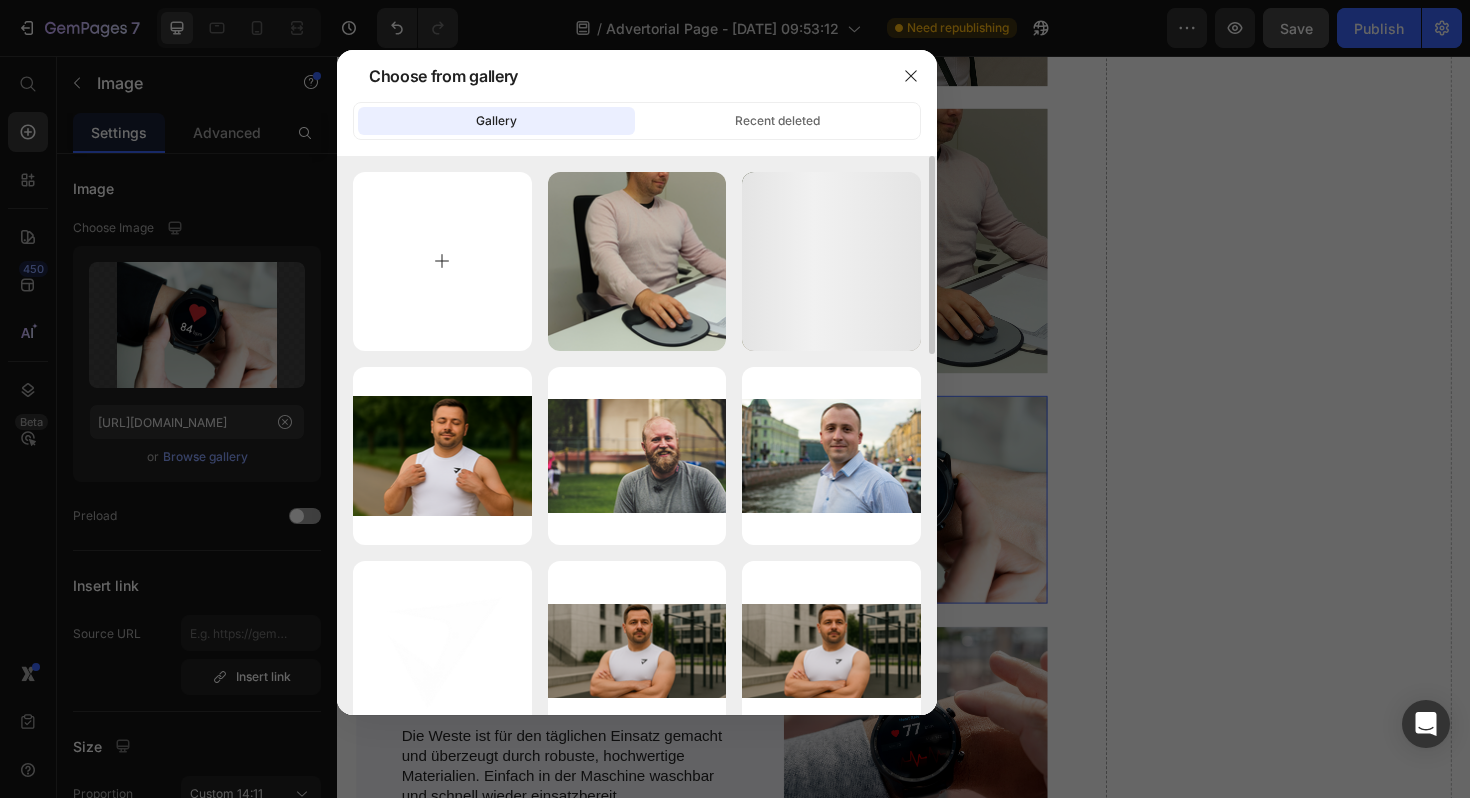 click at bounding box center (442, 261) 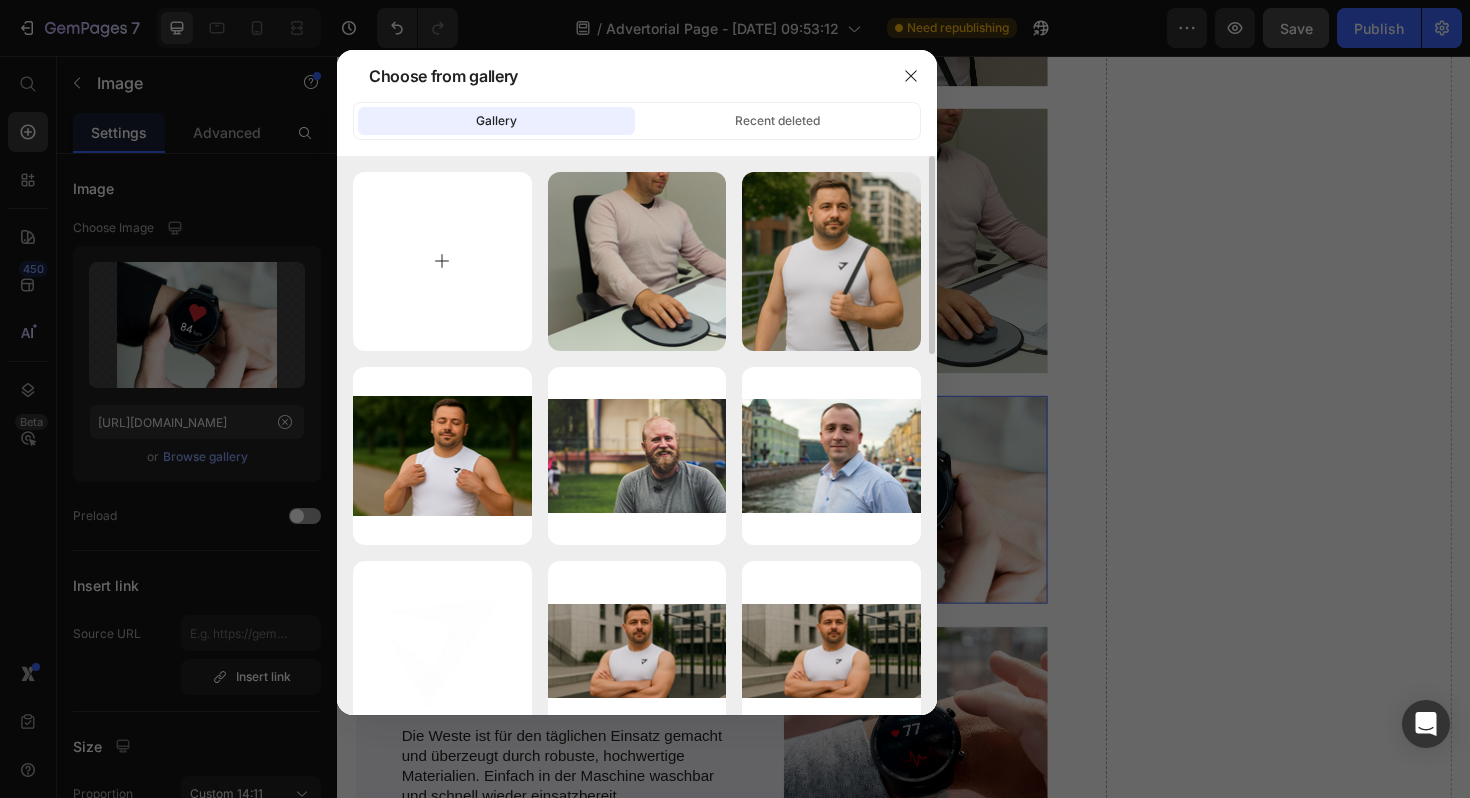 type on "C:\fakepath\ChatGPT Image [DATE], 12_42_36.png" 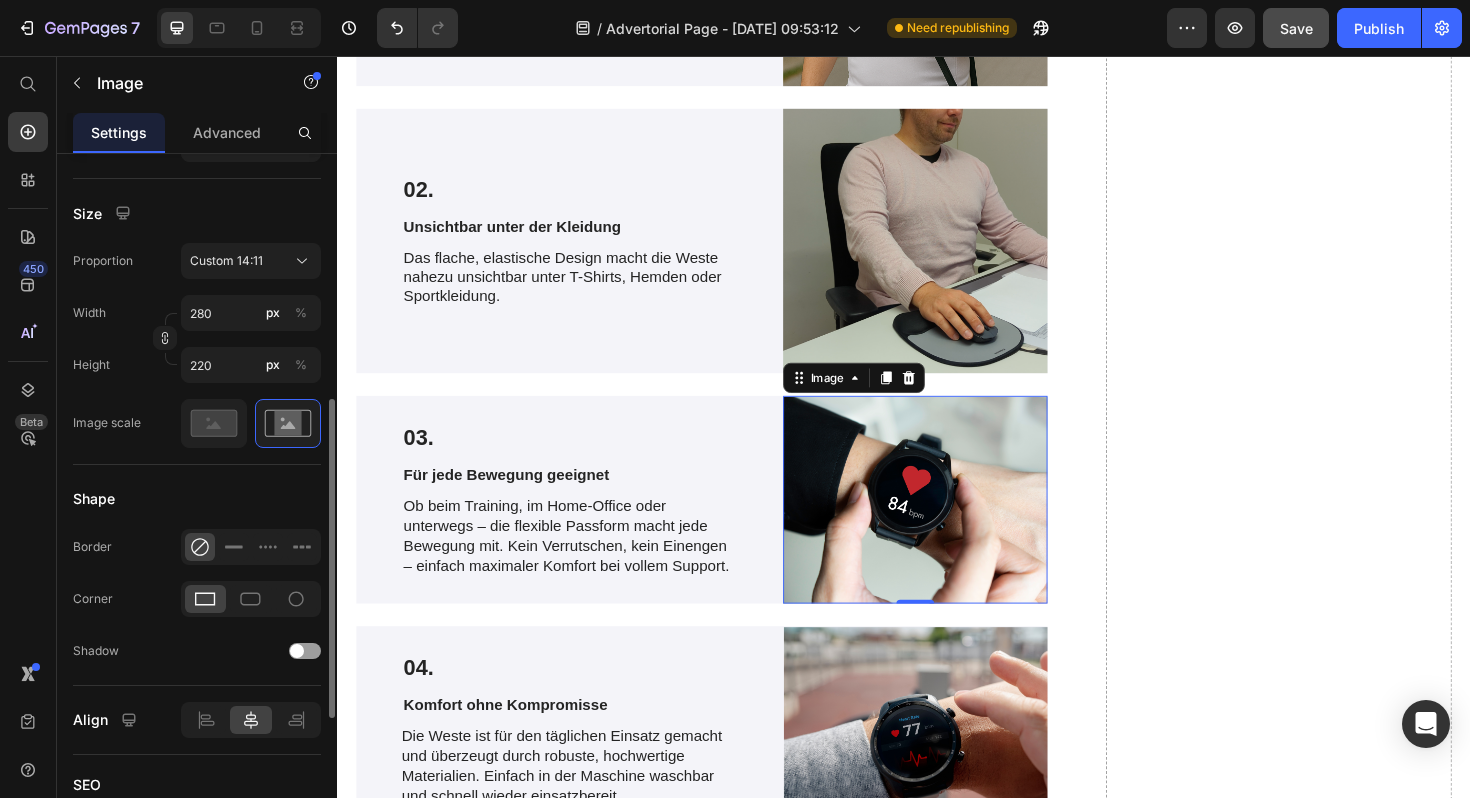 scroll, scrollTop: 534, scrollLeft: 0, axis: vertical 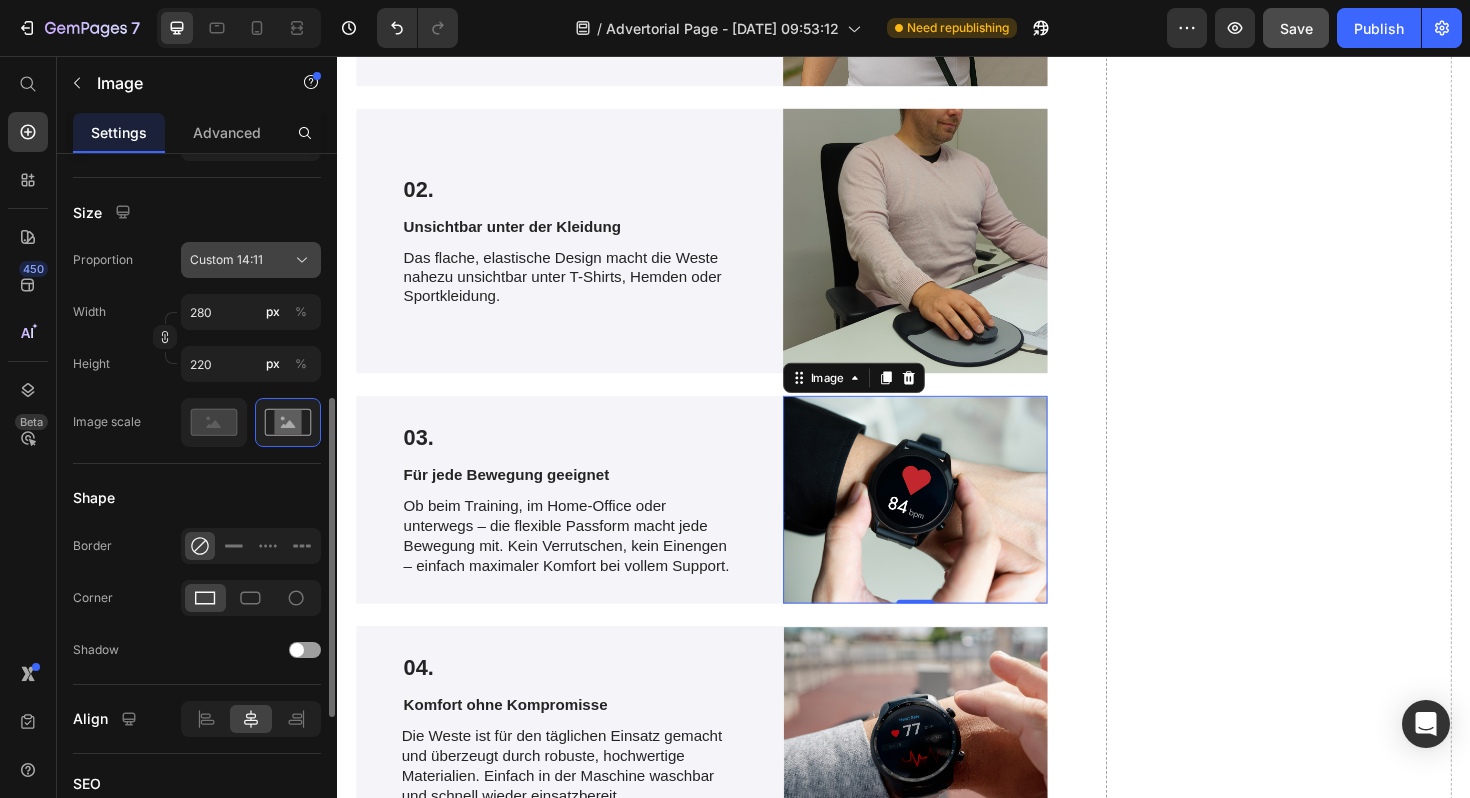 click on "Custom 14:11" at bounding box center (226, 260) 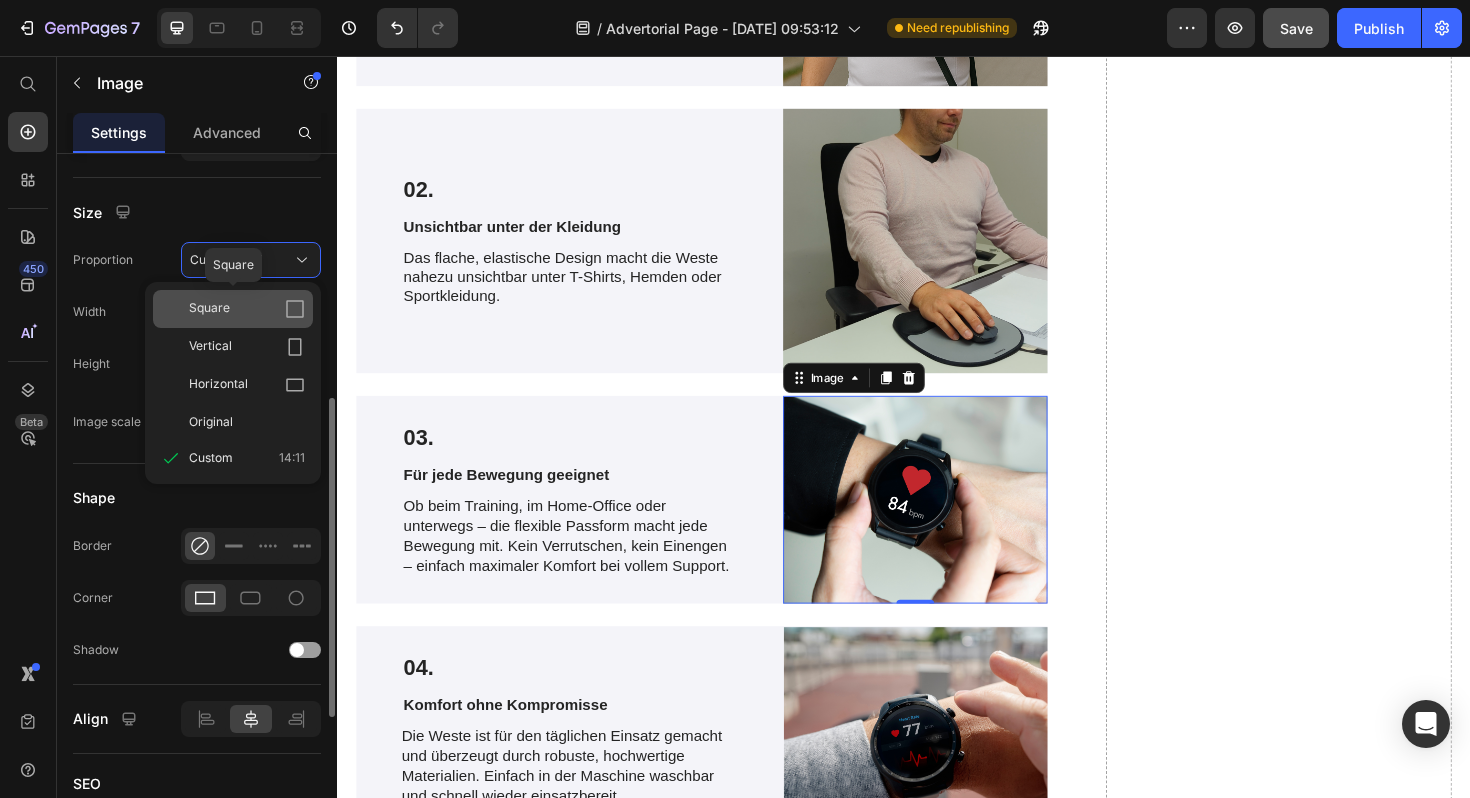 click on "Square" at bounding box center (247, 309) 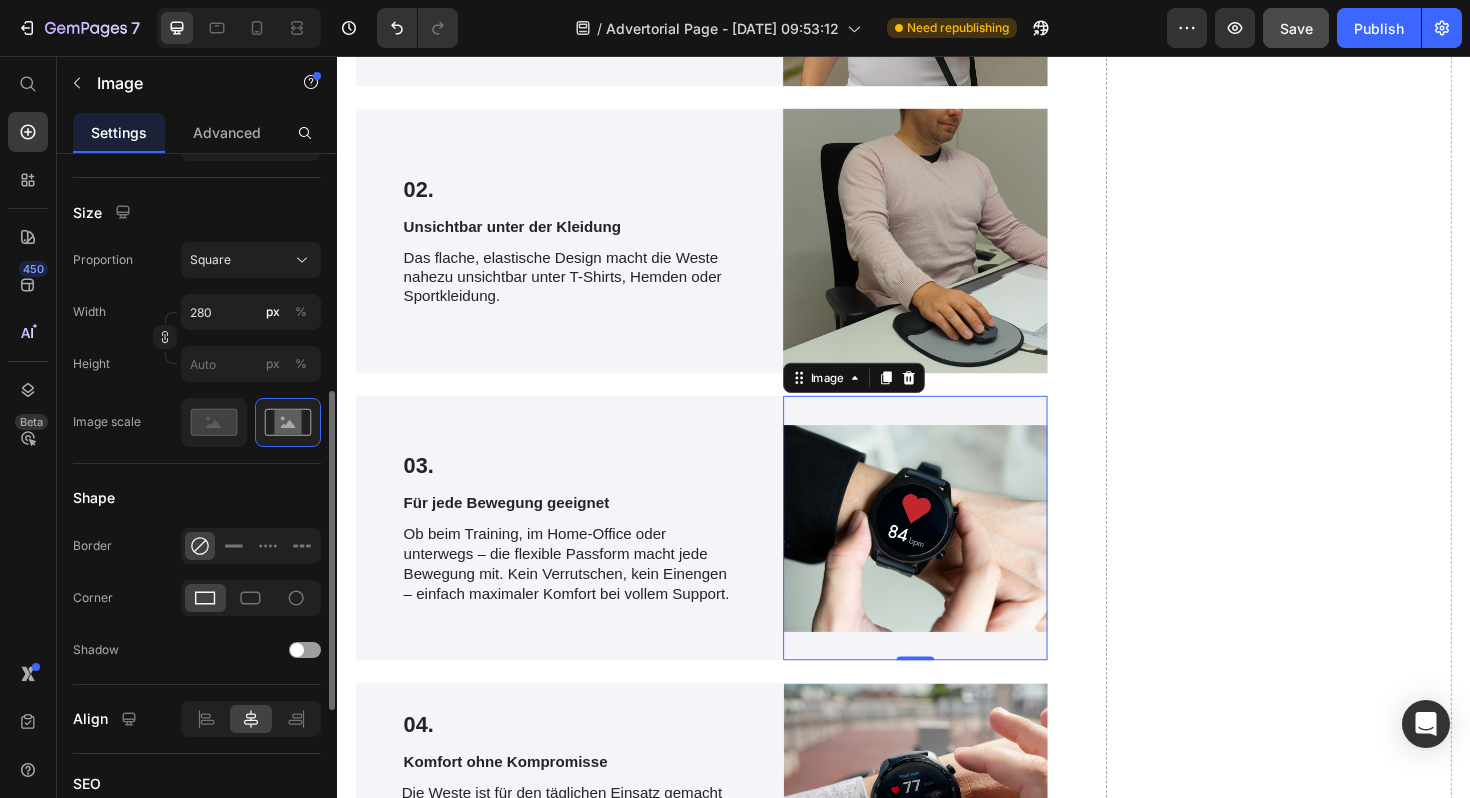 scroll, scrollTop: 499, scrollLeft: 0, axis: vertical 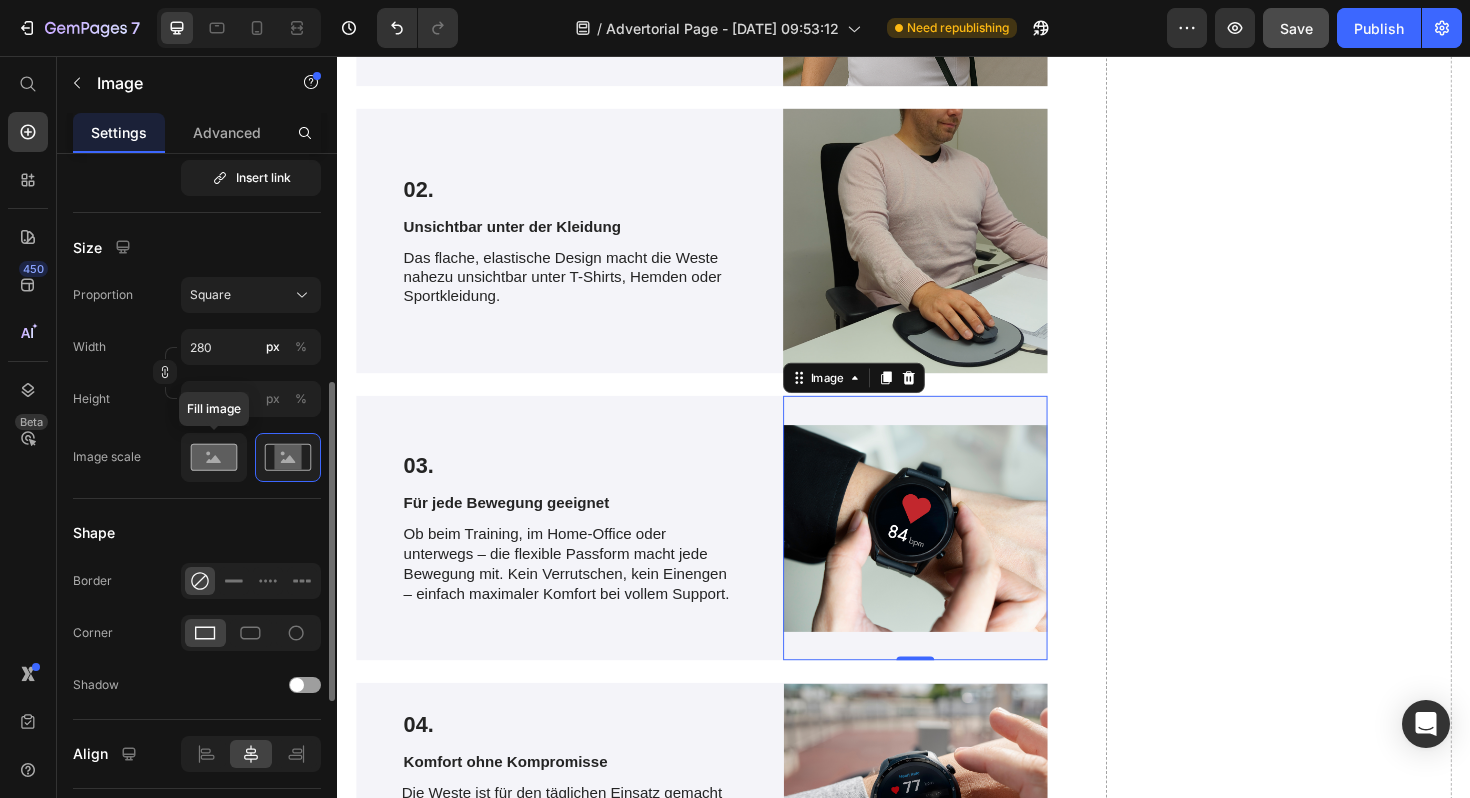 click 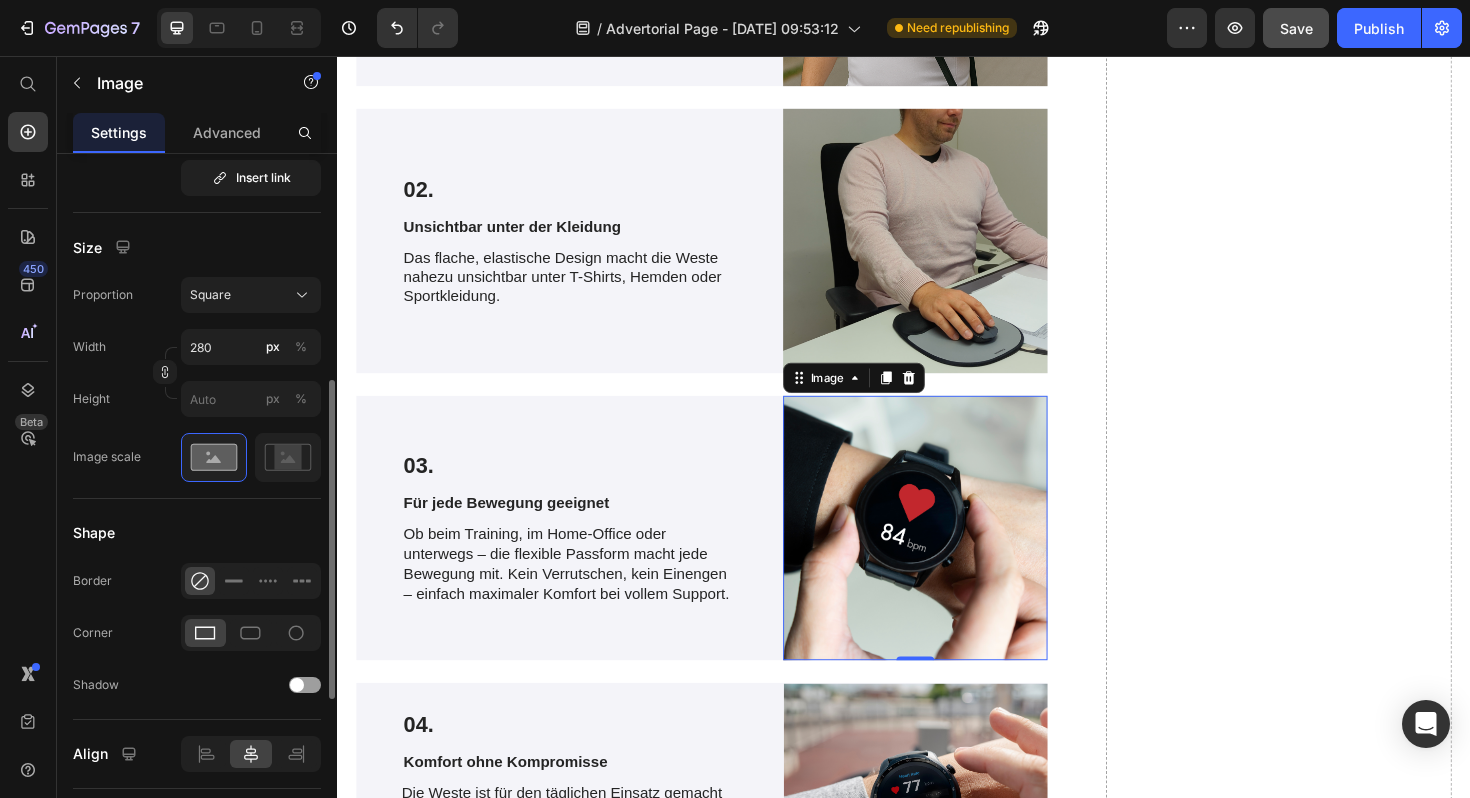 scroll, scrollTop: 0, scrollLeft: 0, axis: both 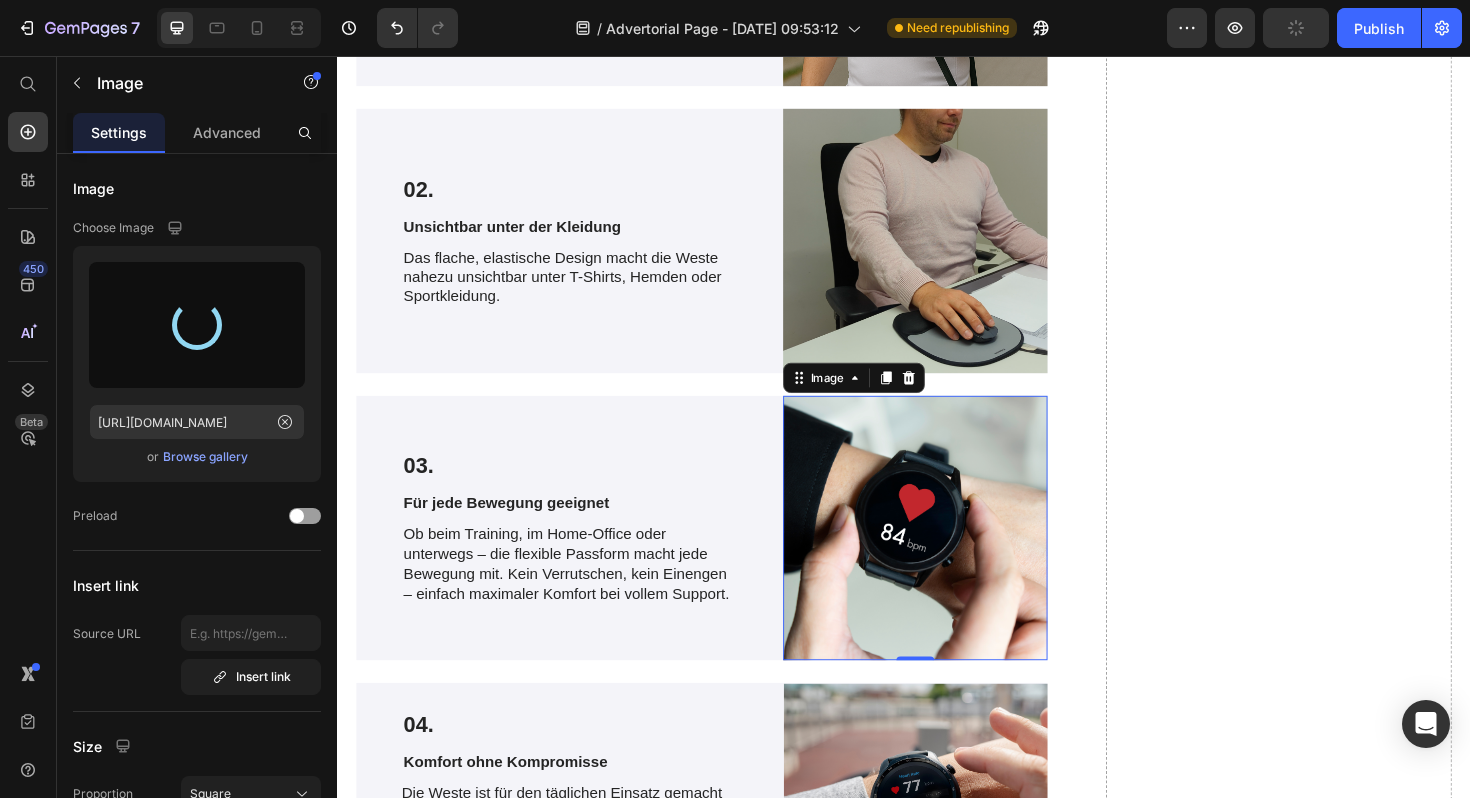 type on "[URL][DOMAIN_NAME]" 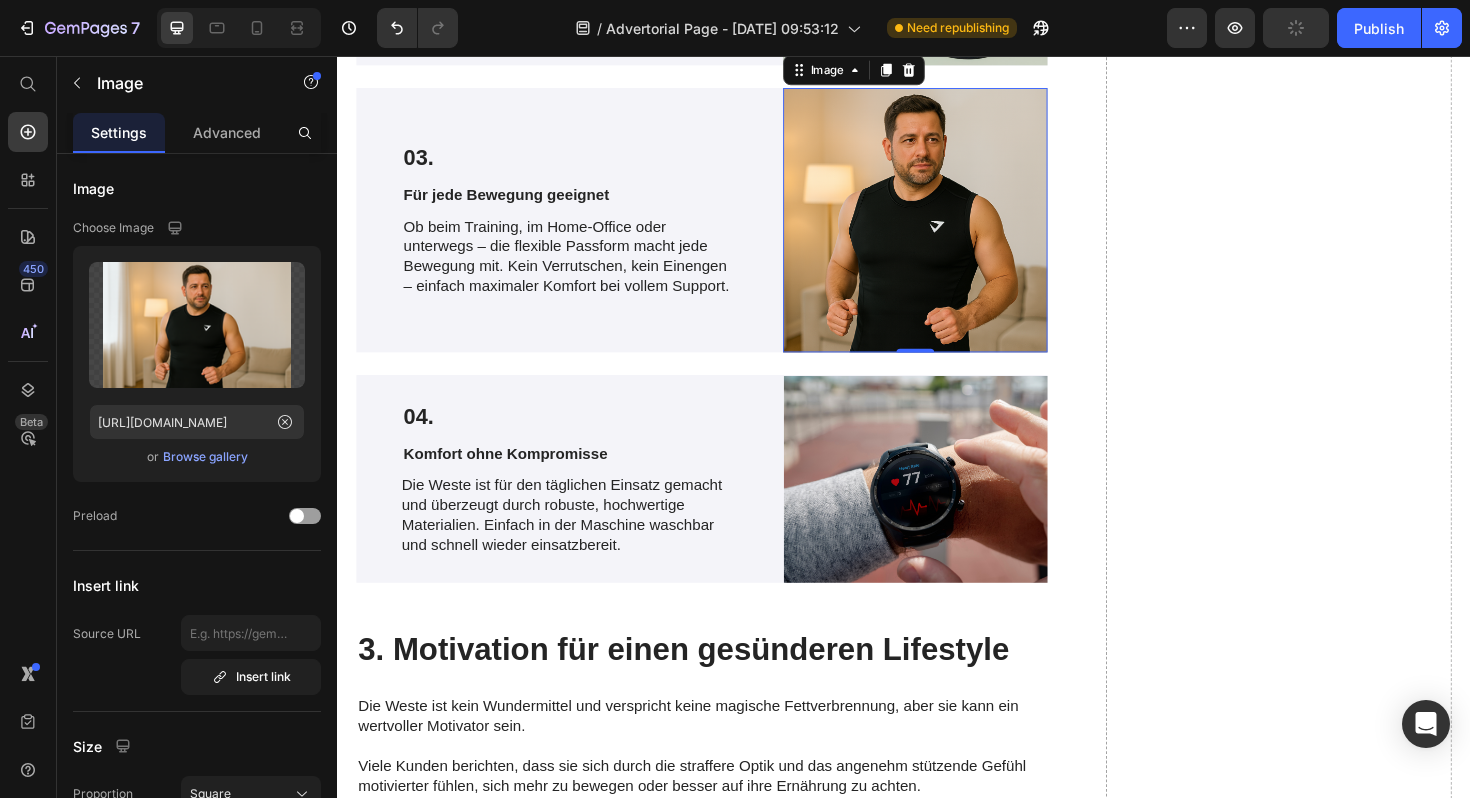 scroll, scrollTop: 3679, scrollLeft: 0, axis: vertical 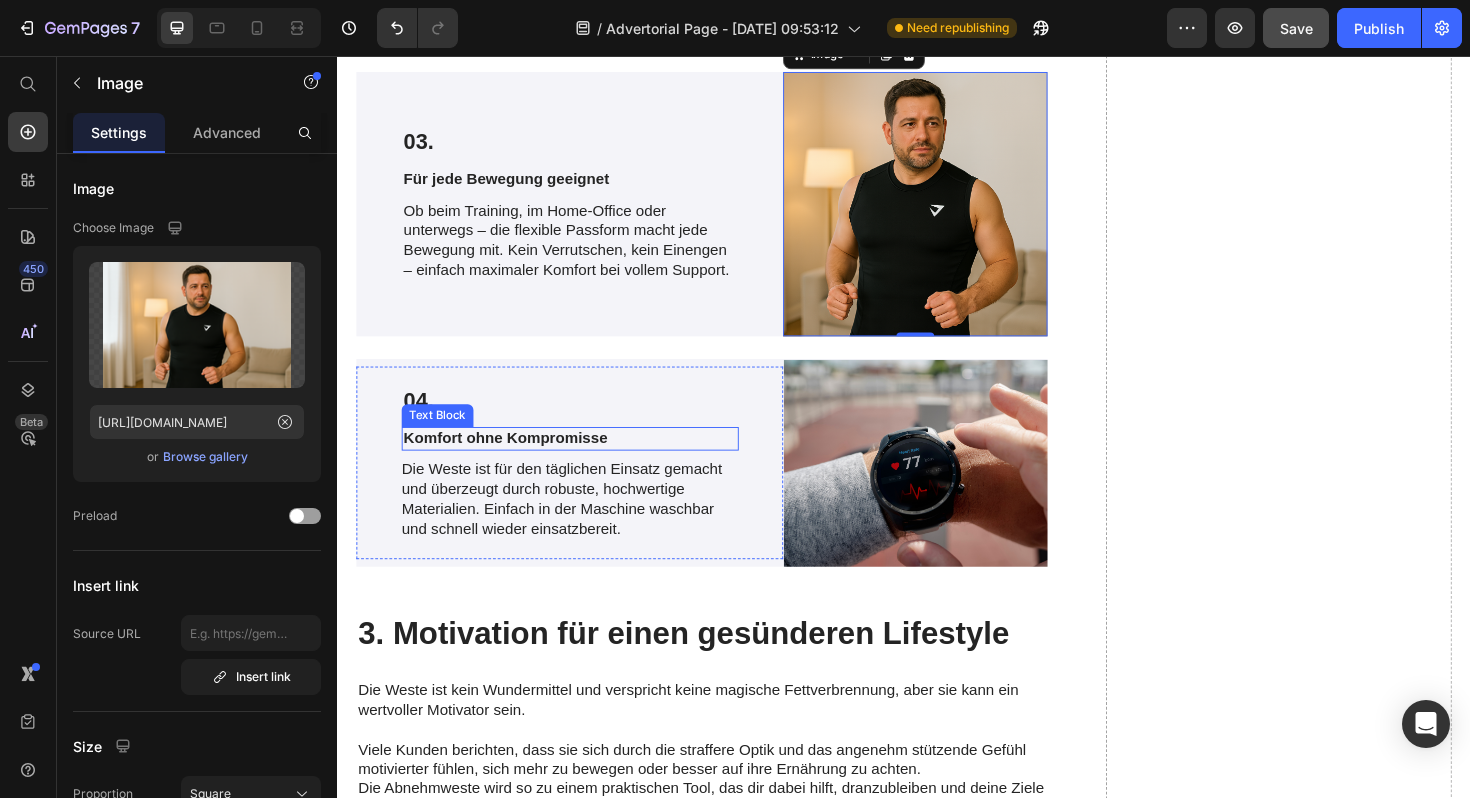 click on "Komfort ohne Kompromisse" at bounding box center [583, 461] 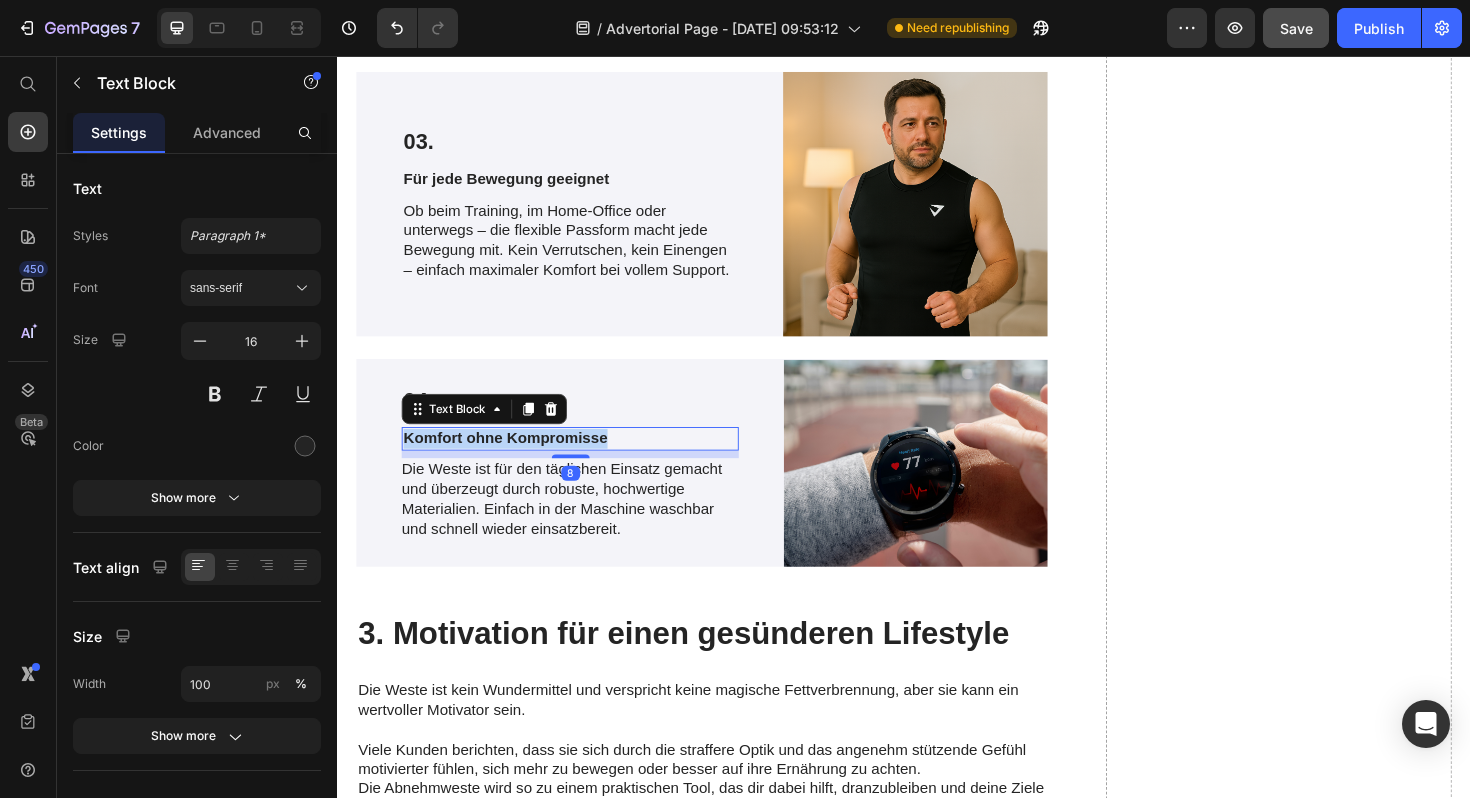 click on "Komfort ohne Kompromisse" at bounding box center (583, 461) 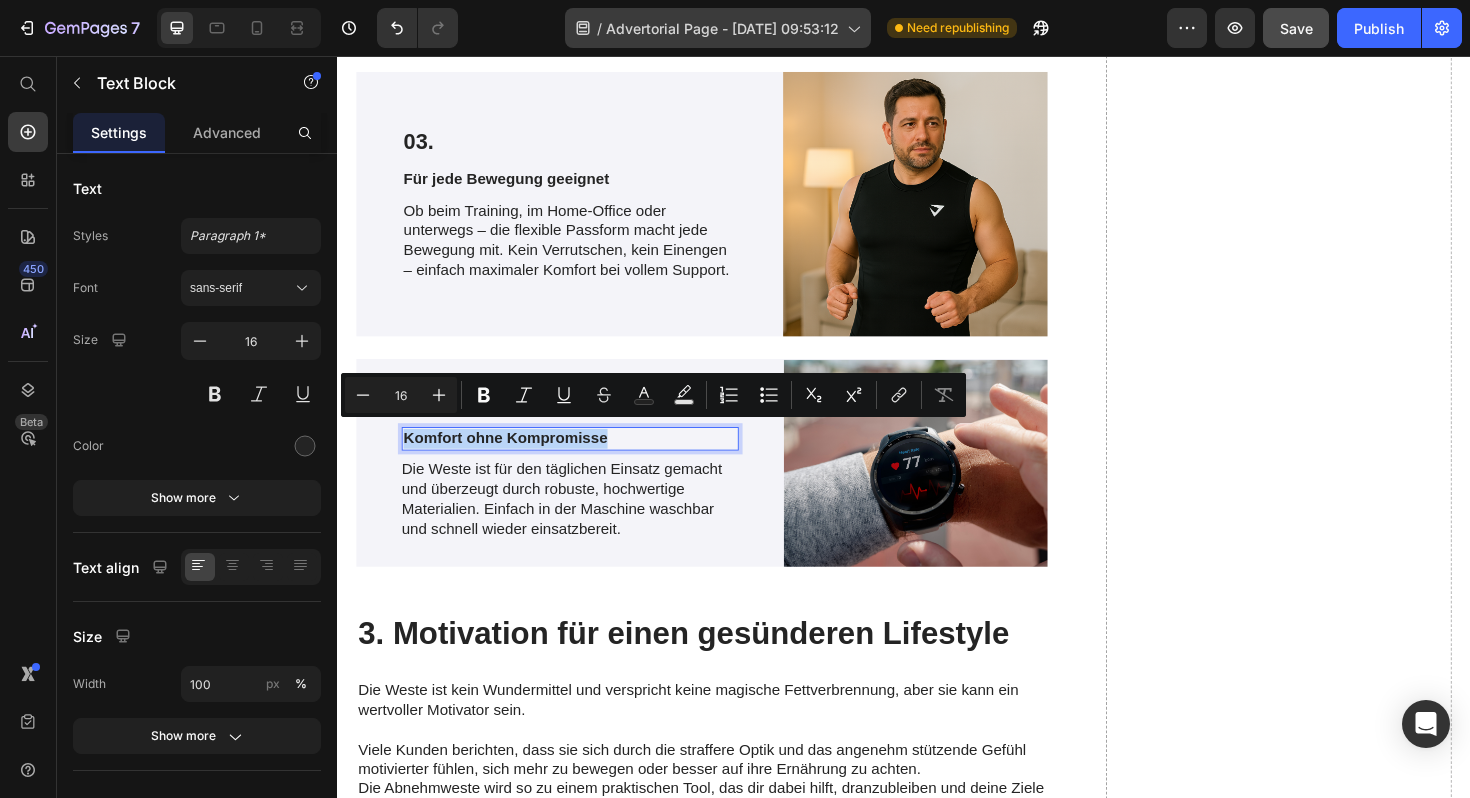 copy on "Komfort ohne Kompromisse" 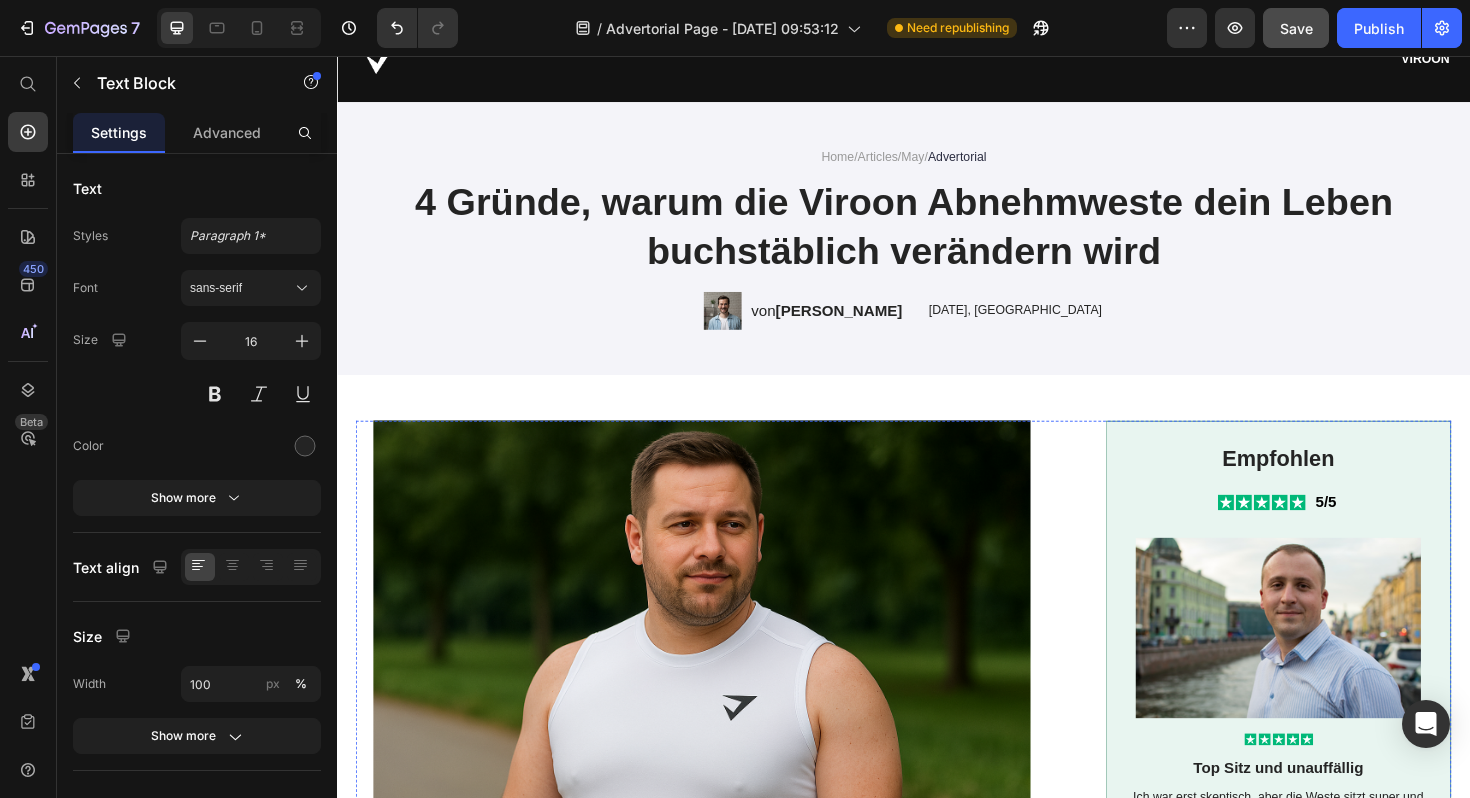 scroll, scrollTop: 0, scrollLeft: 0, axis: both 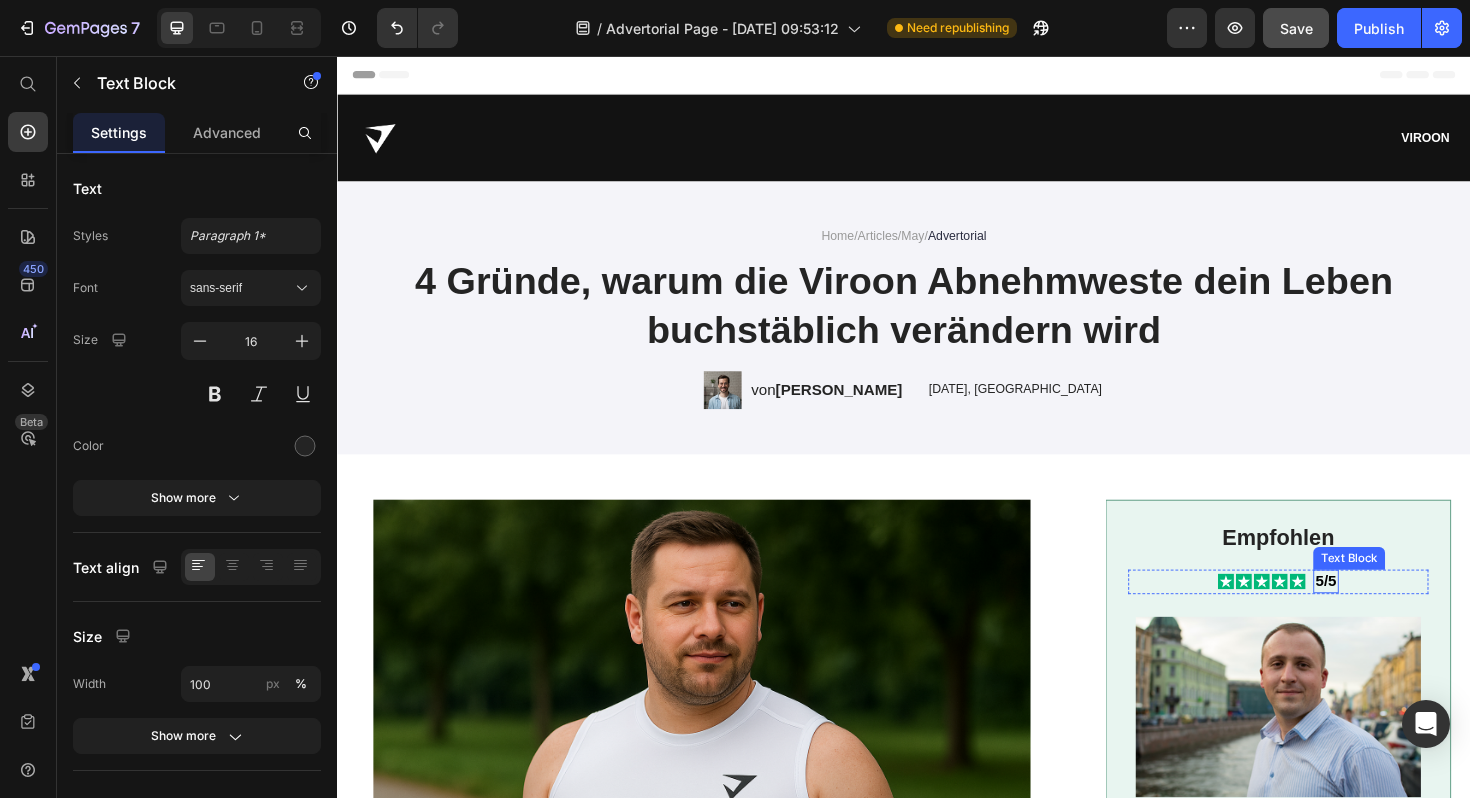 click on "5/5" at bounding box center (1384, 612) 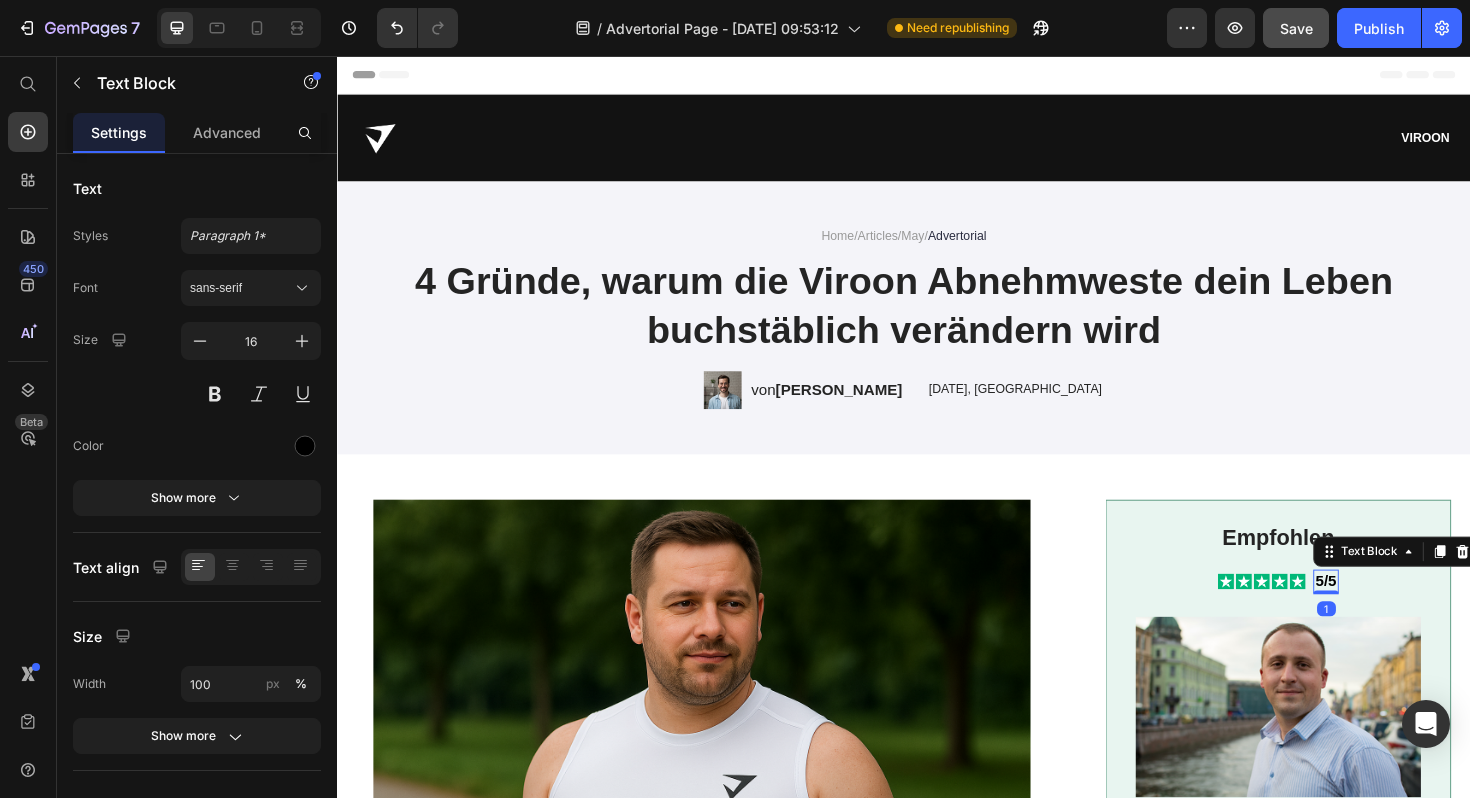 click on "5/5" at bounding box center (1384, 612) 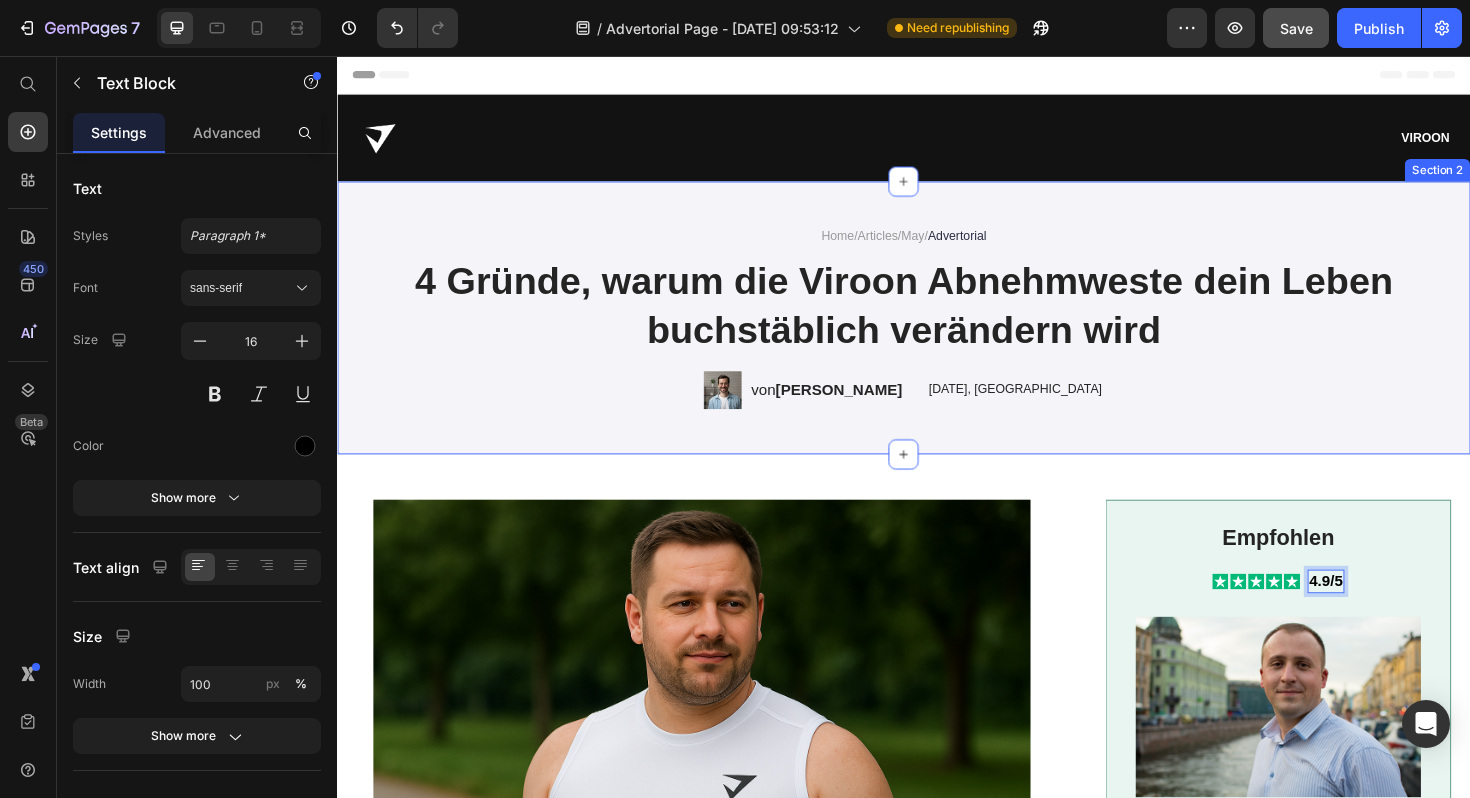click on "Home  /  Articles  /  May  /  Advertorial Text Block 4 Gründe, warum die Viroon Abnehmweste dein Leben buchstäblich verändern wird Heading Image von  [PERSON_NAME] Text Block Row [DATE], Berlin Text Block Row Section 2" at bounding box center [937, 333] 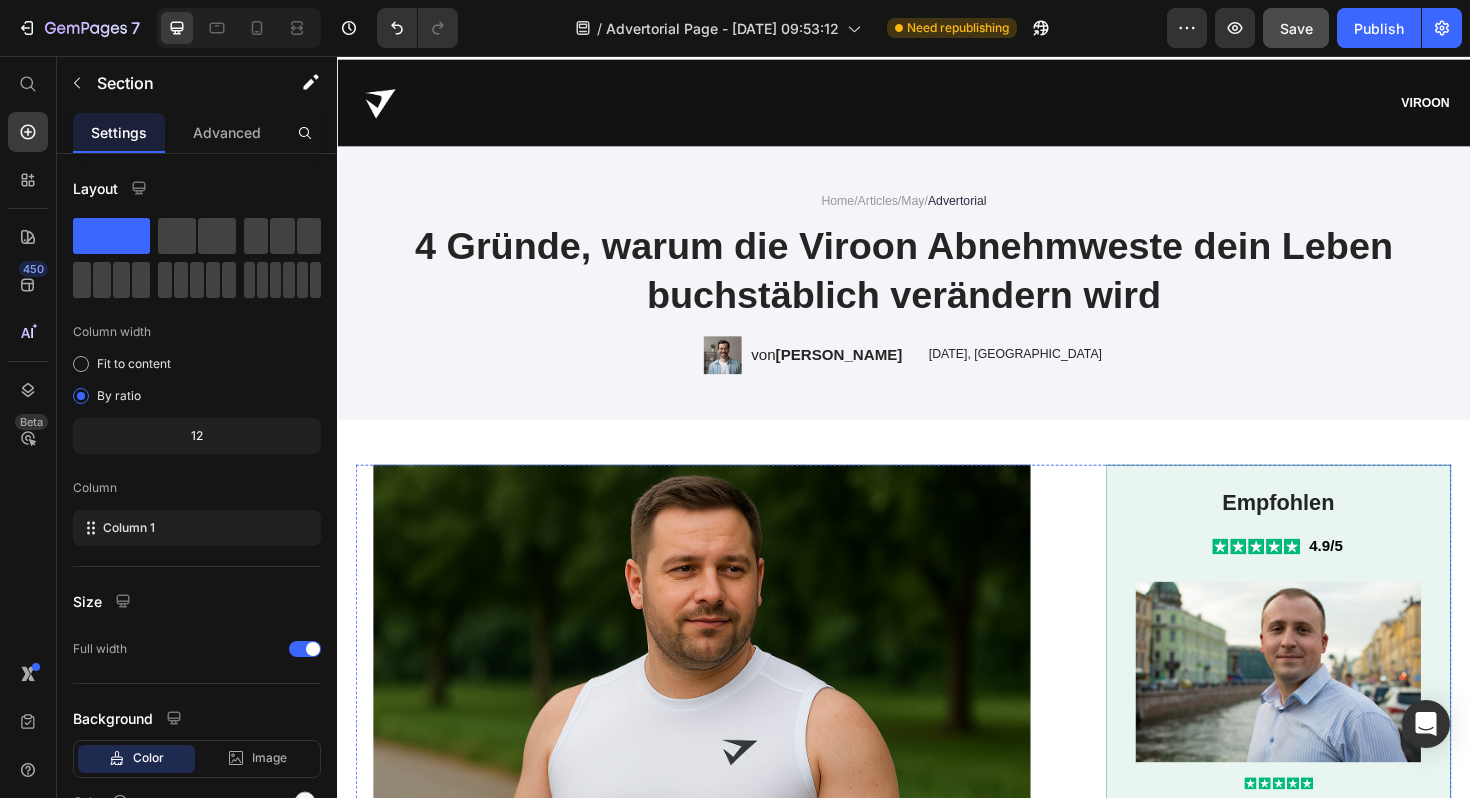 scroll, scrollTop: 34, scrollLeft: 0, axis: vertical 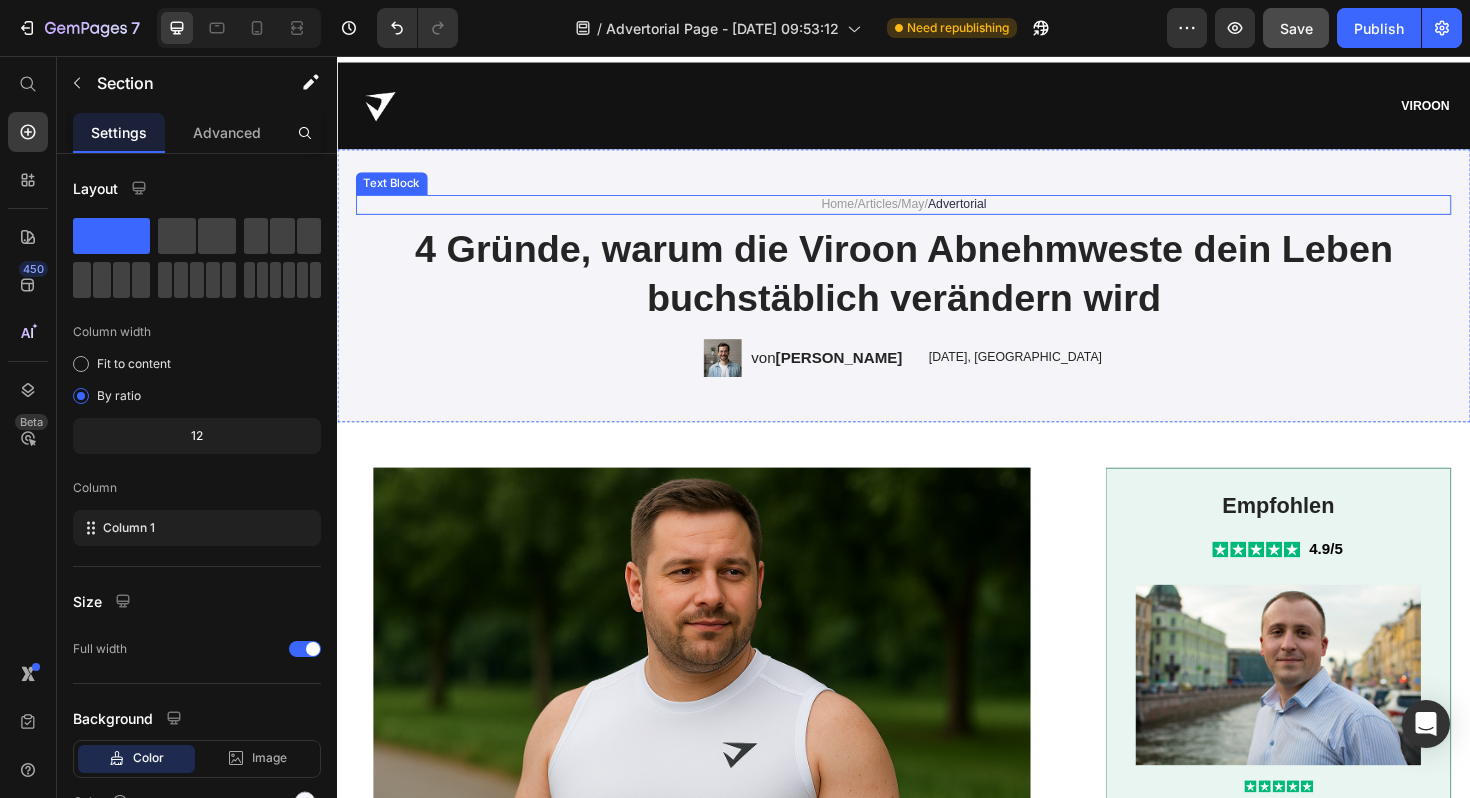 click on "May" at bounding box center [946, 212] 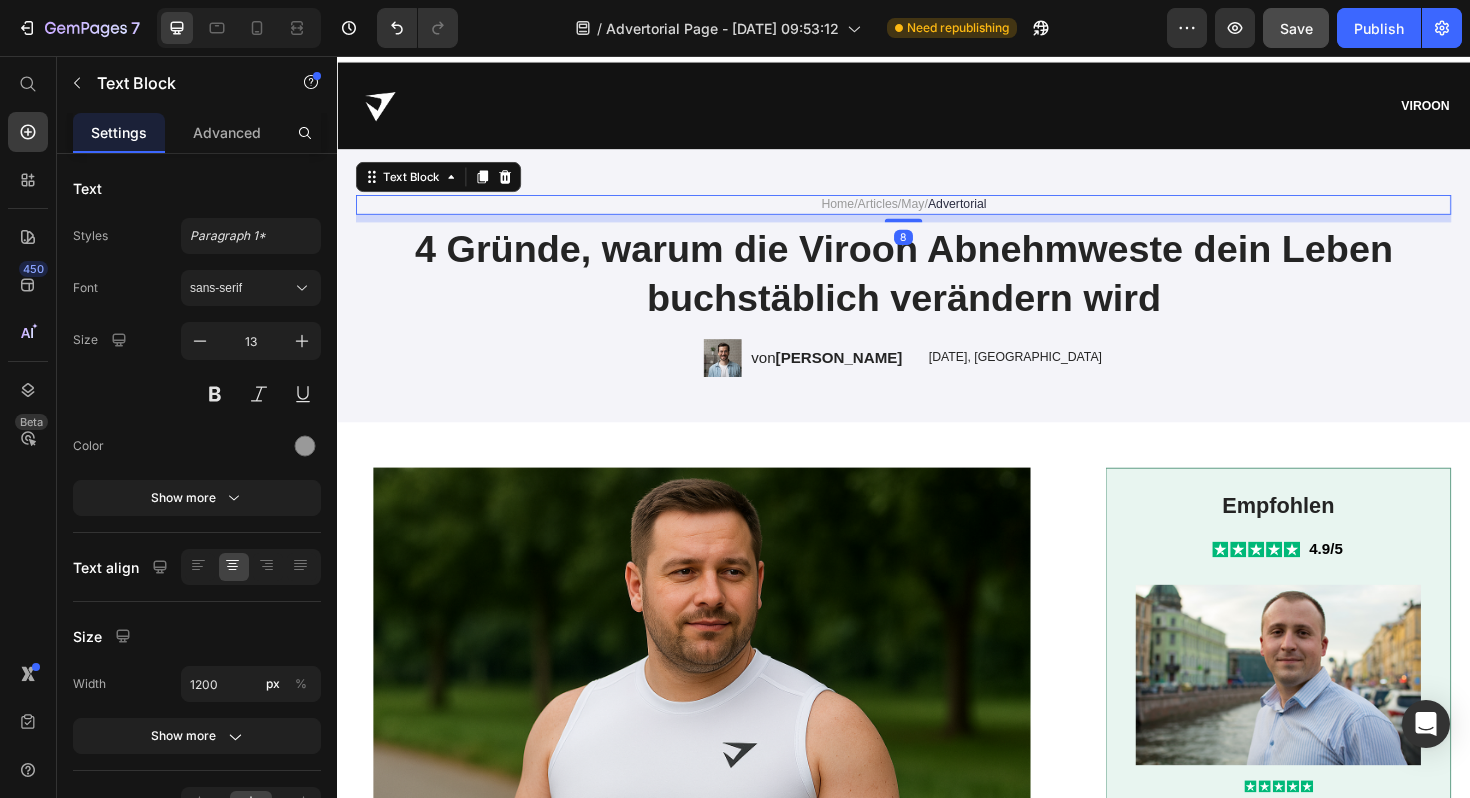 click on "May" at bounding box center (946, 212) 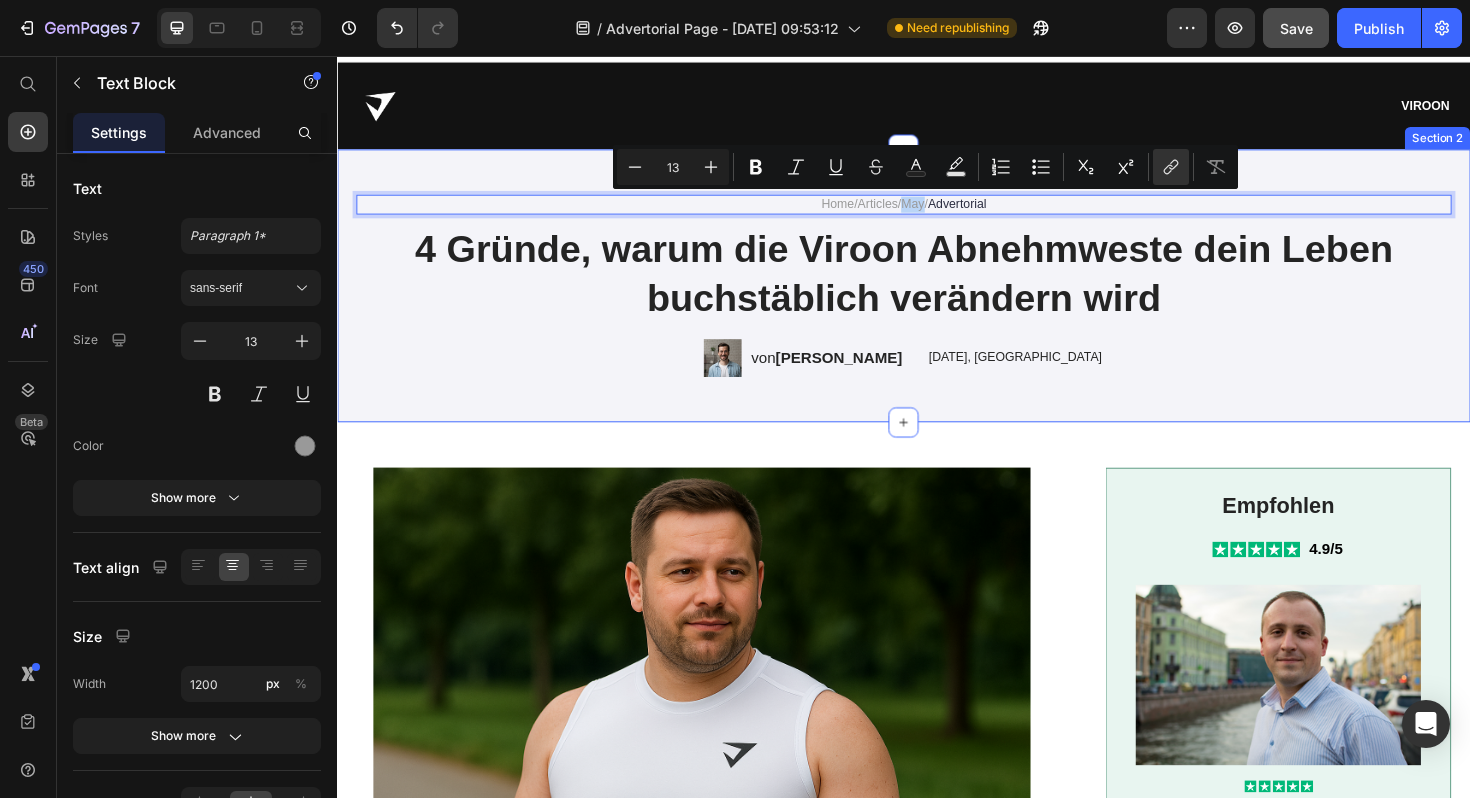 click on "Home  /  Articles  /  May  /  Advertorial Text Block   8 4 Gründe, warum die Viroon Abnehmweste dein Leben buchstäblich verändern wird Heading Image von  [PERSON_NAME] Text Block Row [DATE], [GEOGRAPHIC_DATA]" at bounding box center (937, 299) 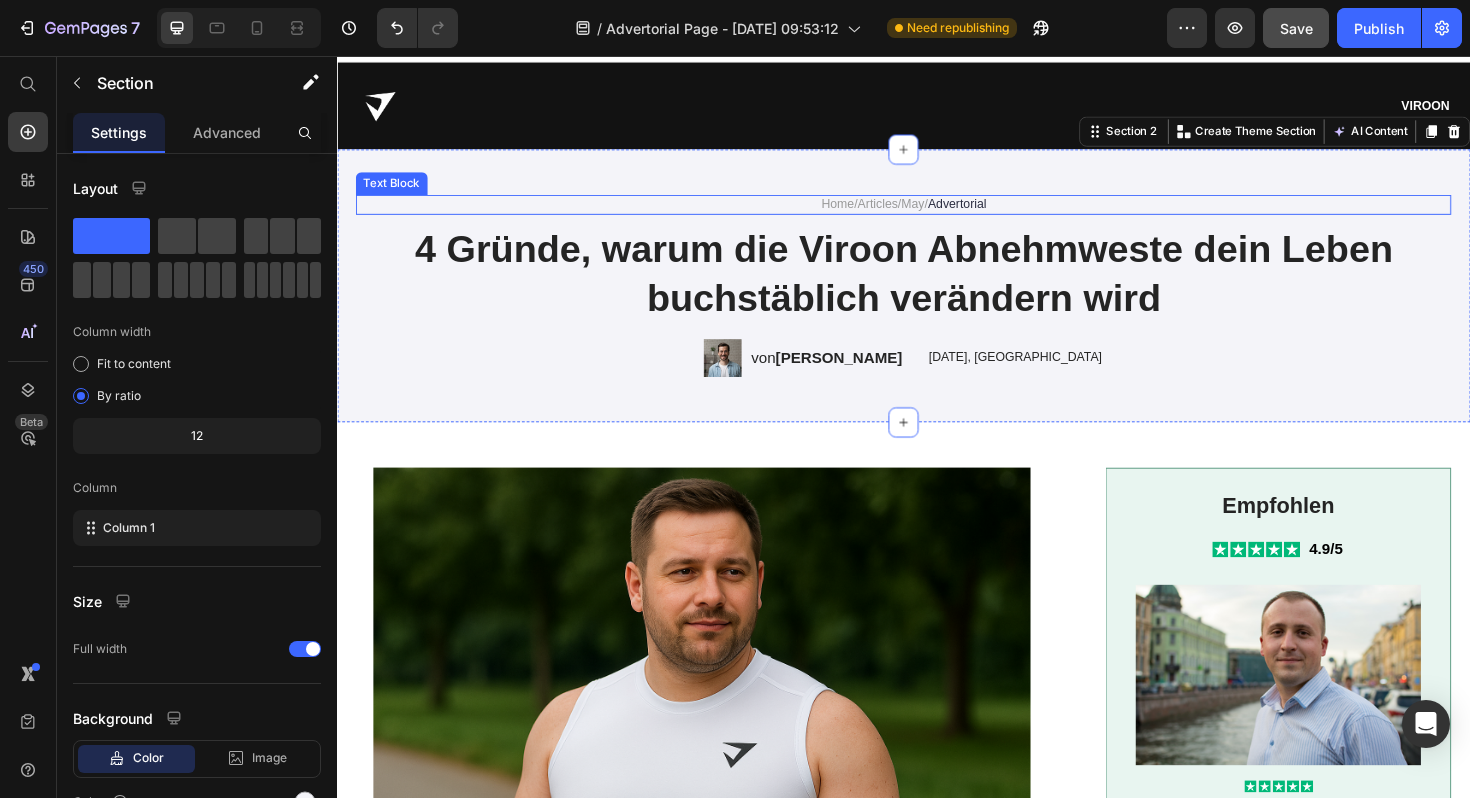 click on "Home  /  Articles  /  May  /  Advertorial" at bounding box center (937, 213) 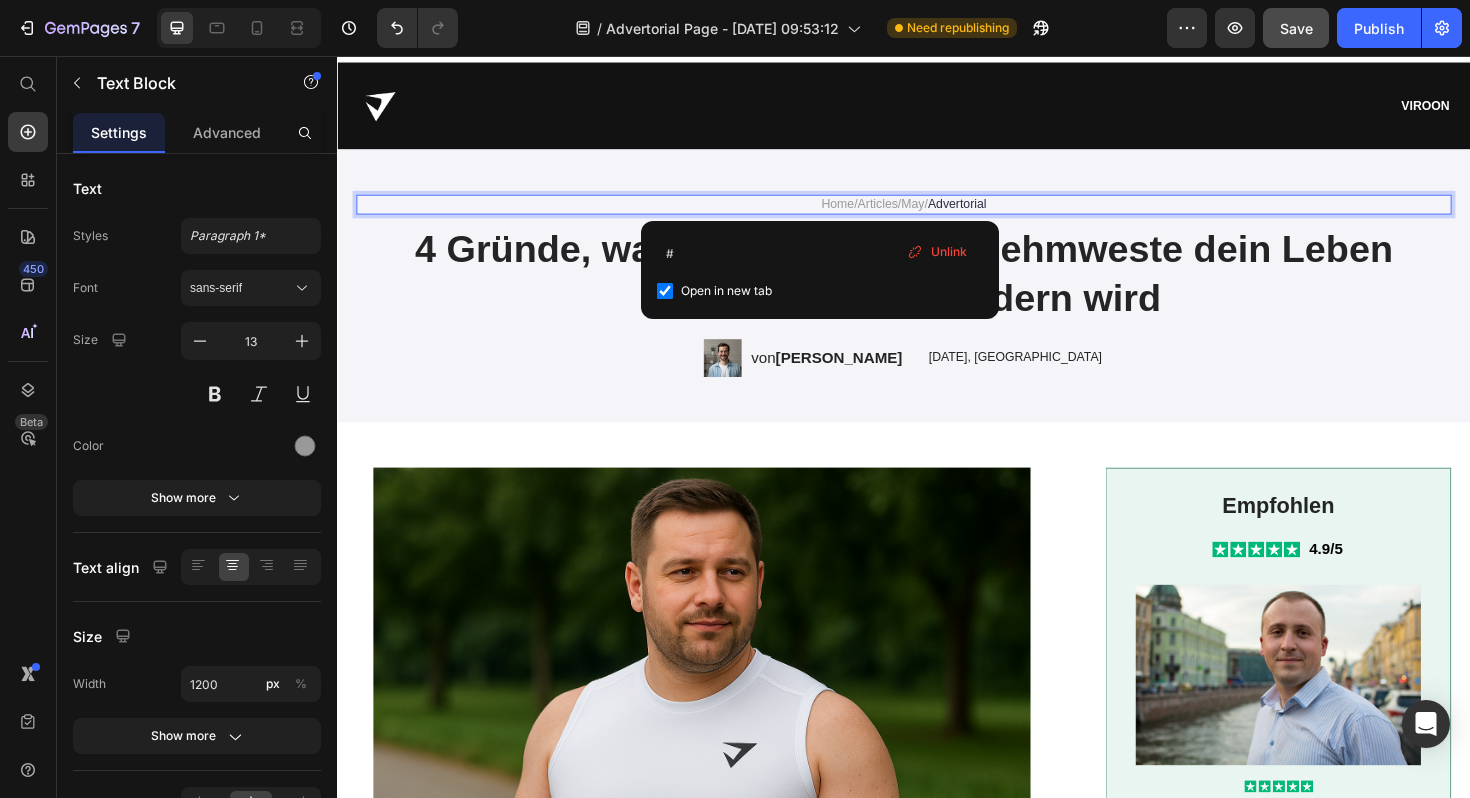 click on "Home" at bounding box center (867, 212) 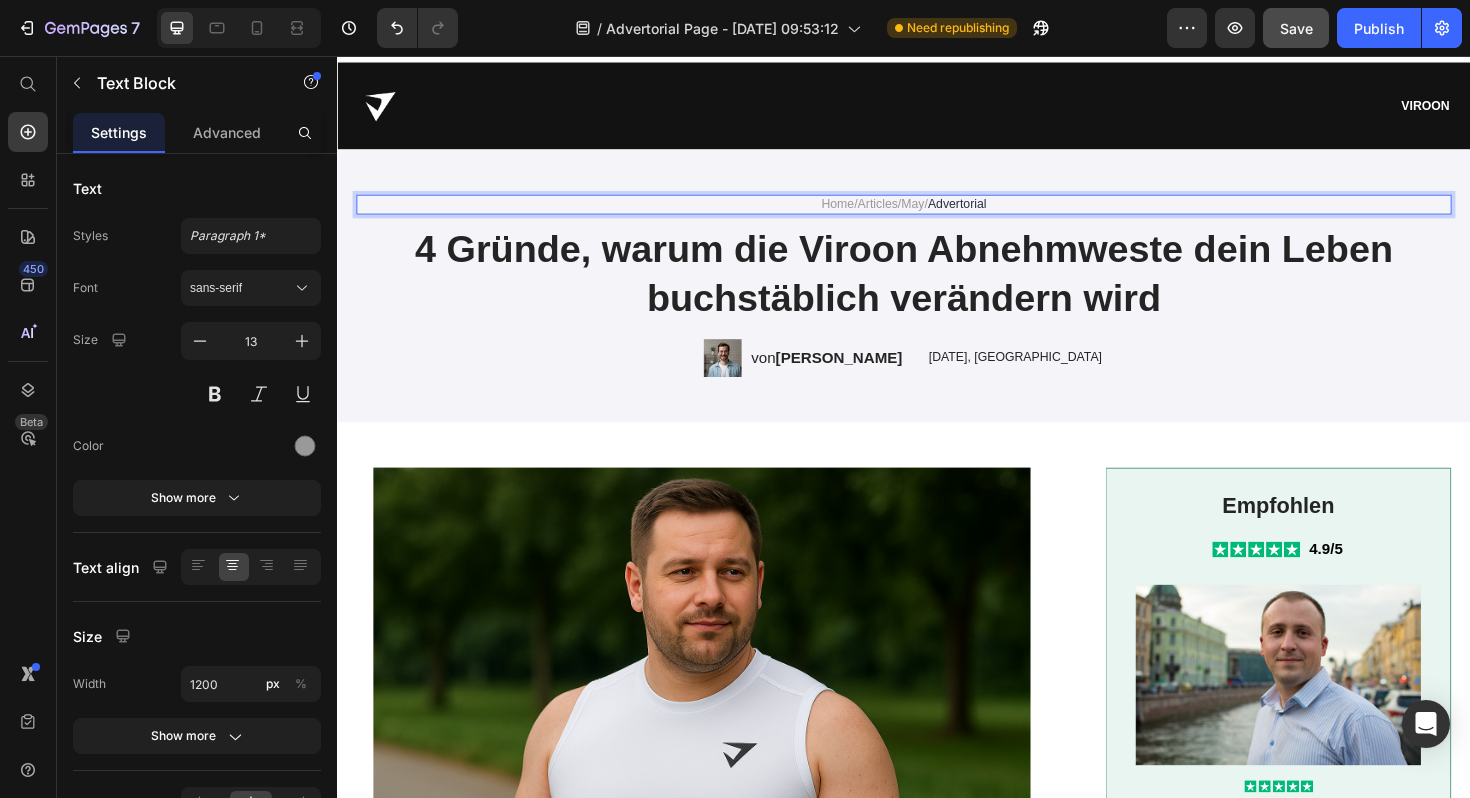 click on "Home" at bounding box center [867, 212] 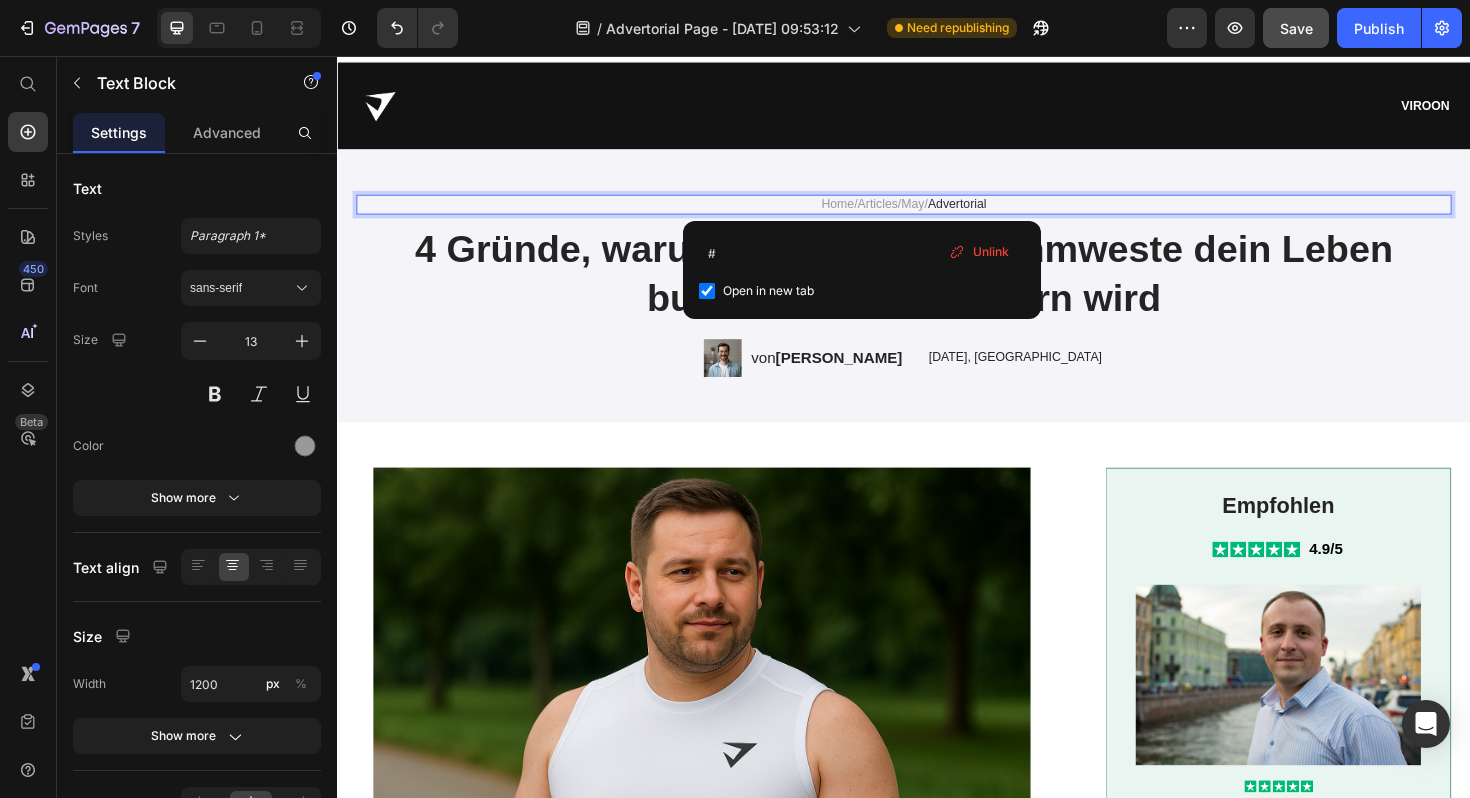 click on "Articles" at bounding box center (909, 212) 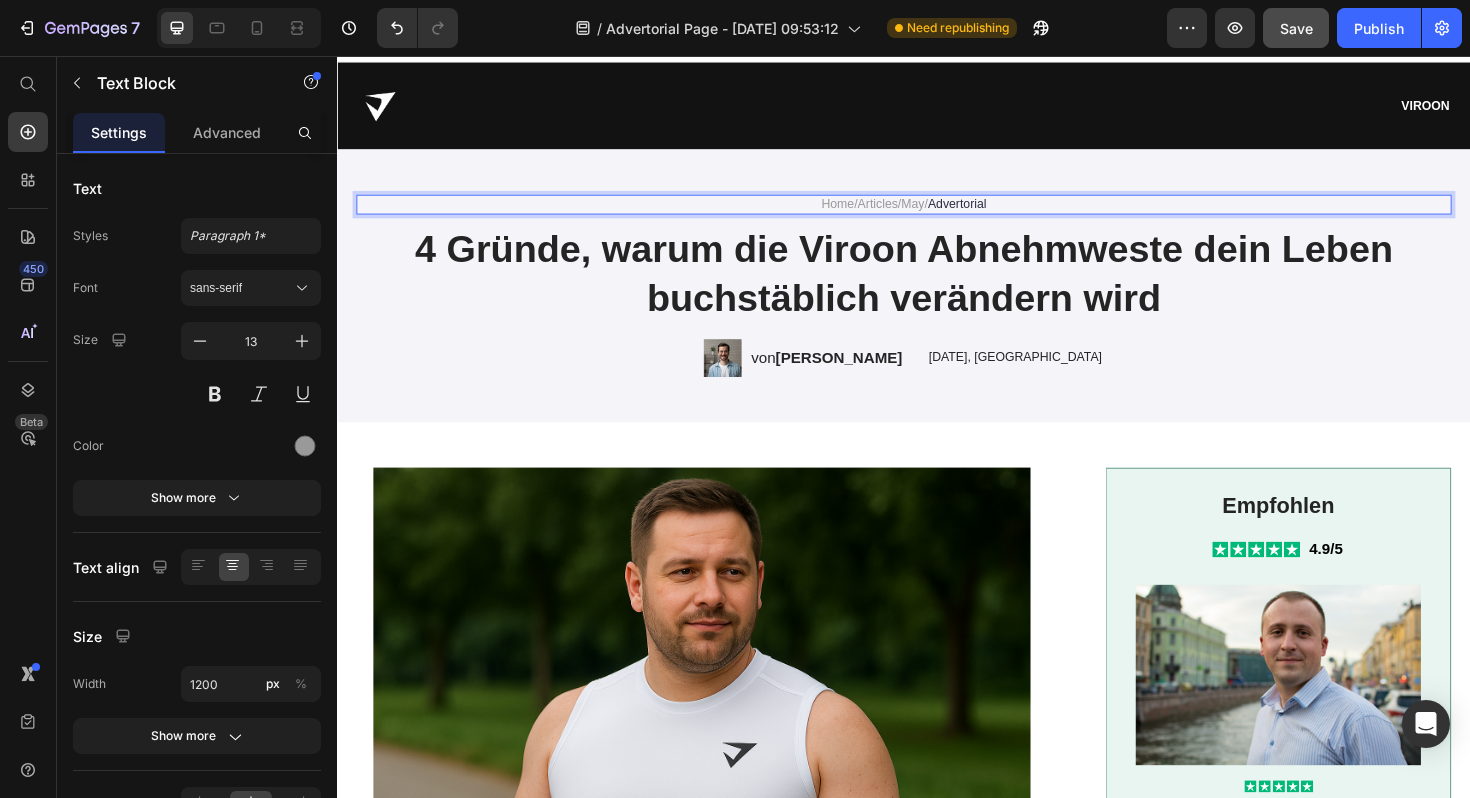 click on "Articles" at bounding box center (909, 212) 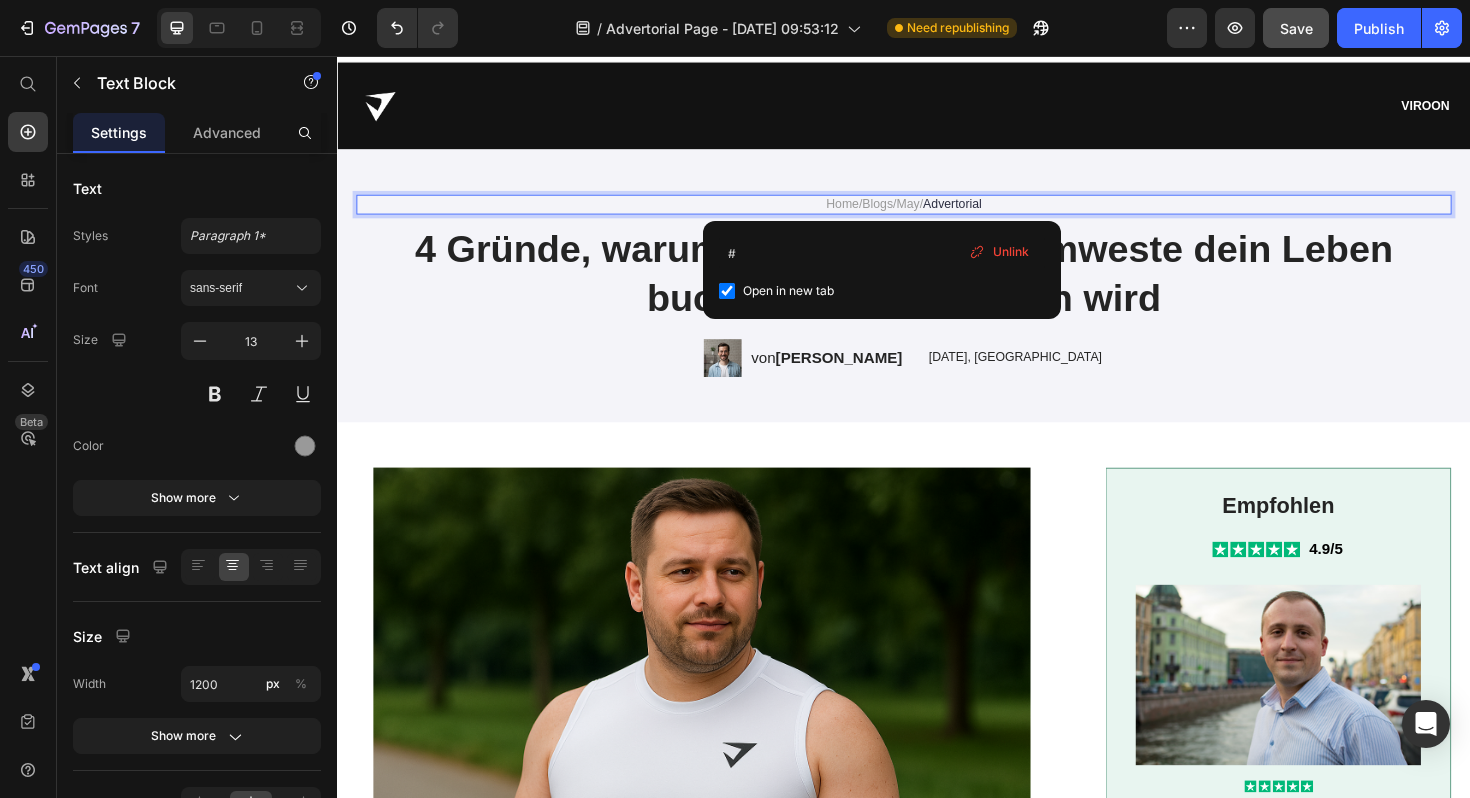 click on "May" at bounding box center (941, 212) 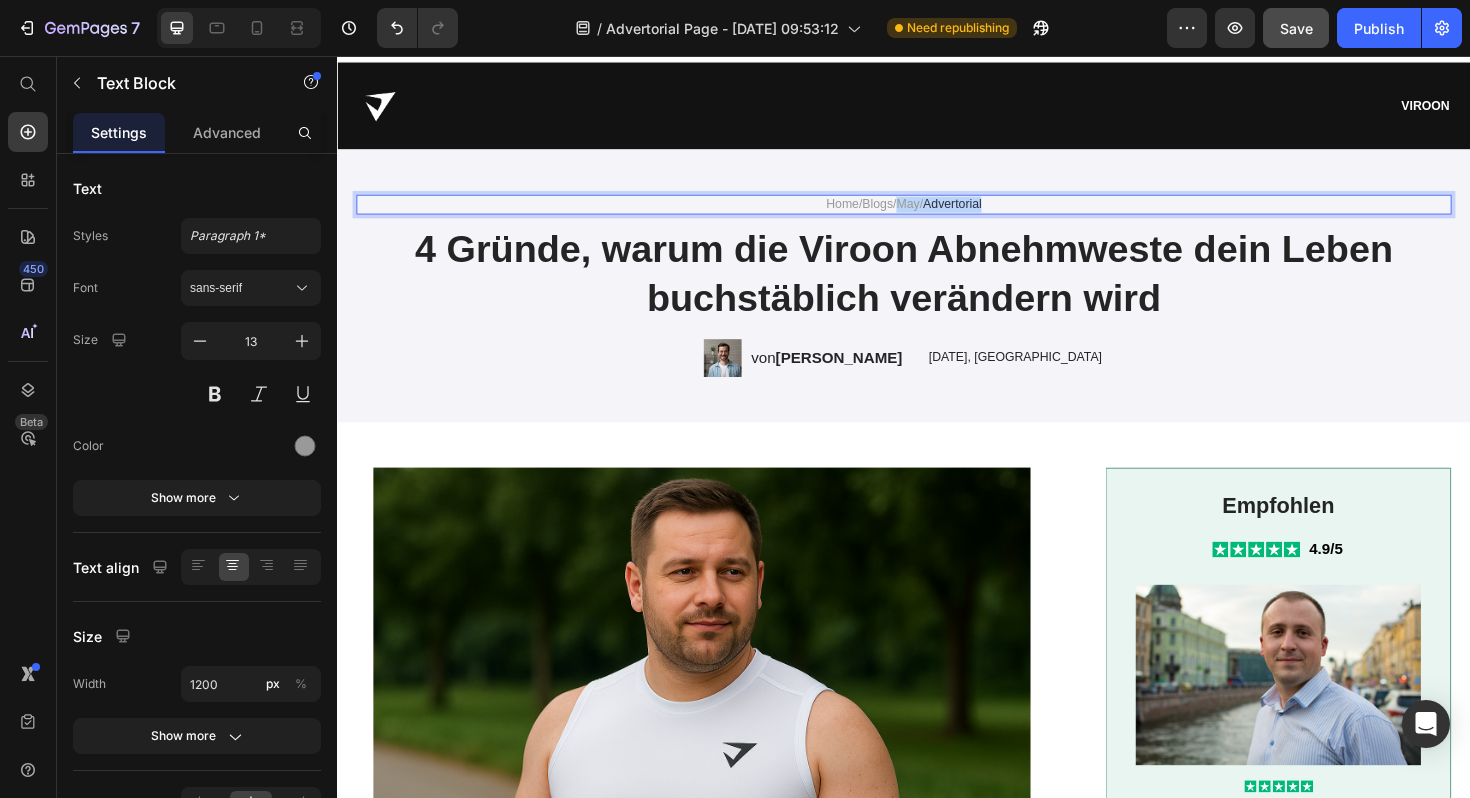 drag, startPoint x: 939, startPoint y: 209, endPoint x: 1017, endPoint y: 206, distance: 78.05767 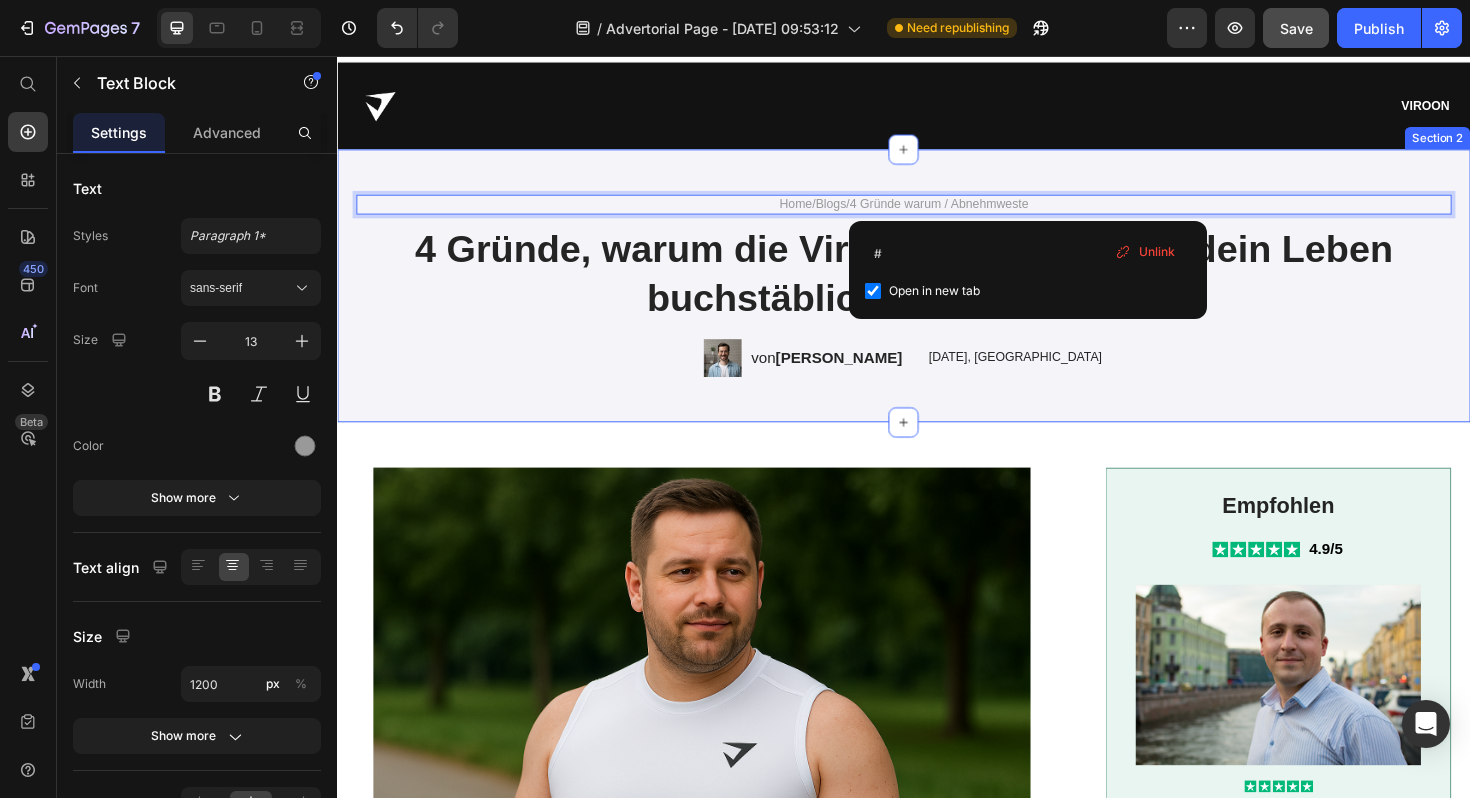 click on "Home  /  Blogs  /  4 Gründe warum / Abnehmweste Text Block   8 4 Gründe, warum die Viroon Abnehmweste dein Leben buchstäblich verändern wird Heading Image von  [PERSON_NAME] Text Block Row [DATE], Berlin Text Block Row Section 2" at bounding box center (937, 299) 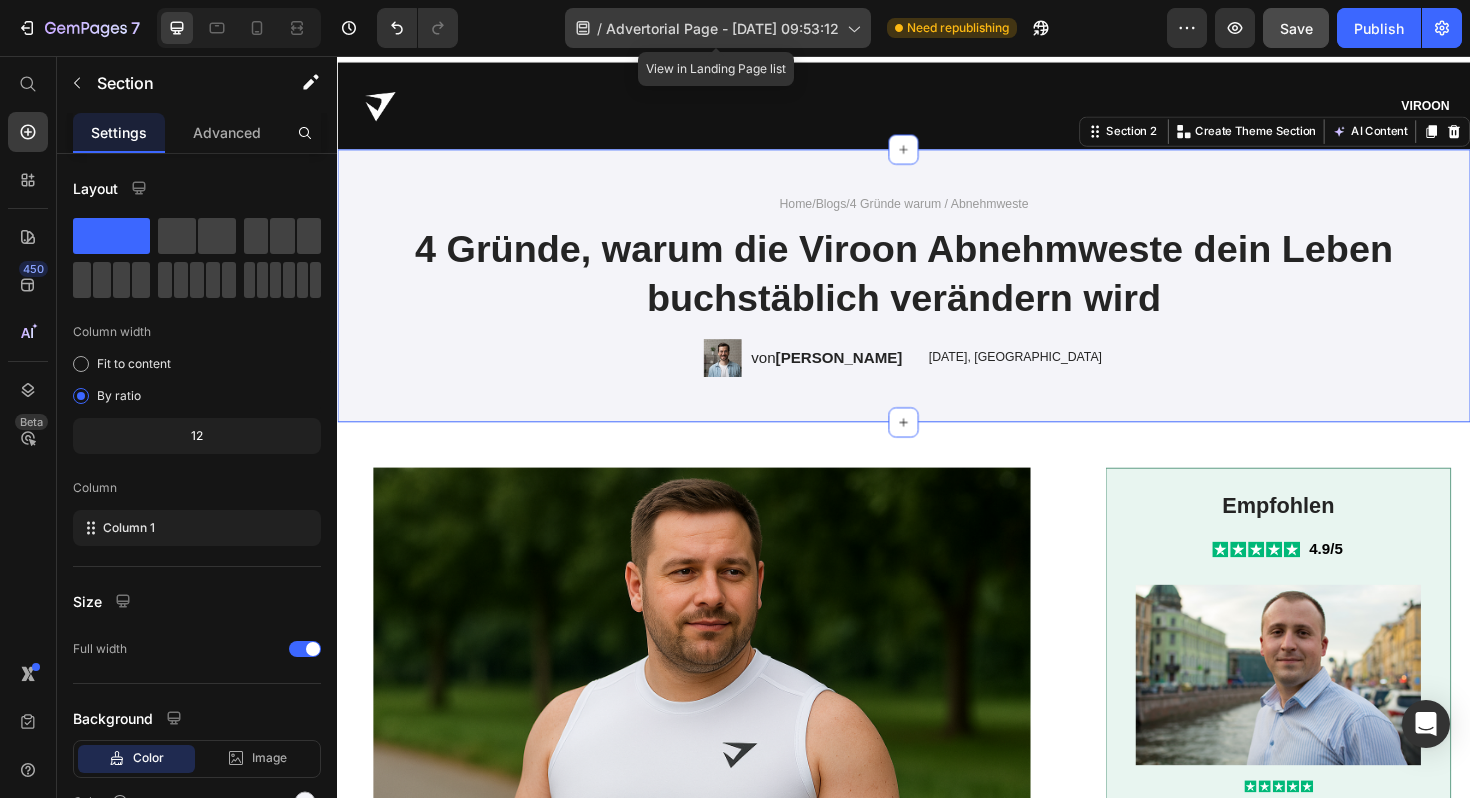 click on "Advertorial Page - [DATE] 09:53:12" at bounding box center [722, 28] 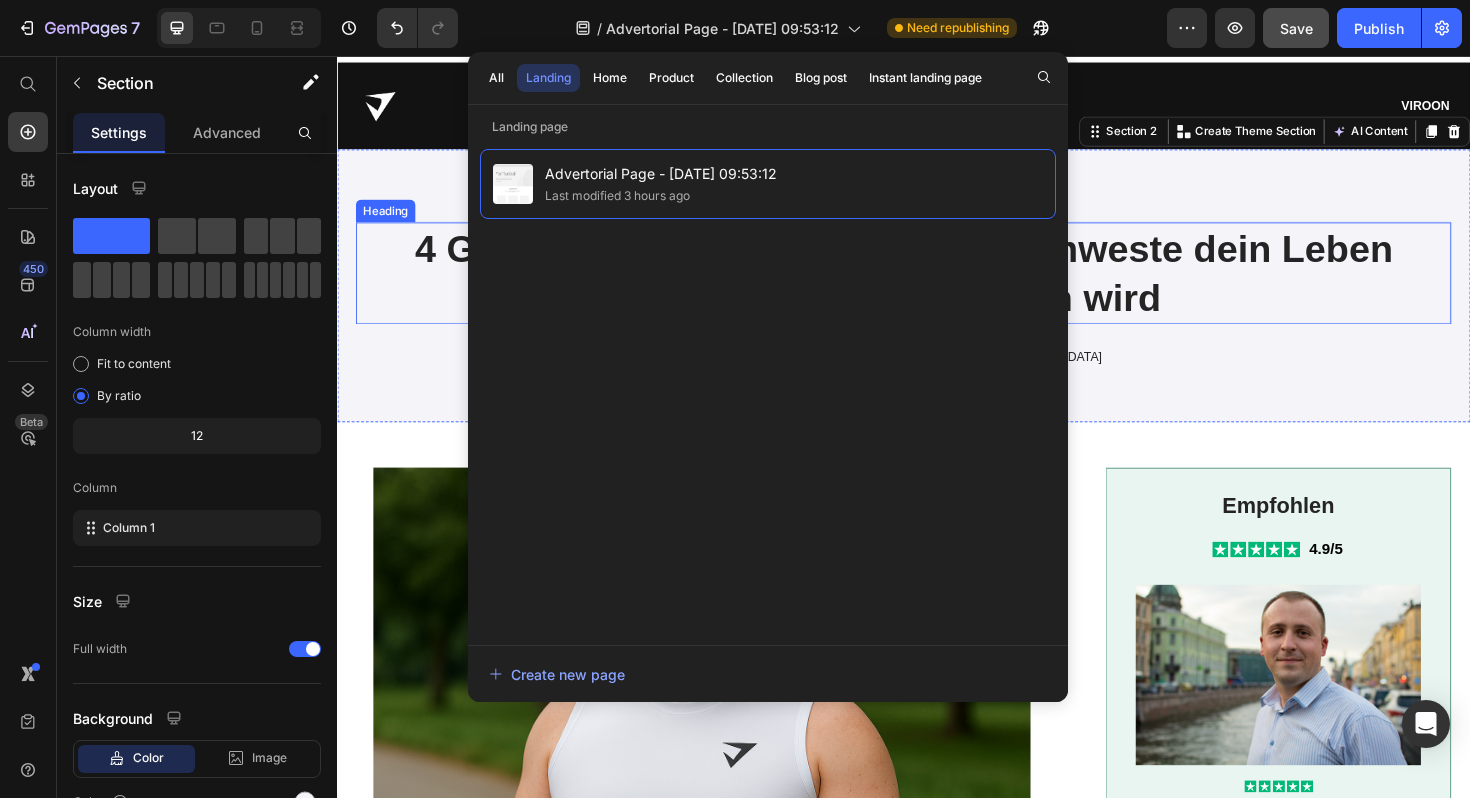 click on "4 Gründe, warum die Viroon Abnehmweste dein Leben buchstäblich verändern wird" at bounding box center [937, 286] 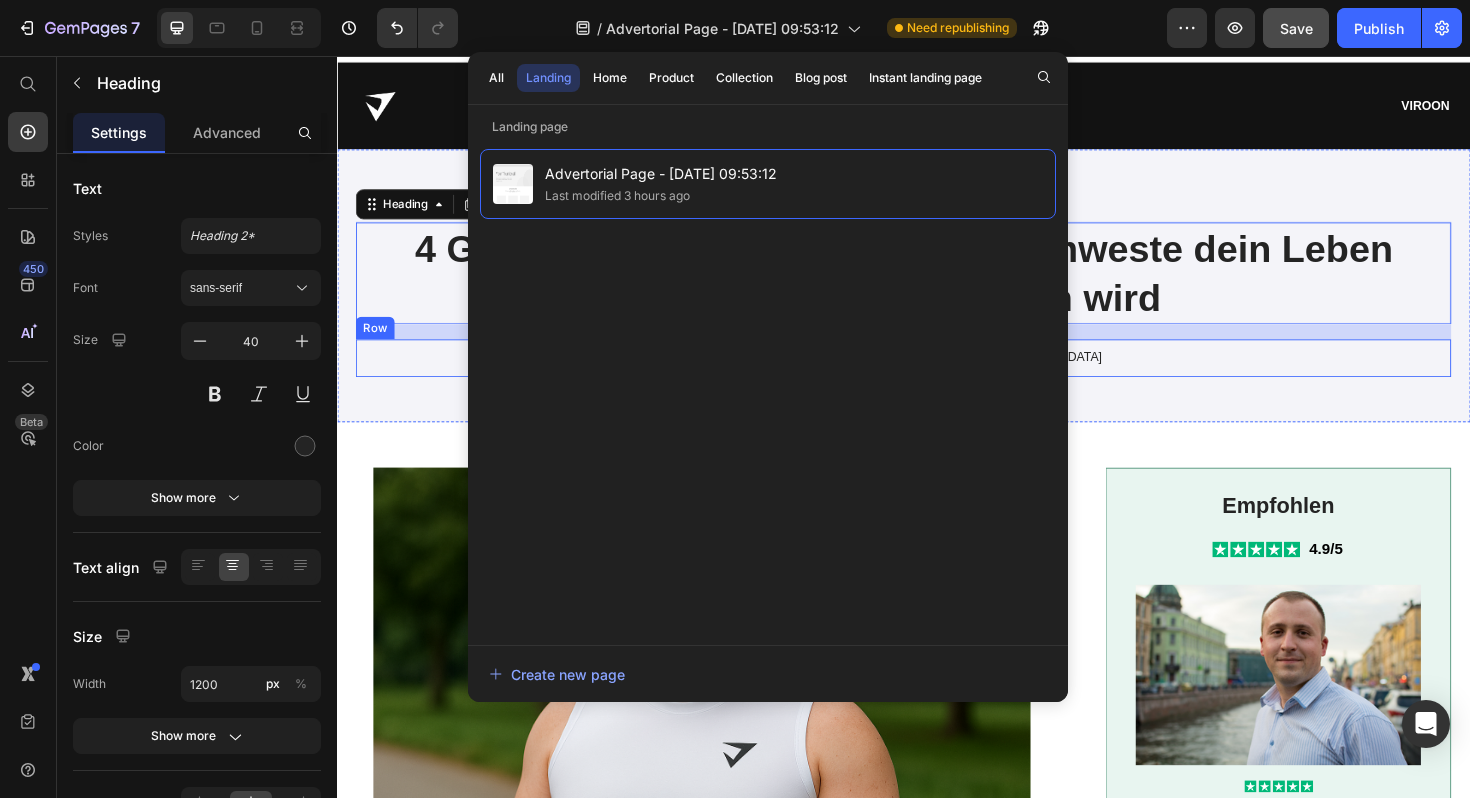 click on "Image von  [PERSON_NAME] Text Block Row [DATE], [GEOGRAPHIC_DATA]" at bounding box center [937, 376] 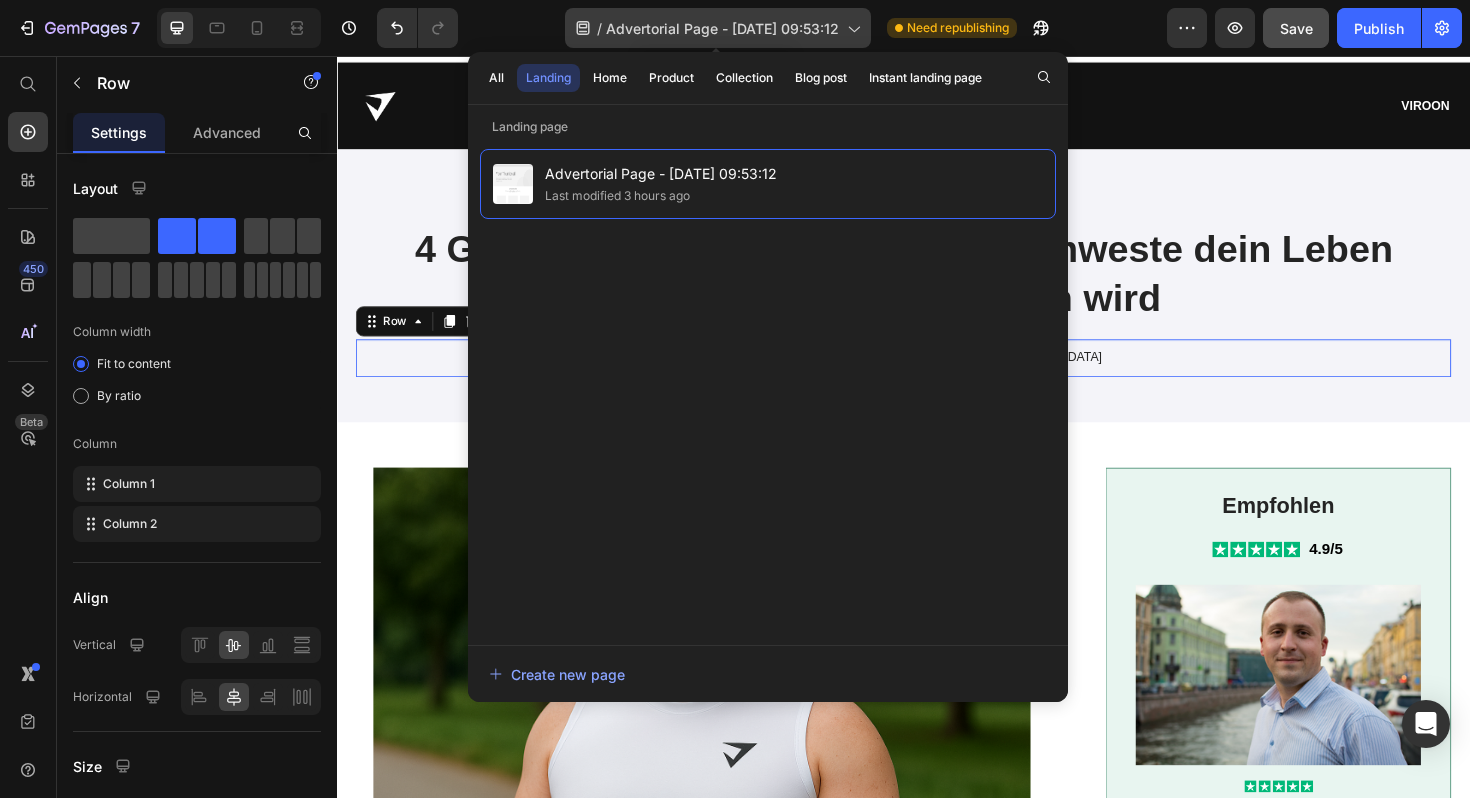 click on "Advertorial Page - [DATE] 09:53:12" at bounding box center [722, 28] 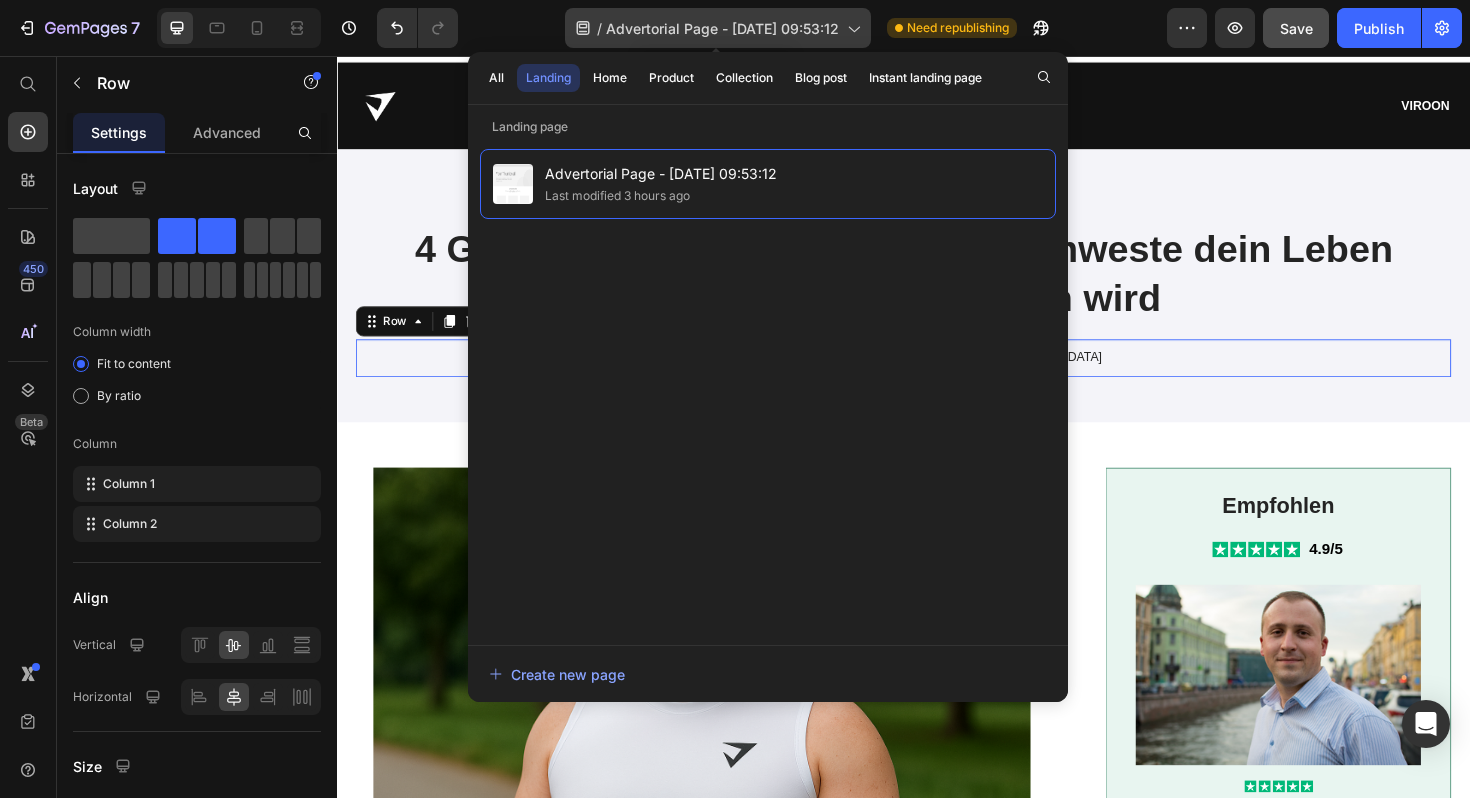 click on "Advertorial Page - [DATE] 09:53:12" at bounding box center [722, 28] 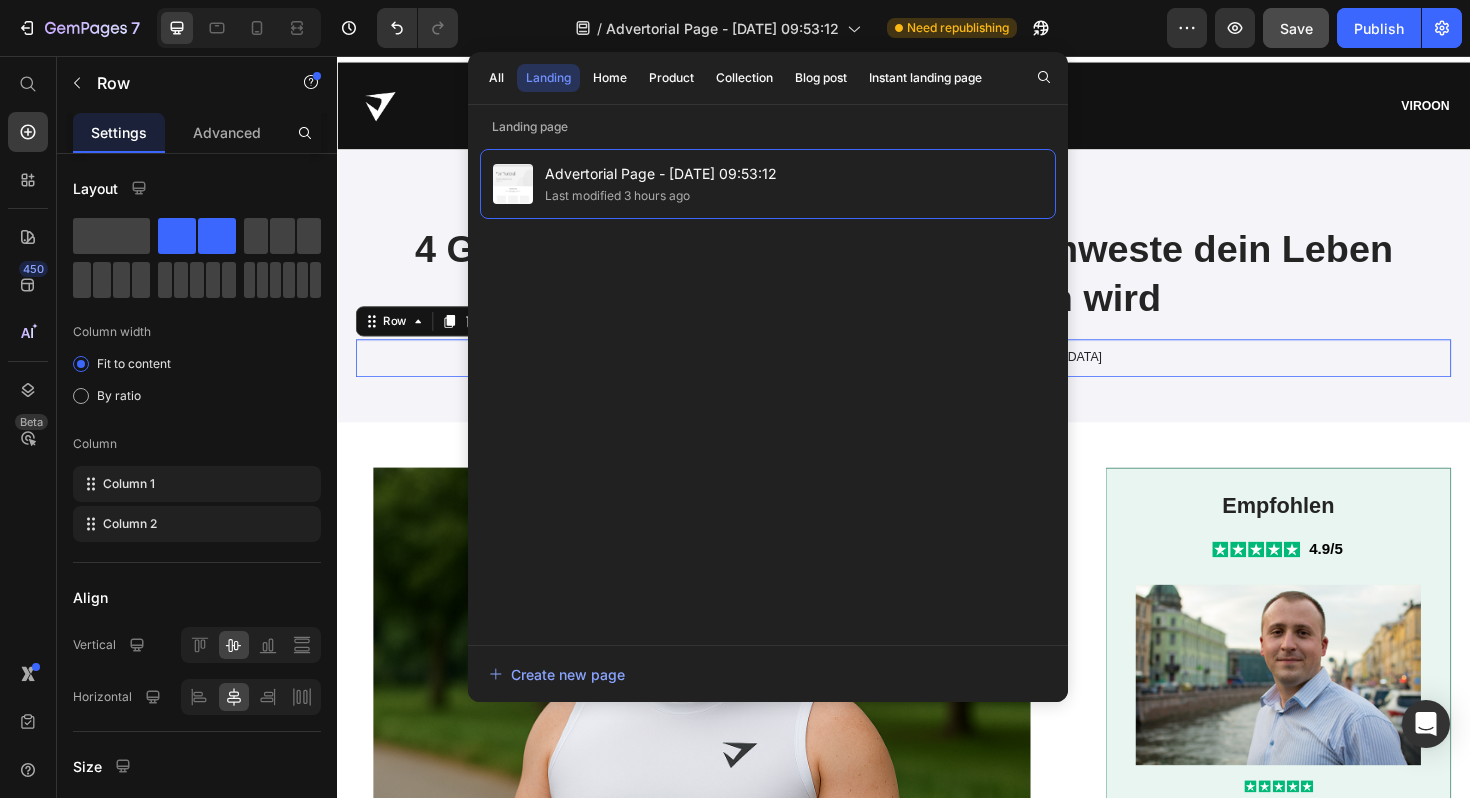 click on "/  Advertorial Page - [DATE] 09:53:12 Need republishing" 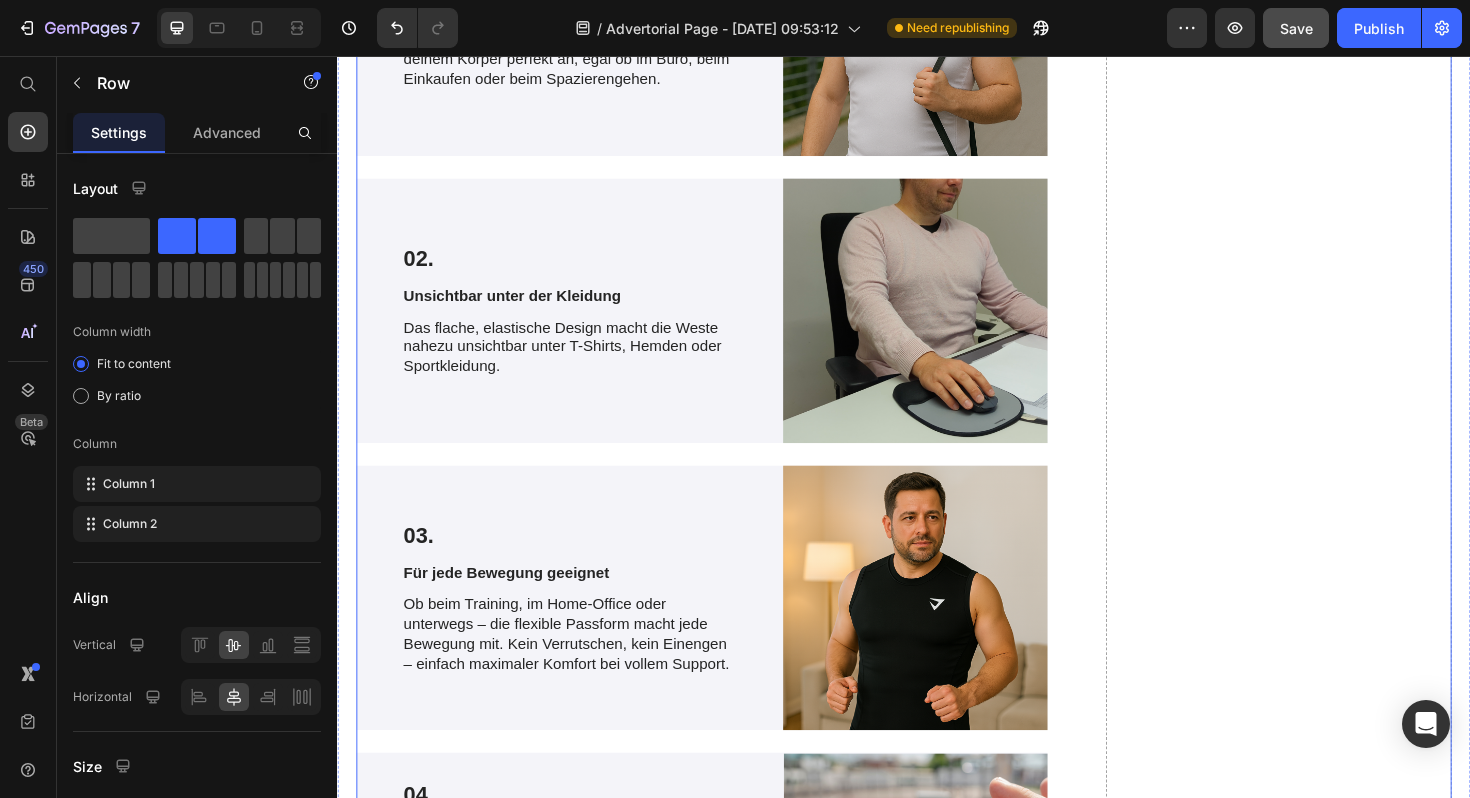 scroll, scrollTop: 3813, scrollLeft: 0, axis: vertical 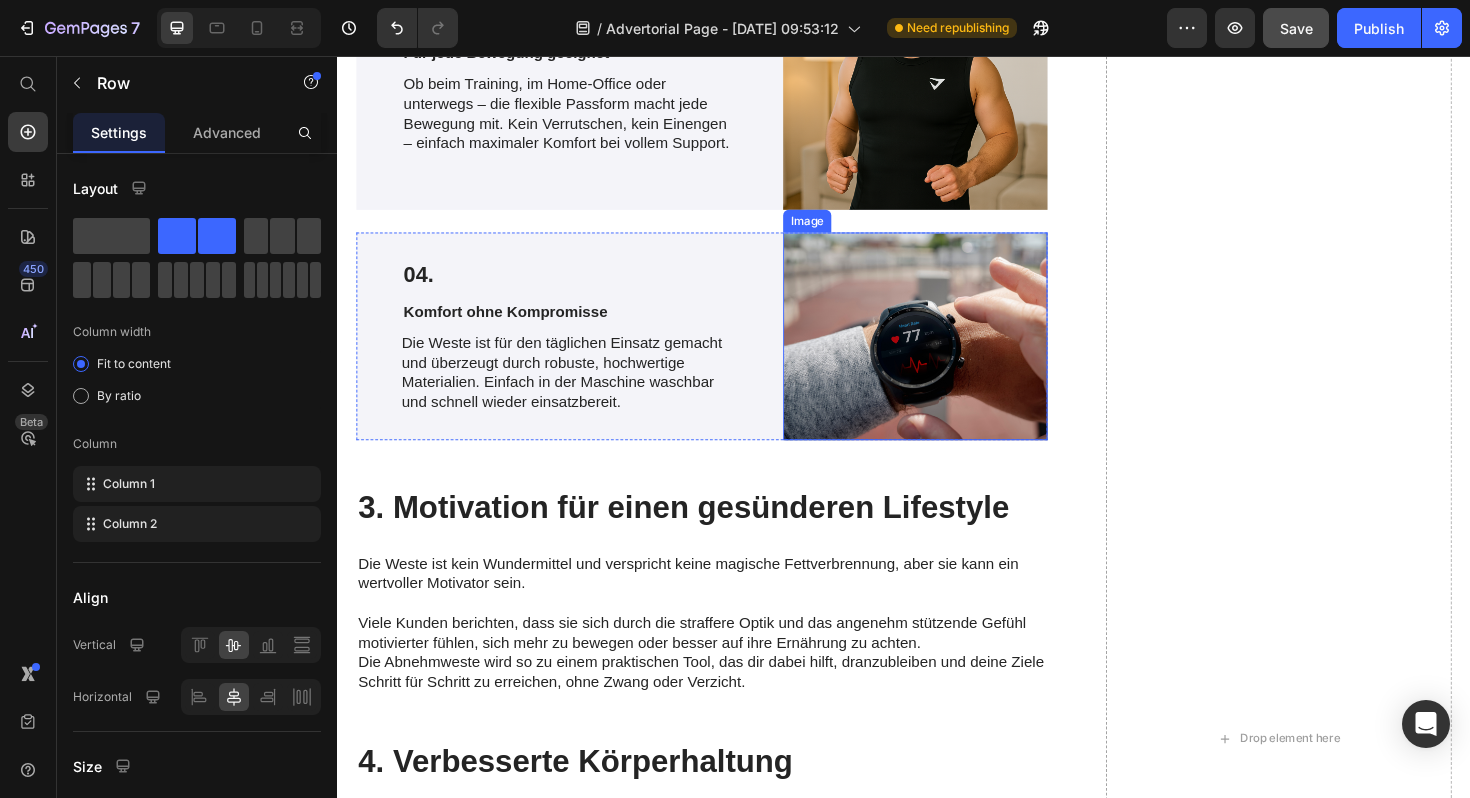 click at bounding box center [949, 353] 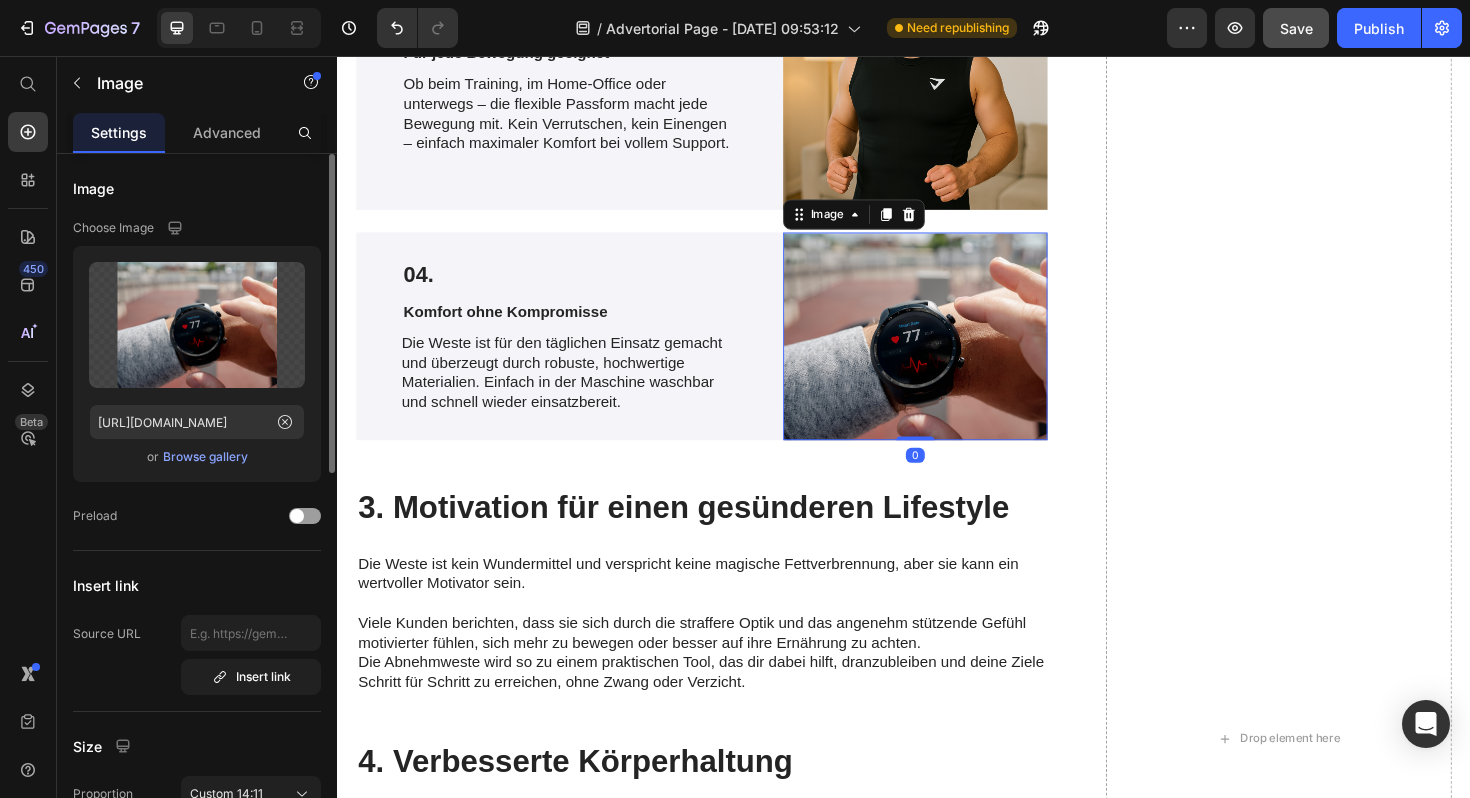 click on "Browse gallery" at bounding box center (205, 457) 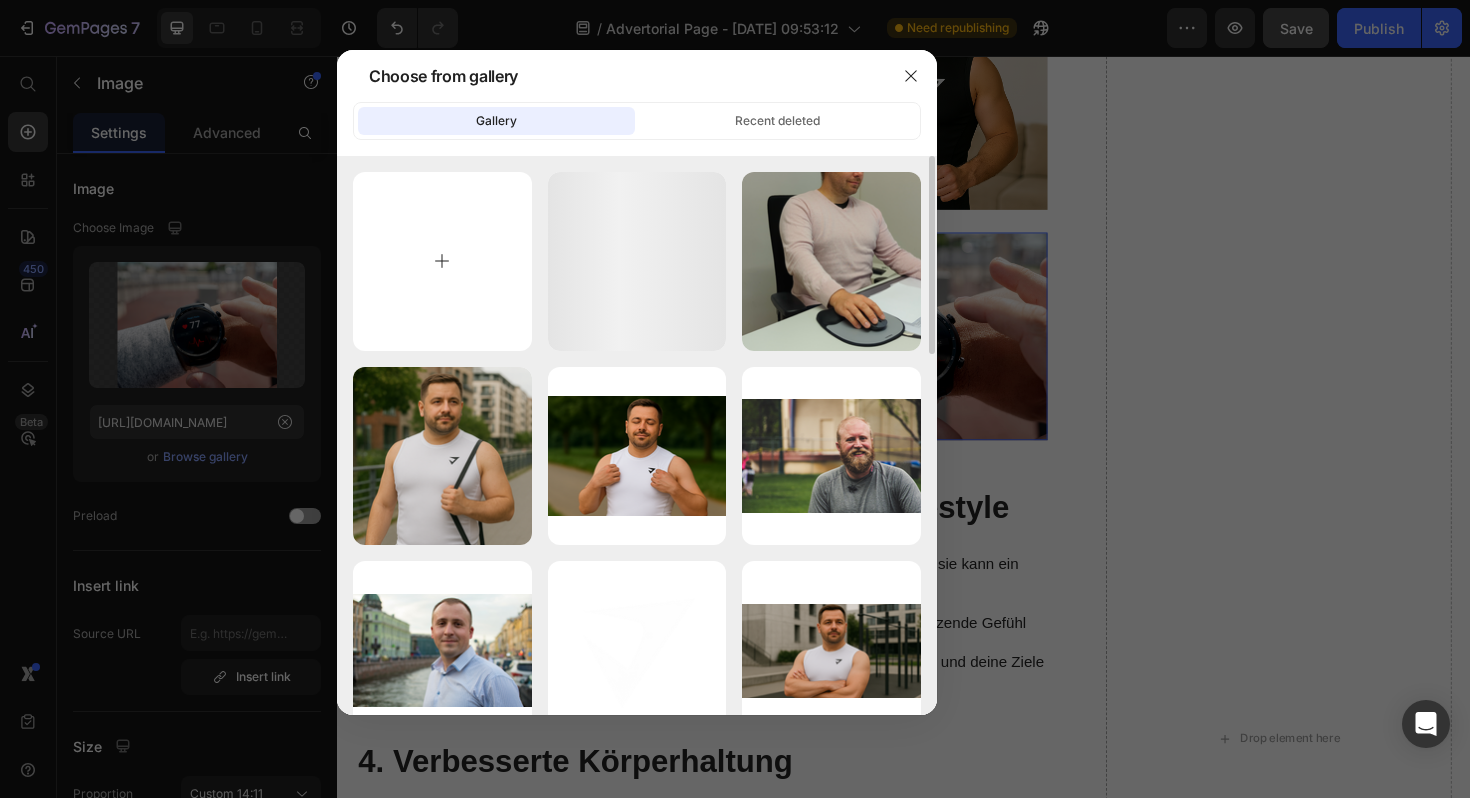 click at bounding box center [442, 261] 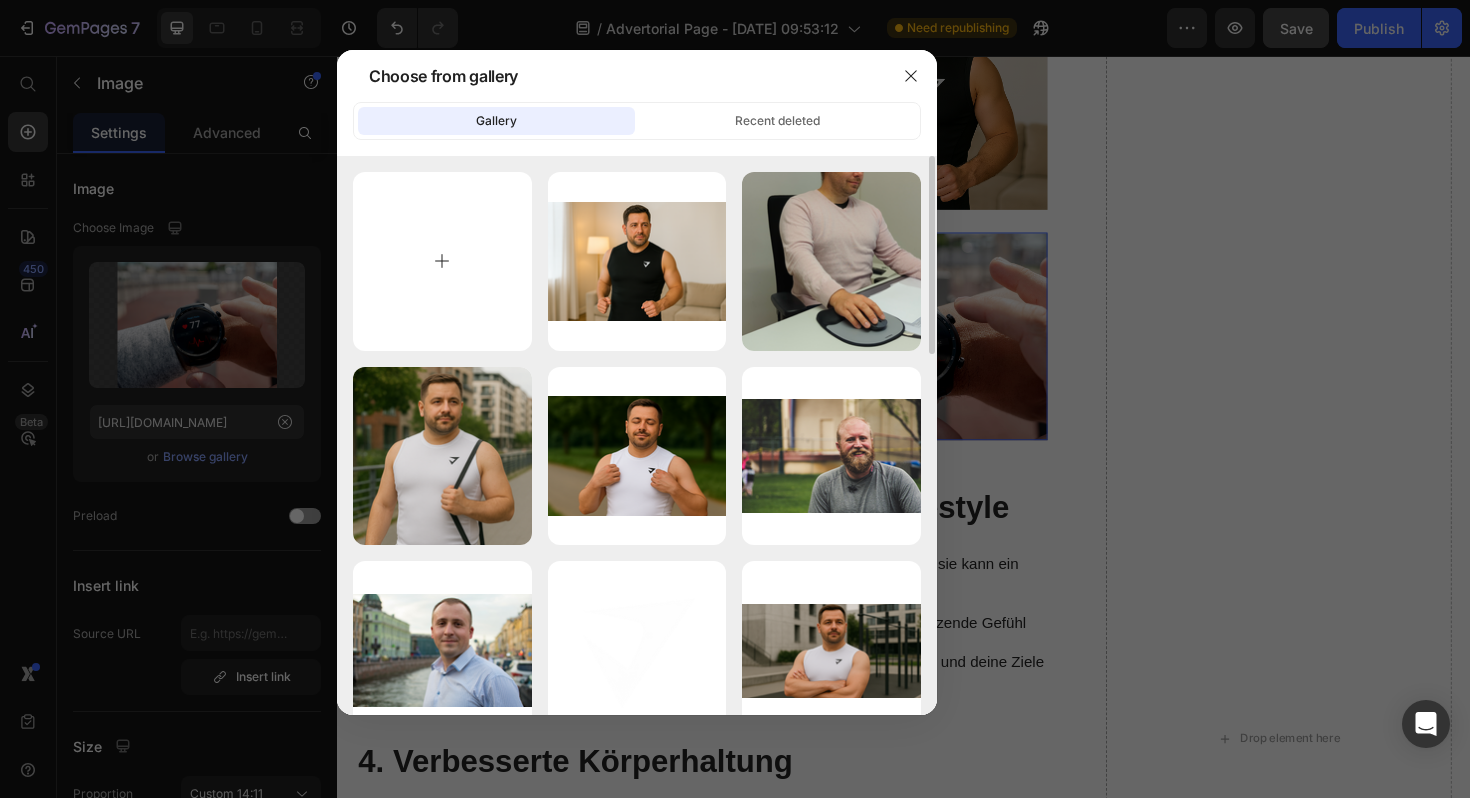 type on "C:\fakepath\ChatGPT Image [DATE], 12_55_46.png" 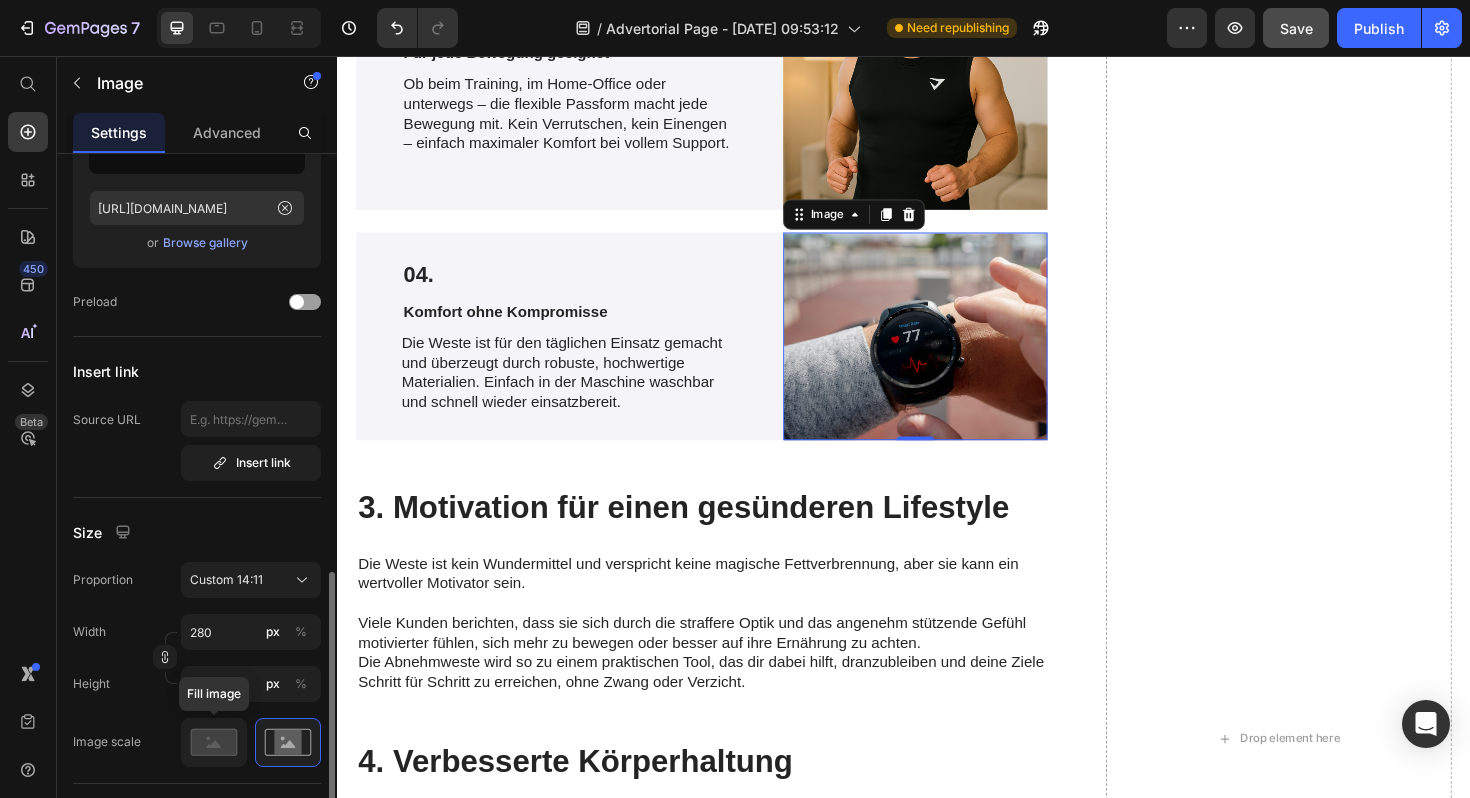 scroll, scrollTop: 572, scrollLeft: 0, axis: vertical 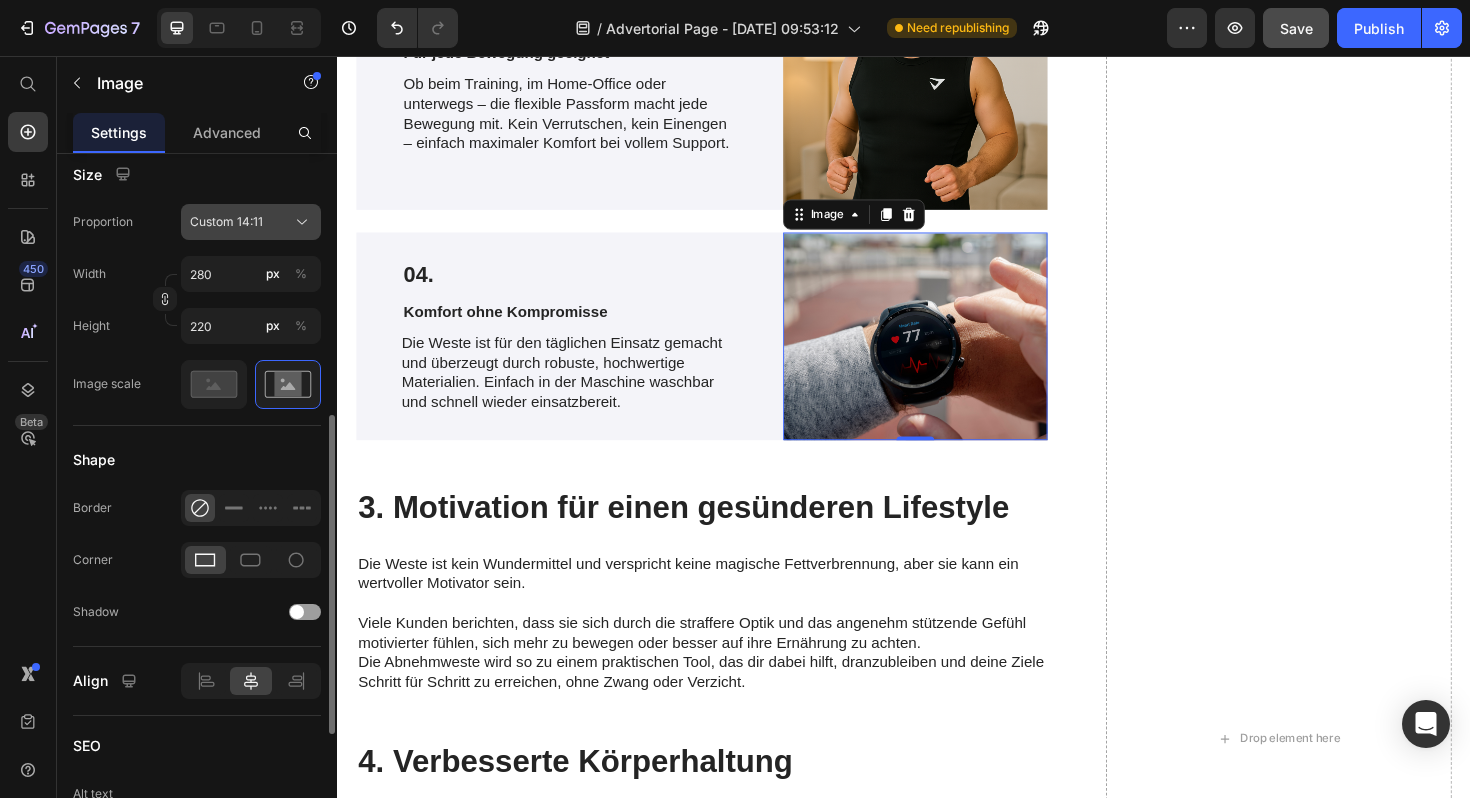 click on "Custom 14:11" 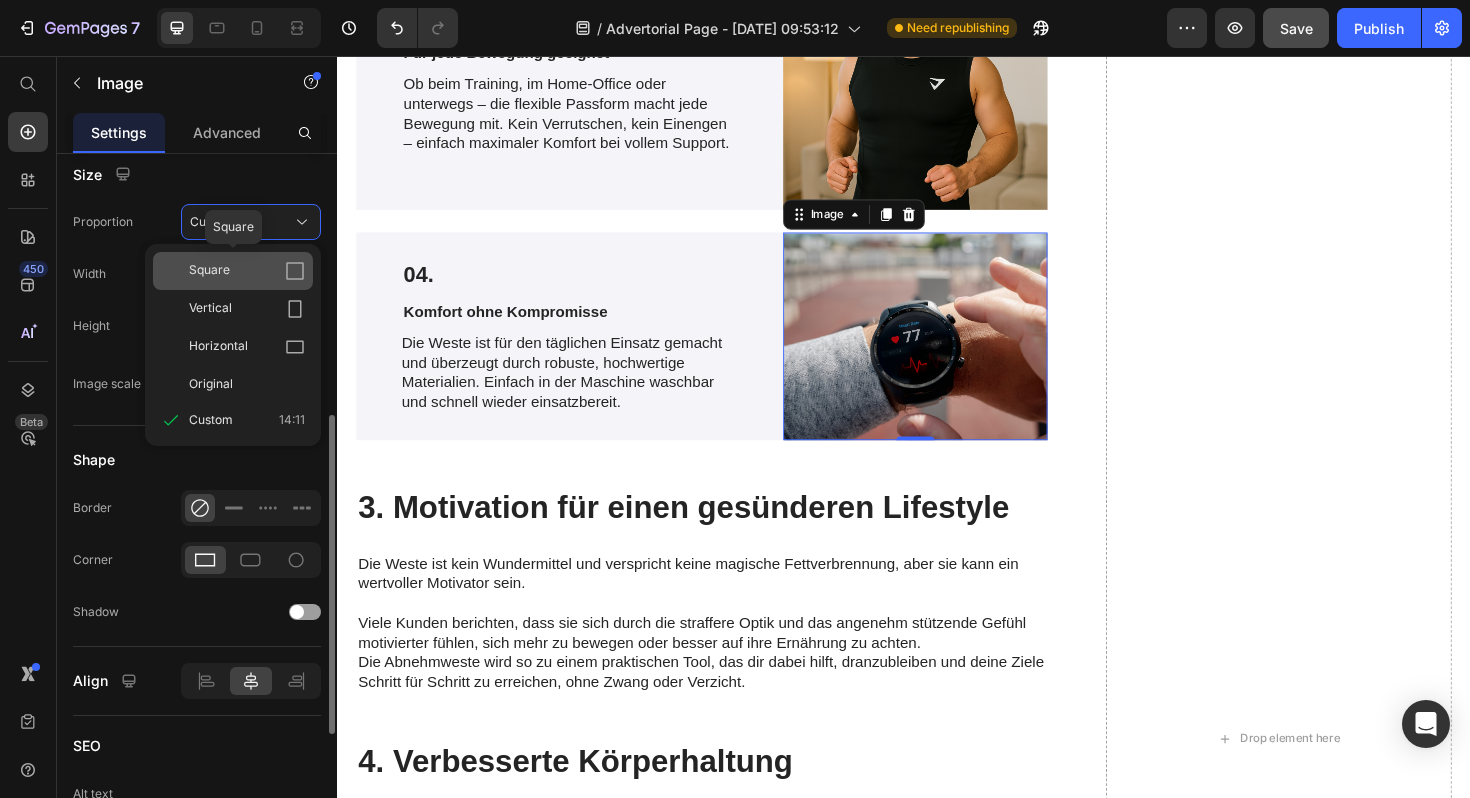click on "Square" 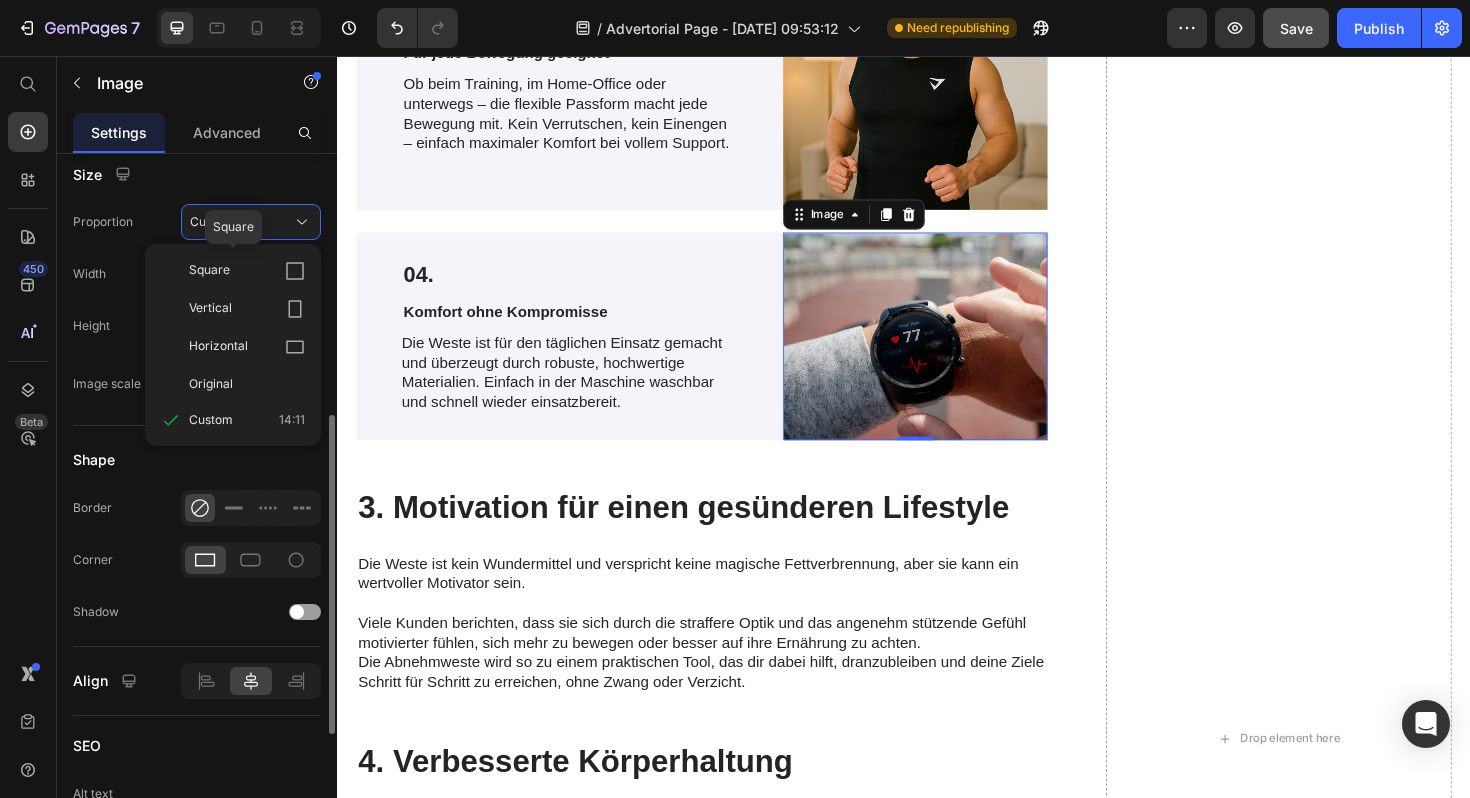 type 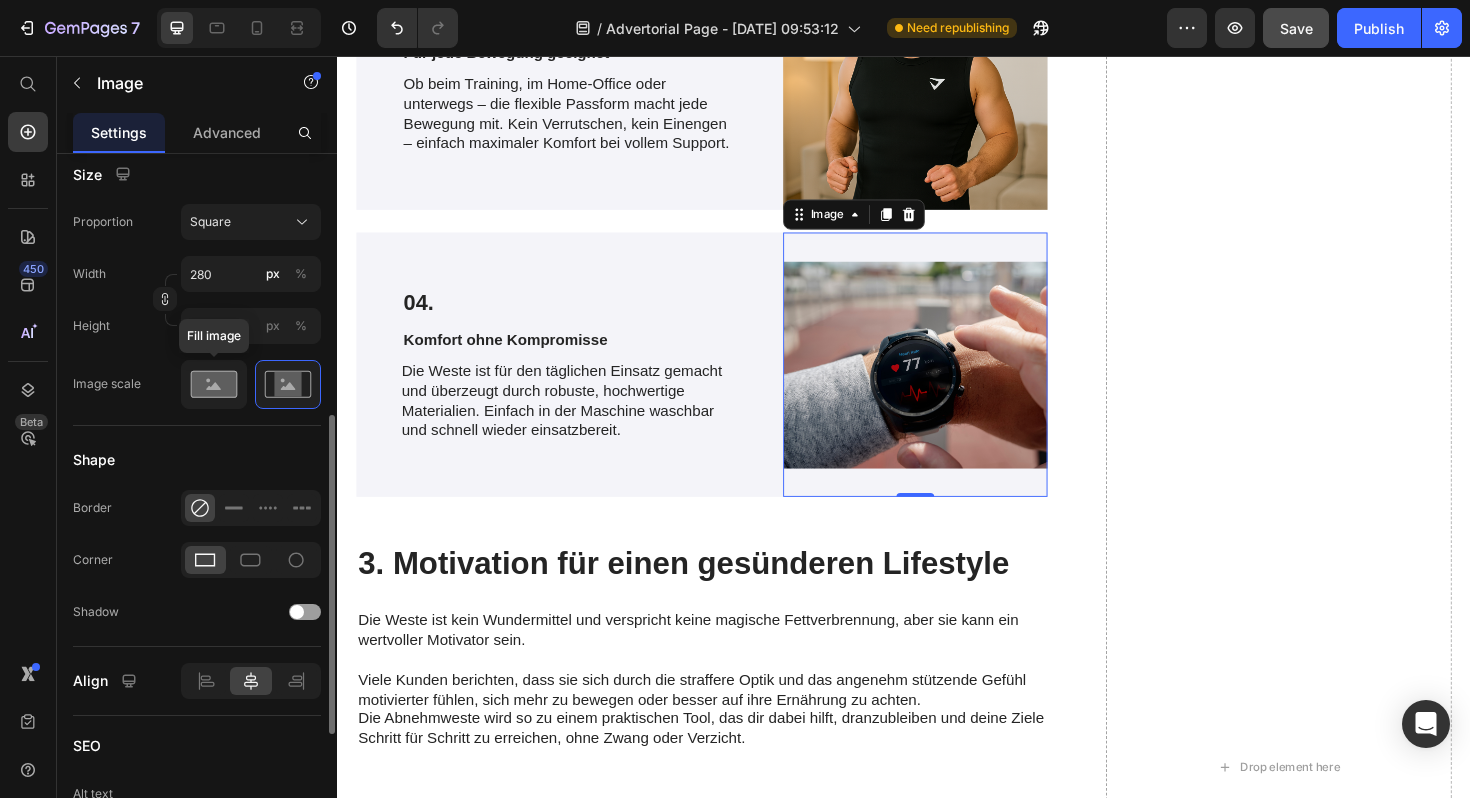 click 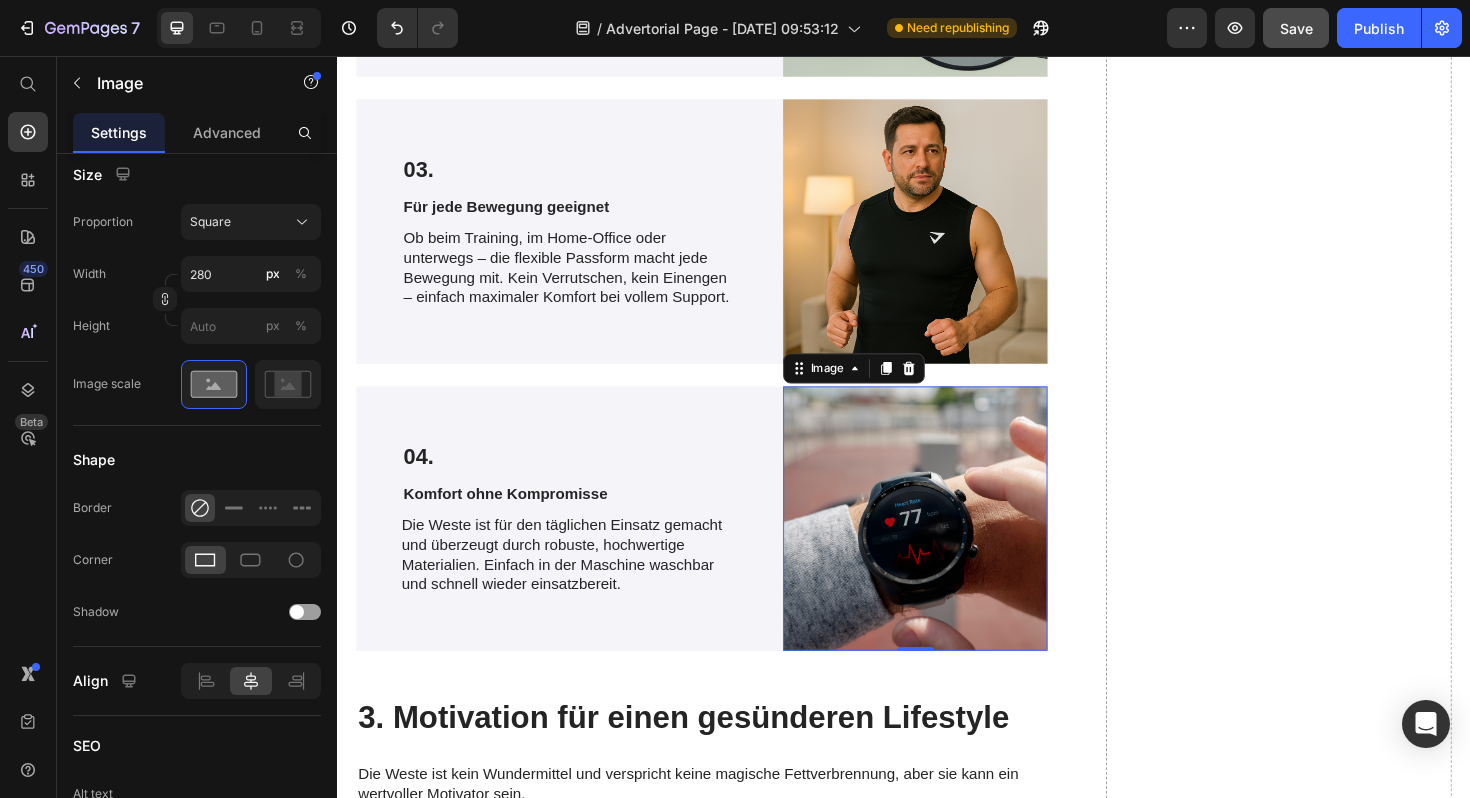 scroll, scrollTop: 3592, scrollLeft: 0, axis: vertical 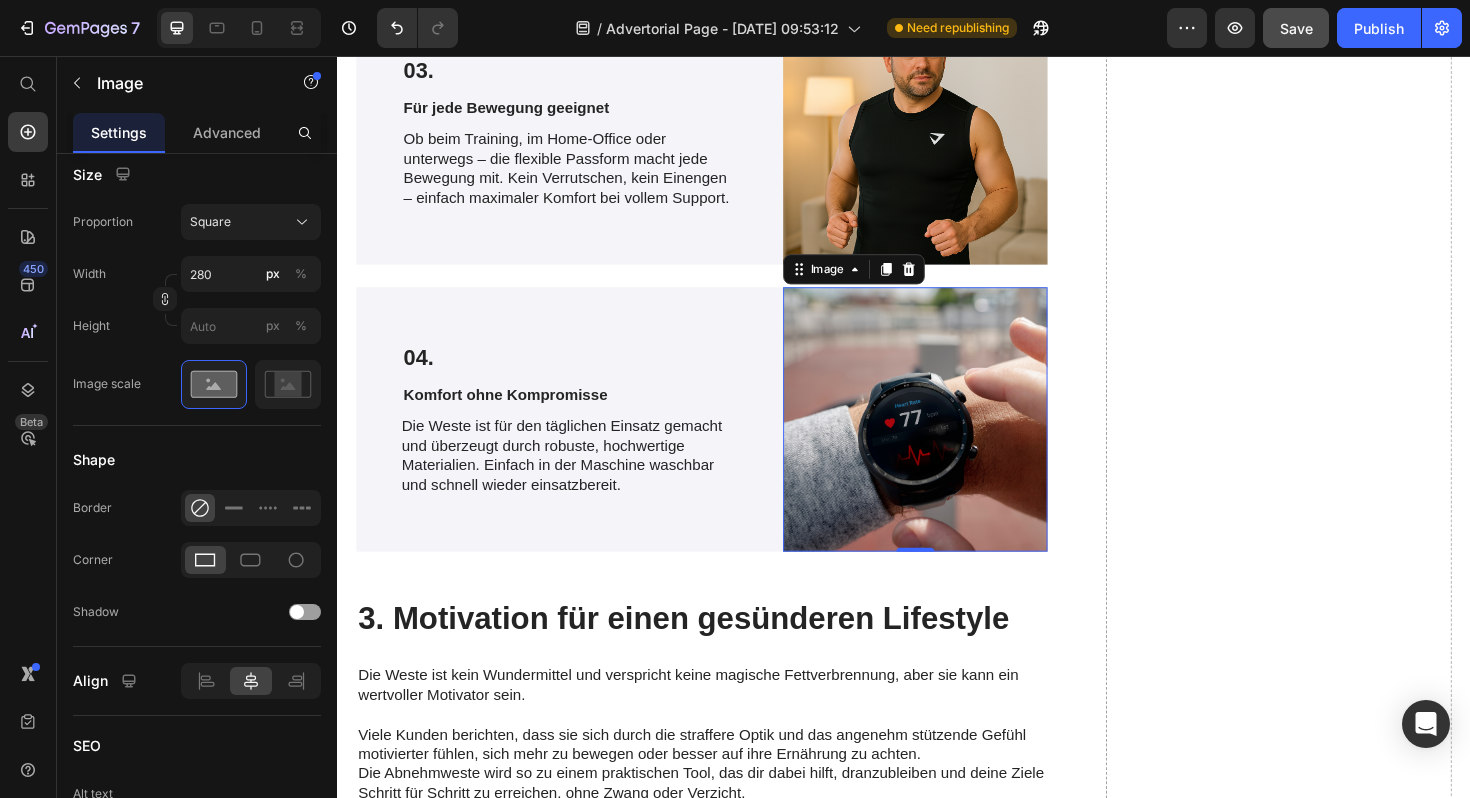 type on "[URL][DOMAIN_NAME]" 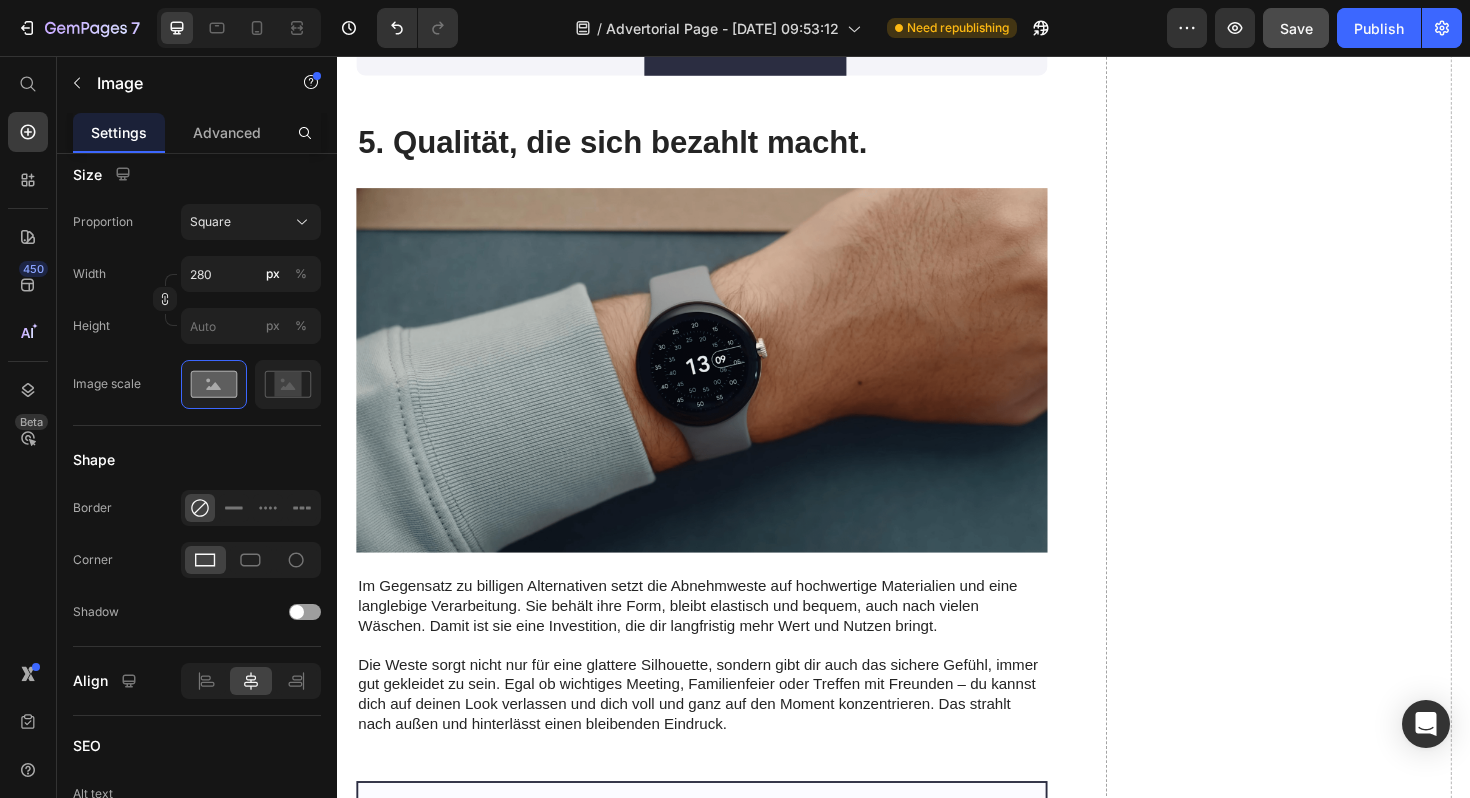 scroll, scrollTop: 5416, scrollLeft: 0, axis: vertical 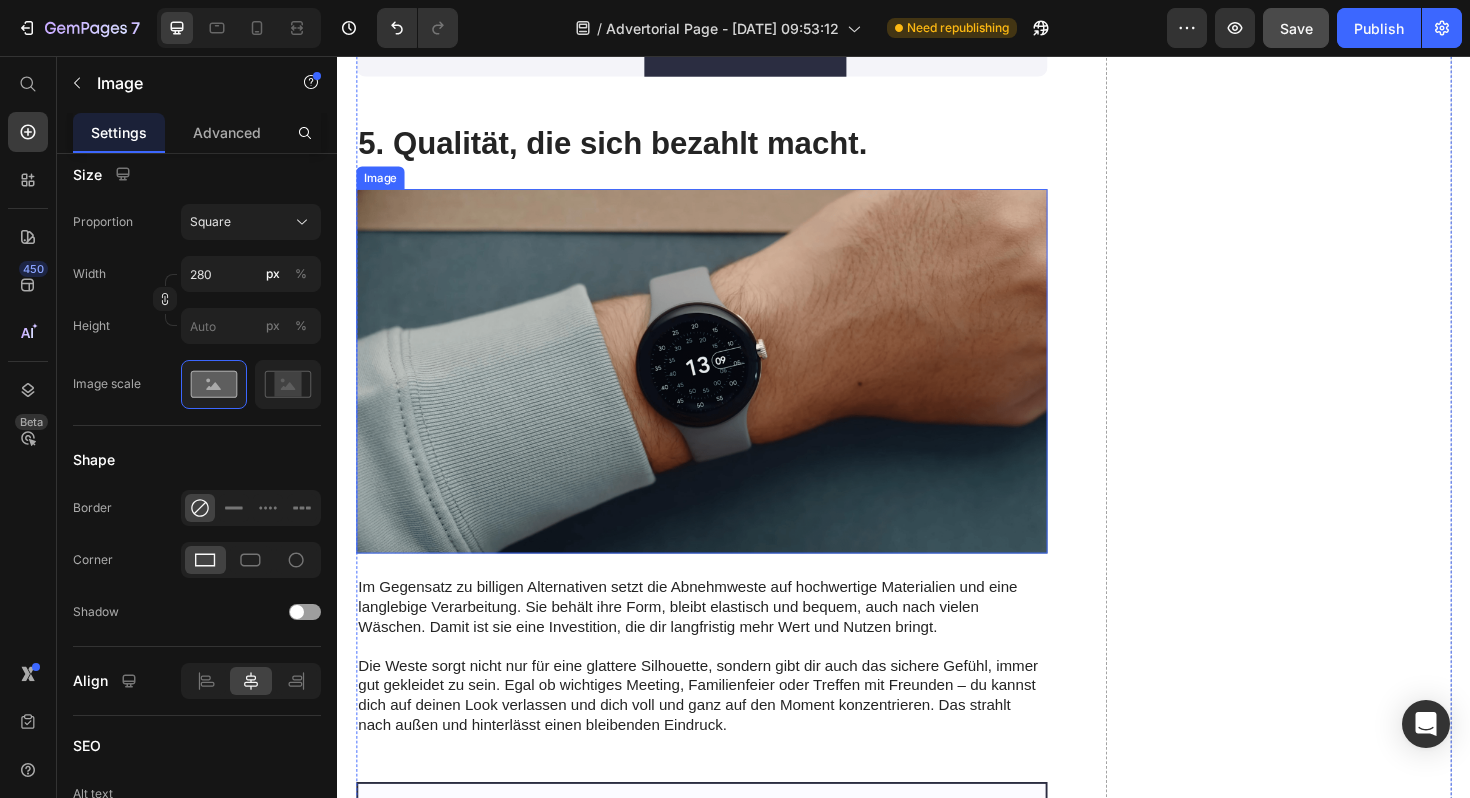 click at bounding box center [723, 390] 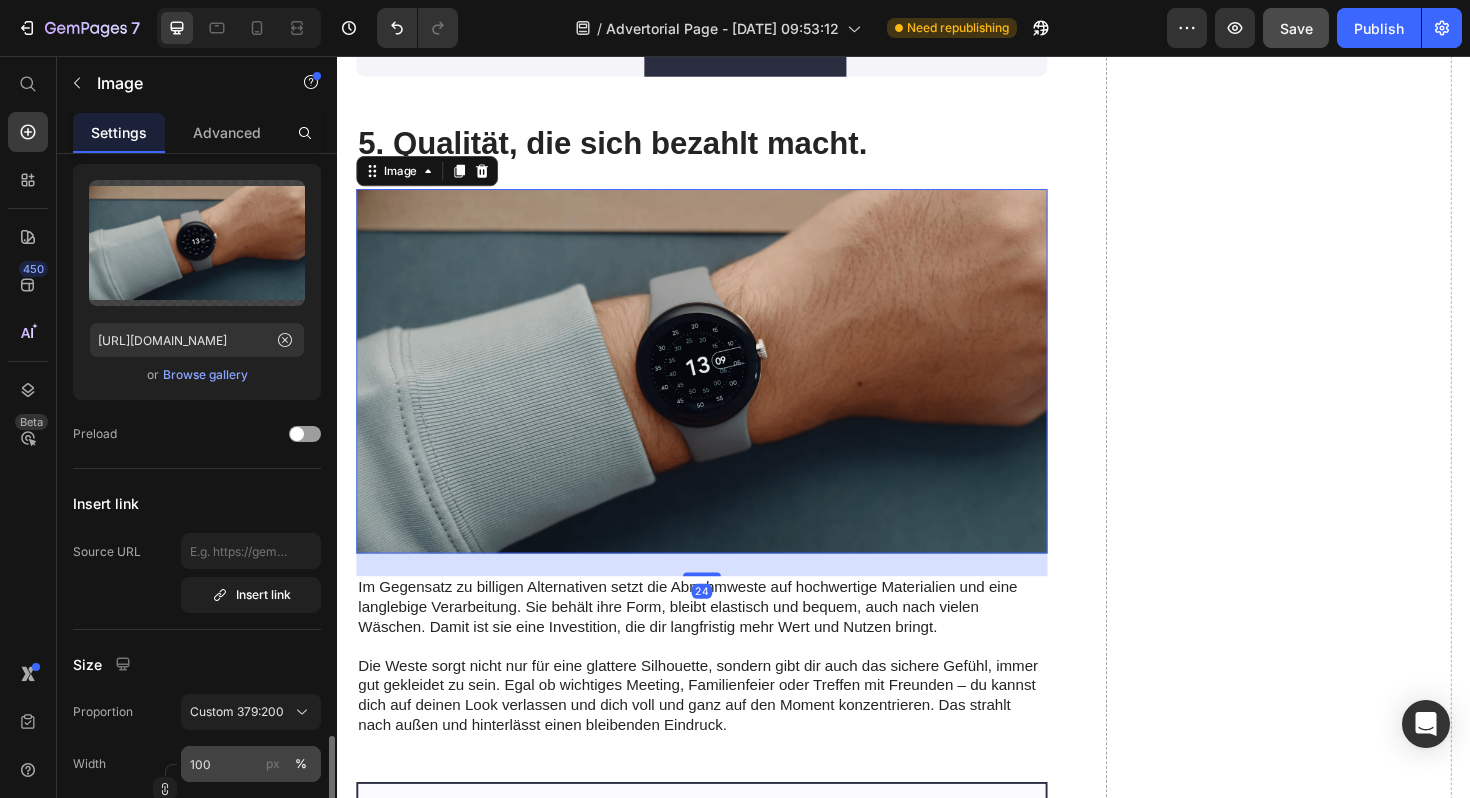 scroll, scrollTop: 0, scrollLeft: 0, axis: both 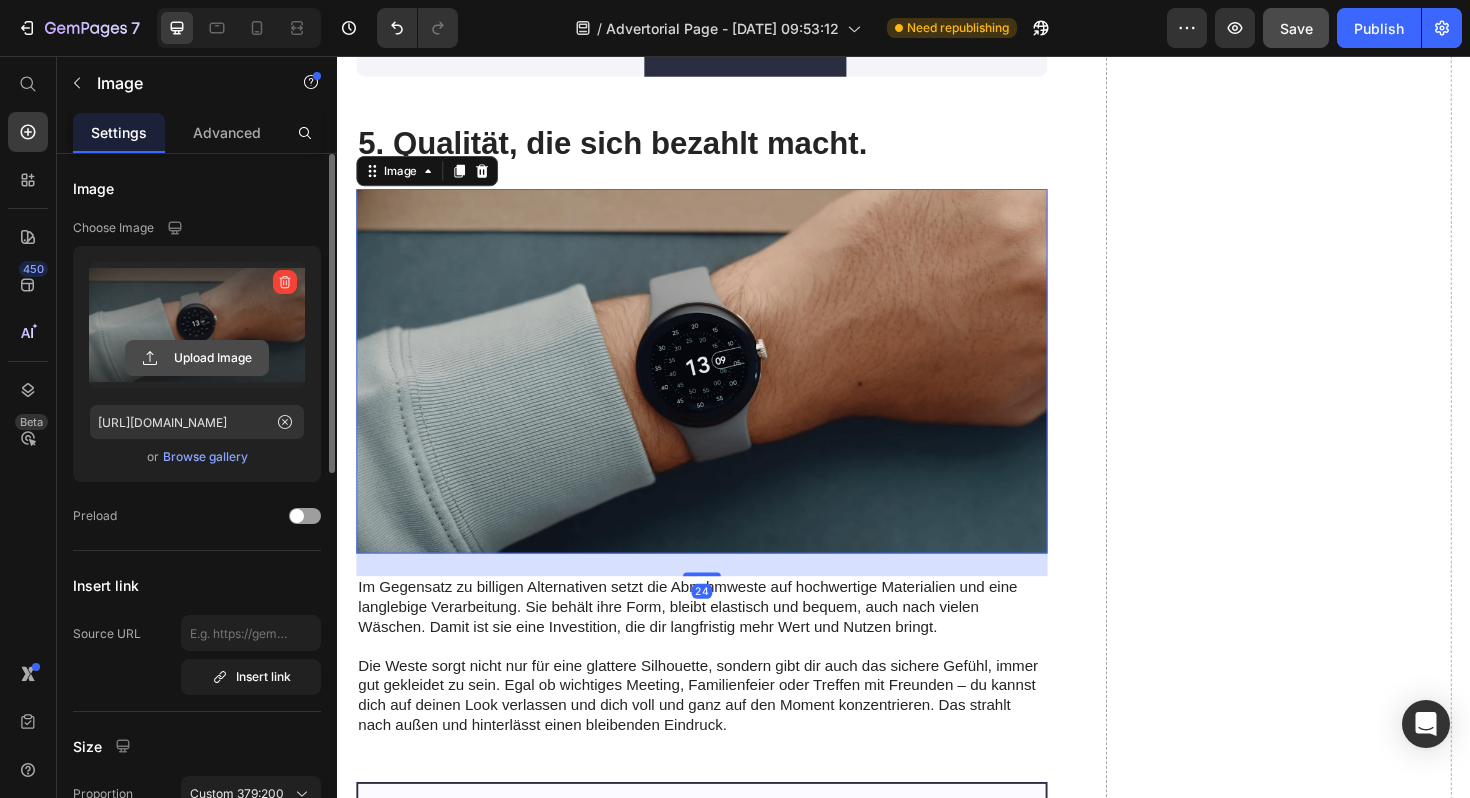 click 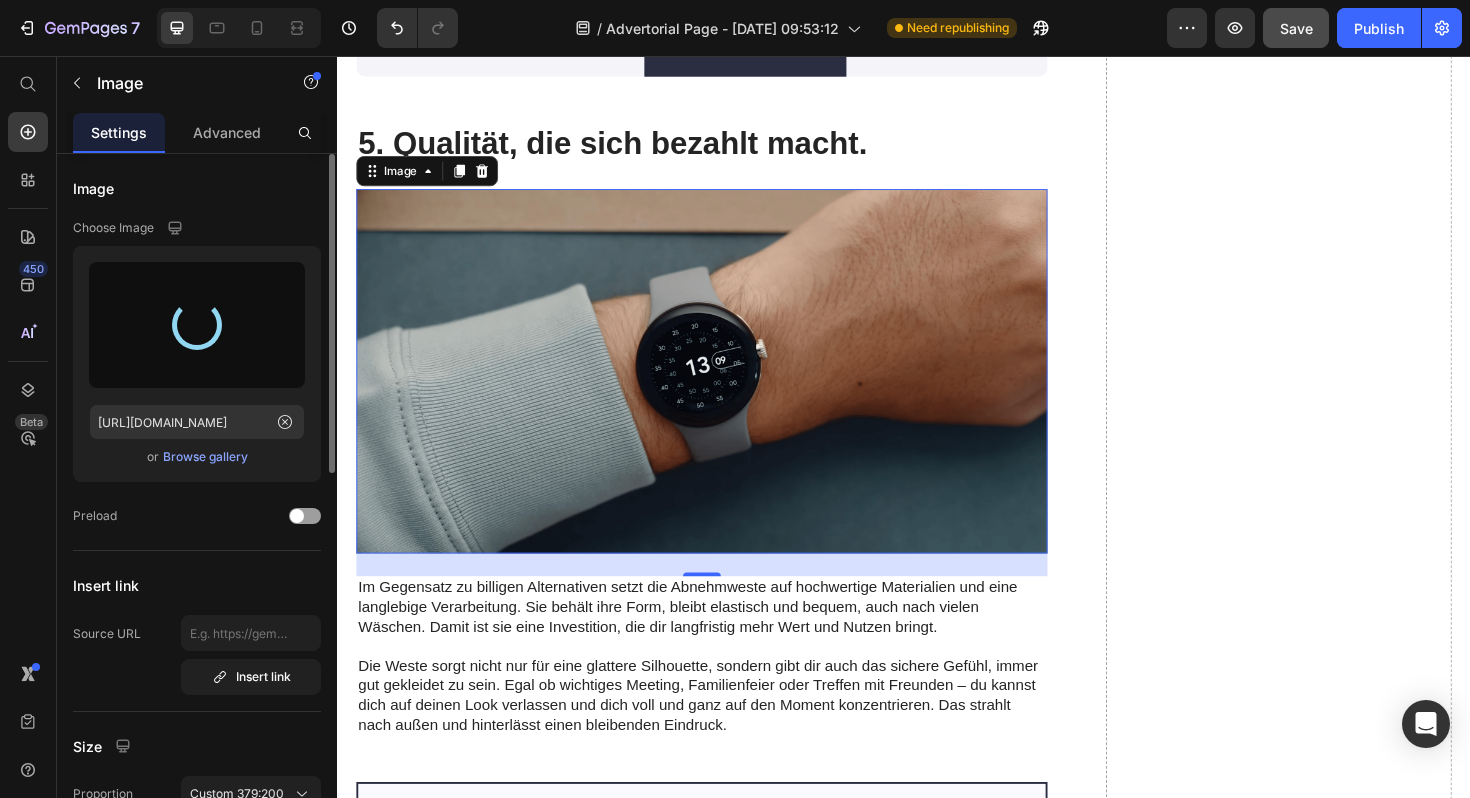 click at bounding box center [197, 325] 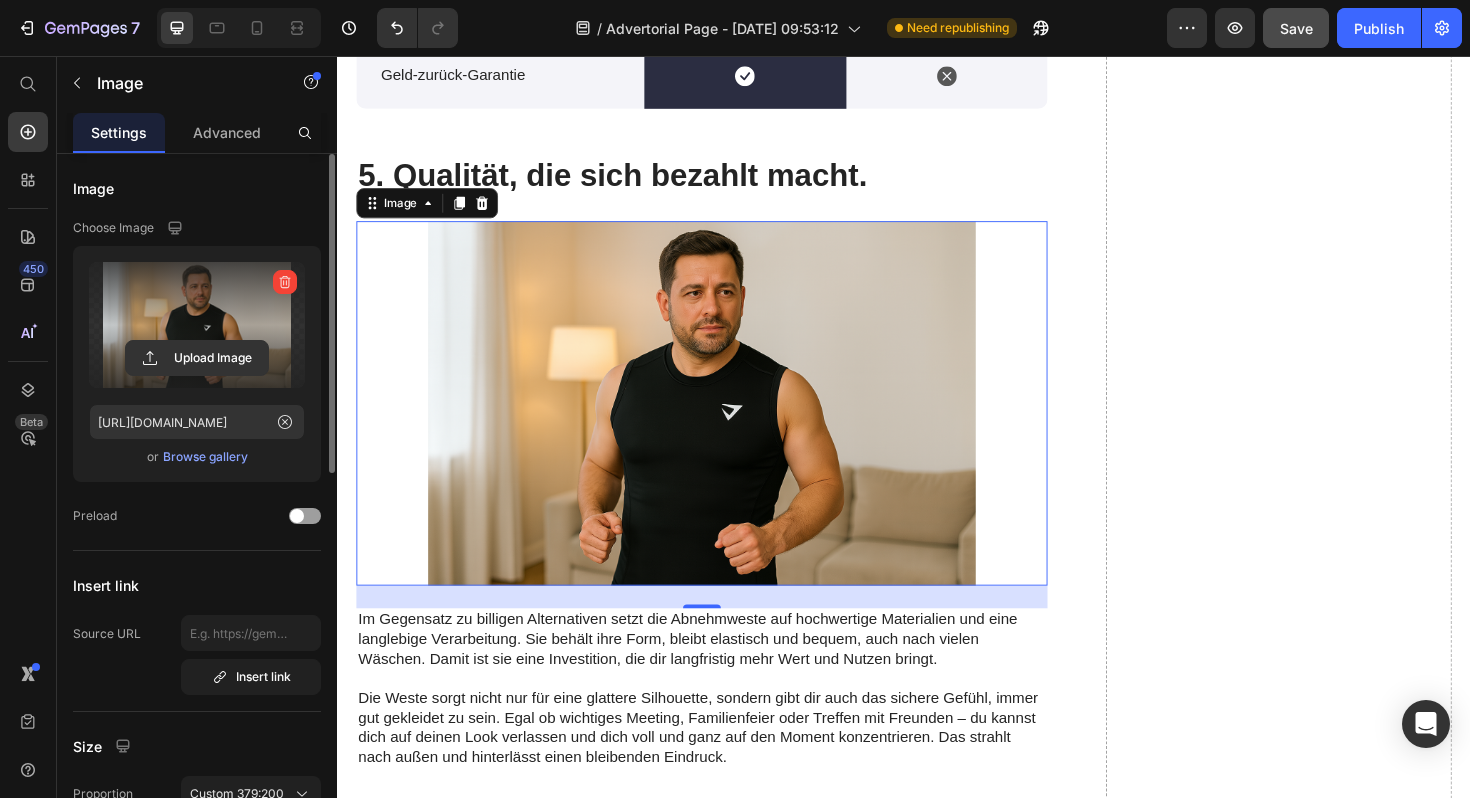 scroll, scrollTop: 5223, scrollLeft: 0, axis: vertical 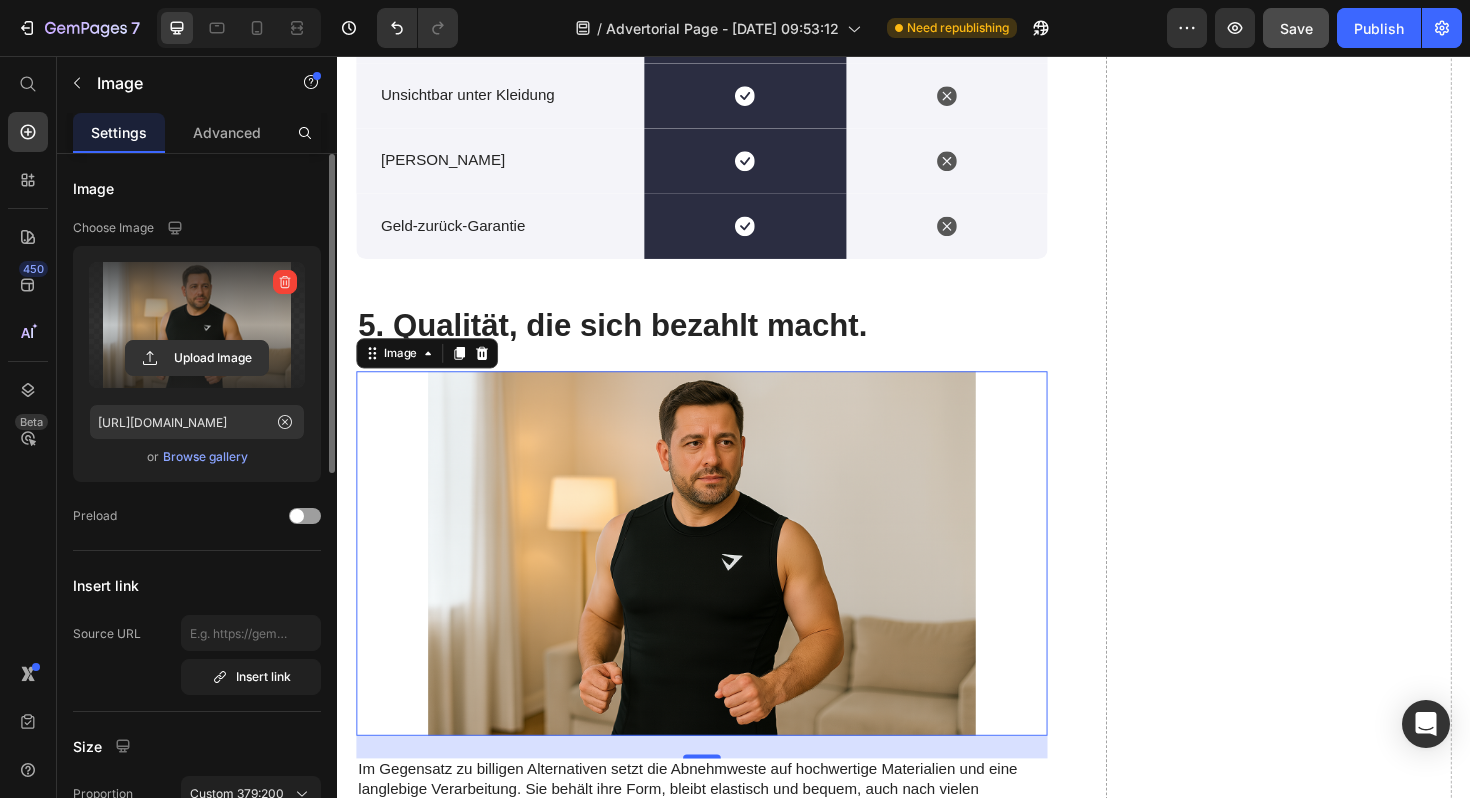 click at bounding box center (197, 325) 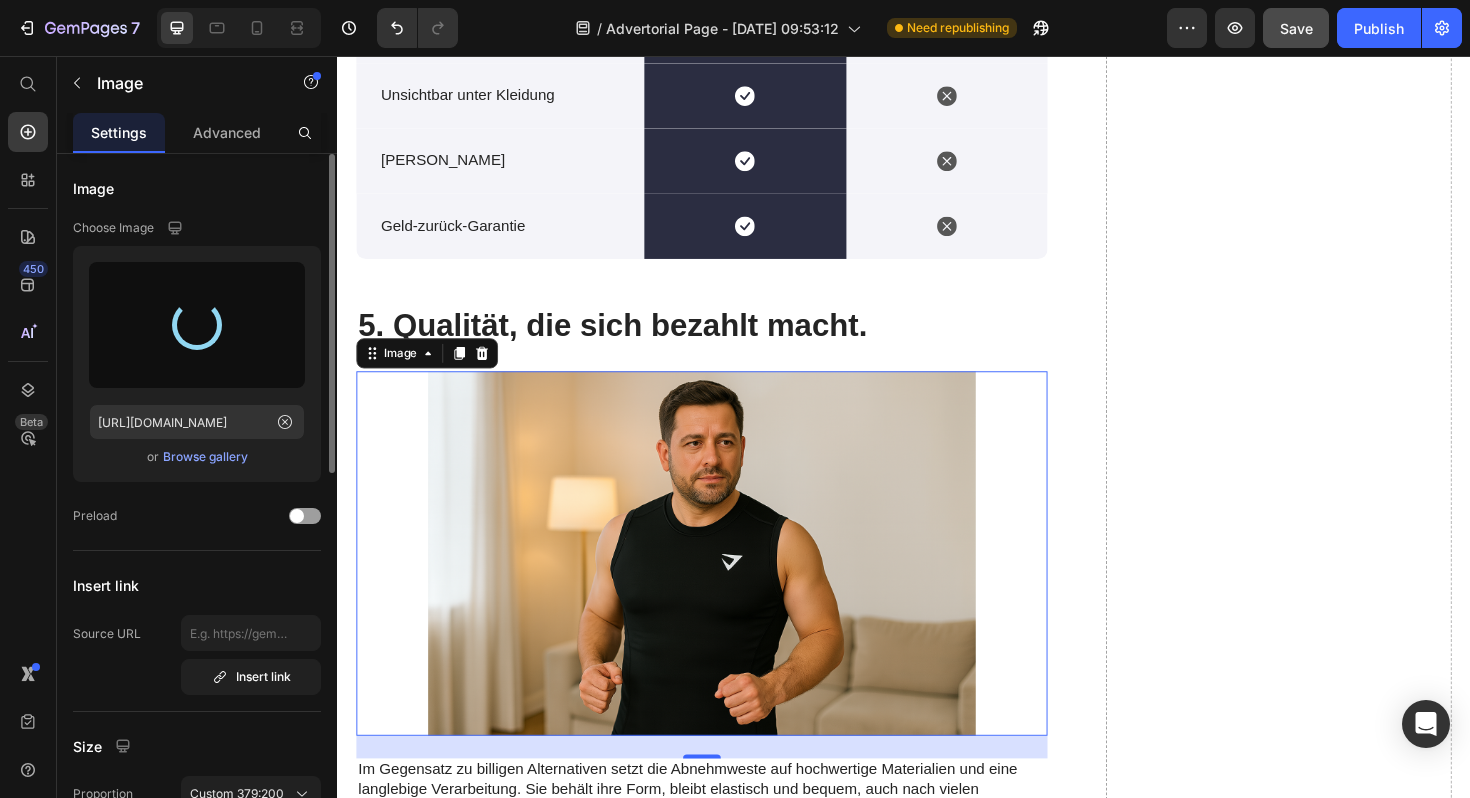 type on "[URL][DOMAIN_NAME]" 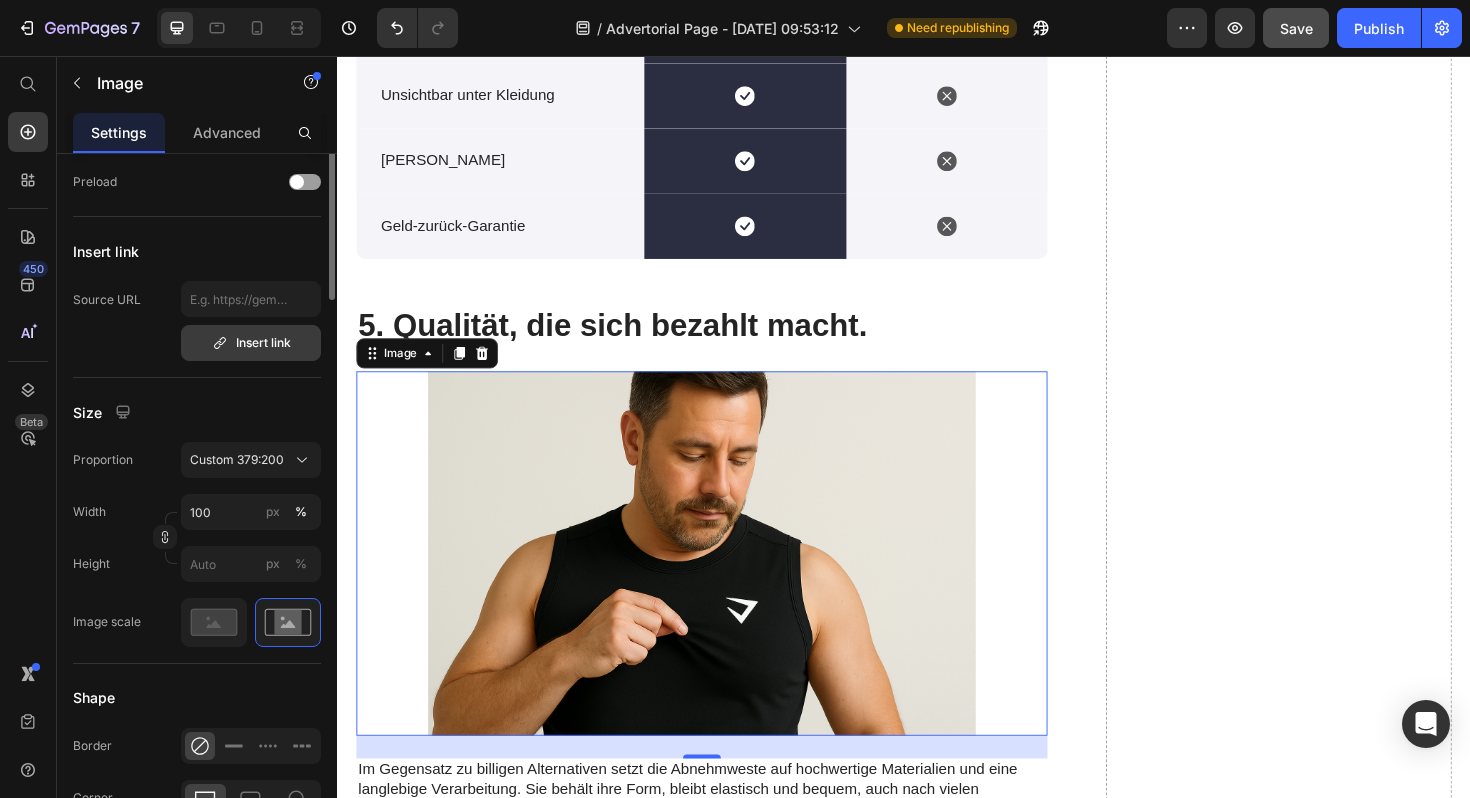 scroll, scrollTop: 373, scrollLeft: 0, axis: vertical 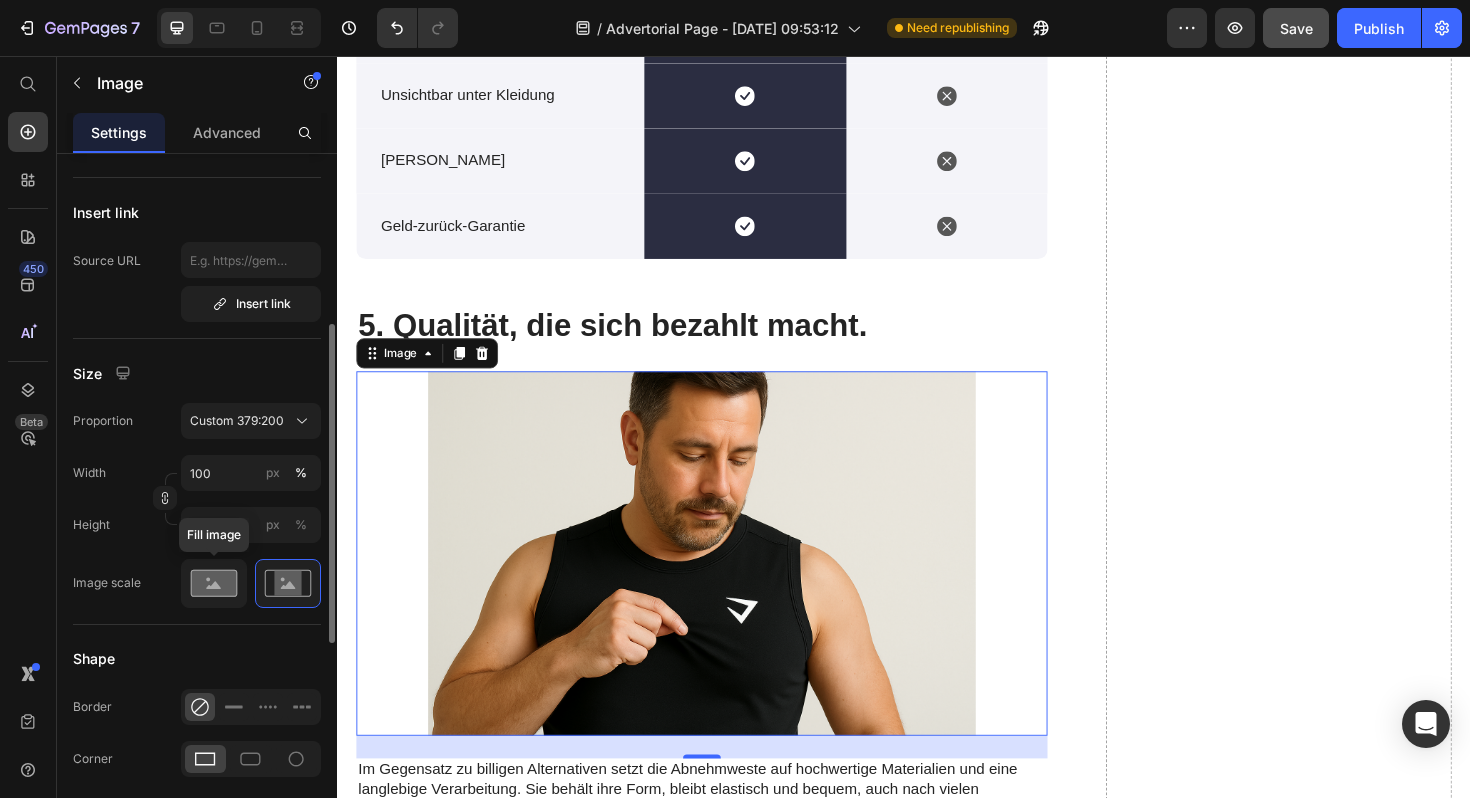 click 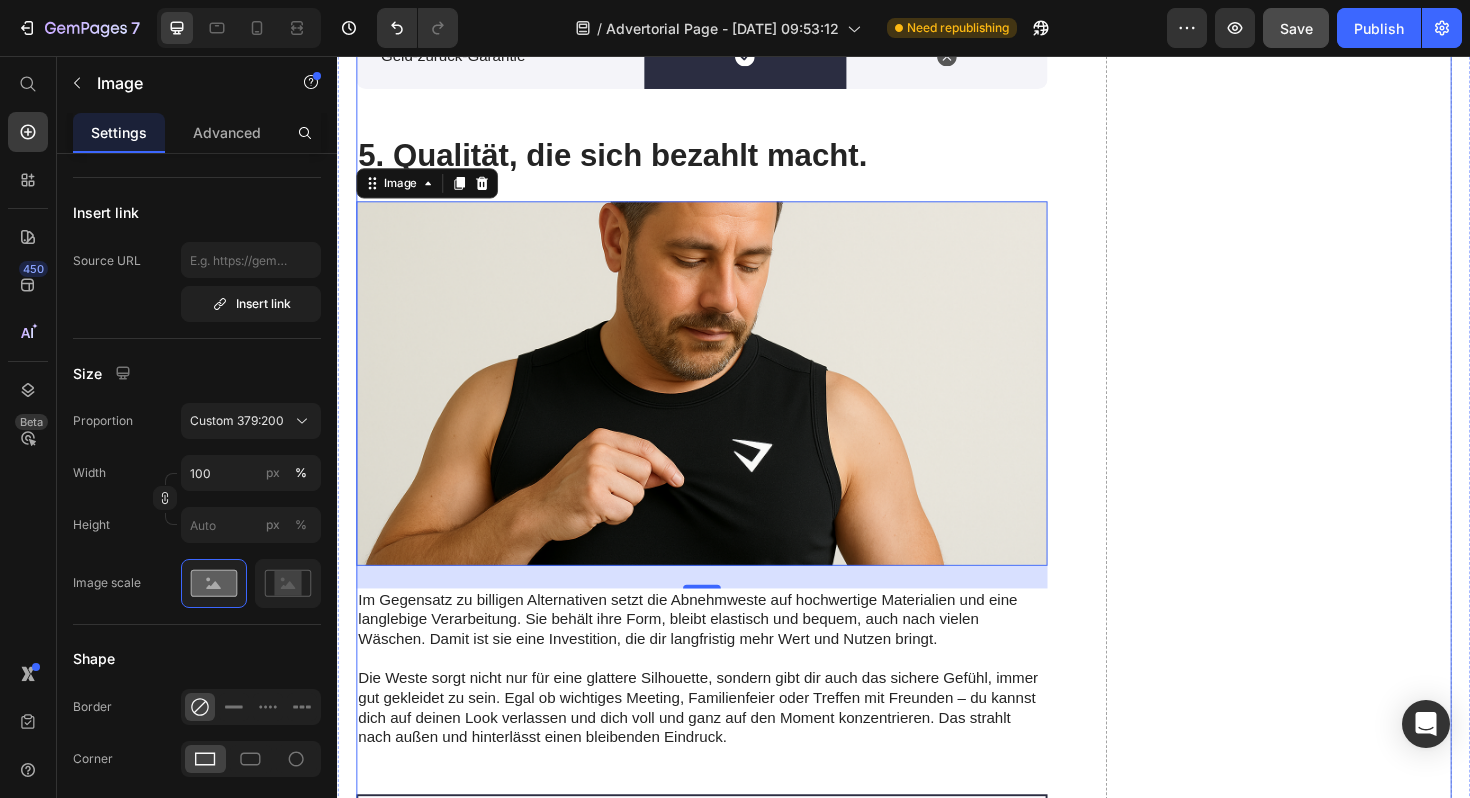 scroll, scrollTop: 5246, scrollLeft: 0, axis: vertical 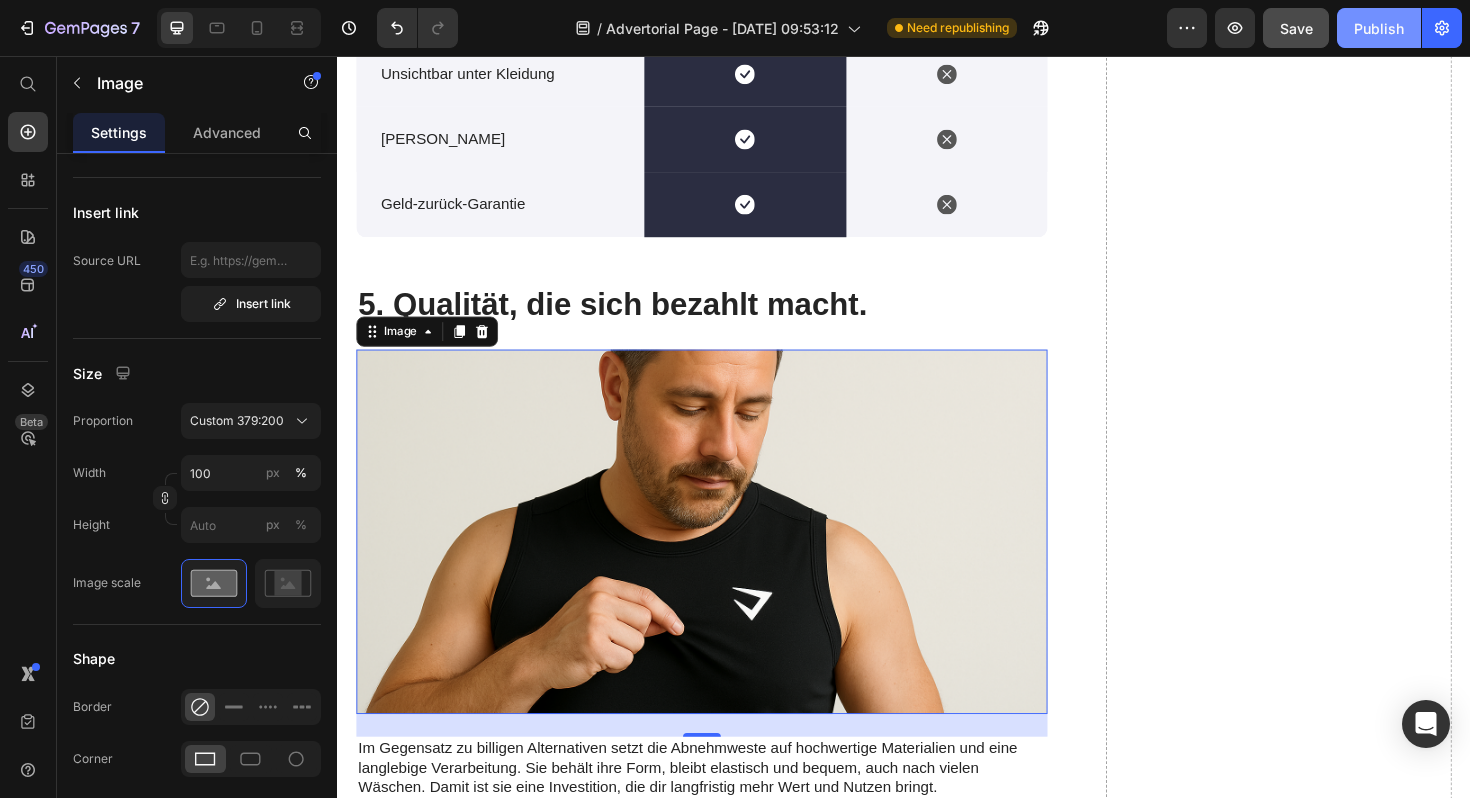 click on "Publish" at bounding box center [1379, 28] 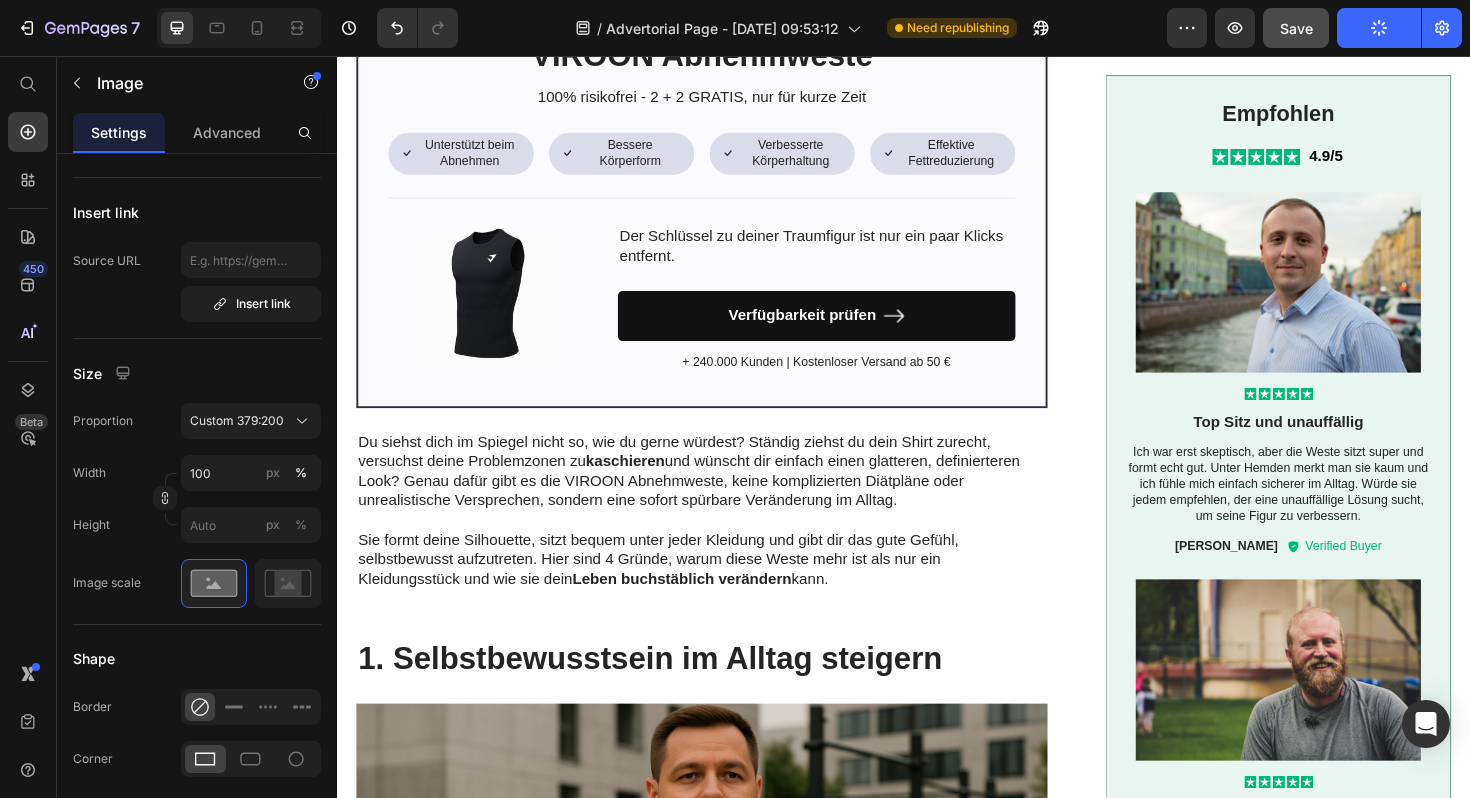 scroll, scrollTop: 1503, scrollLeft: 0, axis: vertical 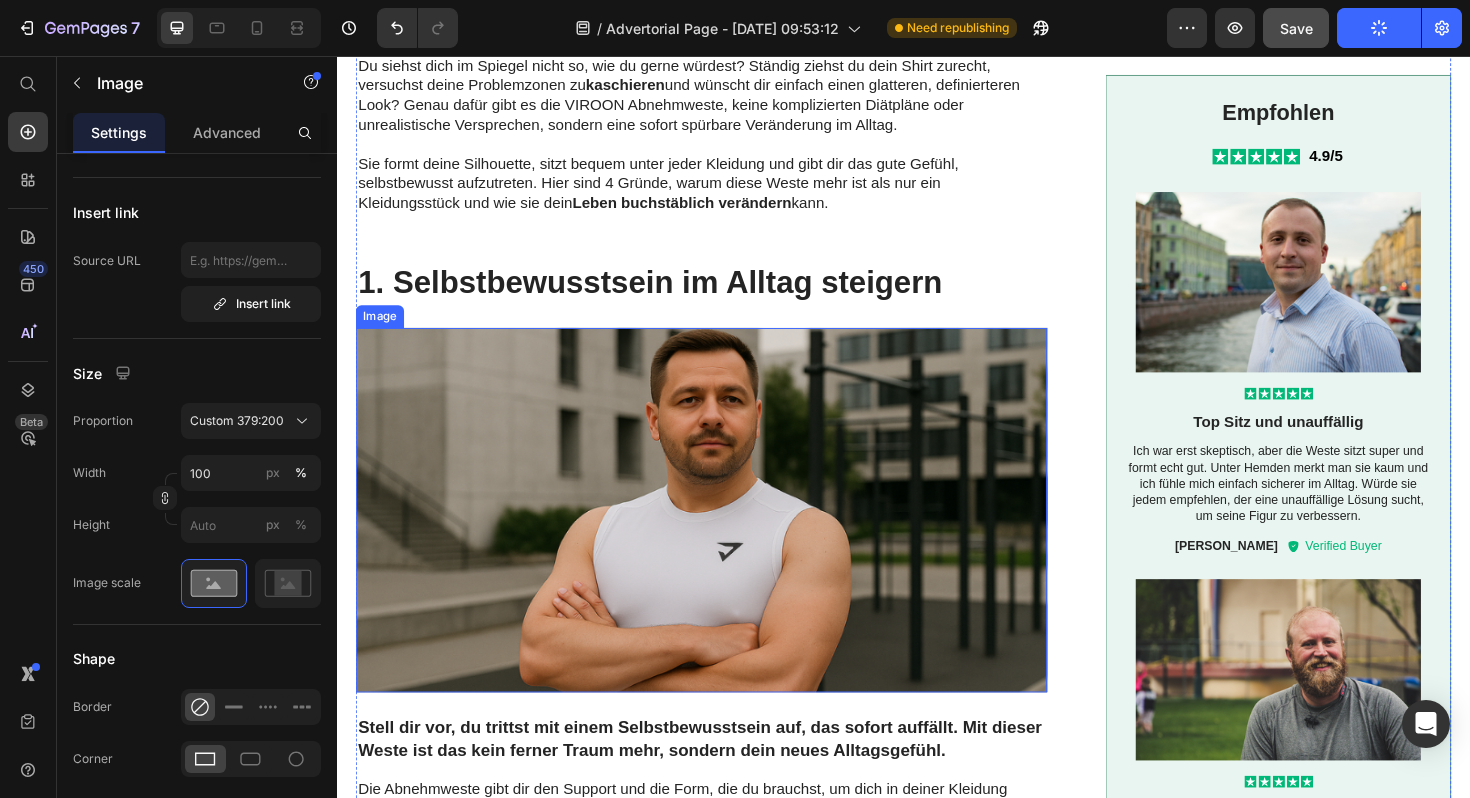 click at bounding box center (723, 537) 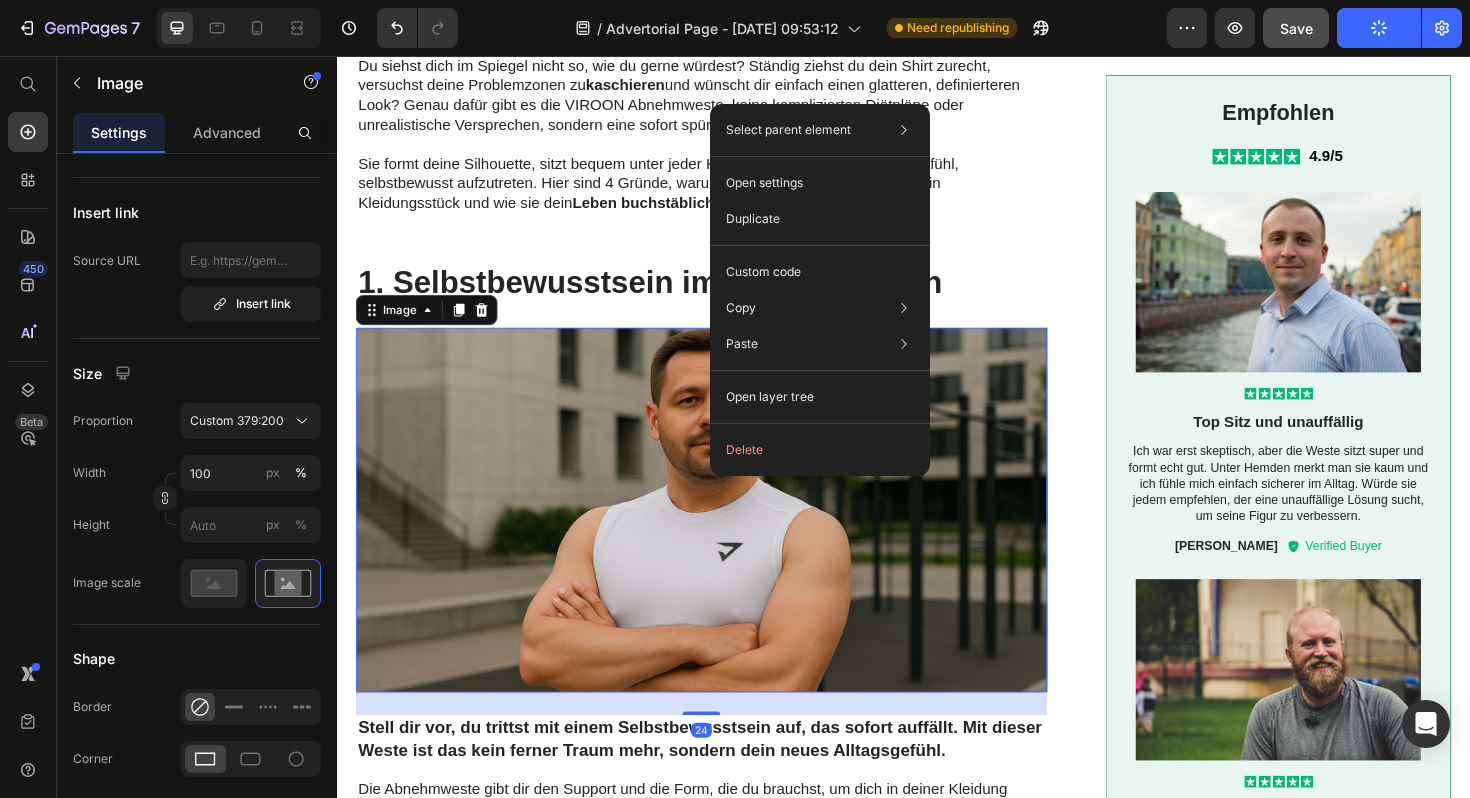 click at bounding box center [723, 537] 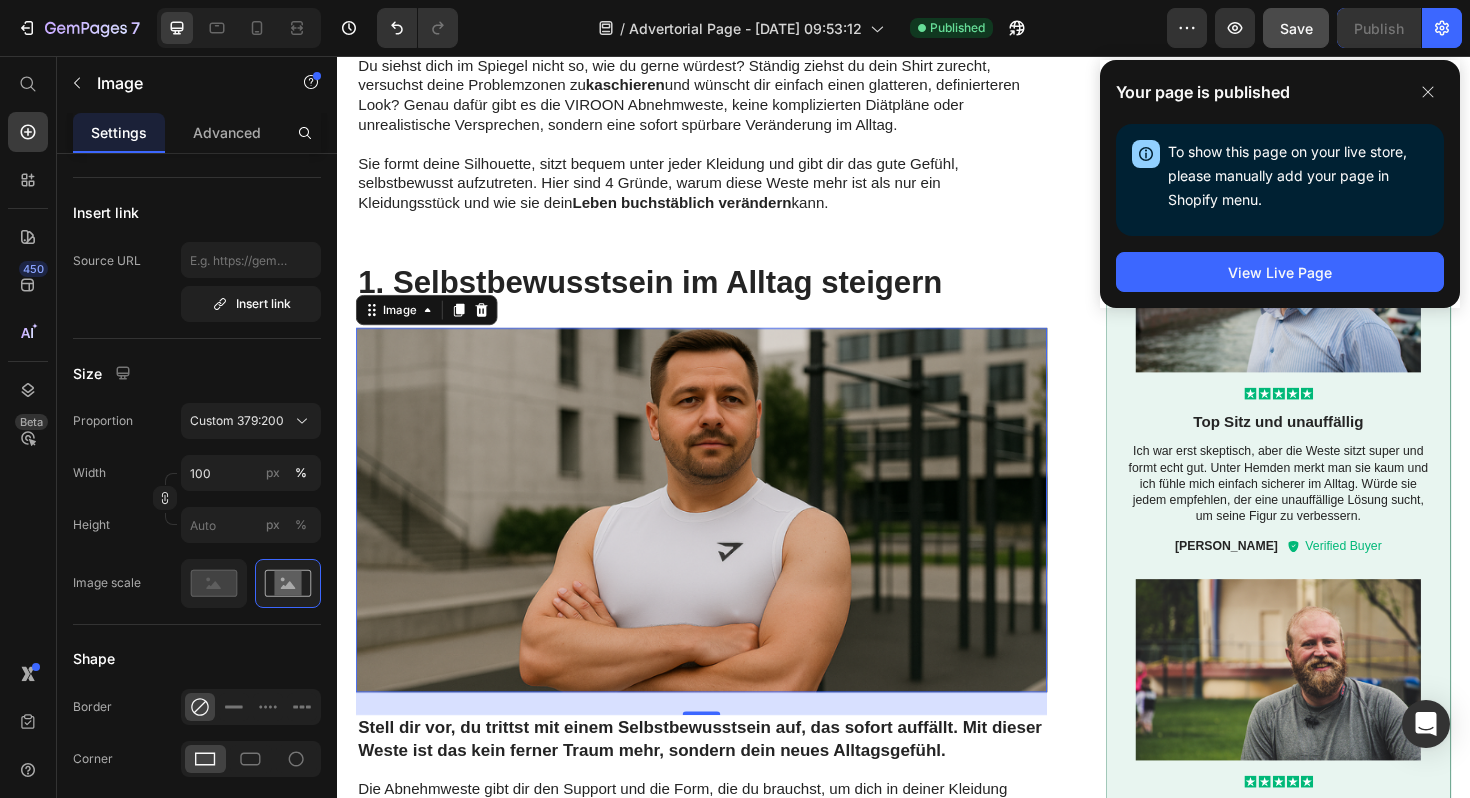 scroll, scrollTop: 1616, scrollLeft: 0, axis: vertical 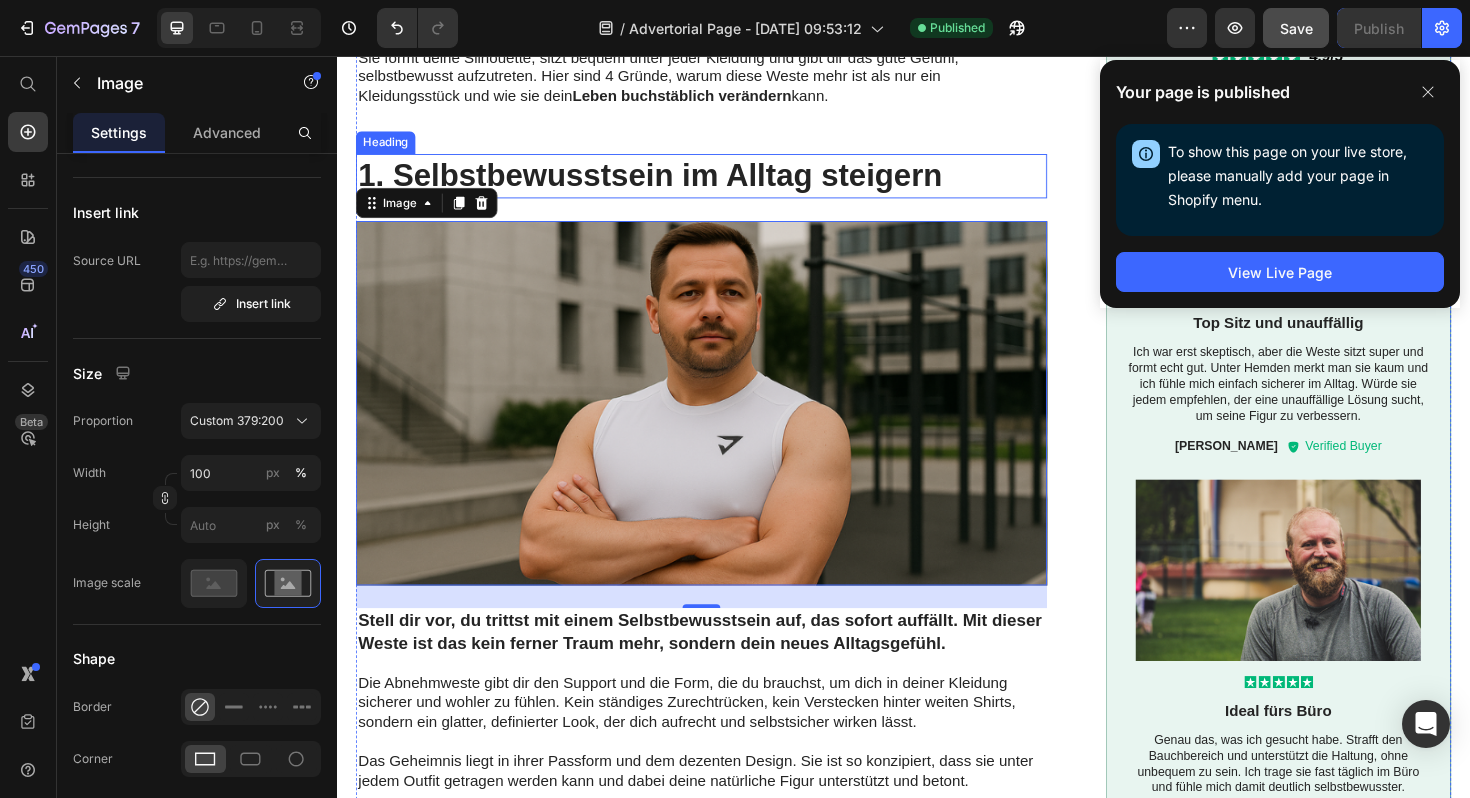 click on "1. Selbstbewusstsein im Alltag steigern" at bounding box center (723, 183) 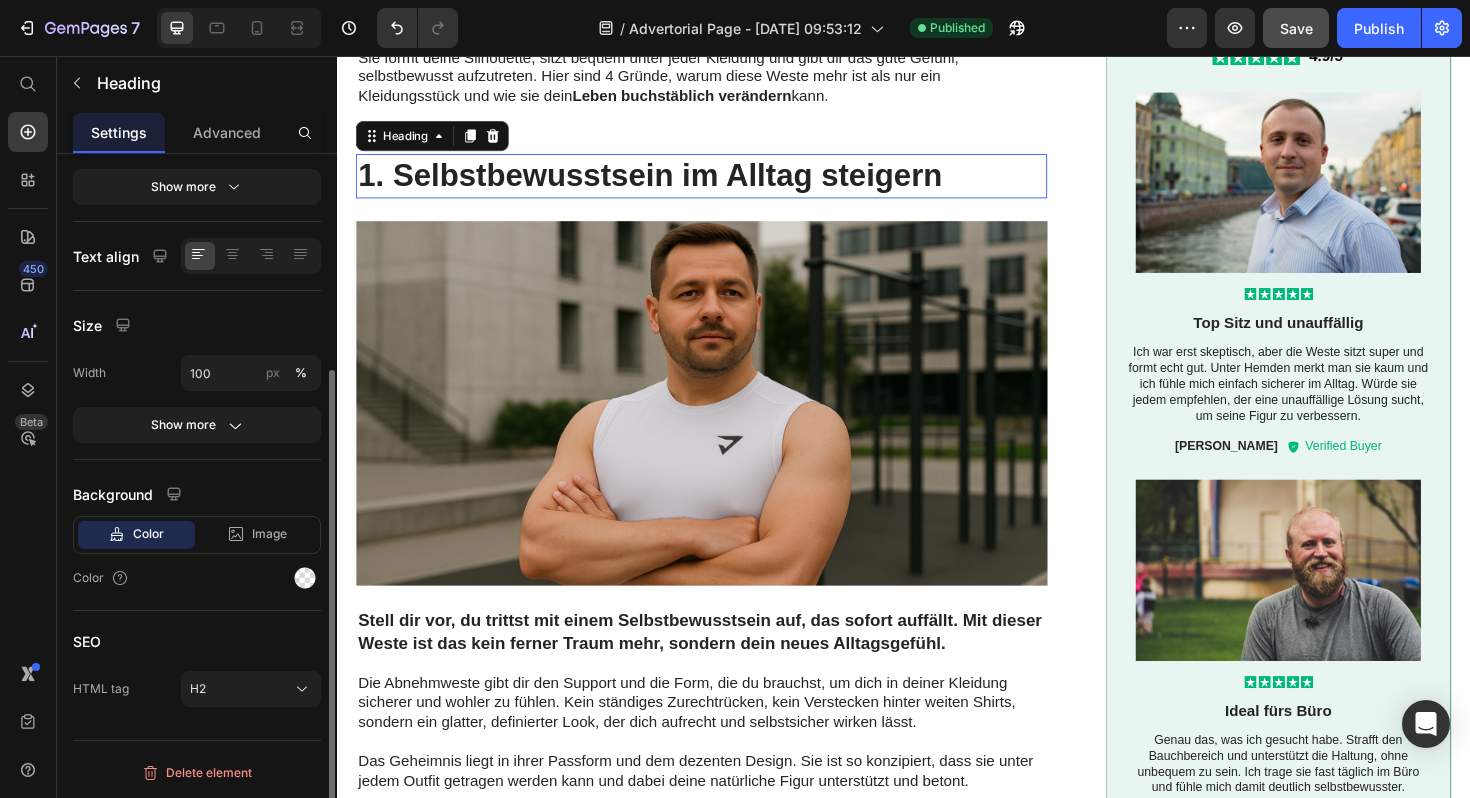 scroll, scrollTop: 0, scrollLeft: 0, axis: both 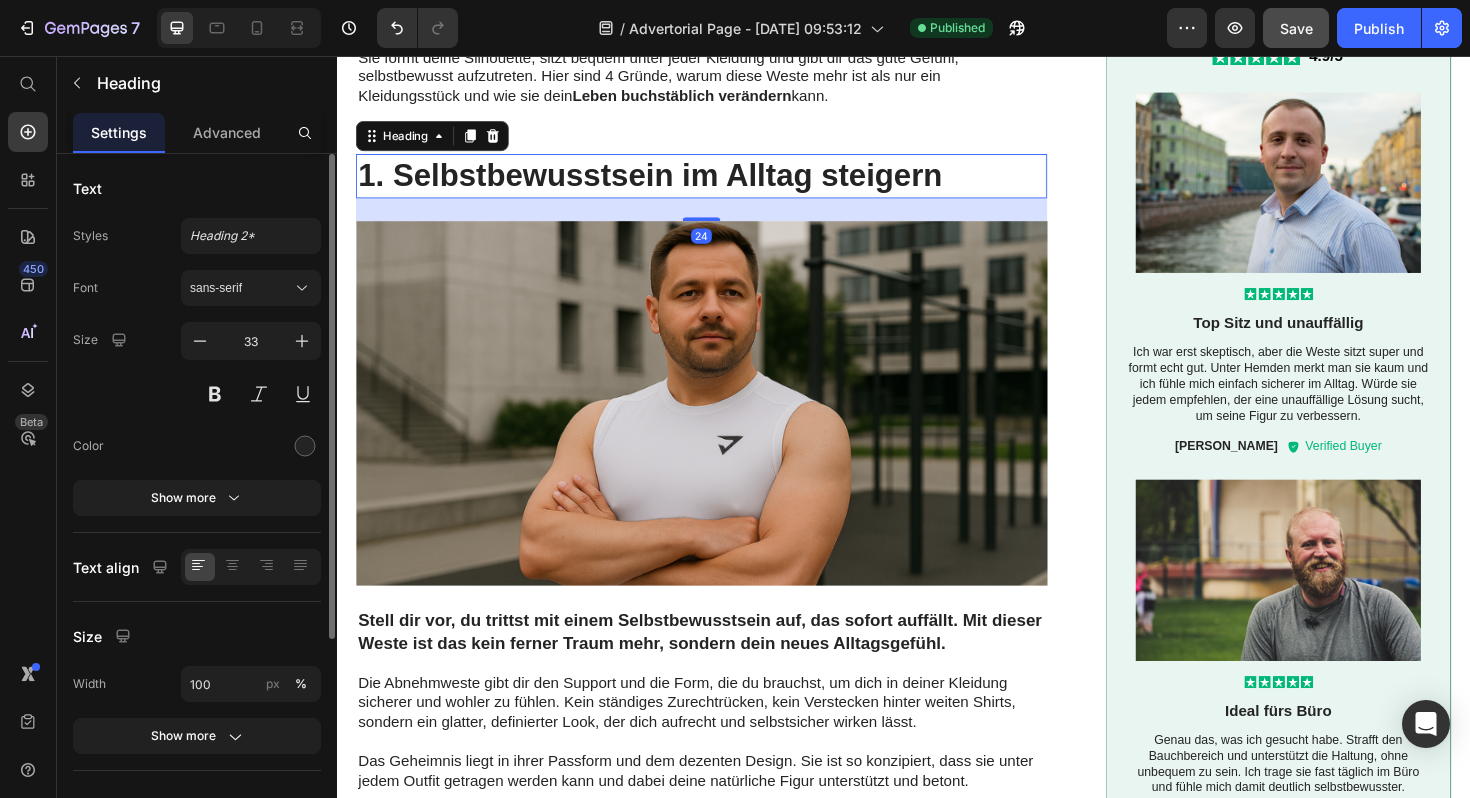 click on "Image Viele kennen das Gefühl: Man zieht ein enges Shirt an und möchte einfach eine bessere Silhouette haben. Genau dafür wurde die VIROON Abnehmweste entwickelt. Eine hochwertige Shapewear-Lösung für den Alltag. Text Block VIROON Abnehmweste Heading 100% risikofrei - 2 + 2 GRATIS, nur für kurze Zeit Text Block
Icon Unterstützt beim Abnehmen Text Block Row
Icon Bessere Körperform Text Block Row Row
Icon Verbesserte Körperhaltung Text Block Row
Icon Effektive Fettreduzierung Text Block Row Row Row Image Der Schlüssel zu deiner Traumfigur ist nur ein paar Klicks entfernt.  Text Block
Verfügbarkeit prüfen Button + 240.000 Kunden | Kostenloser Versand ab 50 € Text Block Row Row Du siehst dich im Spiegel nicht so, wie du gerne würdest? Ständig ziehst du dein Shirt zurecht, versuchst deine Problemzonen zu  kaschieren    Leben buchstäblich verändern  kann. Text Block 1. Selbstbewusstsein im Alltag steigern Heading   24 Image Text Block     Text Block" at bounding box center (723, -96) 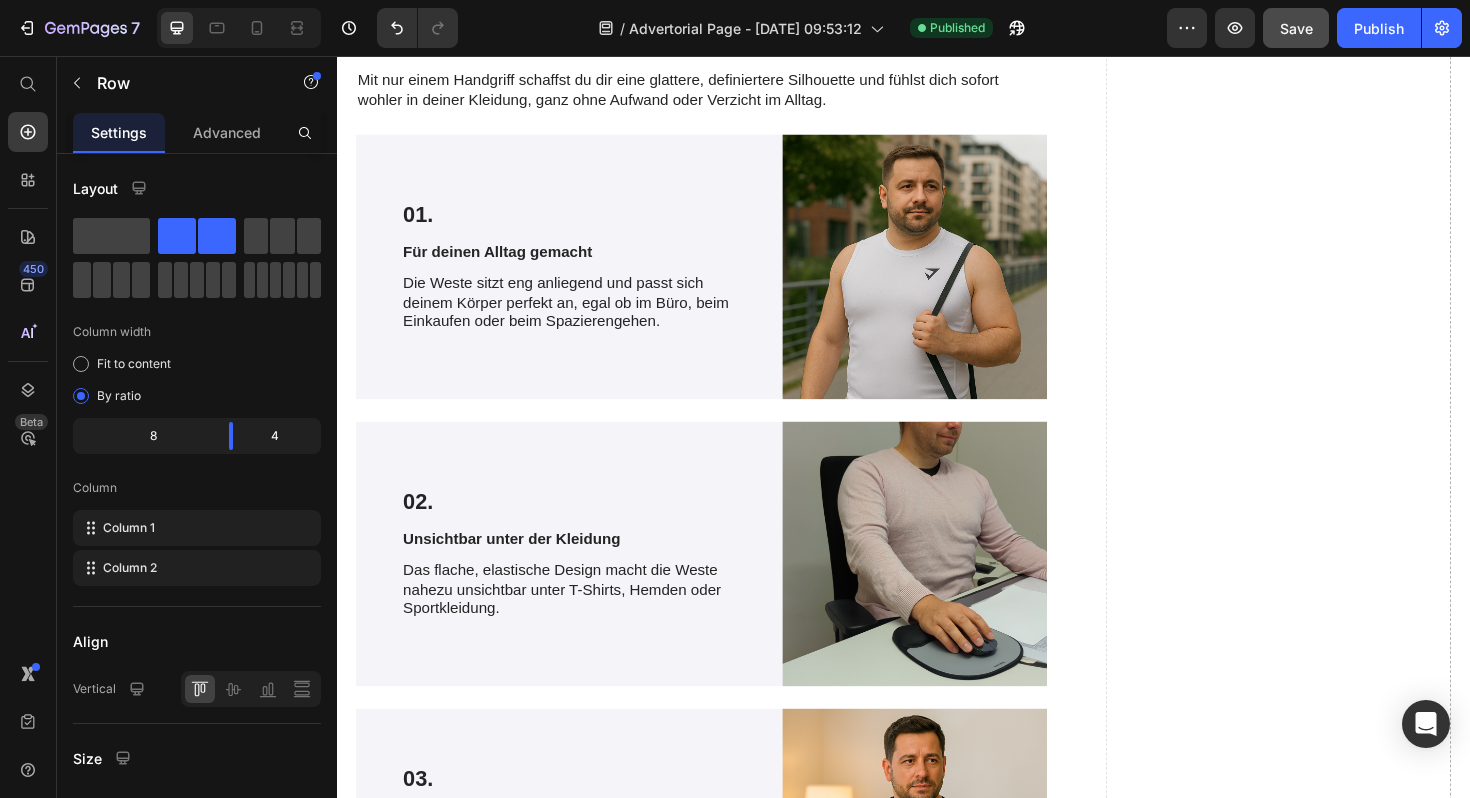 scroll, scrollTop: 2324, scrollLeft: 0, axis: vertical 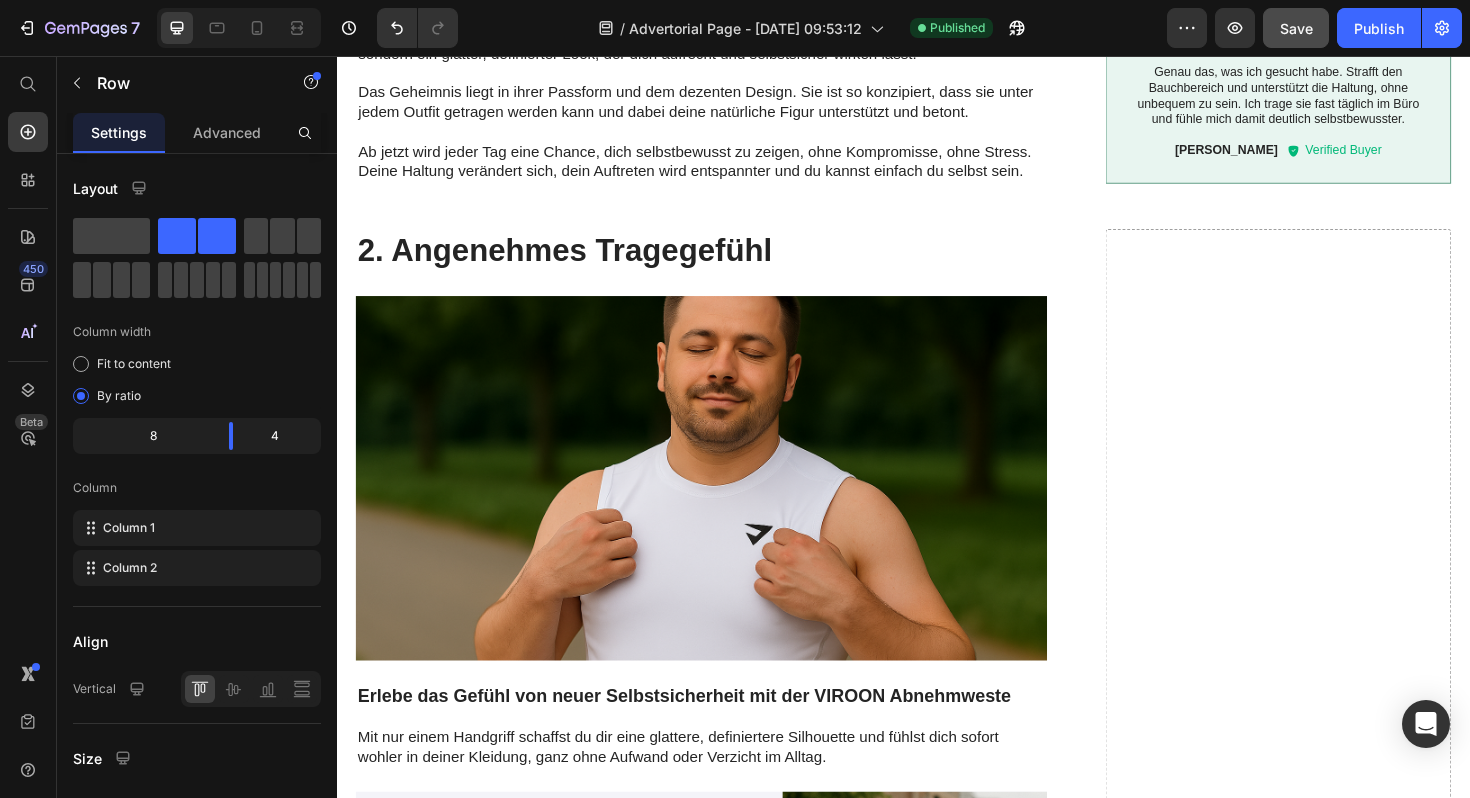 click at bounding box center (723, 503) 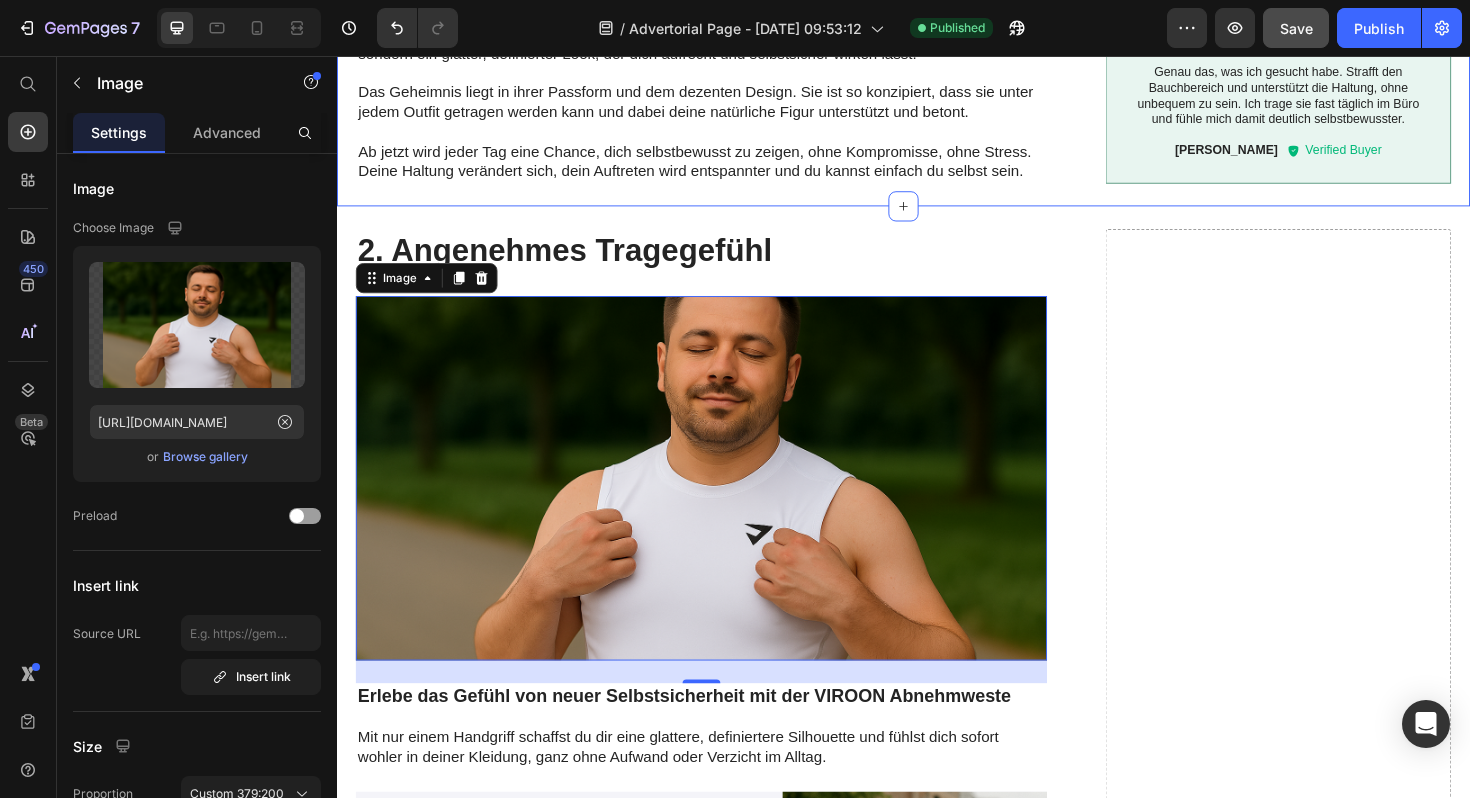 click on "Image Viele kennen das Gefühl: Man zieht ein enges Shirt an und möchte einfach eine bessere Silhouette haben. Genau dafür wurde die VIROON Abnehmweste entwickelt. Eine hochwertige Shapewear-Lösung für den Alltag. Text Block VIROON Abnehmweste Heading 100% risikofrei - 2 + 2 GRATIS, nur für kurze Zeit Text Block
Icon Unterstützt beim Abnehmen Text Block Row
Icon Bessere Körperform Text Block Row Row
Icon Verbesserte Körperhaltung Text Block Row
Icon Effektive Fettreduzierung Text Block Row Row Row Image Der Schlüssel zu deiner Traumfigur ist nur ein paar Klicks entfernt.  Text Block
Verfügbarkeit prüfen Button + 240.000 Kunden | Kostenloser Versand ab 50 € Text Block Row Row Du siehst dich im Spiegel nicht so, wie du gerne würdest? Ständig ziehst du dein Shirt zurecht, versuchst deine Problemzonen zu  kaschieren    Leben buchstäblich verändern  kann. Text Block 1. Selbstbewusstsein im Alltag steigern Heading Image Text Block     Text Block Empfohlen Text Block" at bounding box center [937, -816] 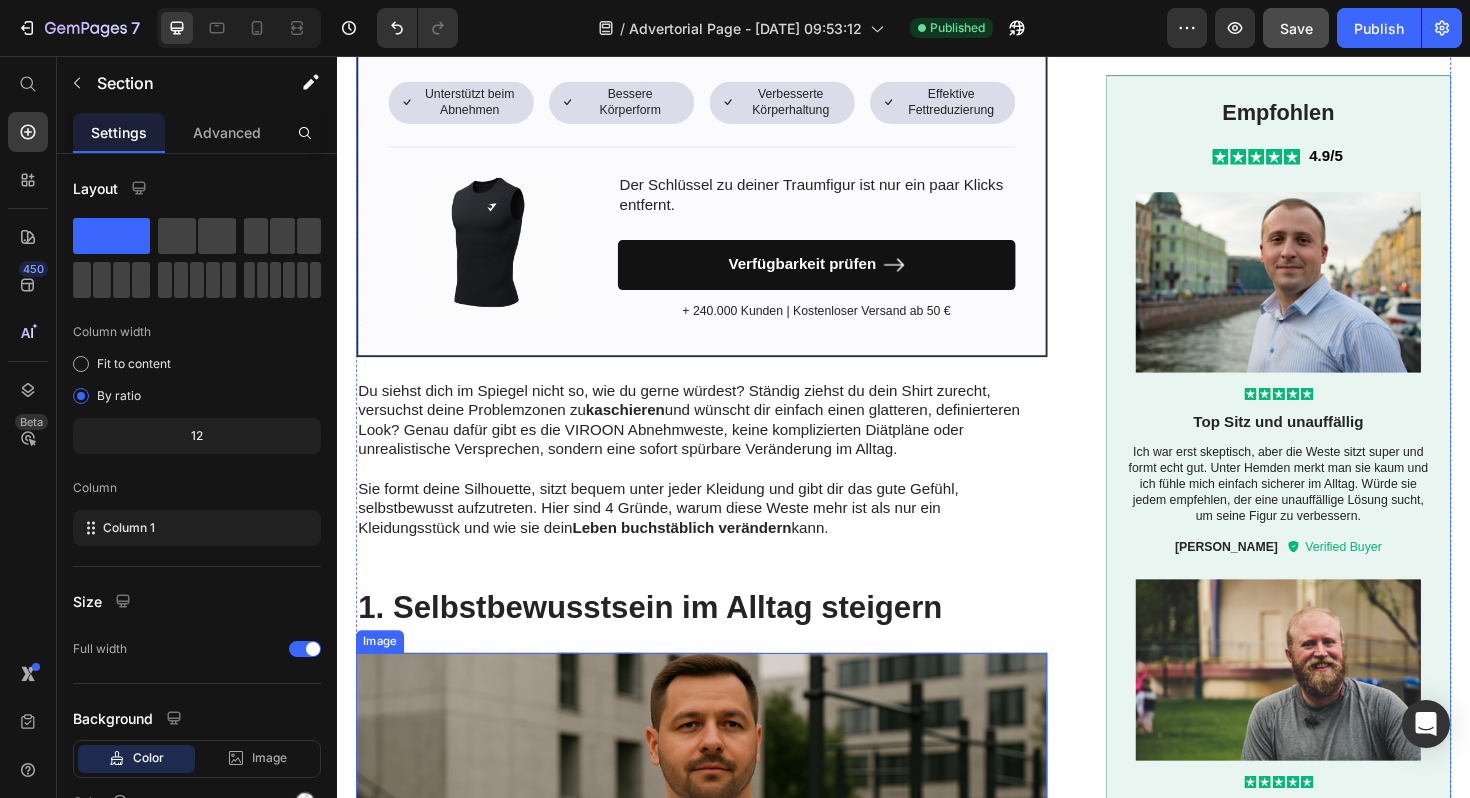 scroll, scrollTop: 0, scrollLeft: 0, axis: both 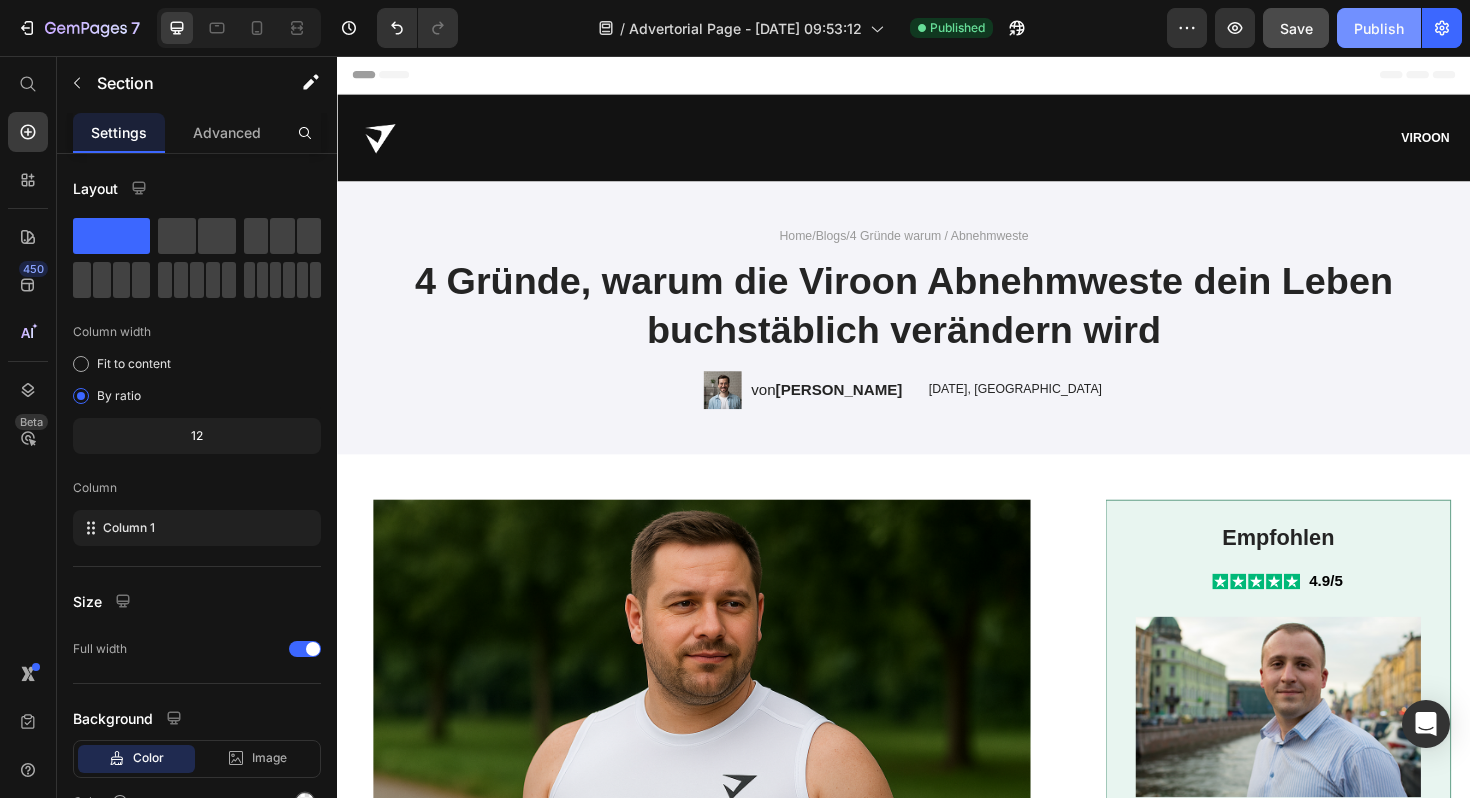 click on "Publish" at bounding box center [1379, 28] 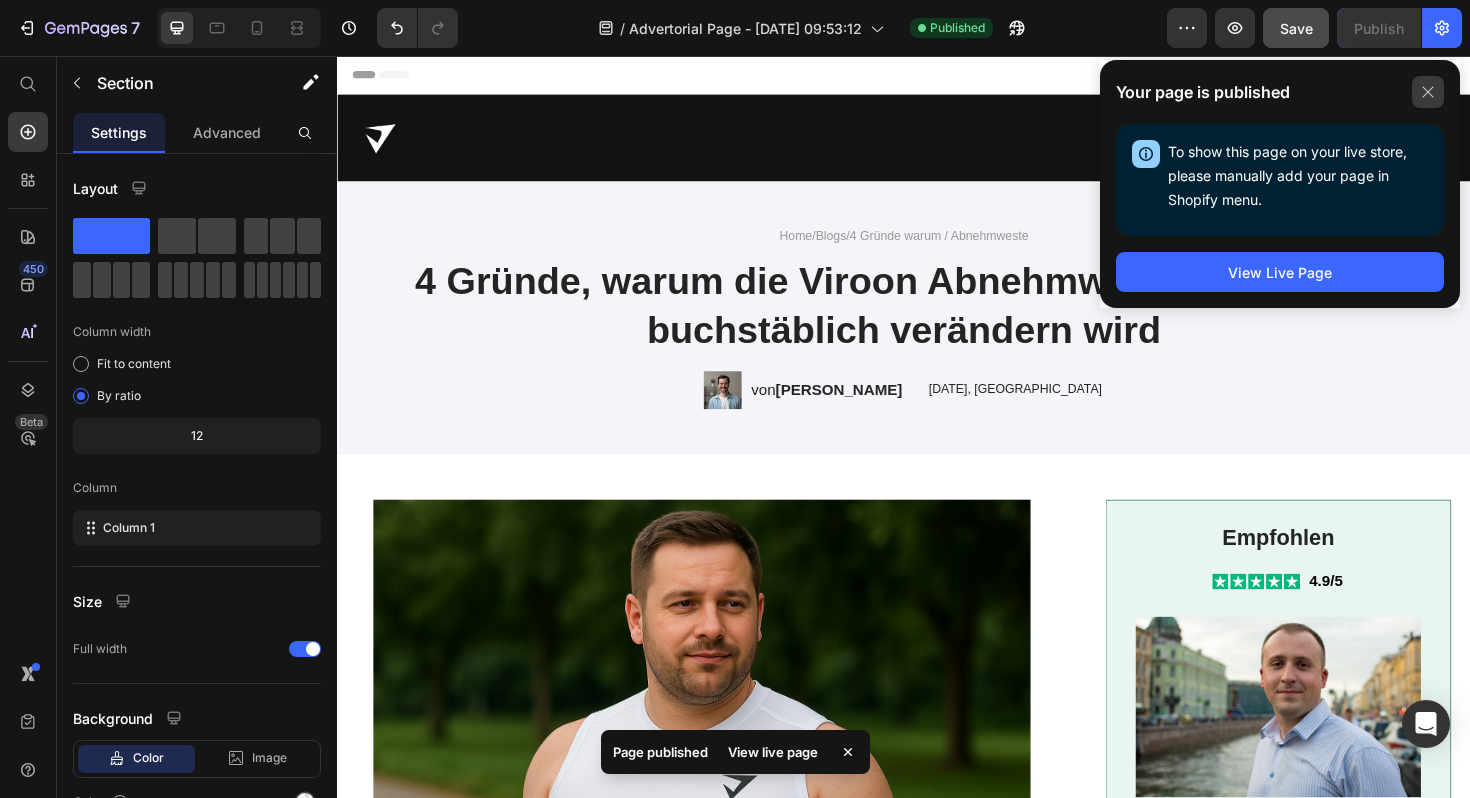 click 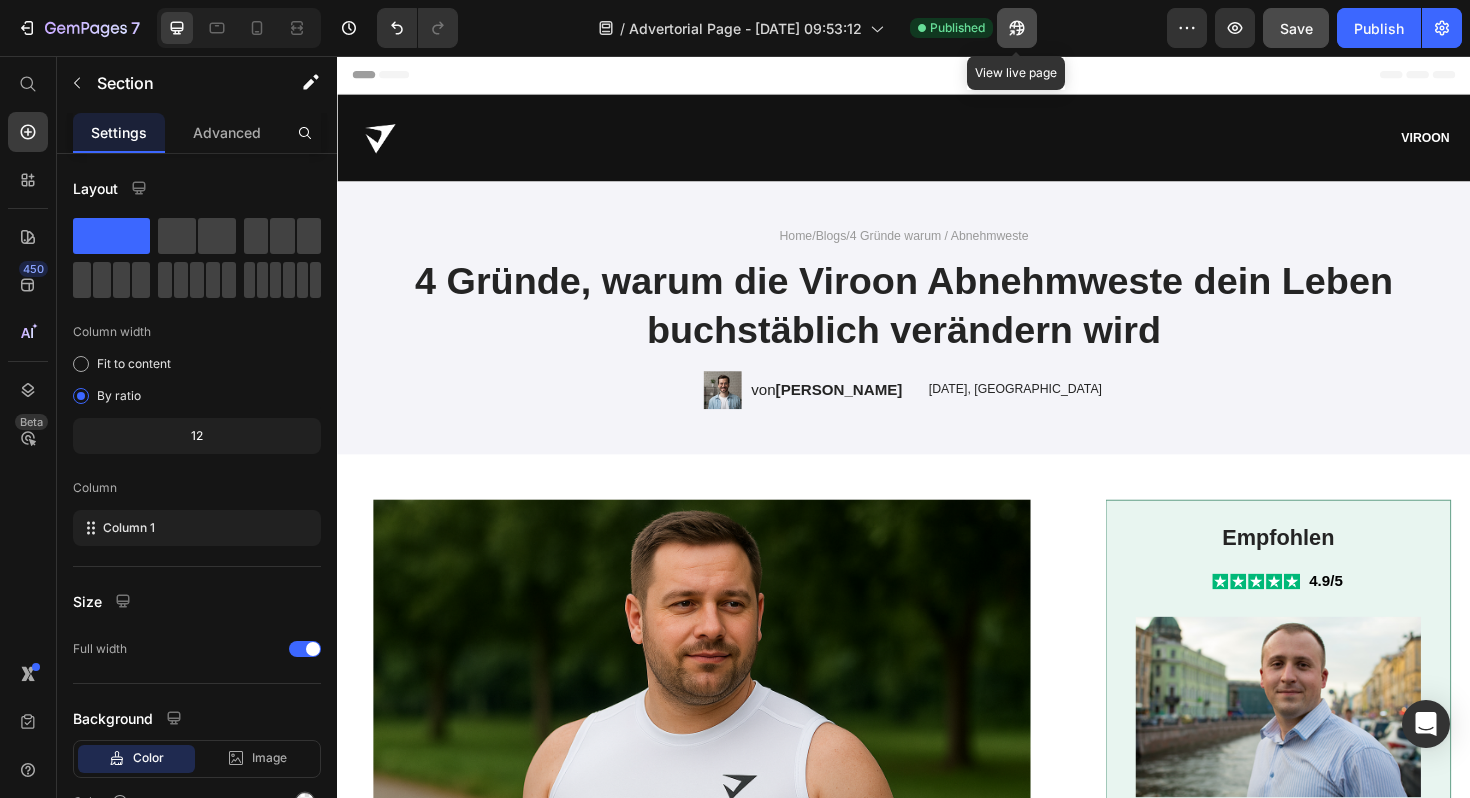 click 